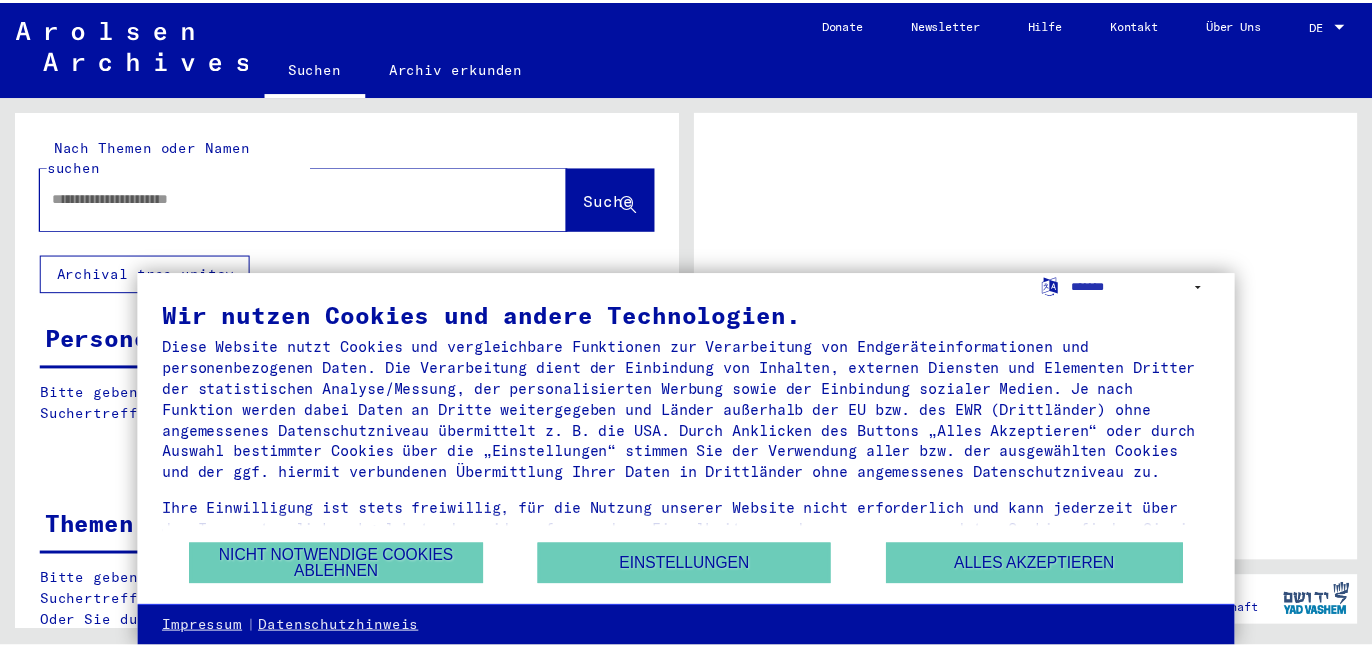 scroll, scrollTop: 0, scrollLeft: 0, axis: both 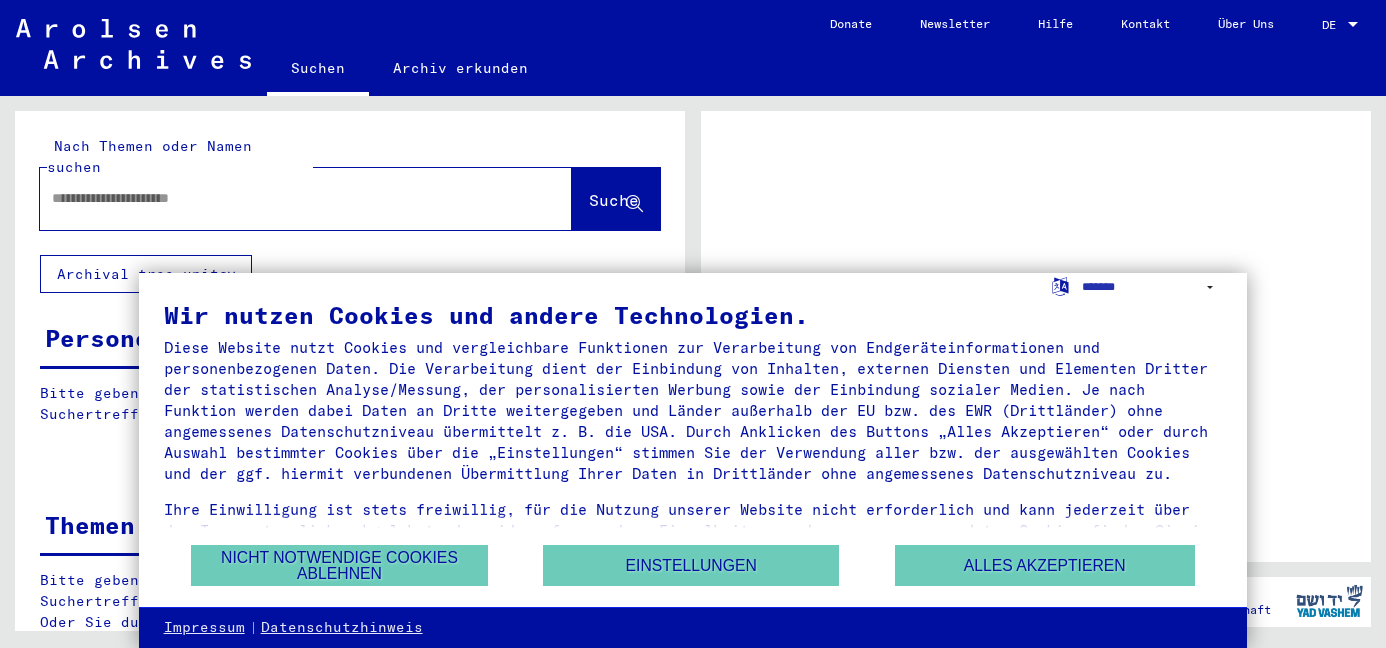 click at bounding box center (288, 198) 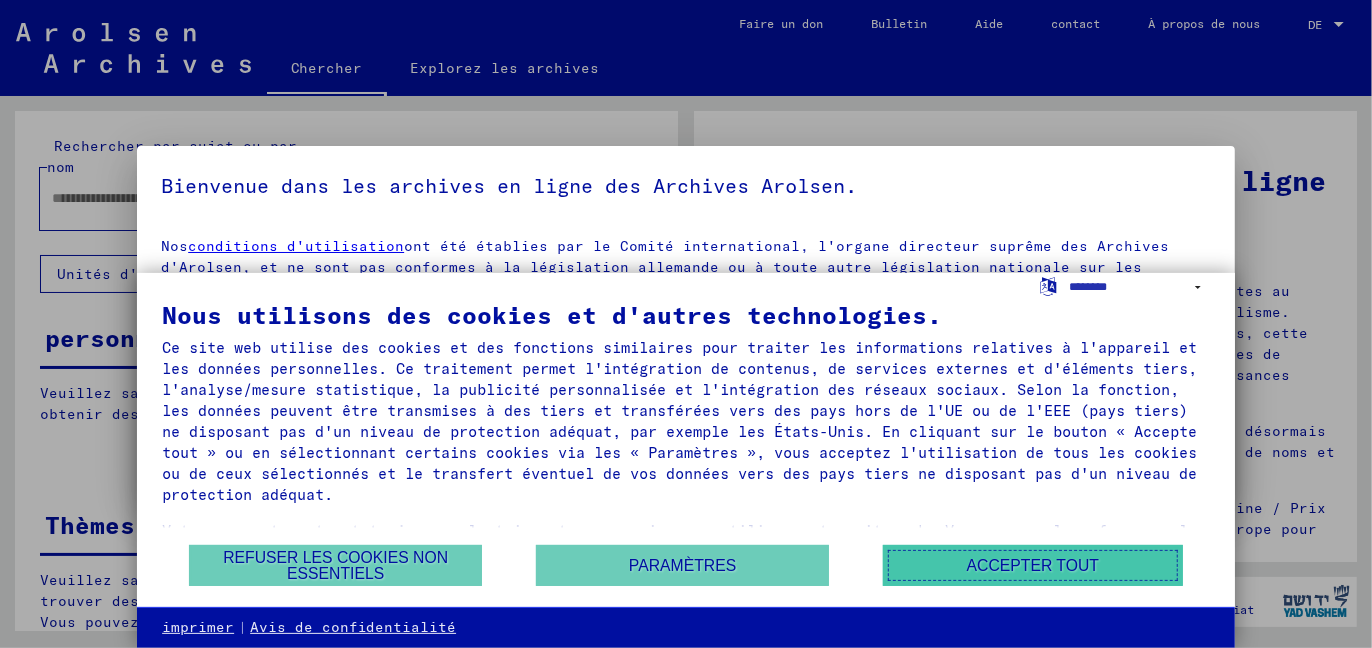 click on "Accepter tout" at bounding box center [1033, 565] 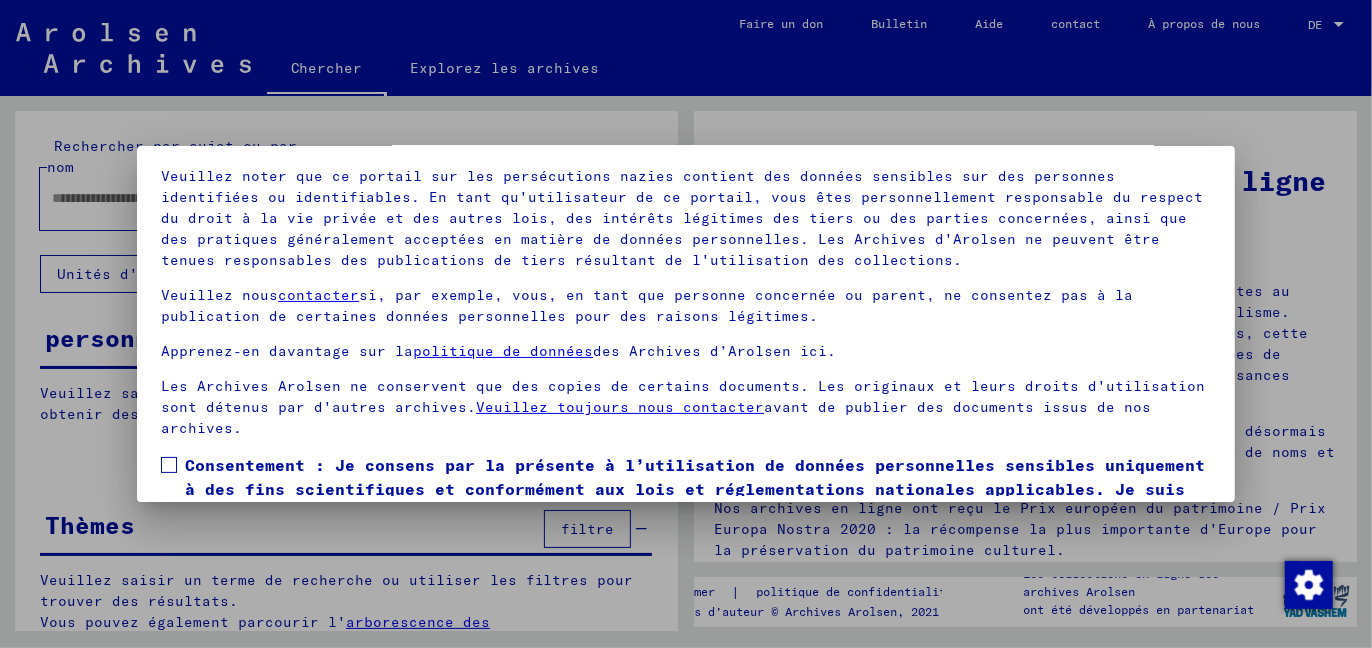scroll, scrollTop: 164, scrollLeft: 0, axis: vertical 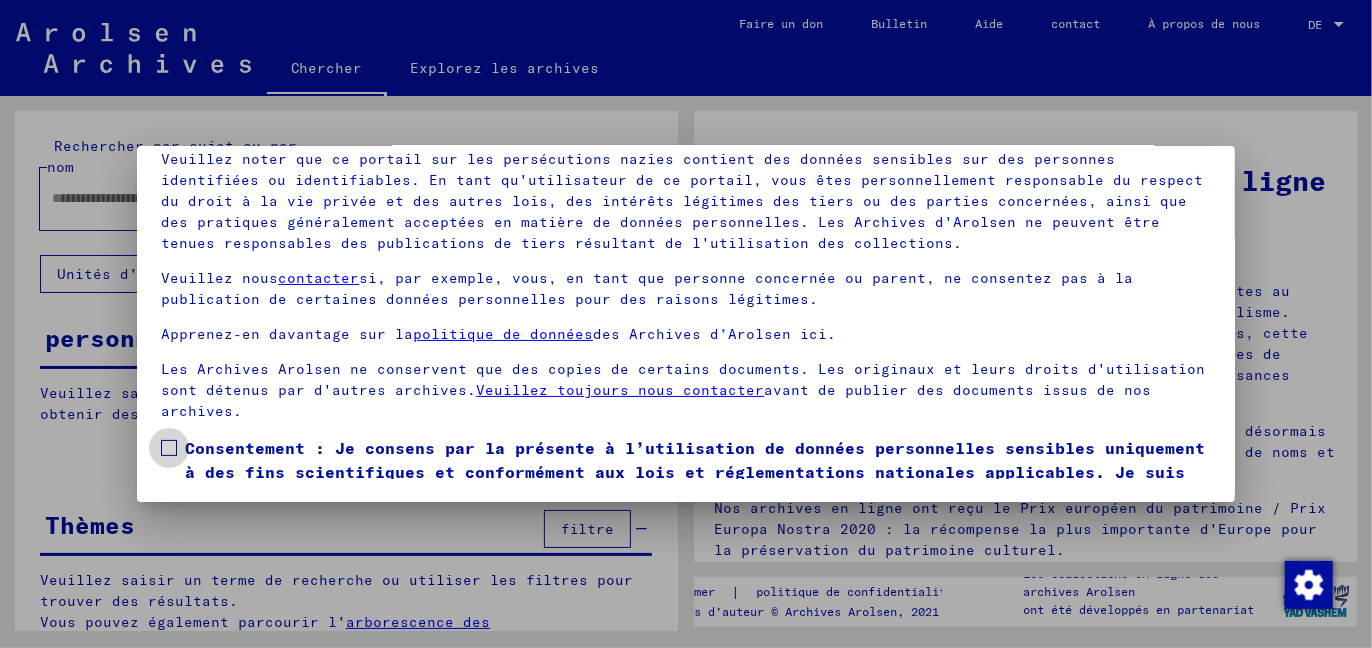 click at bounding box center (169, 448) 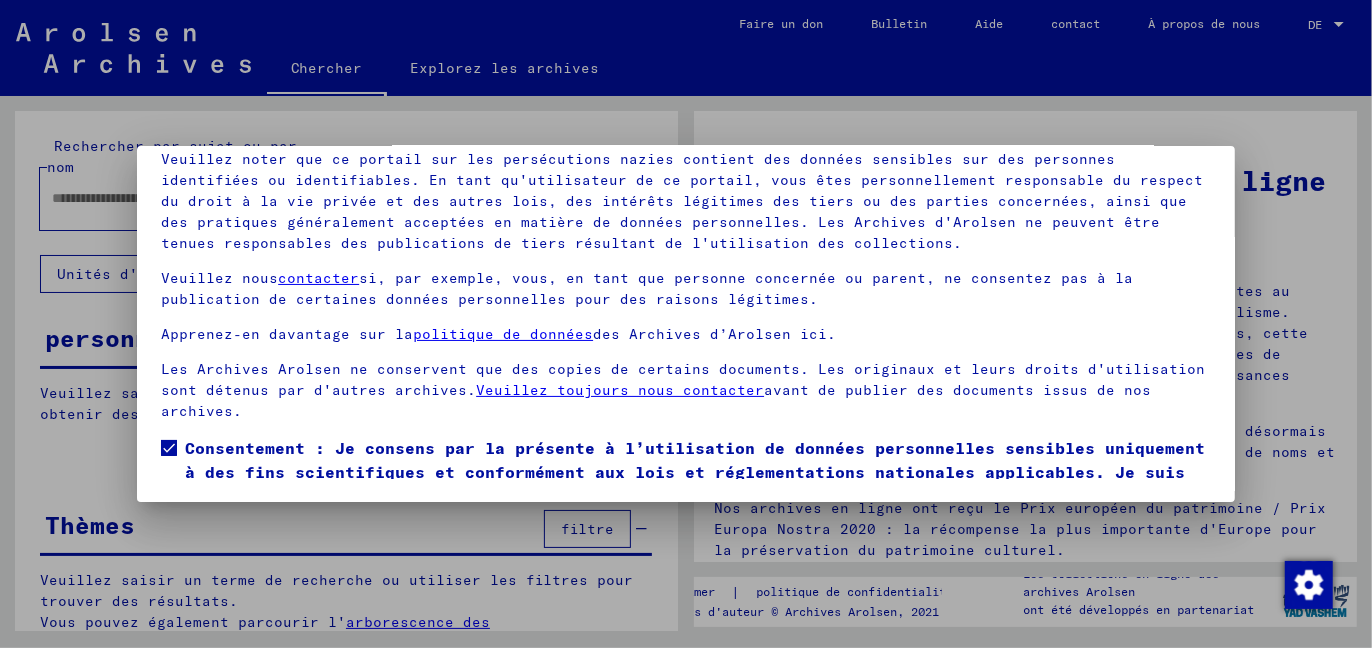 click on "Nos  conditions d'utilisation  ont été établies par le Comité international, l'organe directeur suprême des Archives d'Arolsen, et ne sont pas conformes à la législation allemande ou à toute autre législation nationale sur les archives. Veuillez noter que ce portail sur les persécutions nazies contient des données sensibles sur des personnes identifiées ou identifiables. En tant qu'utilisateur de ce portail, vous êtes personnellement responsable du respect du droit à la vie privée et des autres lois, des intérêts légitimes des tiers ou des parties concernées, ainsi que des pratiques généralement acceptées en matière de données personnelles. Les Archives d'Arolsen ne peuvent être tenues responsables des publications de tiers résultant de l'utilisation des collections. Veuillez nous  contacter  si, par exemple, vous, en tant que personne concernée ou parent, ne consentez pas à la publication de certaines données personnelles pour des raisons légitimes. Apprenez-en davantage sur la" at bounding box center (686, 268) 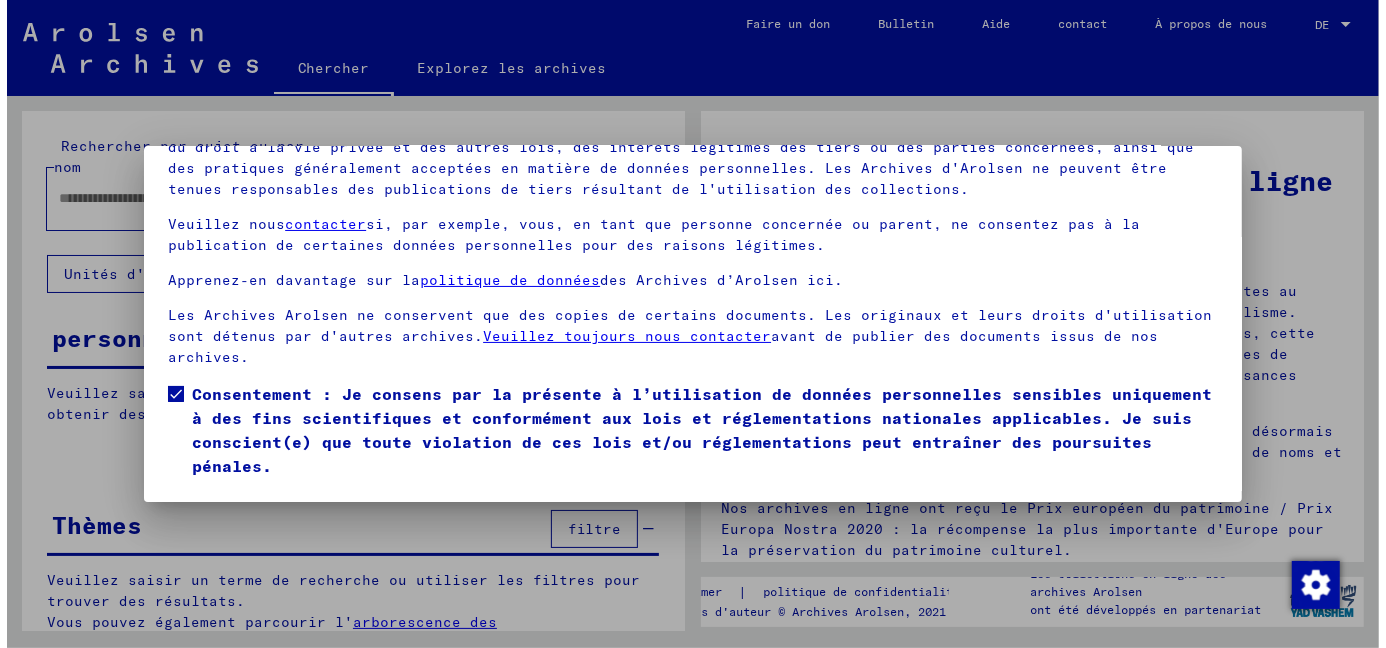 scroll, scrollTop: 78, scrollLeft: 0, axis: vertical 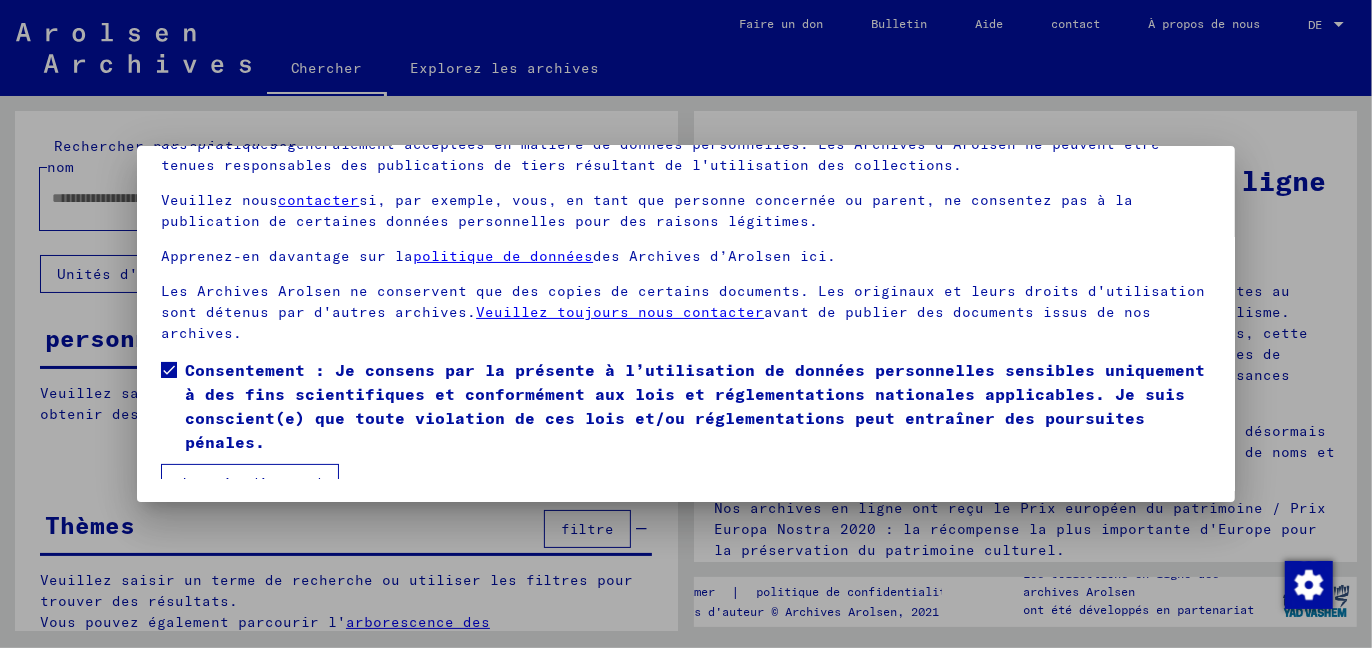 click on "Je suis d'accord" at bounding box center [250, 483] 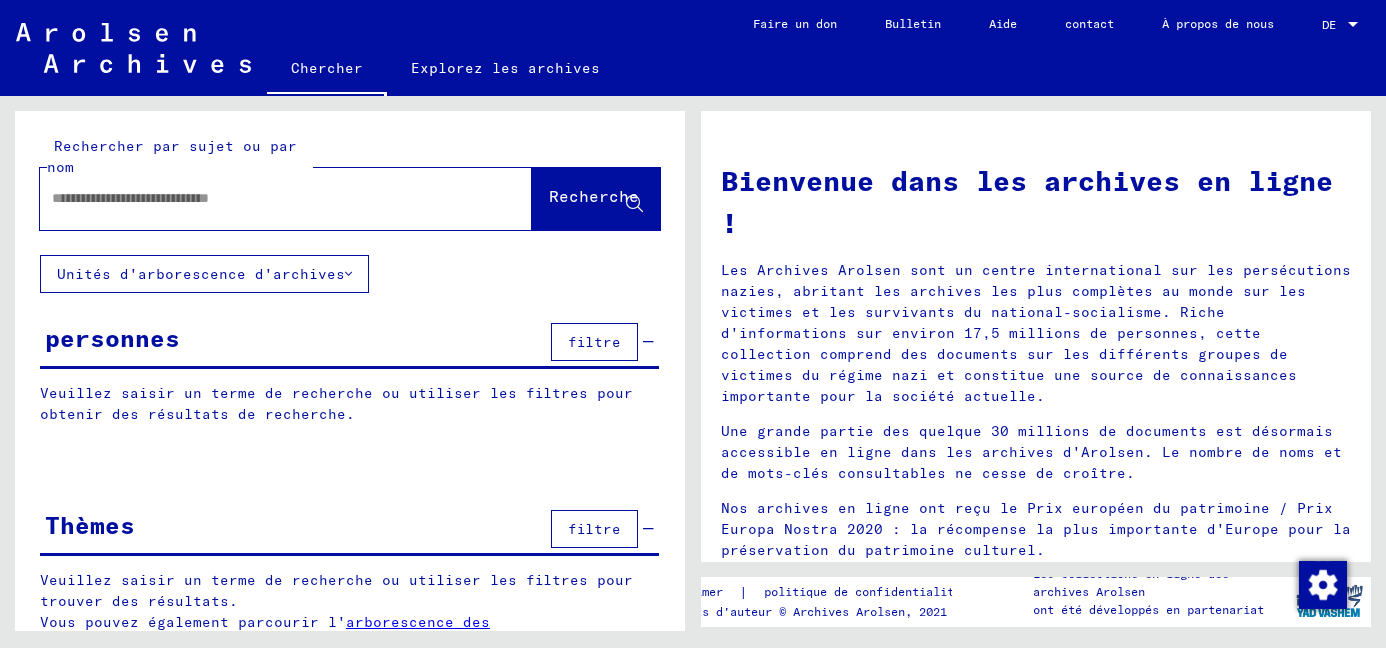 click at bounding box center [262, 198] 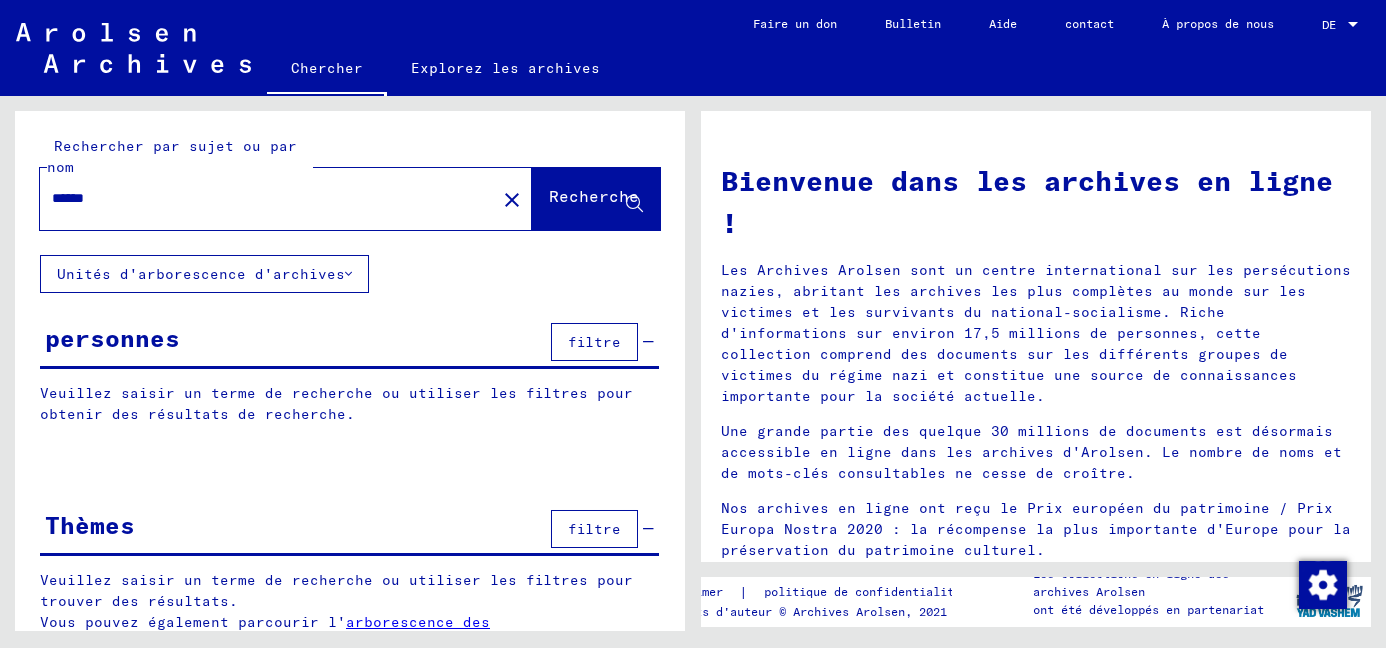 type on "******" 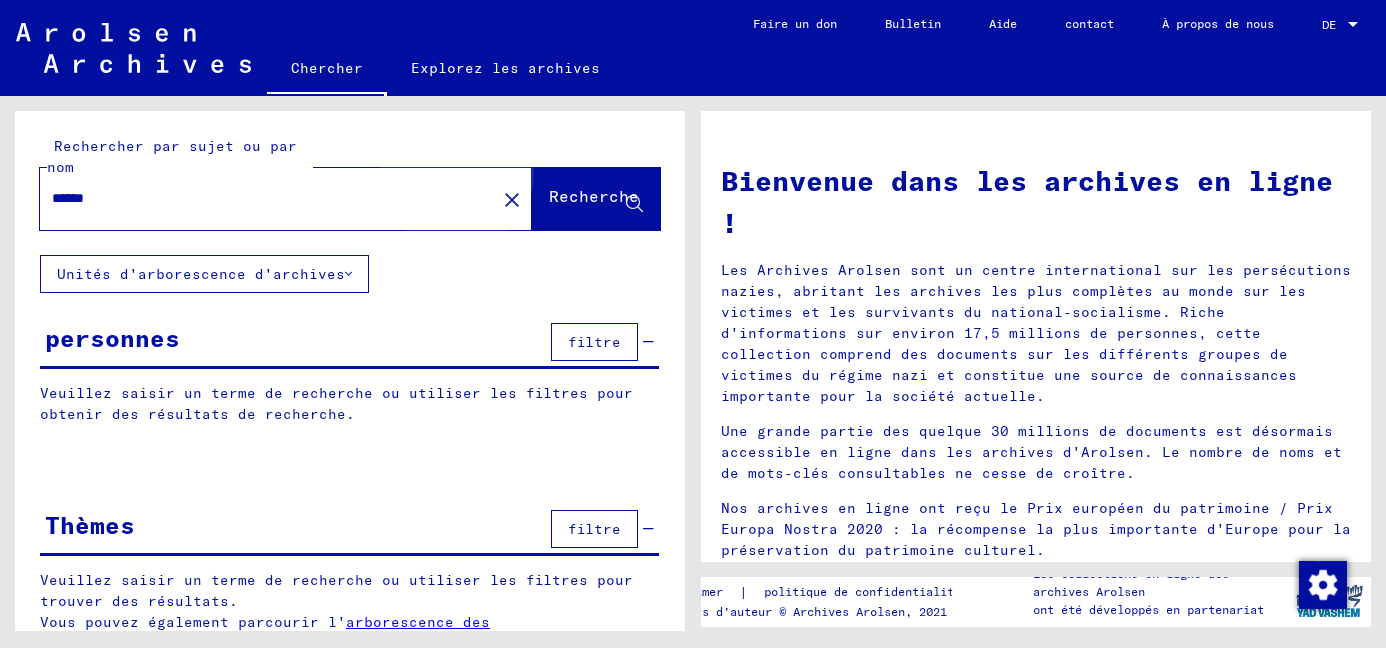 click on "Recherche" 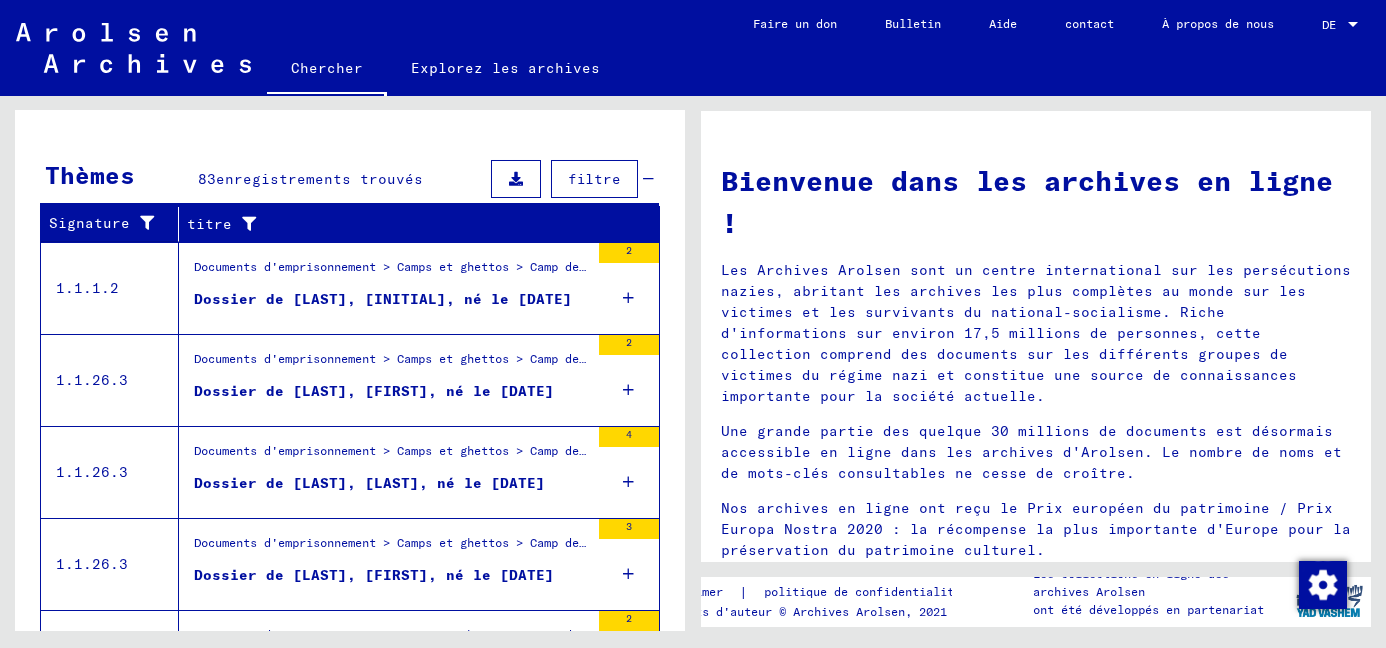 scroll, scrollTop: 321, scrollLeft: 0, axis: vertical 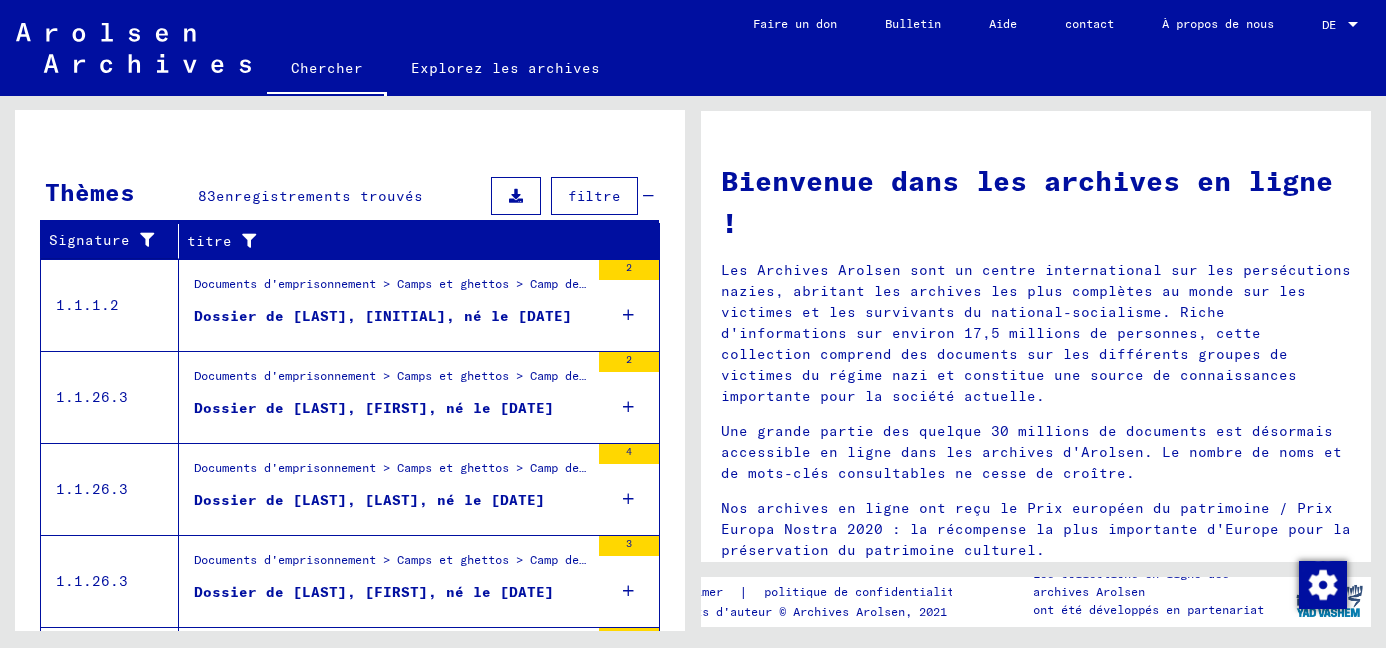 click on "Documents d'emprisonnement > Camps et ghettos > Camp de concentration de Mauthausen > Documents individuels des hommes de Mauthausen > Documents individuels des prisonniers - KL Mauthausen > Dossiers avec noms à partir d'ASKOVIC" at bounding box center [992, 559] 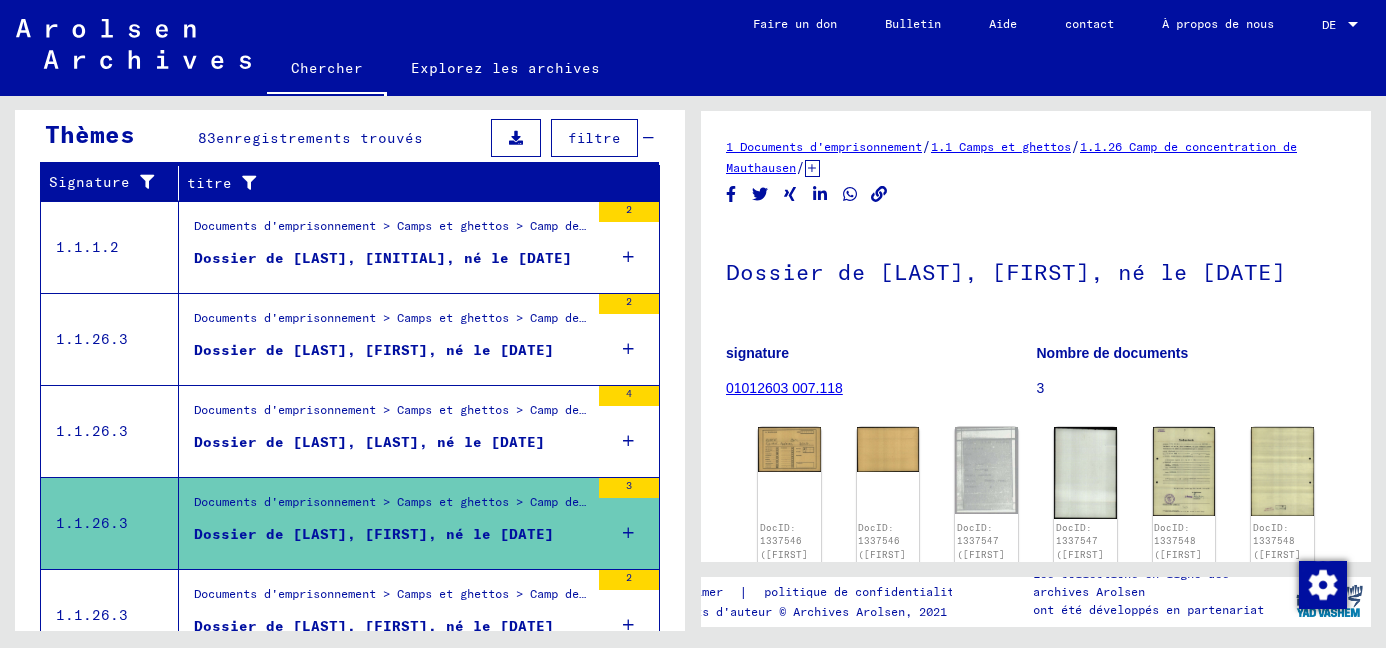 scroll, scrollTop: 0, scrollLeft: 0, axis: both 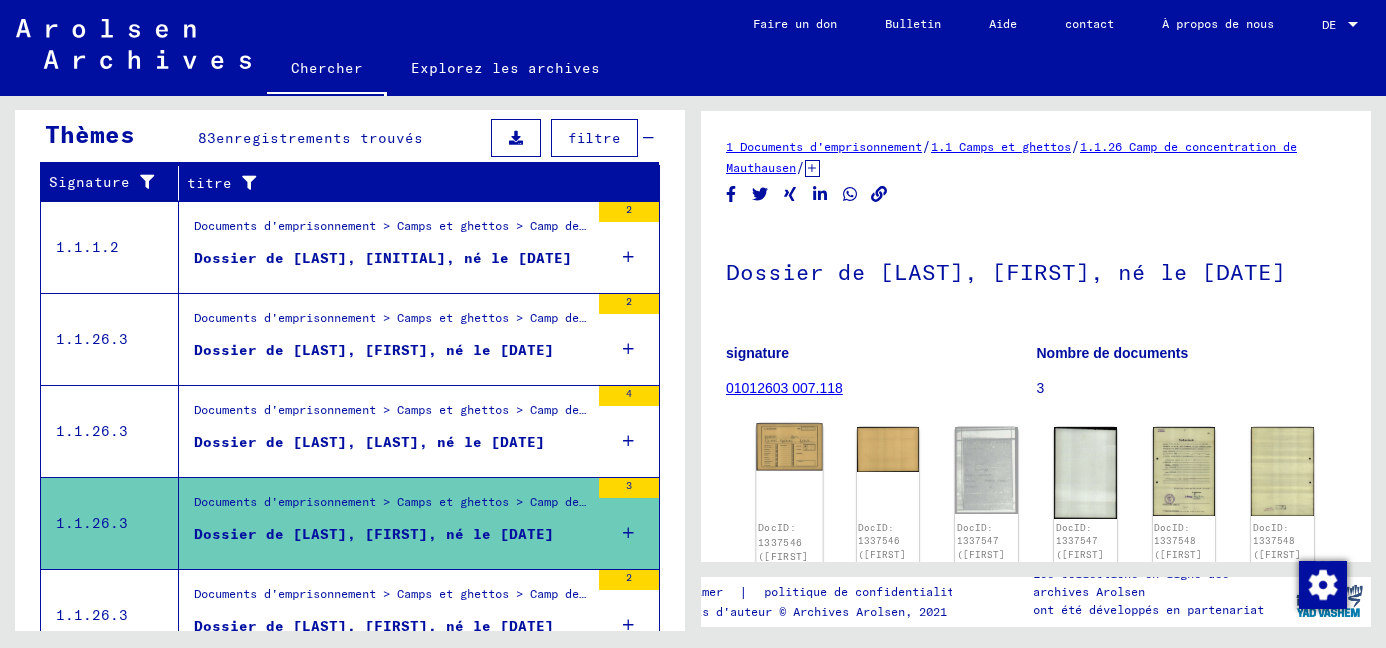 click 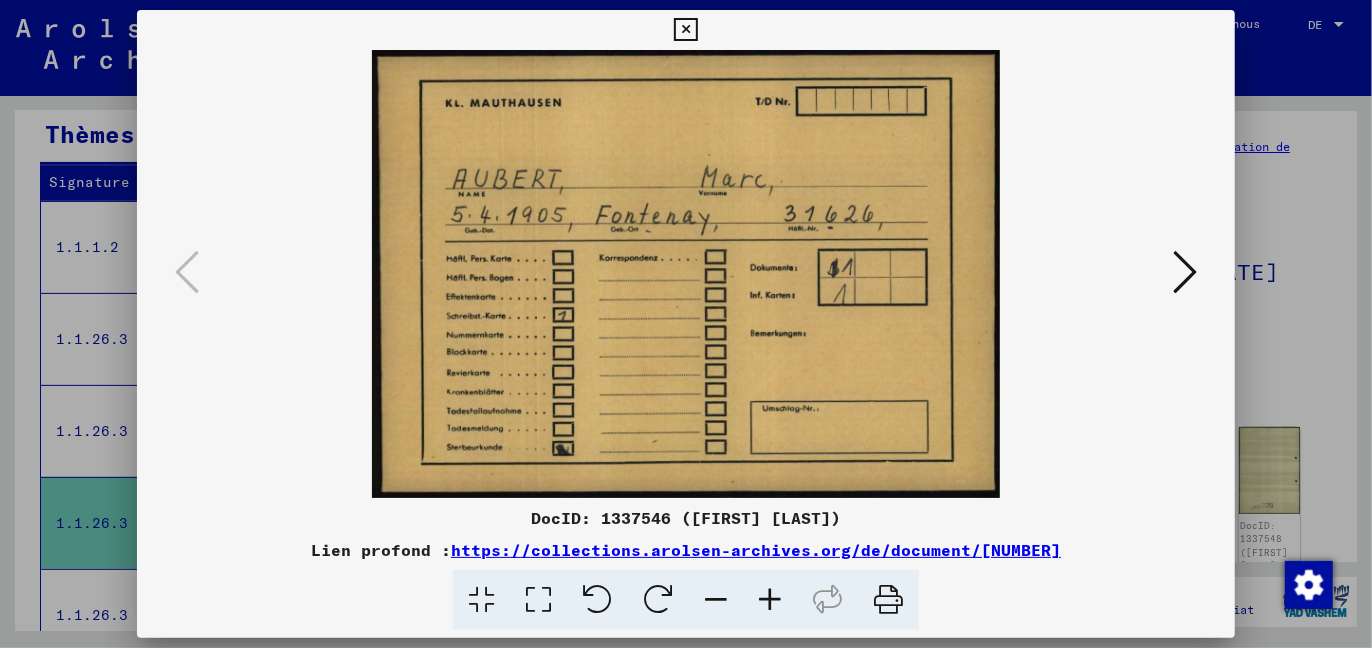 click at bounding box center [1185, 272] 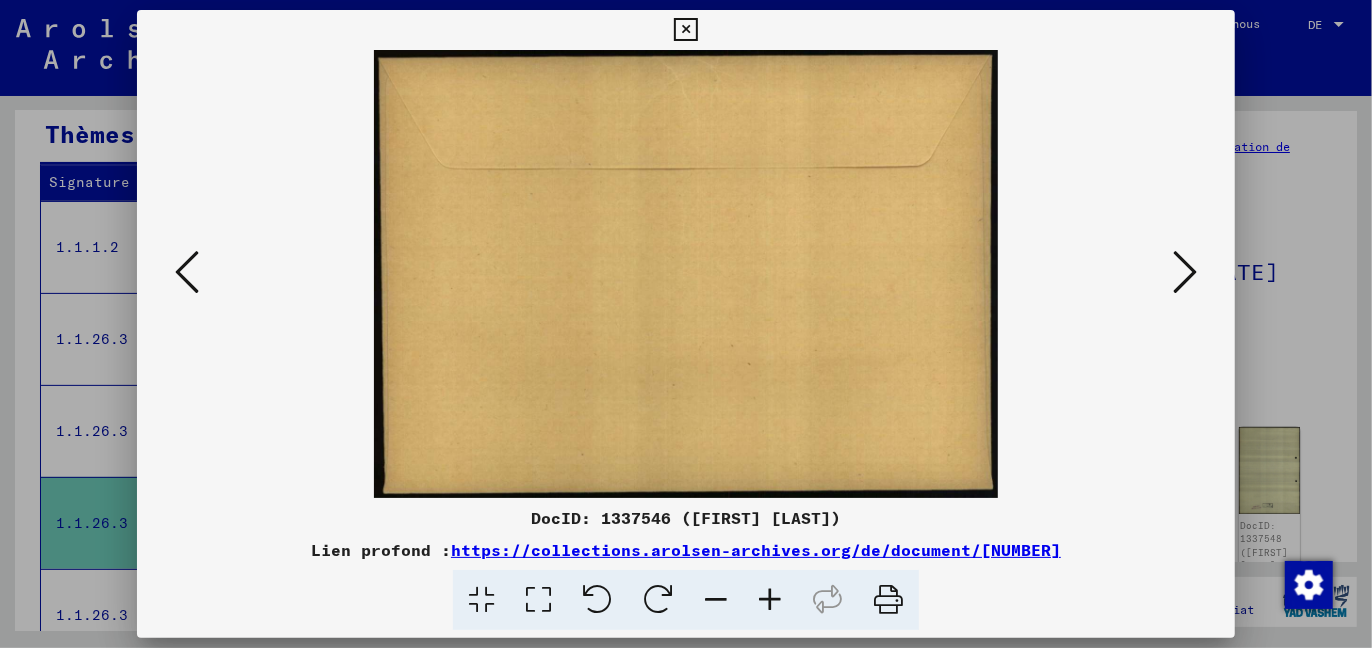 click at bounding box center [1185, 272] 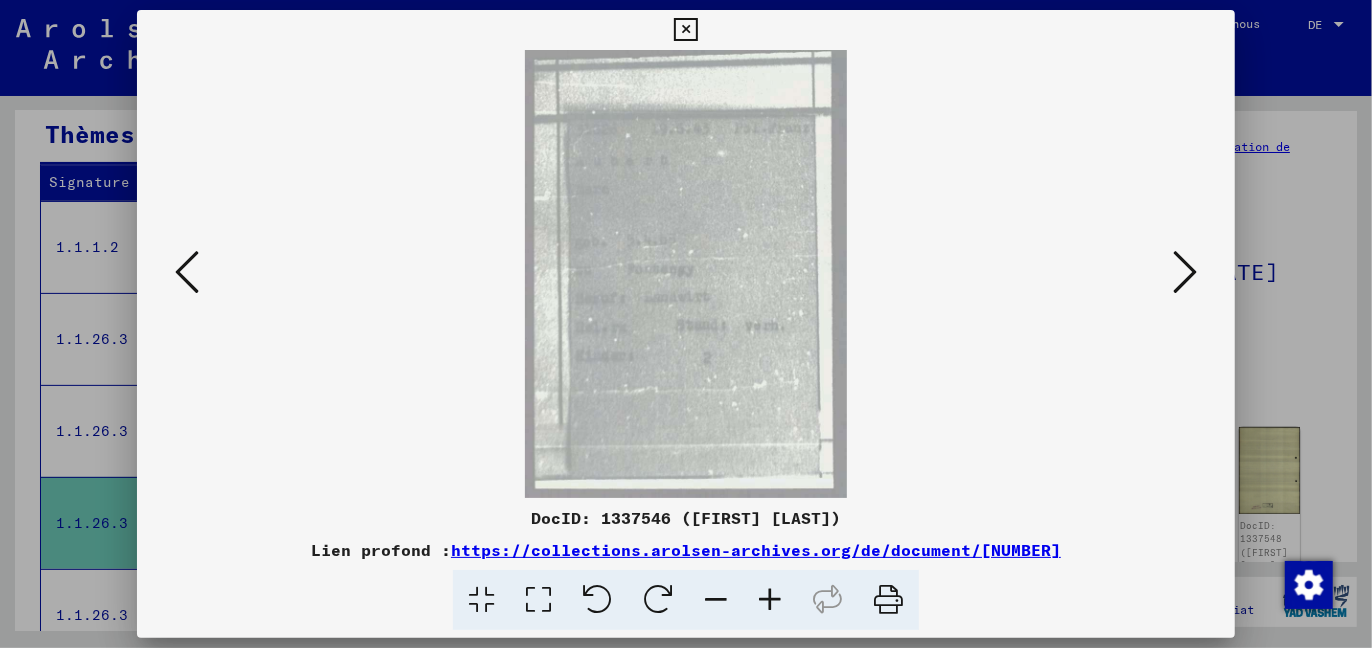 click at bounding box center (1185, 272) 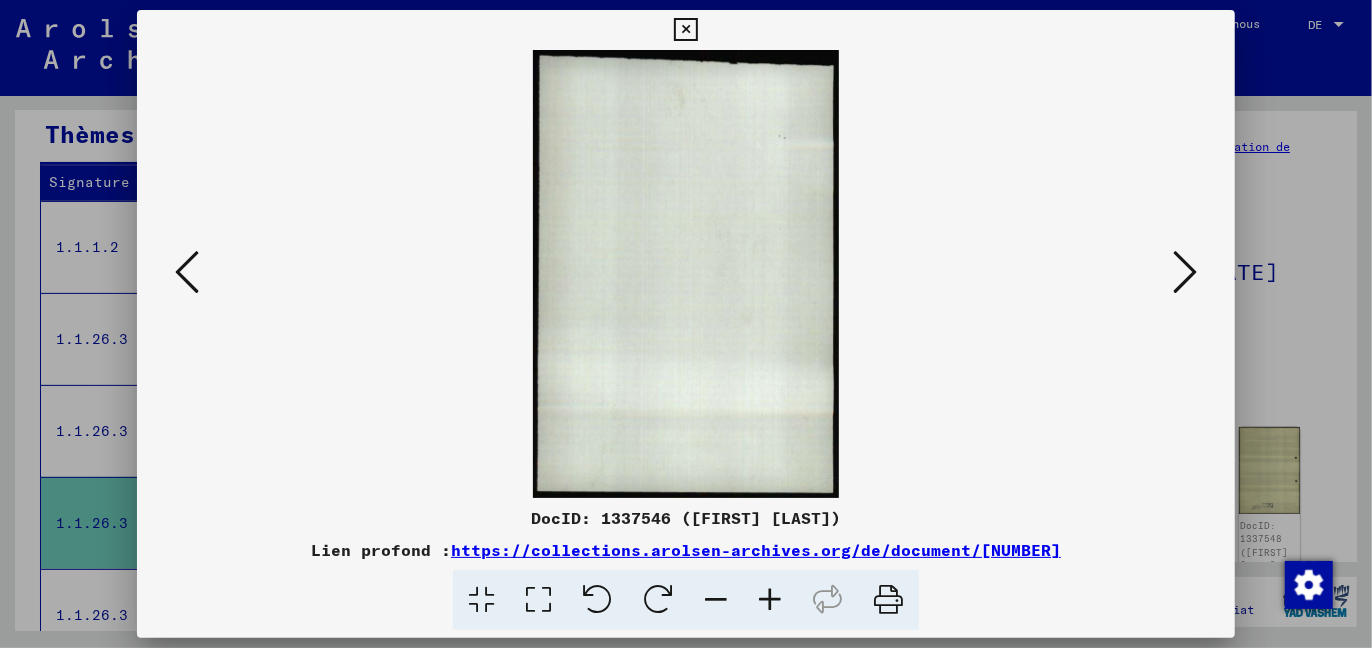 click at bounding box center [1185, 272] 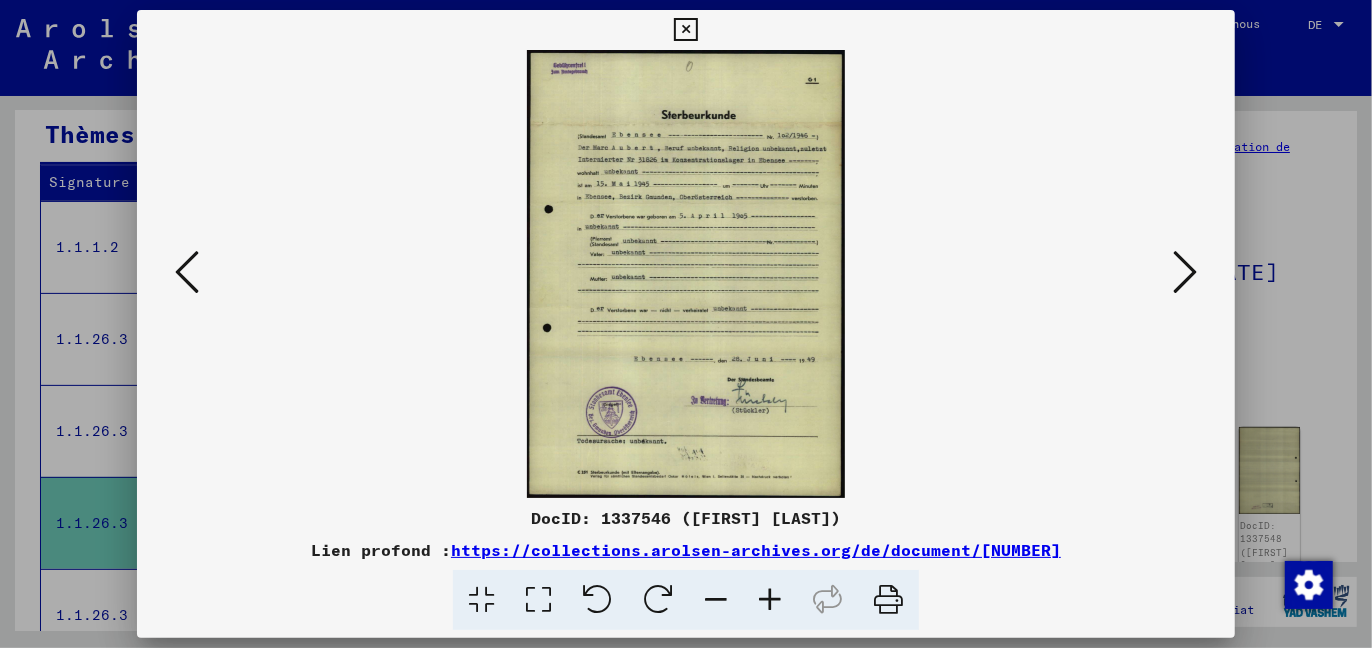 click at bounding box center (1185, 272) 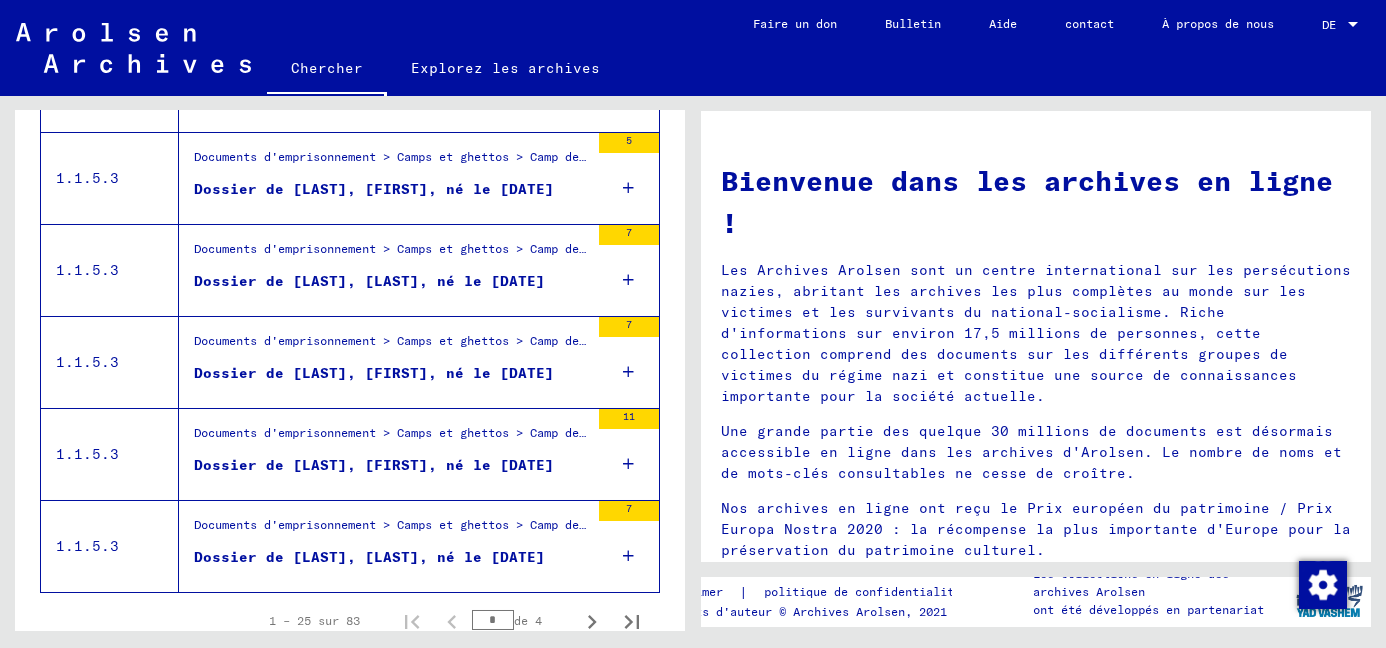 scroll, scrollTop: 2295, scrollLeft: 0, axis: vertical 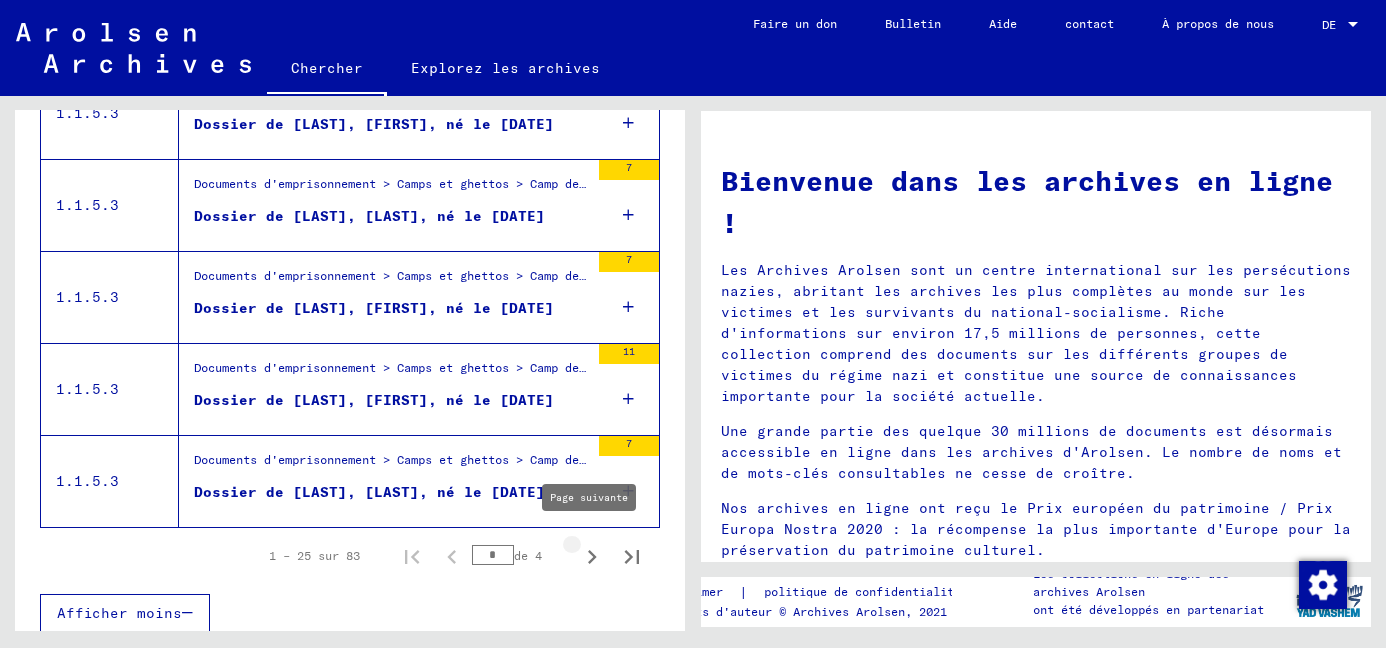 click 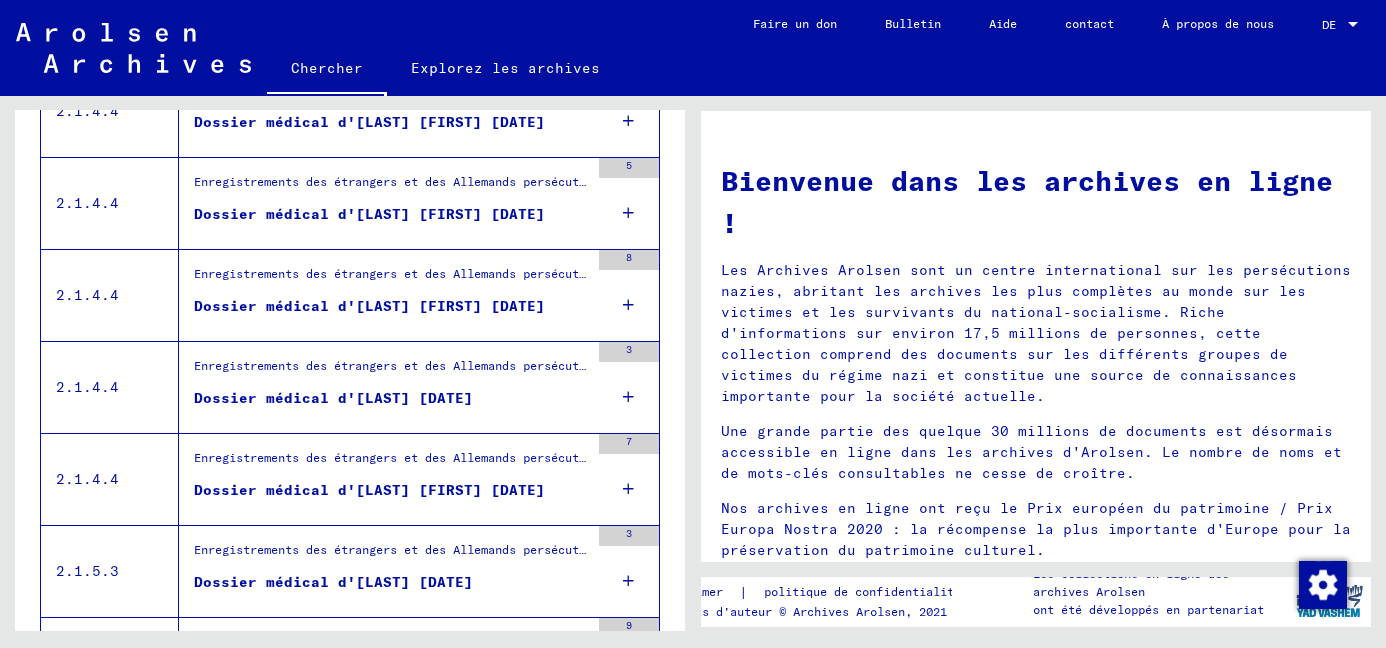 scroll, scrollTop: 2295, scrollLeft: 0, axis: vertical 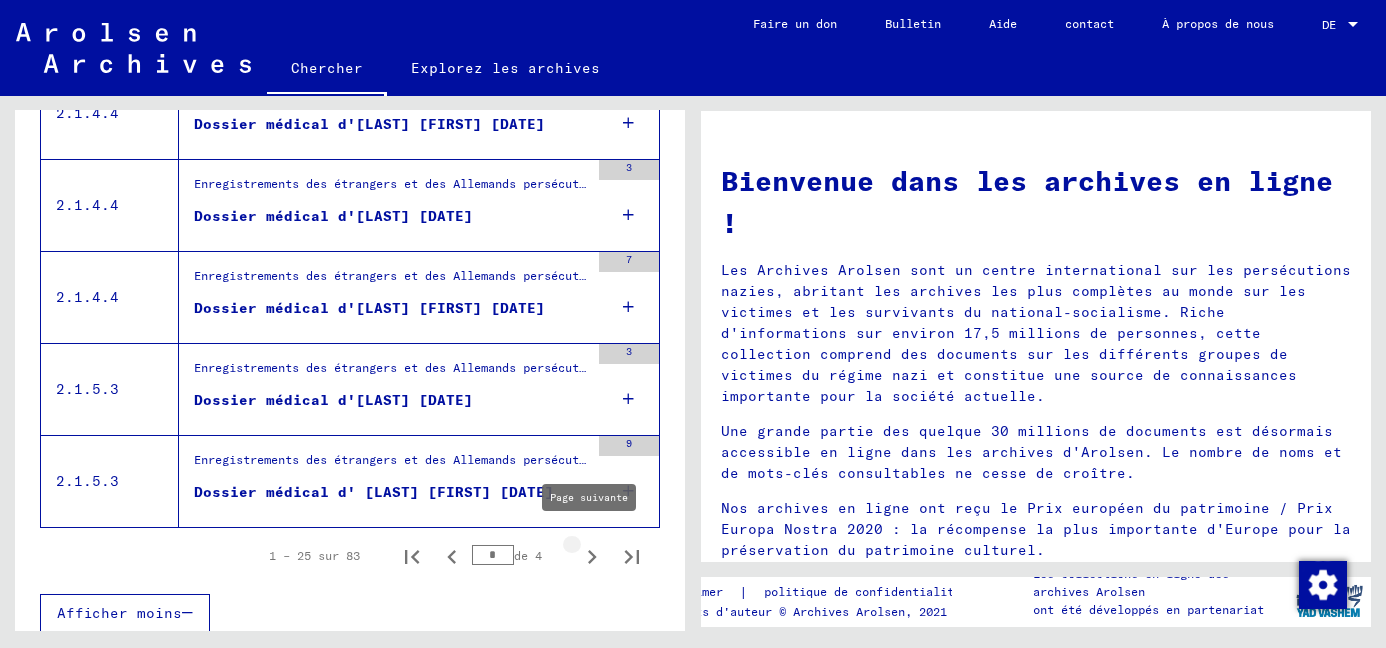 click 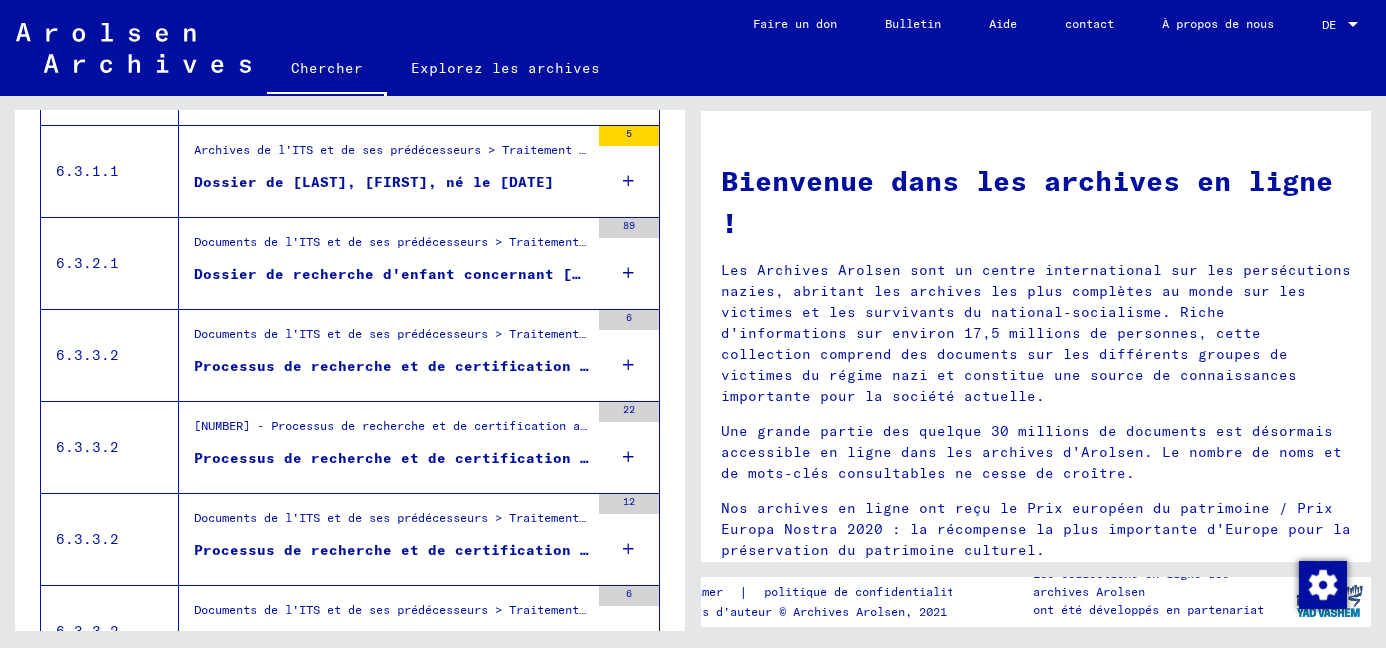 scroll, scrollTop: 1749, scrollLeft: 0, axis: vertical 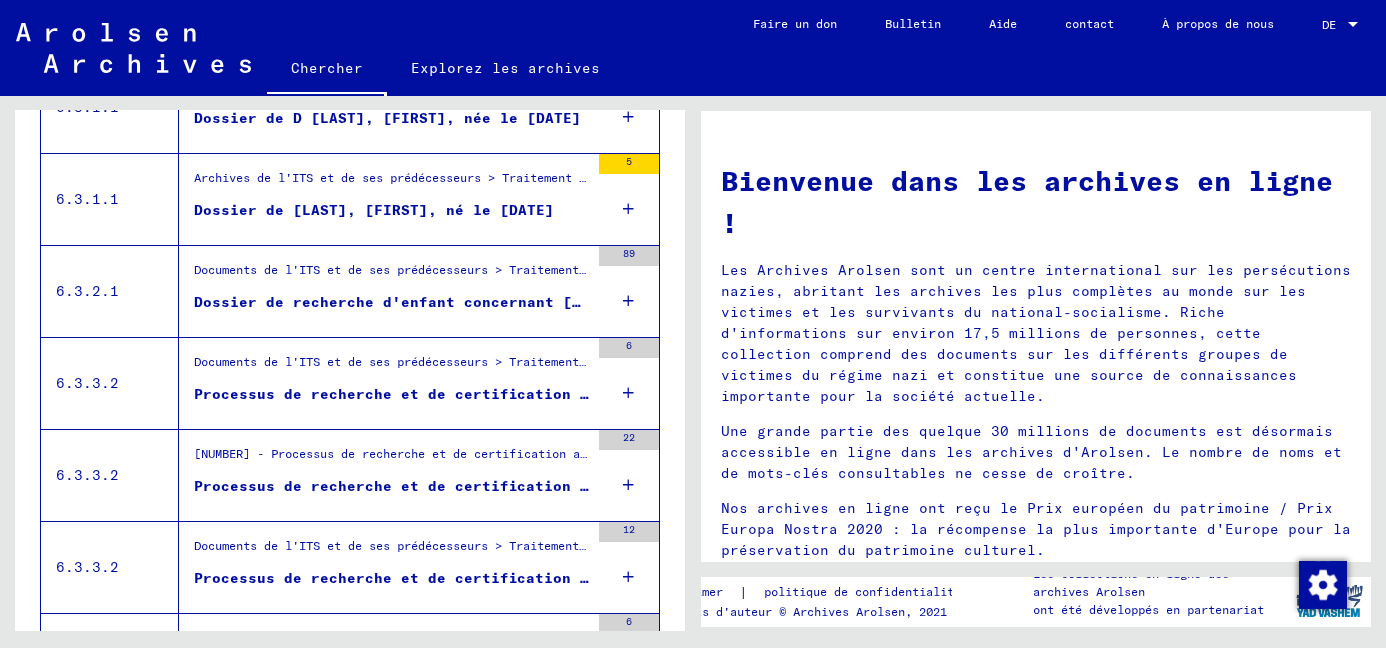 click on "Documents de l'ITS et de ses prédécesseurs > Traitement des demandes > Dossiers relatifs aux cas du Service de recherche des enfants 1947 - 1951 > Dossiers d'enfants identifiés par nom > Dossiers de recherche des enfants S" at bounding box center (971, 269) 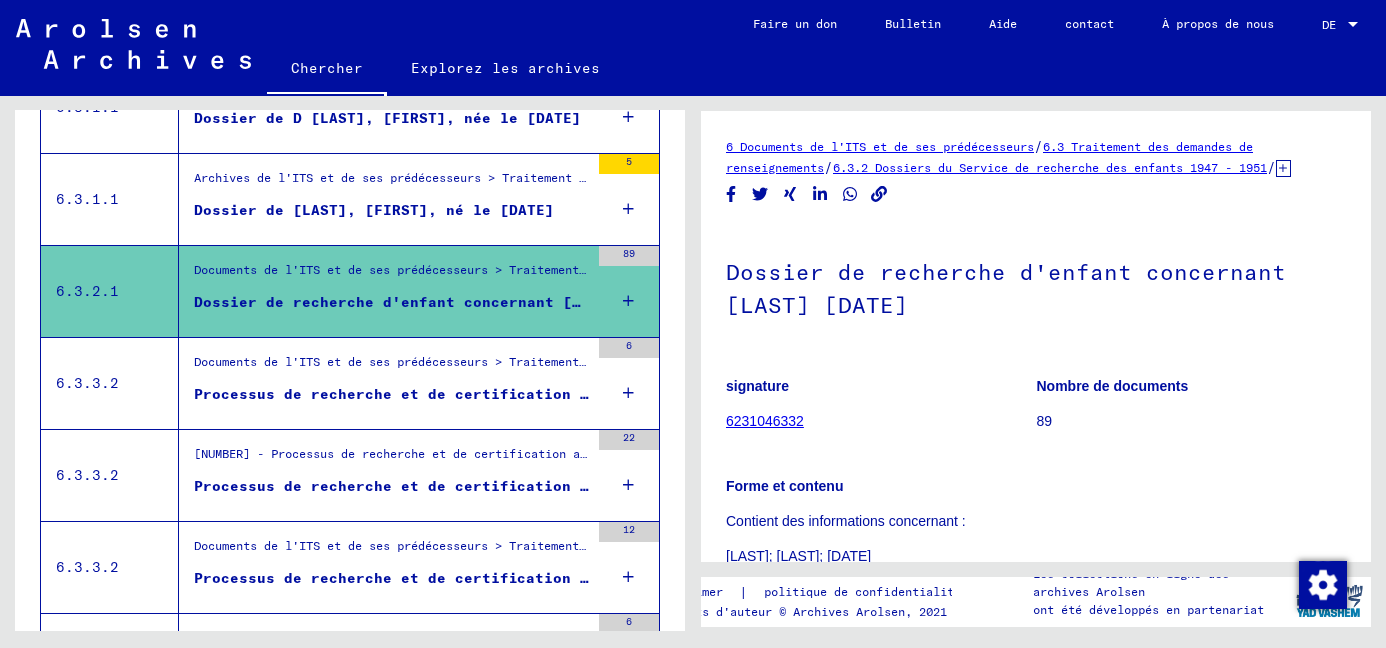scroll, scrollTop: 0, scrollLeft: 0, axis: both 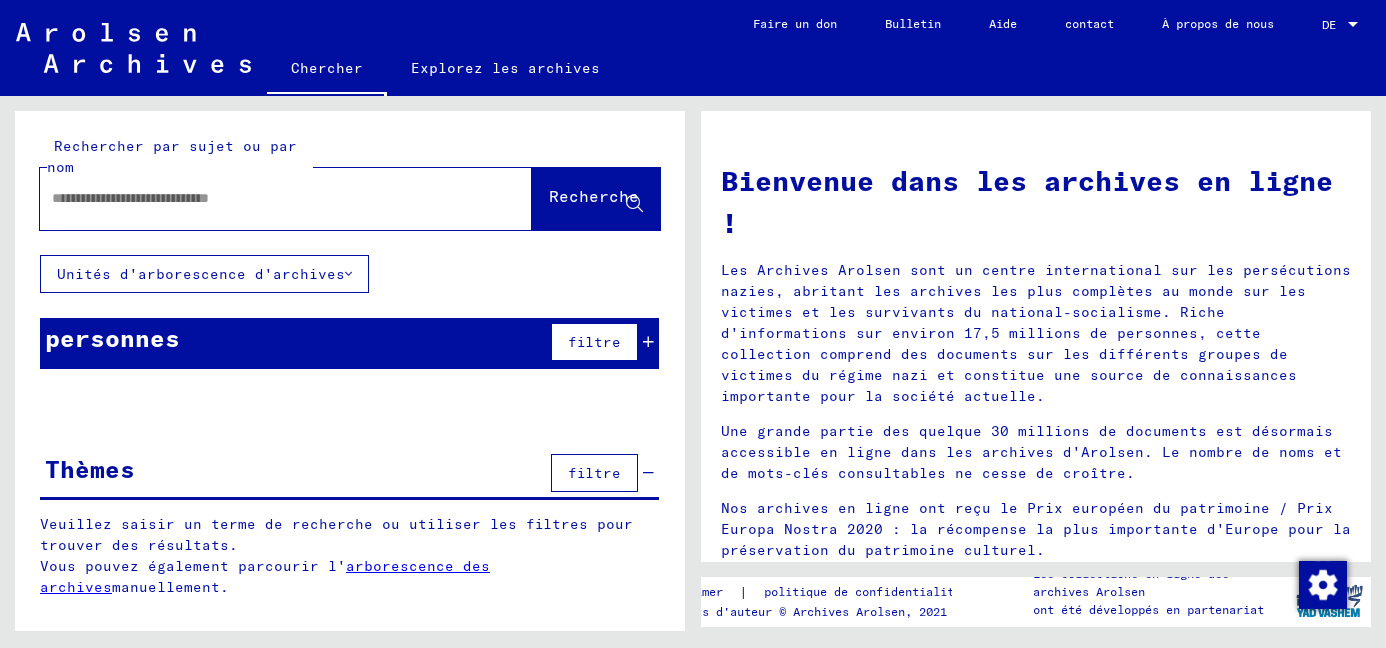 click at bounding box center (262, 198) 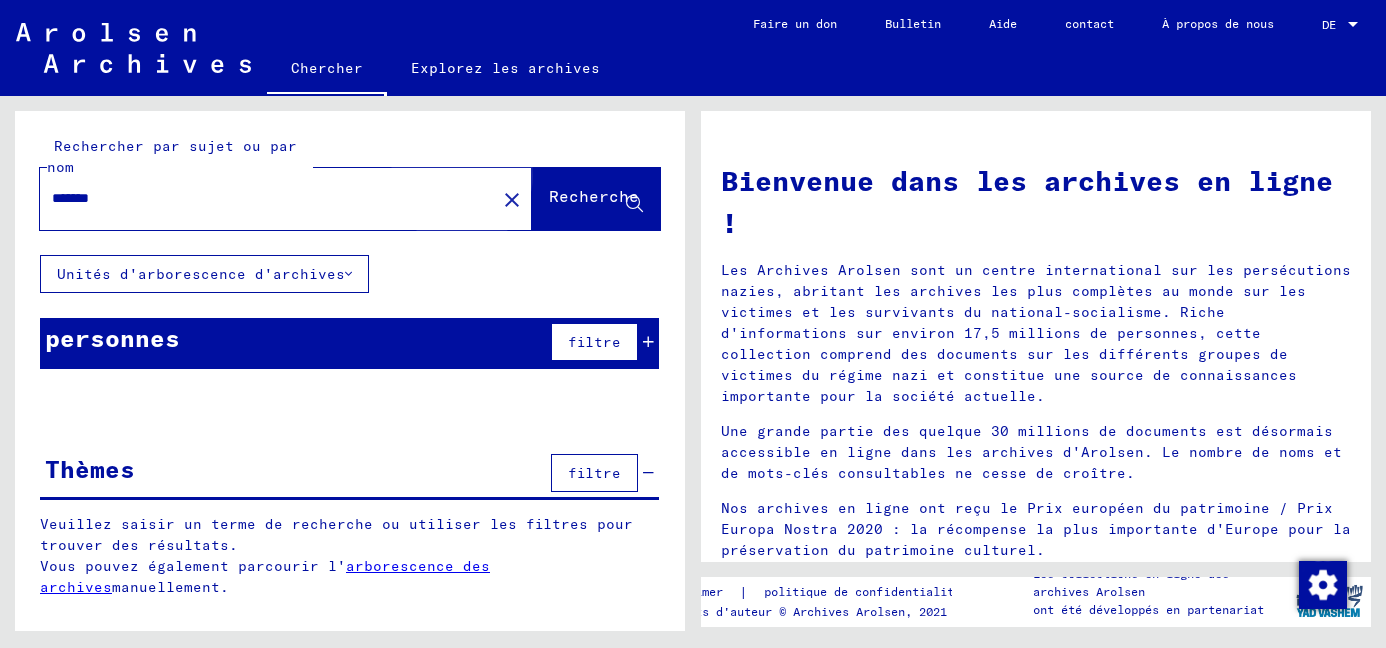 click on "Recherche" 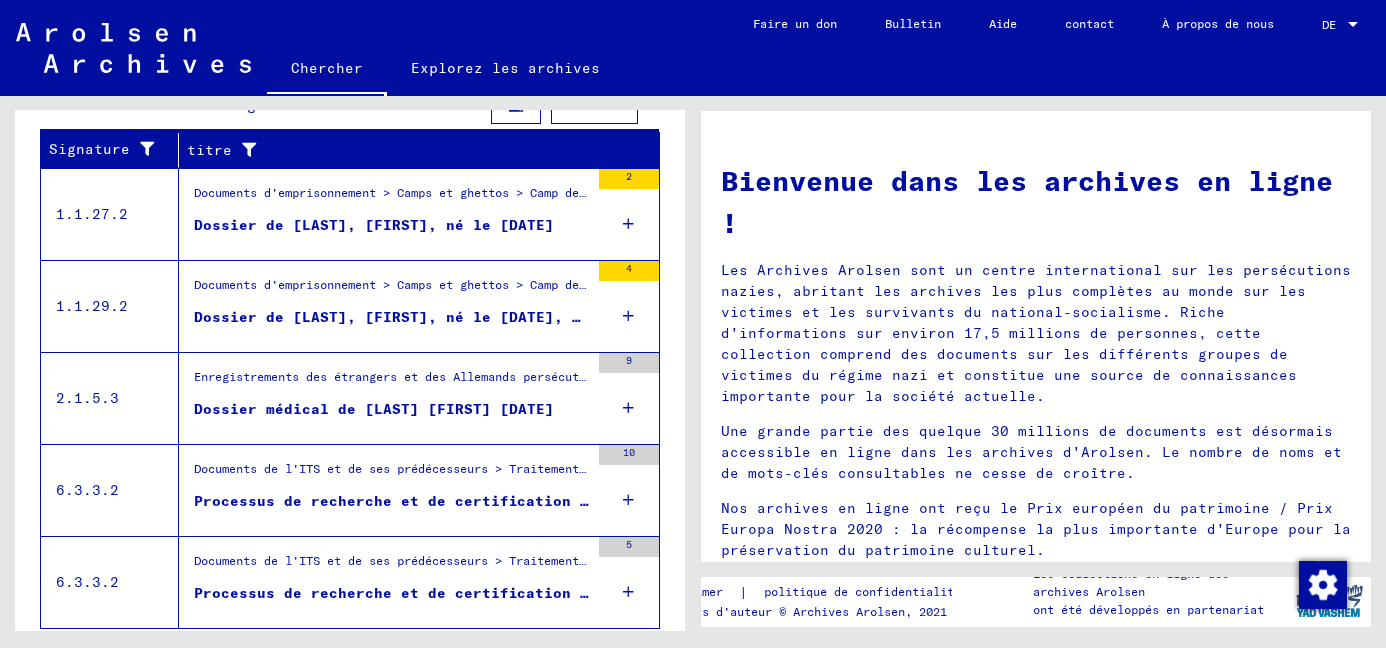 scroll, scrollTop: 314, scrollLeft: 0, axis: vertical 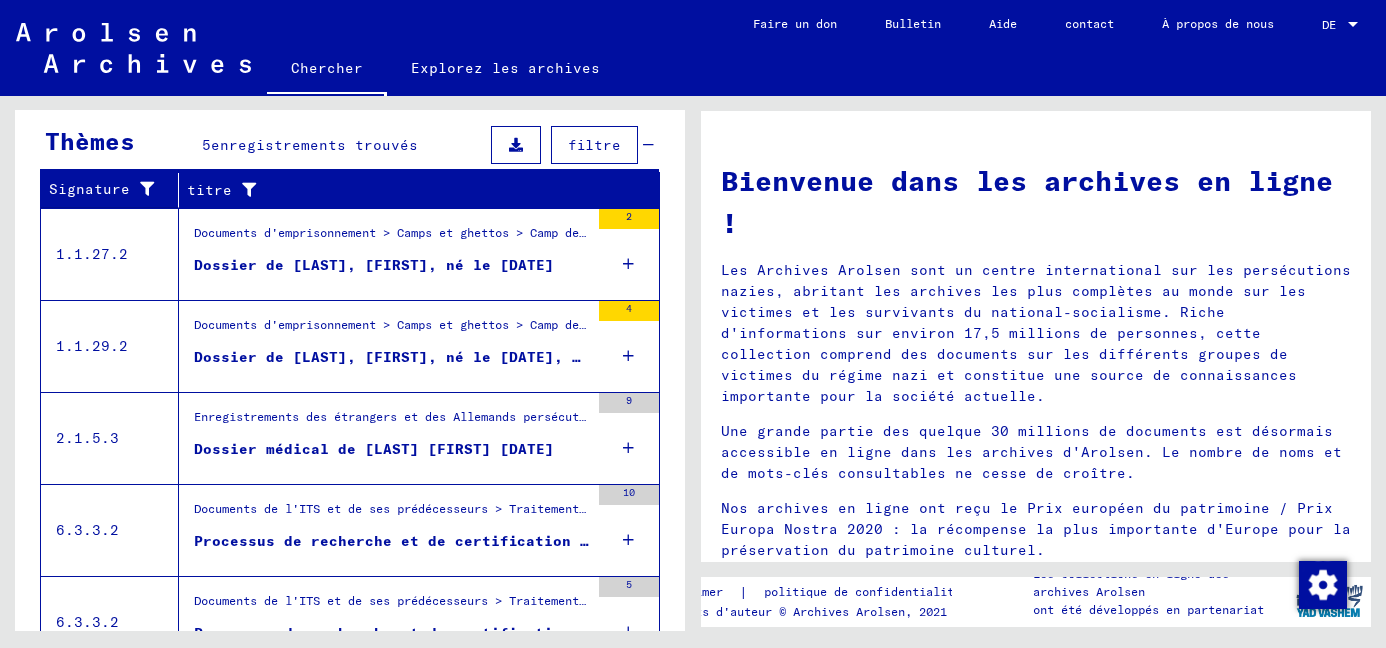 click on "Documents de l'ITS et de ses prédécesseurs > Traitement des demandes > Dossiers de l'ITS à partir de 1947 > Dépôt de dossiers T/D > Processus de recherche et de certification avec des numéros (T/D) de 1 250 000 à 1 499 999 > Processus de recherche et de certification avec des numéros (T/D) de 1 409 000 à 1 409 499" at bounding box center (1297, 508) 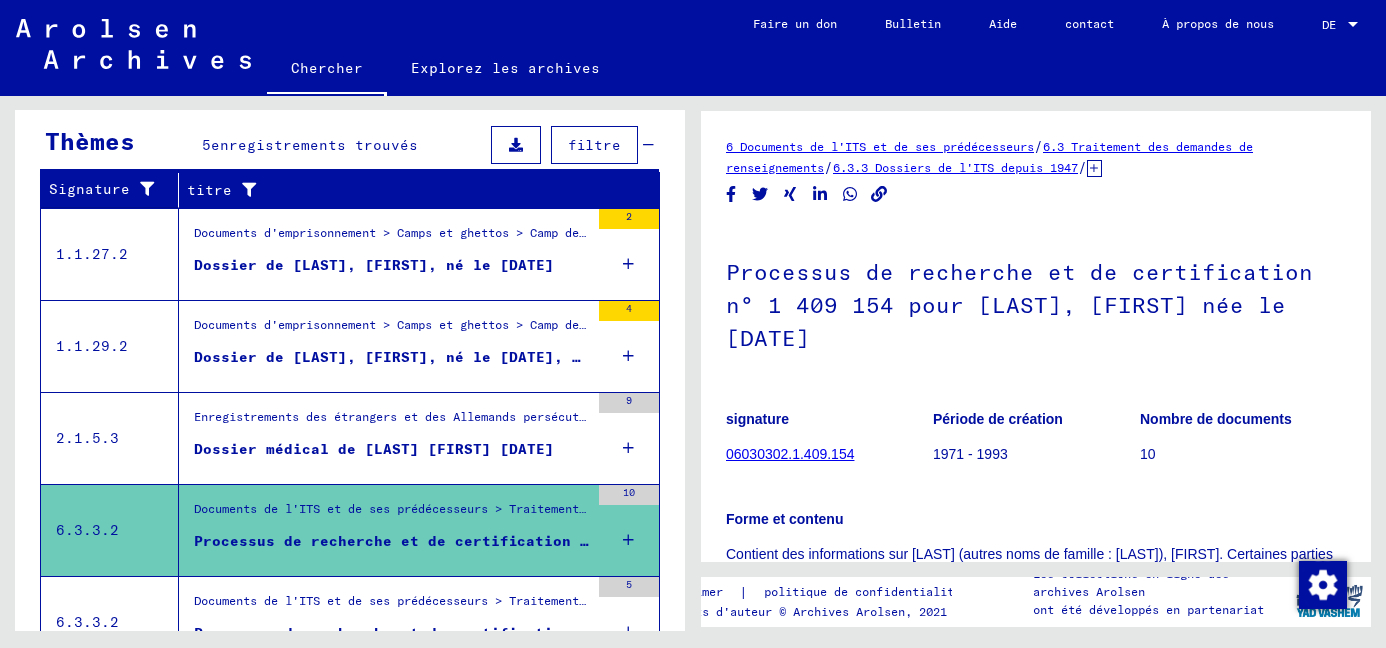 scroll, scrollTop: 0, scrollLeft: 0, axis: both 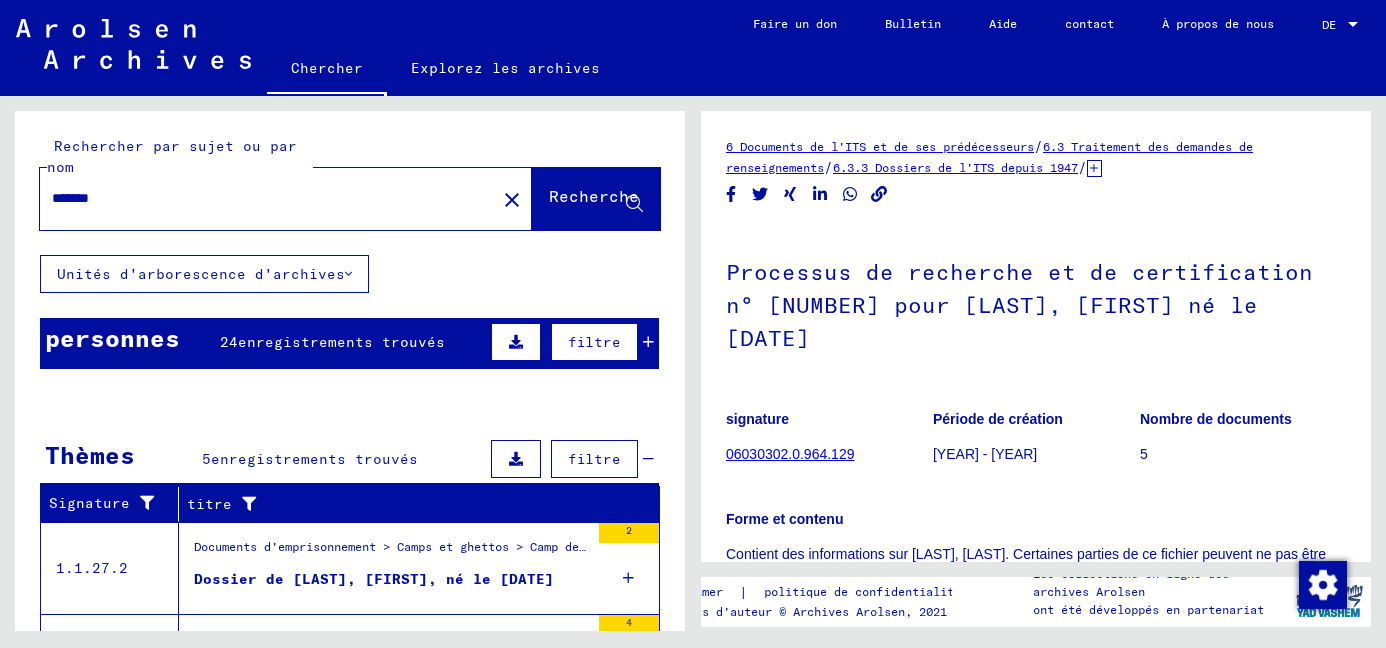 click on "*******" at bounding box center [268, 198] 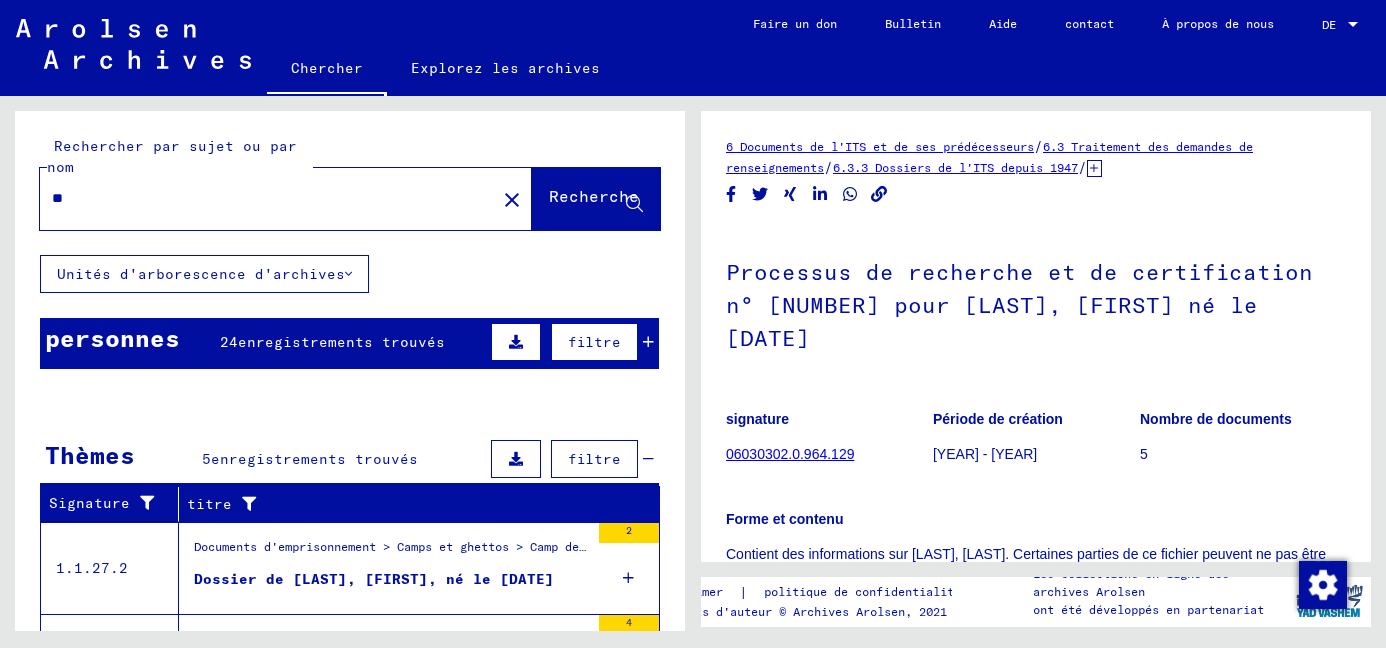 type on "*" 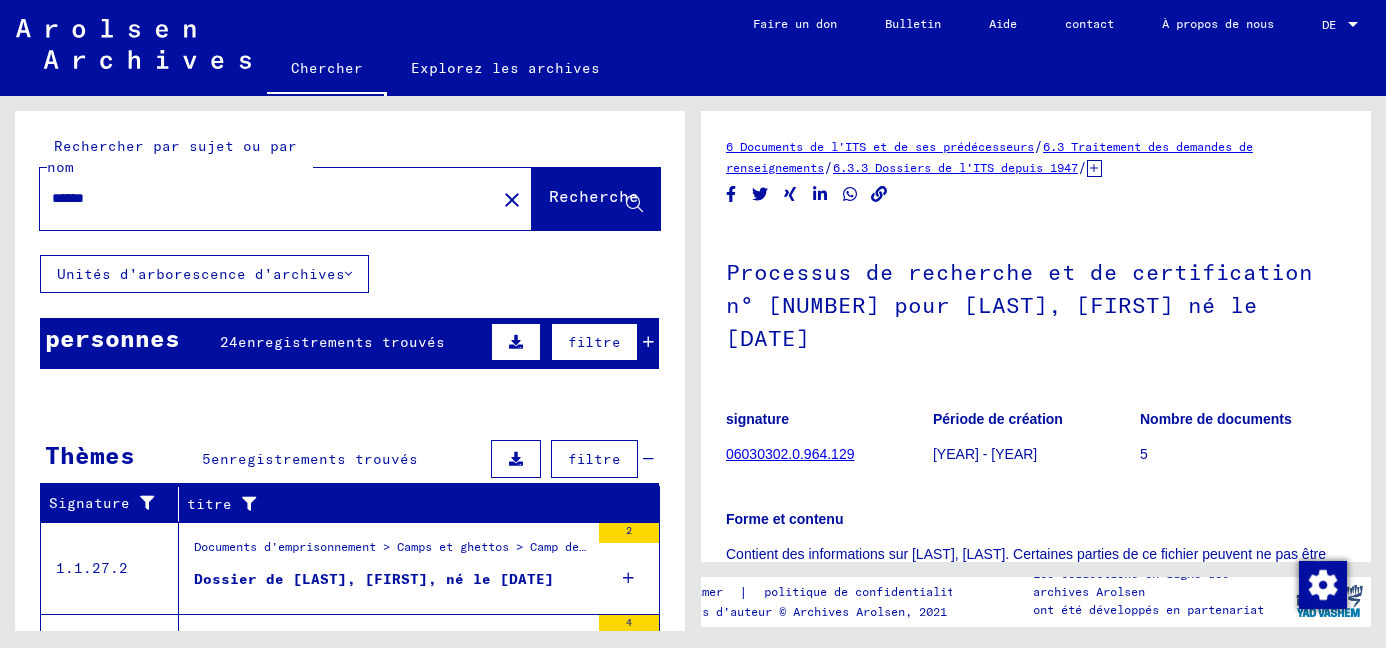 type on "******" 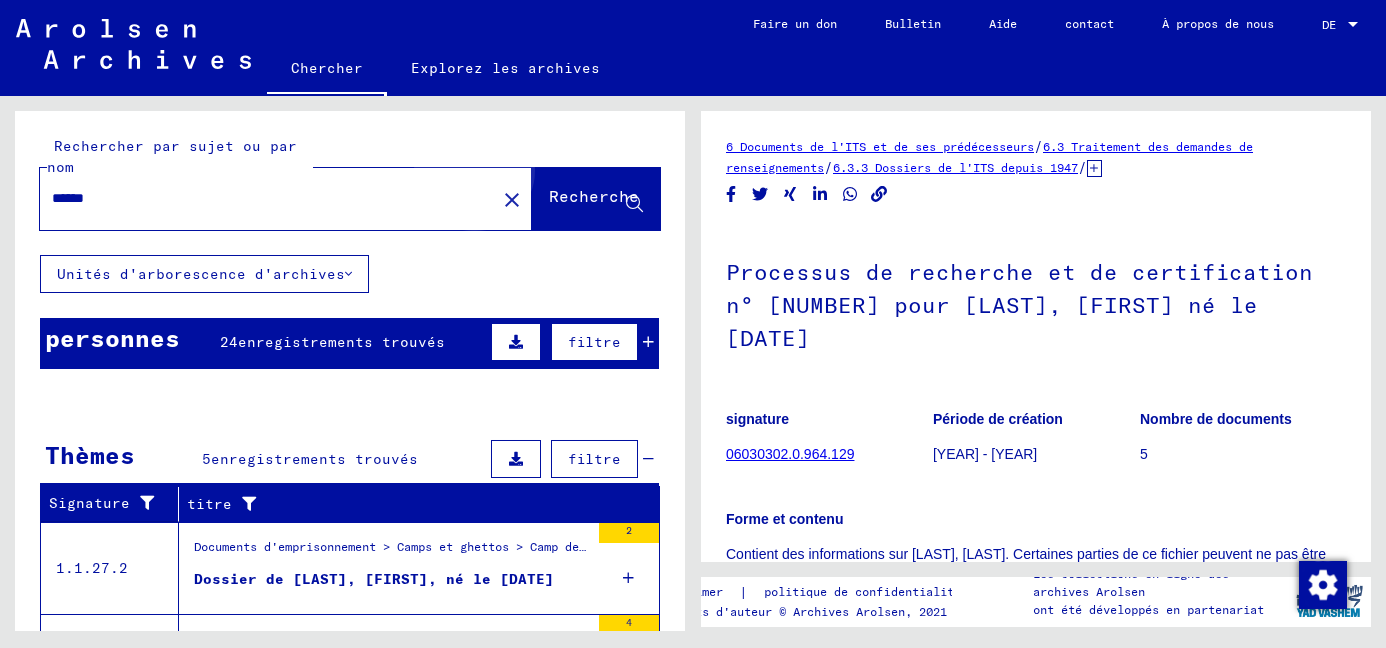 click on "Recherche" 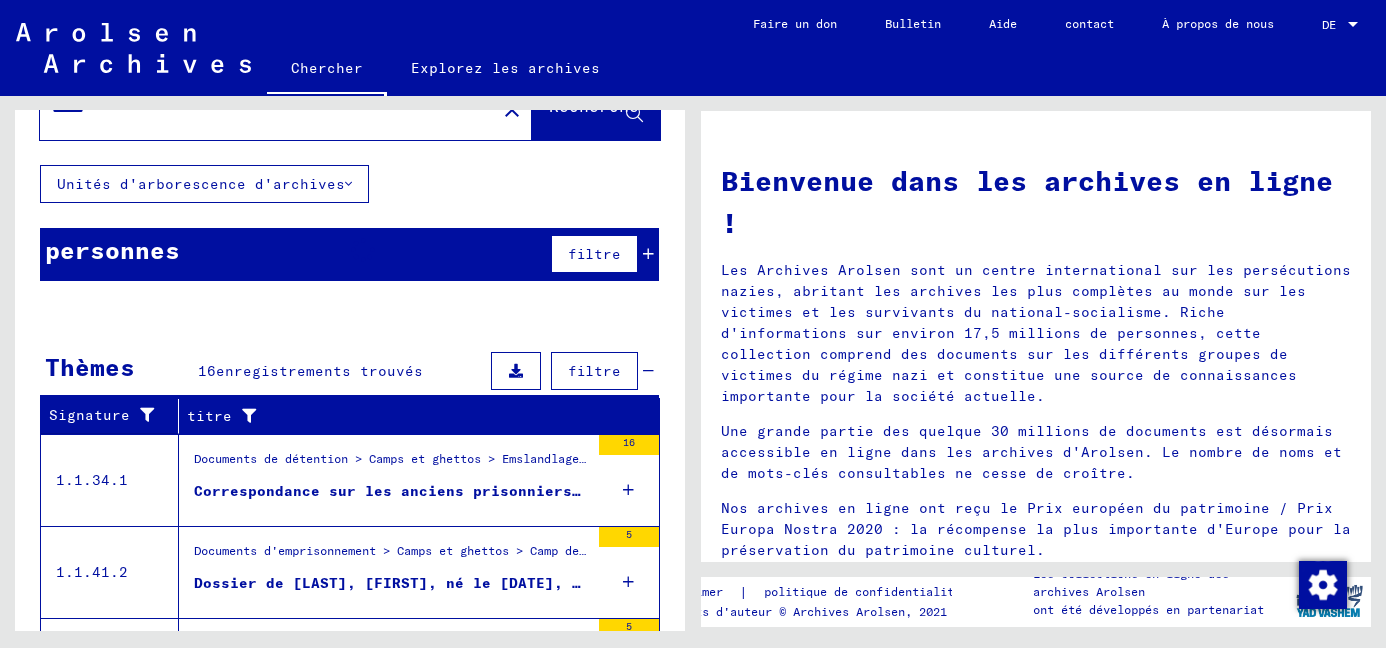 scroll, scrollTop: 181, scrollLeft: 0, axis: vertical 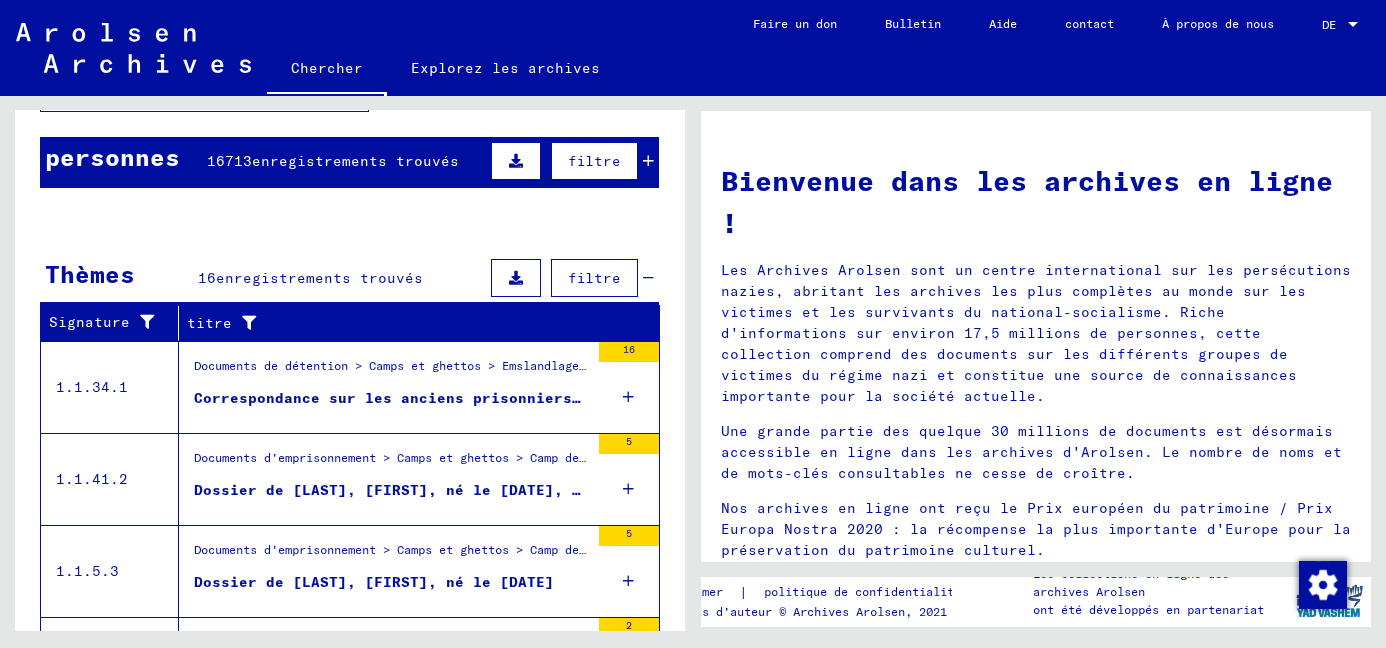 click on "Correspondance sur les anciens prisonniers du camp pénal de Lendringsen" at bounding box center (513, 398) 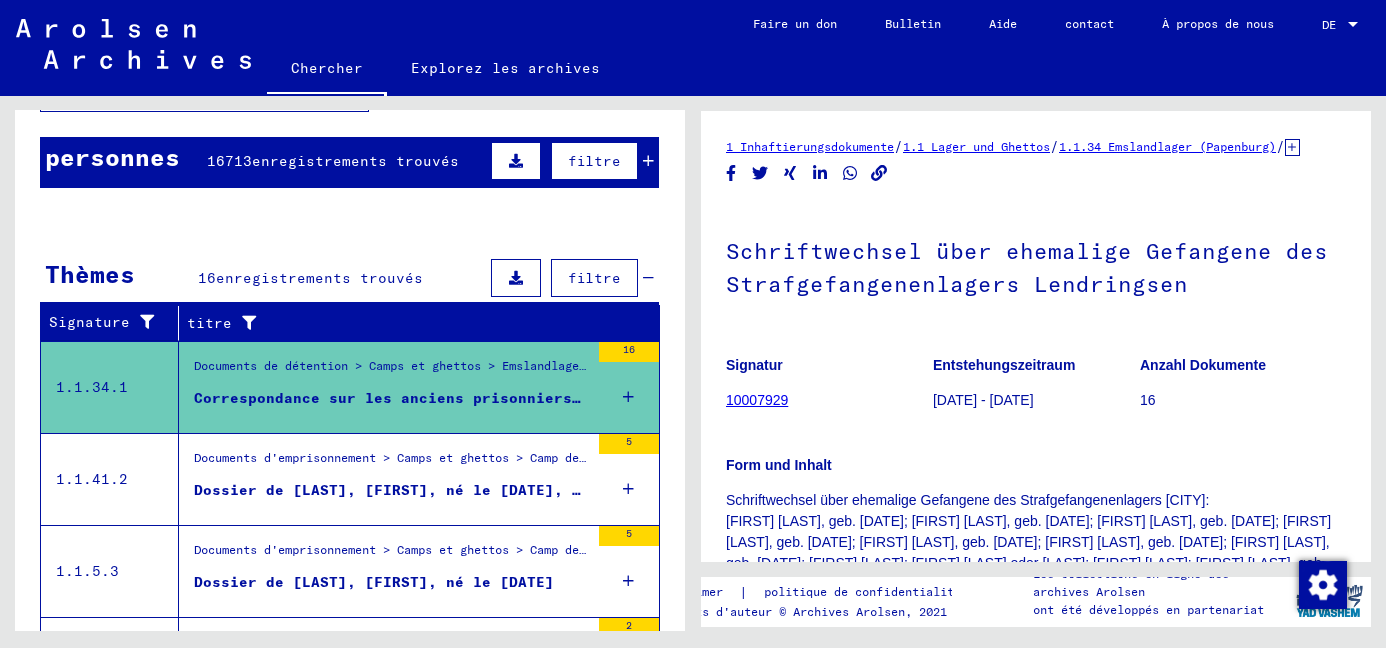 scroll, scrollTop: 90, scrollLeft: 0, axis: vertical 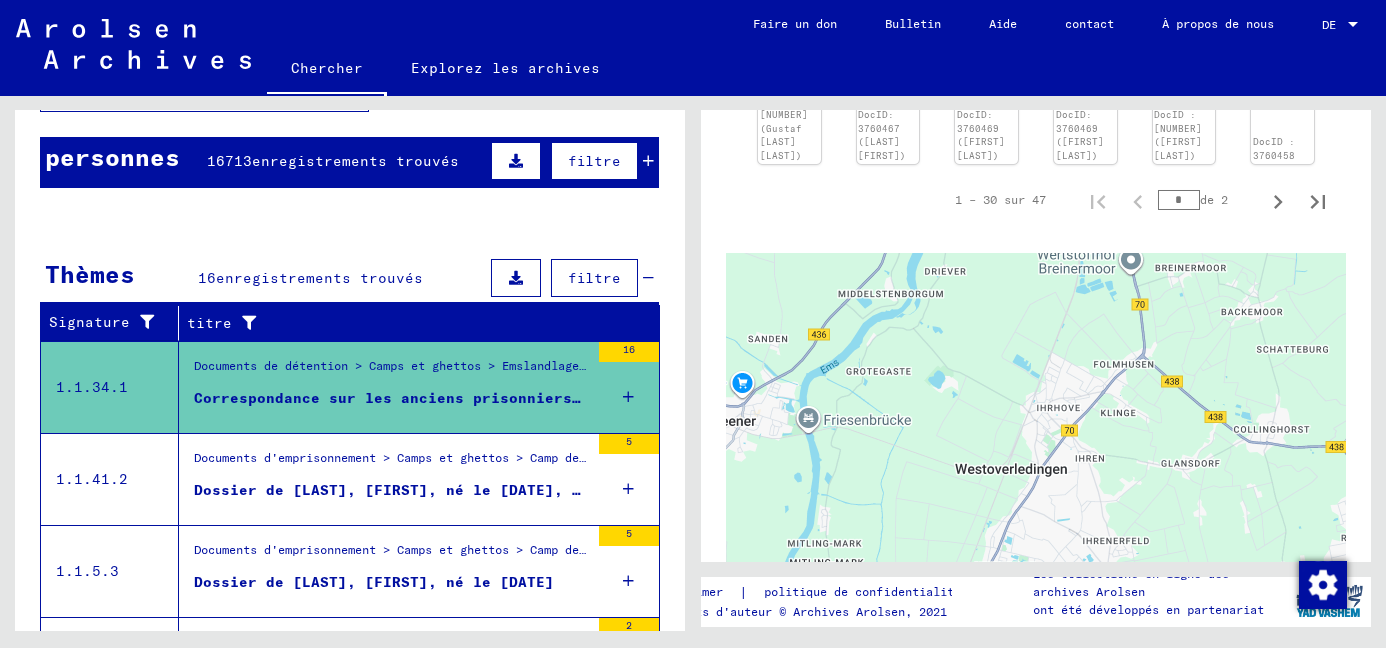 drag, startPoint x: 1126, startPoint y: 471, endPoint x: 1305, endPoint y: 395, distance: 194.46594 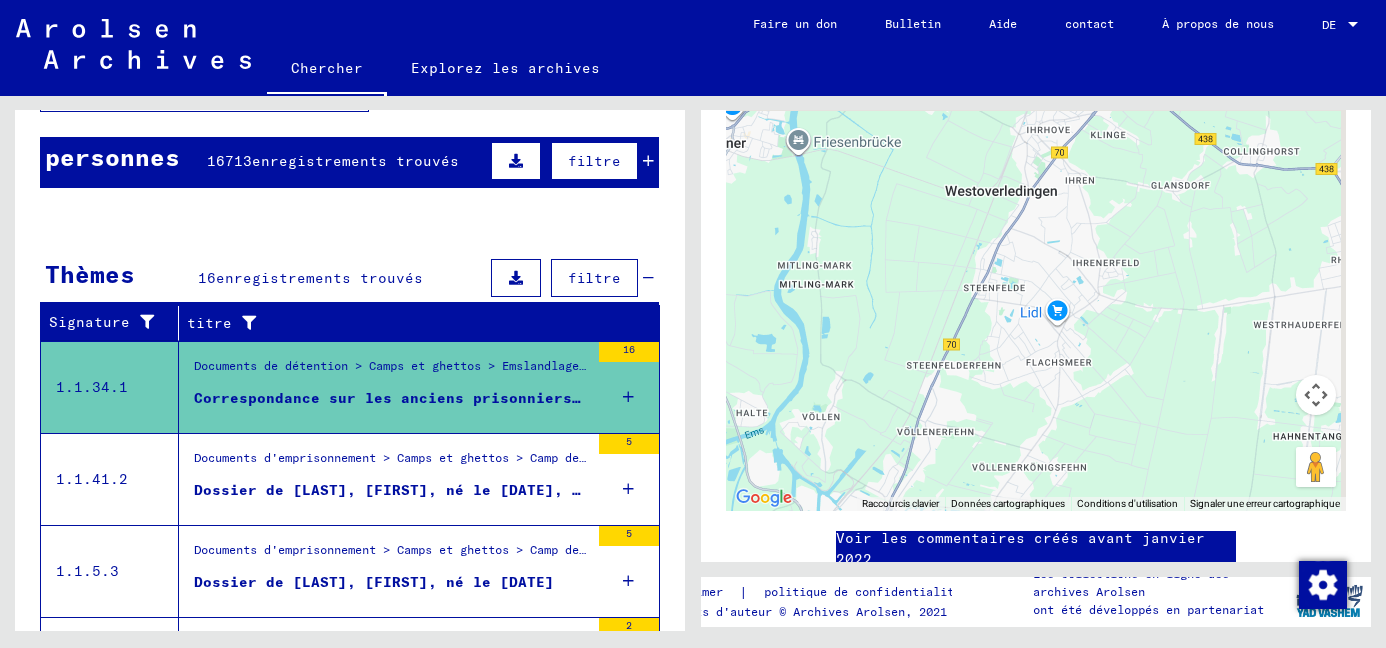 scroll, scrollTop: 1904, scrollLeft: 0, axis: vertical 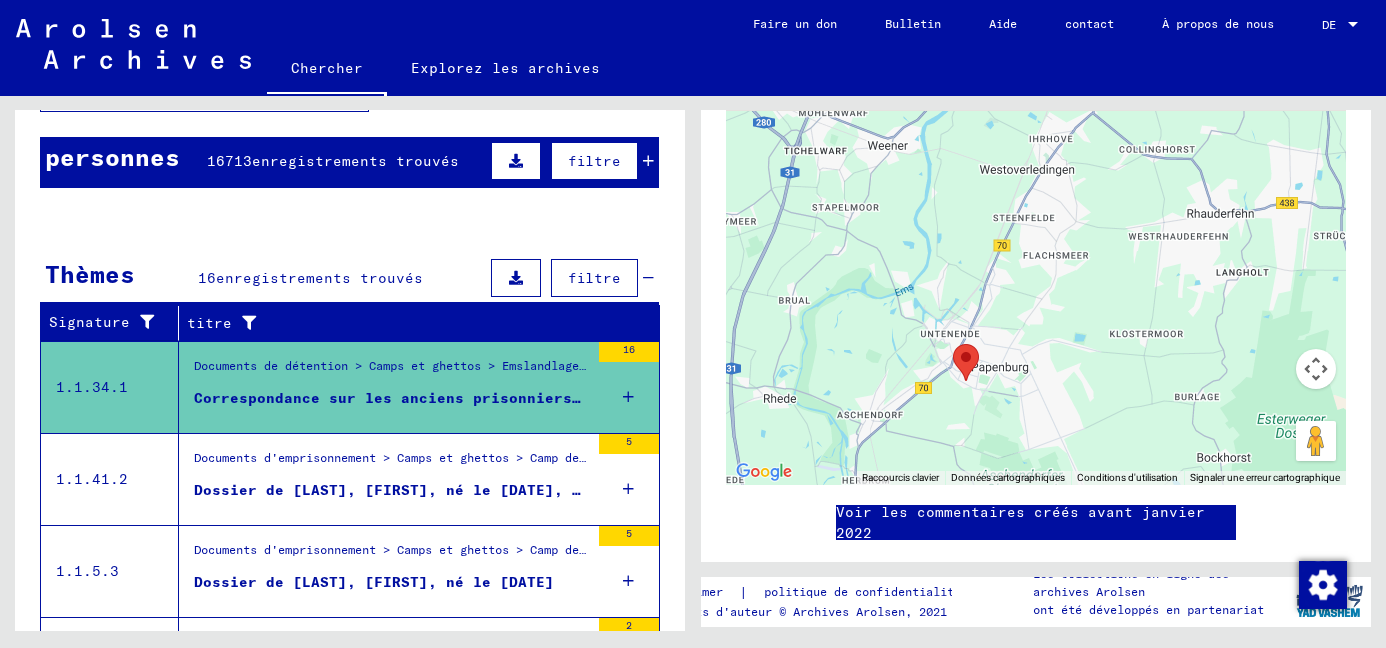 drag, startPoint x: 1063, startPoint y: 475, endPoint x: 1035, endPoint y: 363, distance: 115.44696 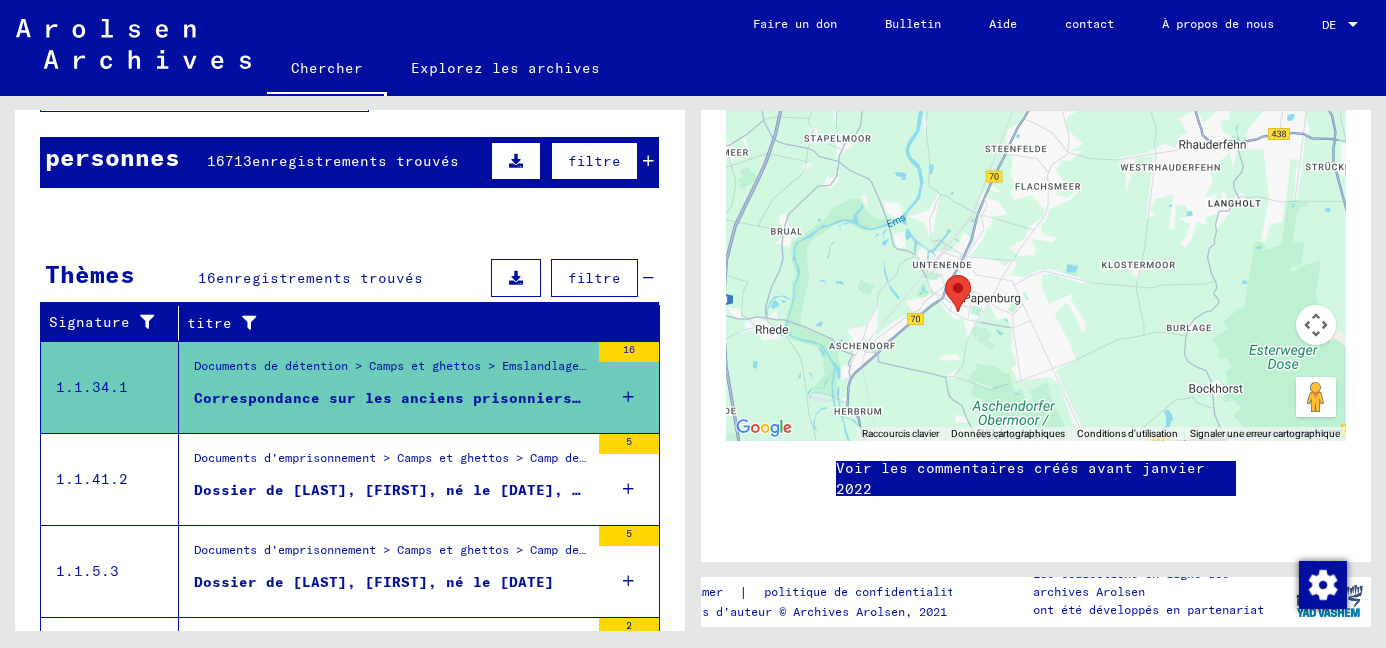 scroll, scrollTop: 2295, scrollLeft: 0, axis: vertical 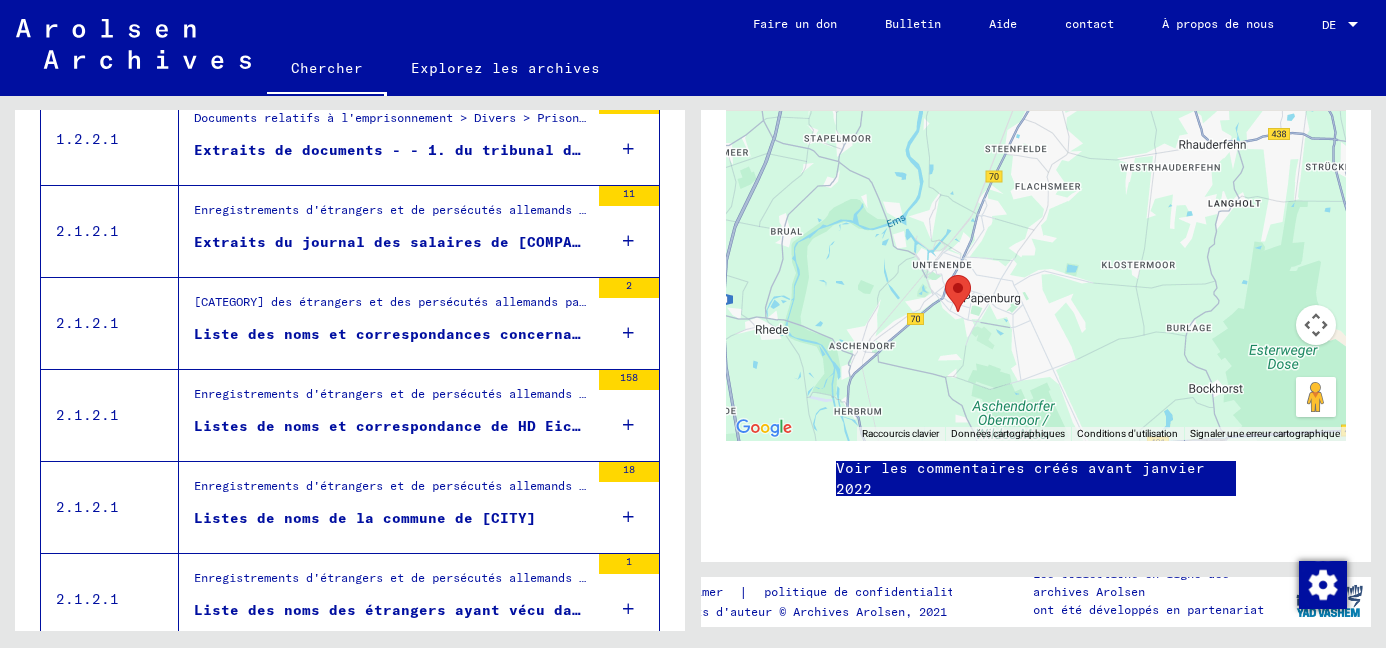 click on "Extraits du journal des salaires de [COMPANY] GmbH, [CITY]" at bounding box center (455, 242) 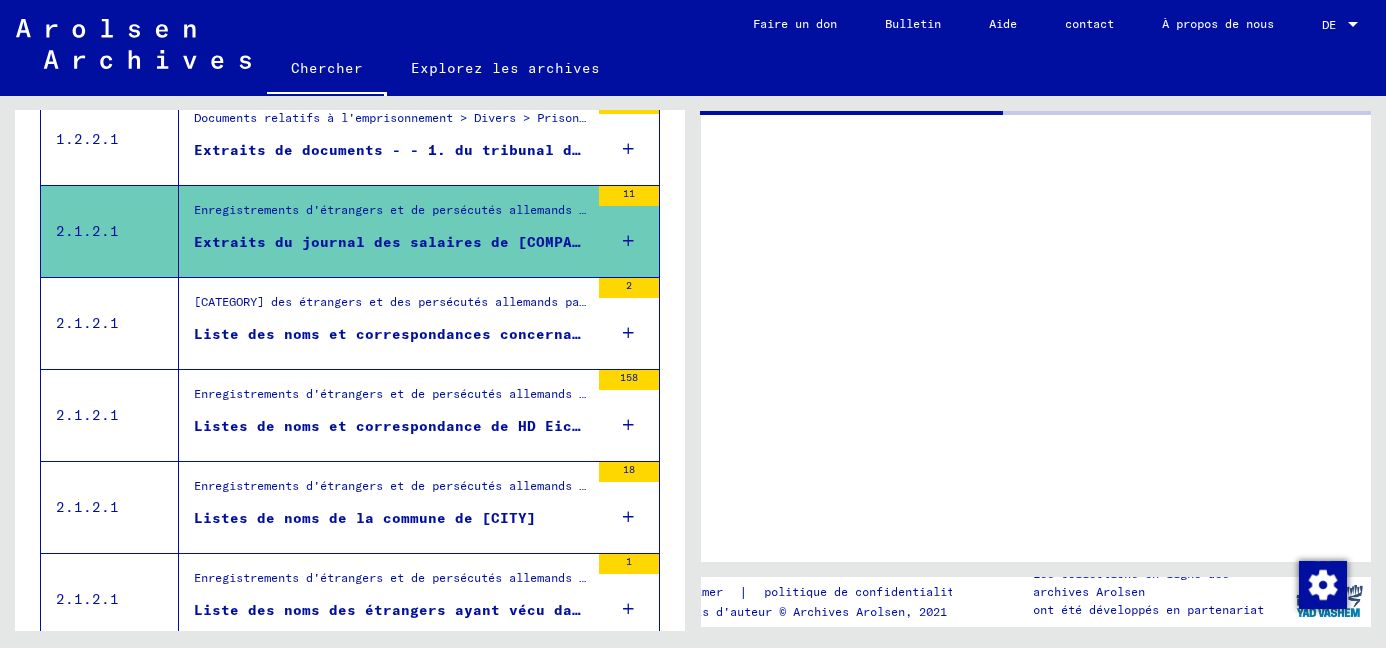 scroll, scrollTop: 0, scrollLeft: 0, axis: both 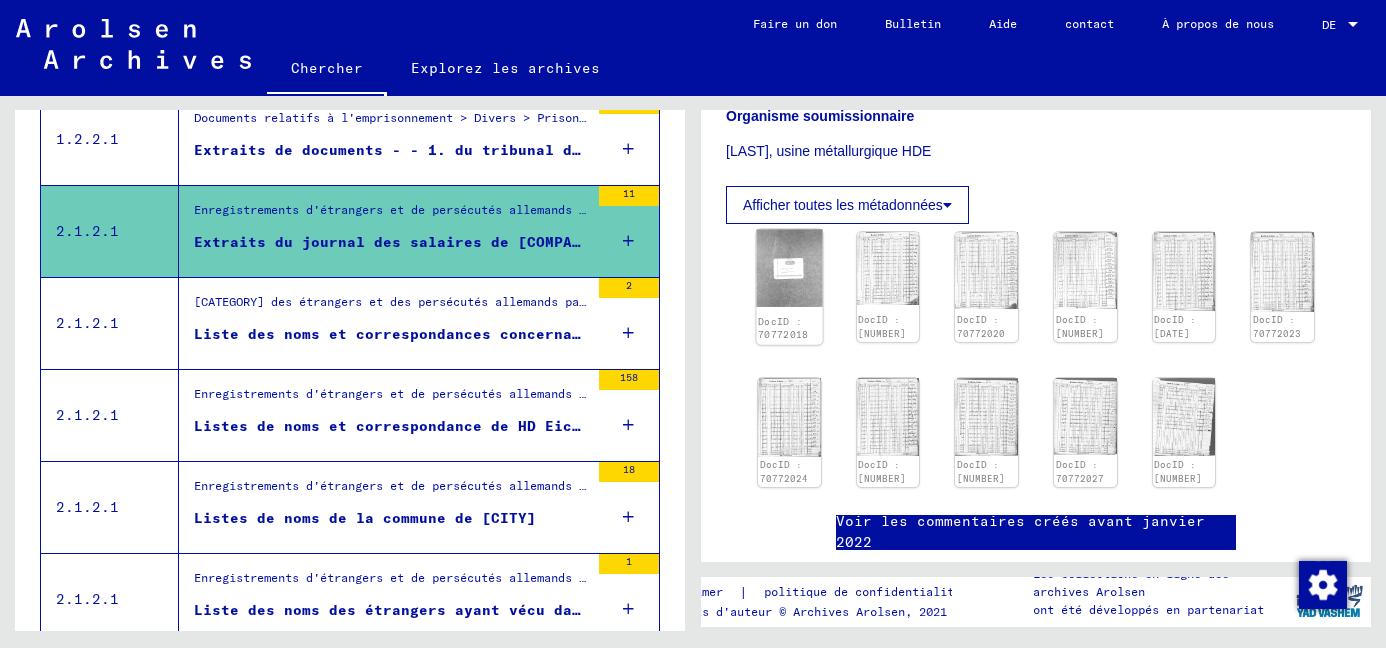 click 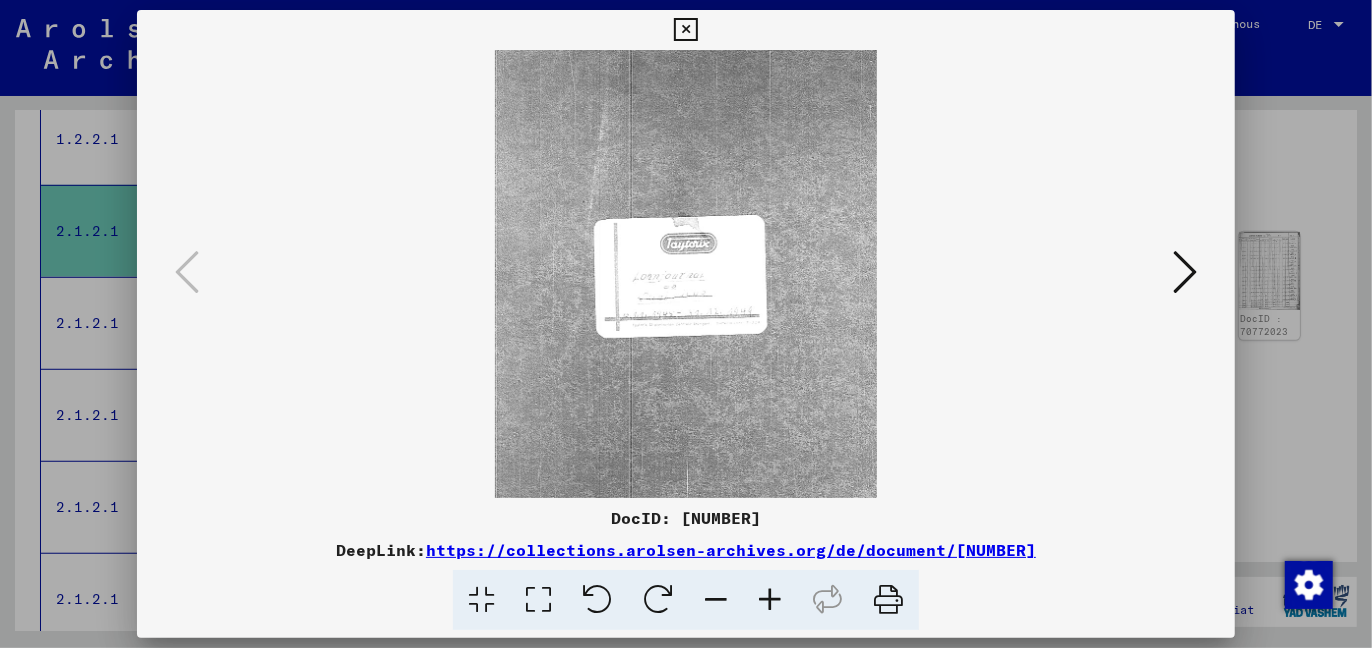 click at bounding box center [1185, 272] 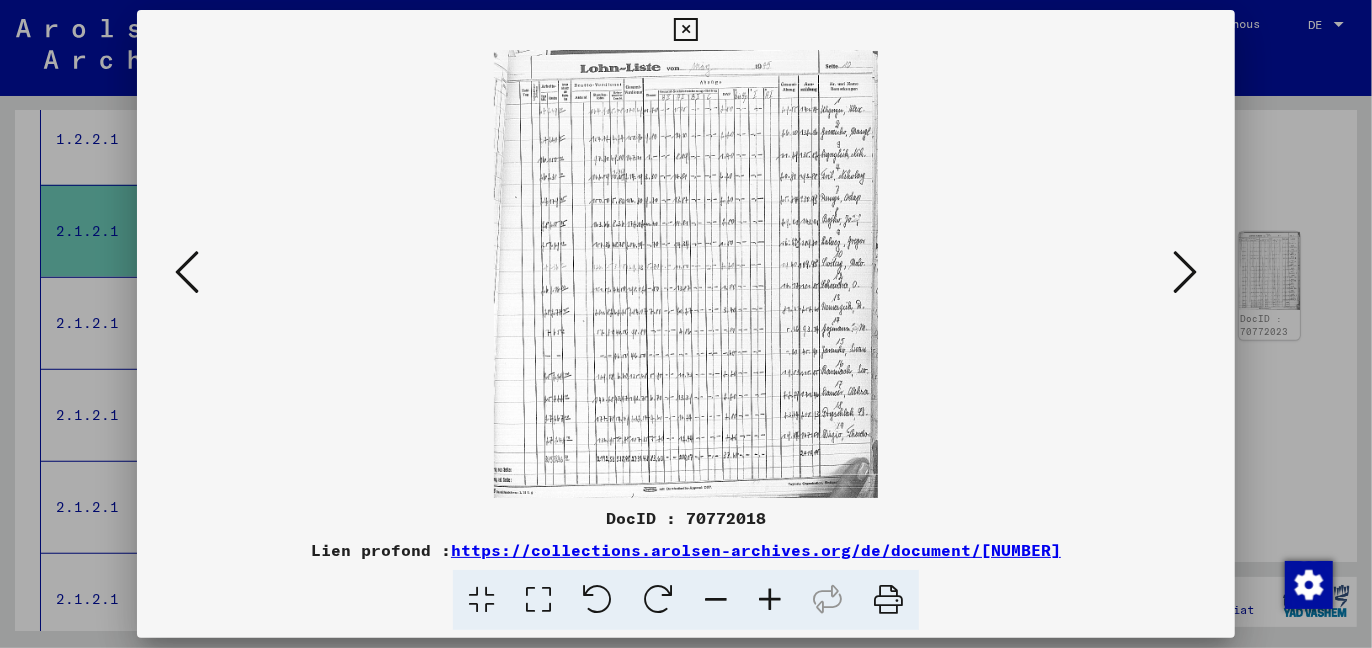 click at bounding box center [1185, 272] 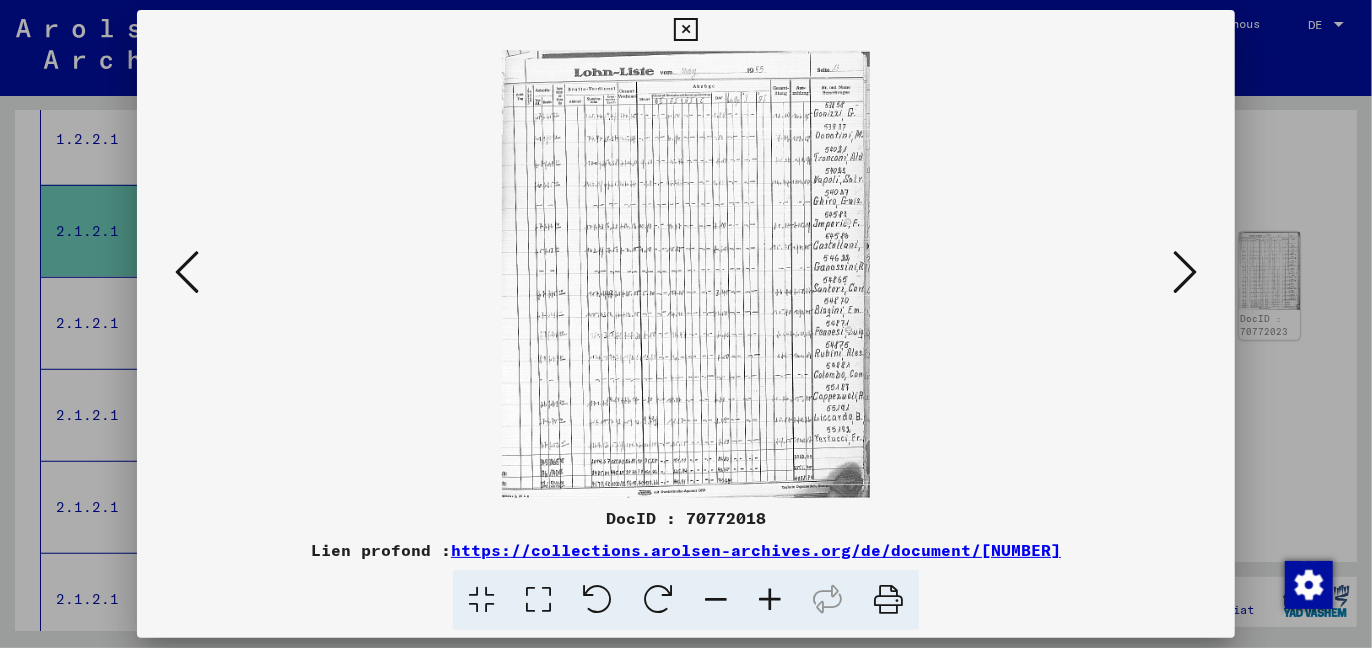 click at bounding box center [1185, 272] 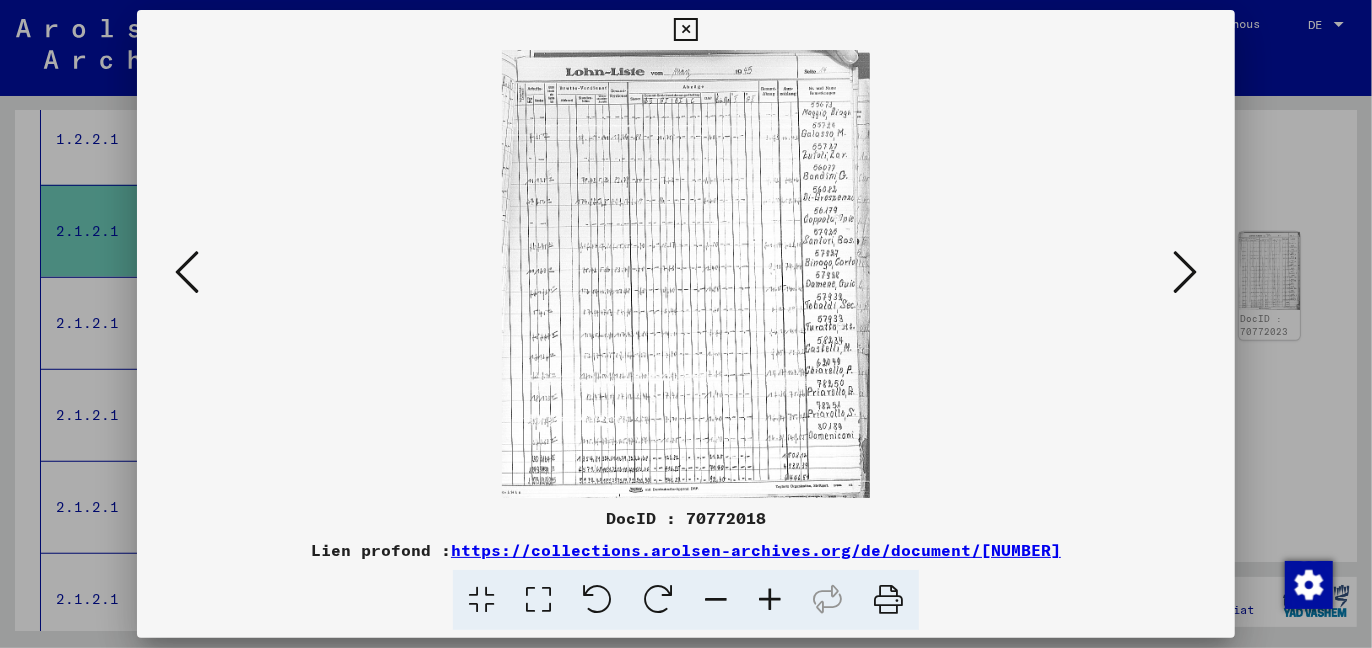 click at bounding box center (1185, 272) 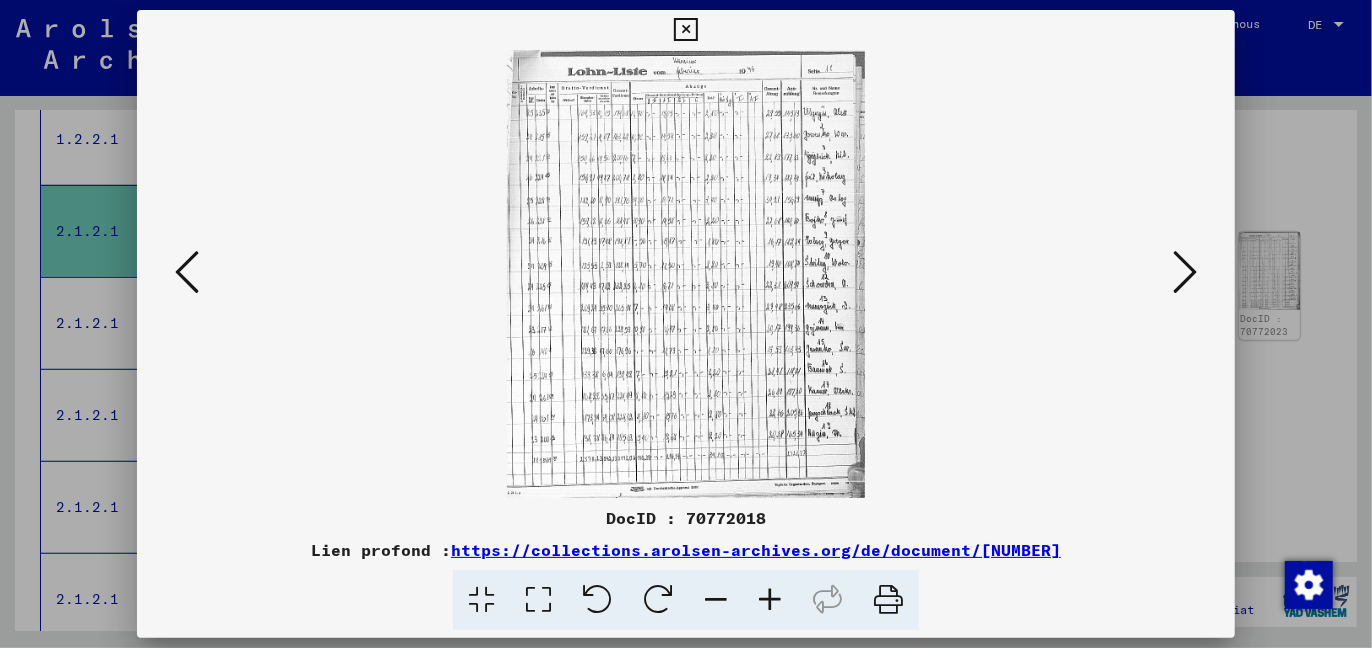 click at bounding box center (1185, 272) 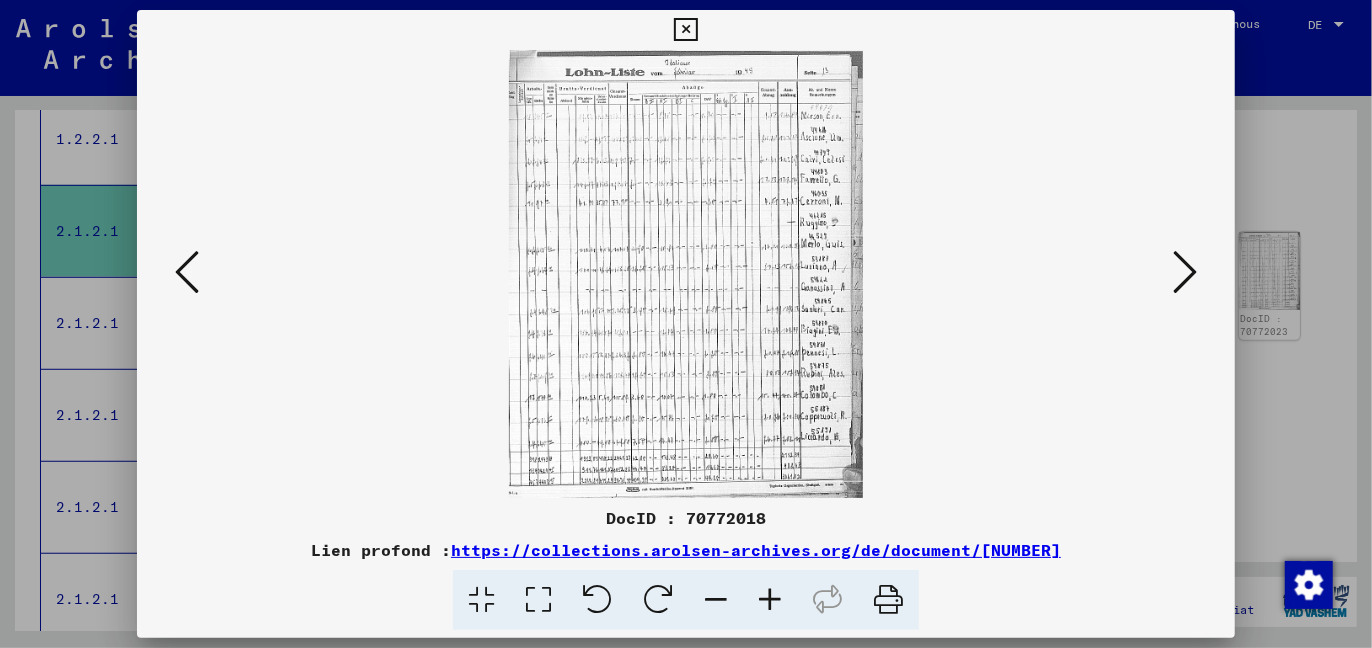 click at bounding box center (1185, 272) 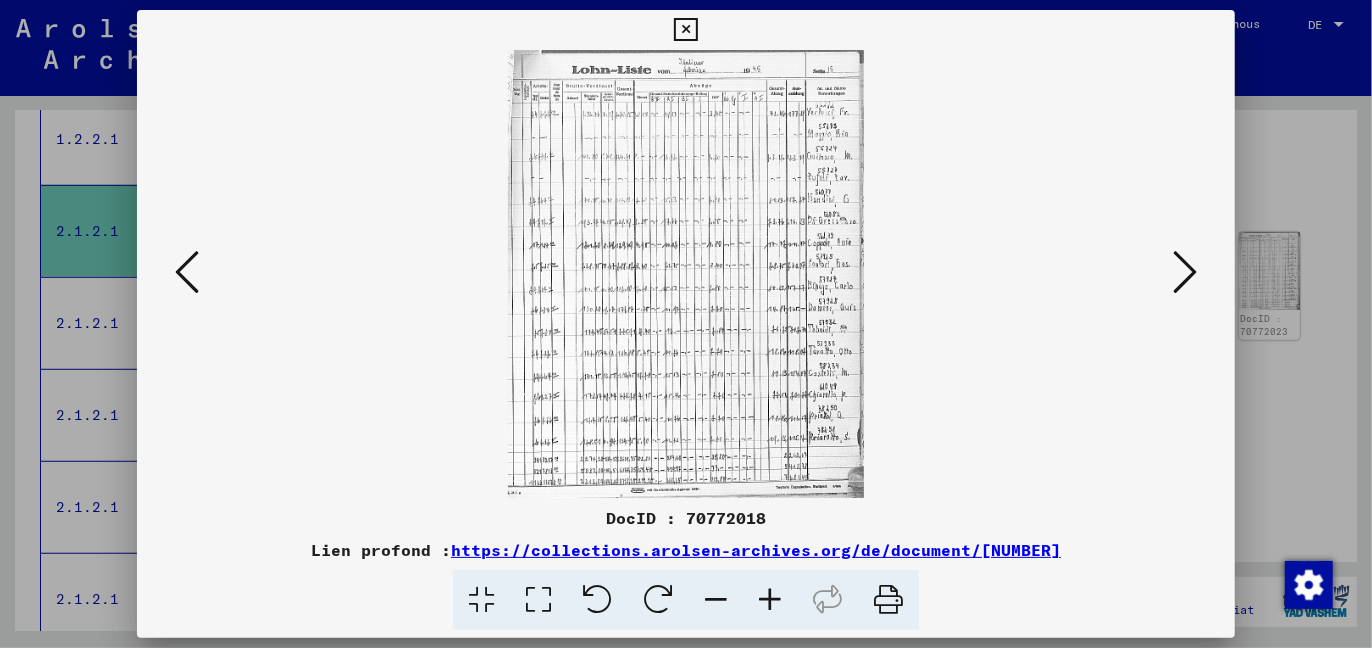 click at bounding box center (1185, 272) 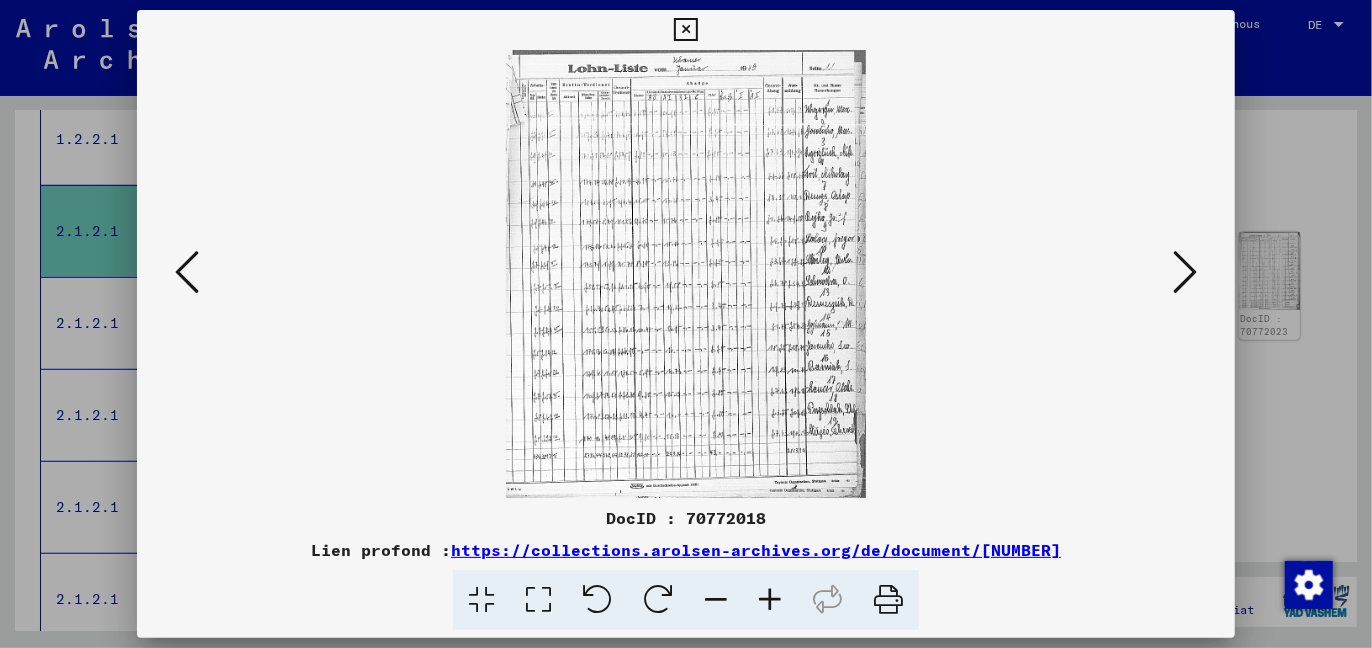 click at bounding box center (1185, 272) 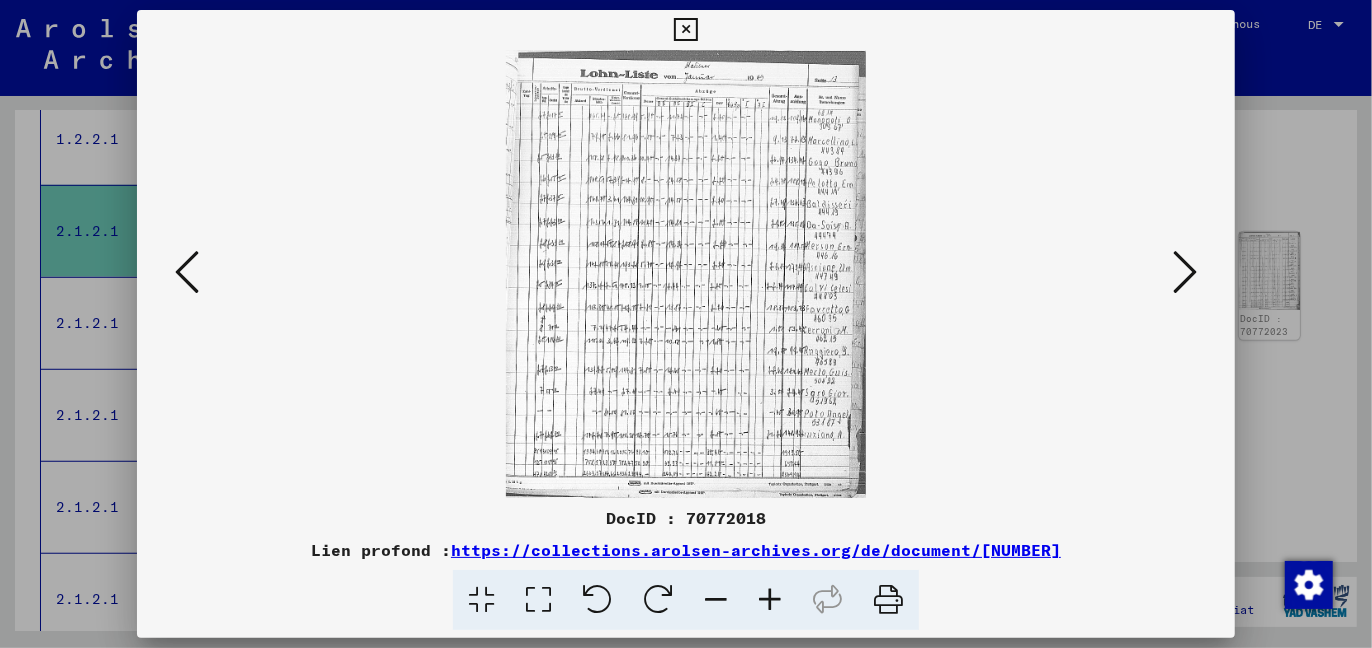 click at bounding box center (1185, 272) 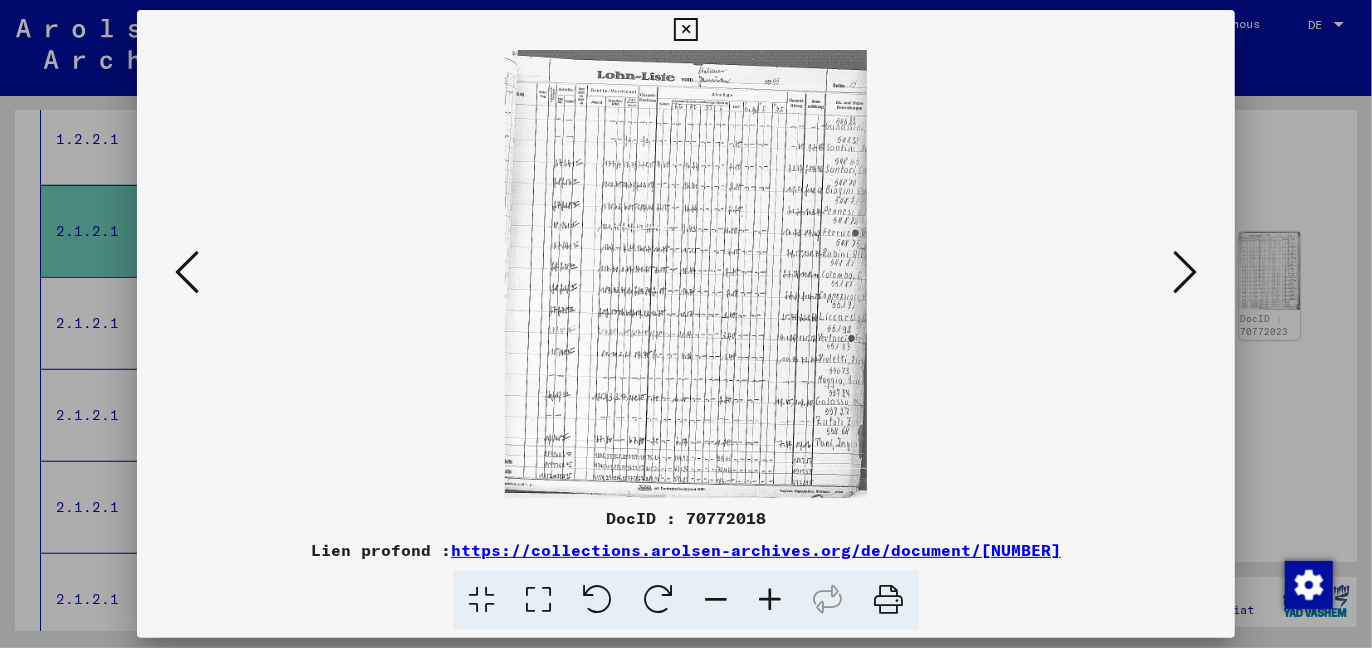 click at bounding box center [1185, 272] 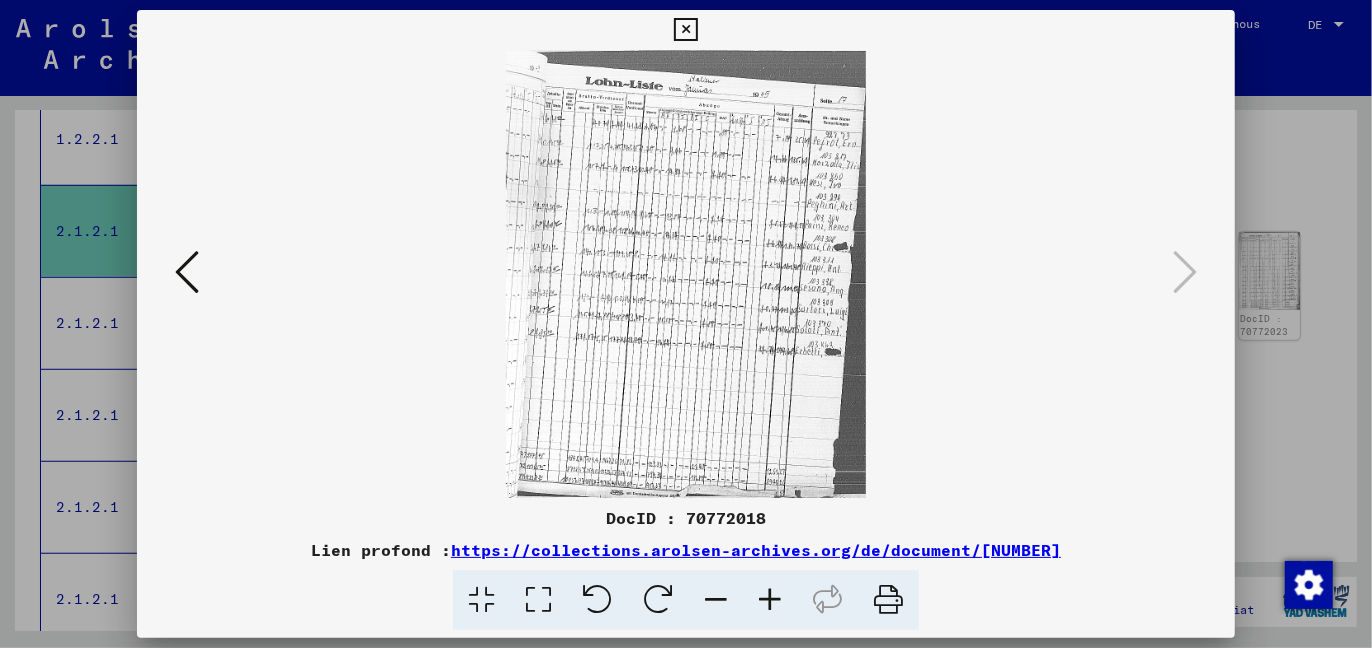 click at bounding box center [685, 30] 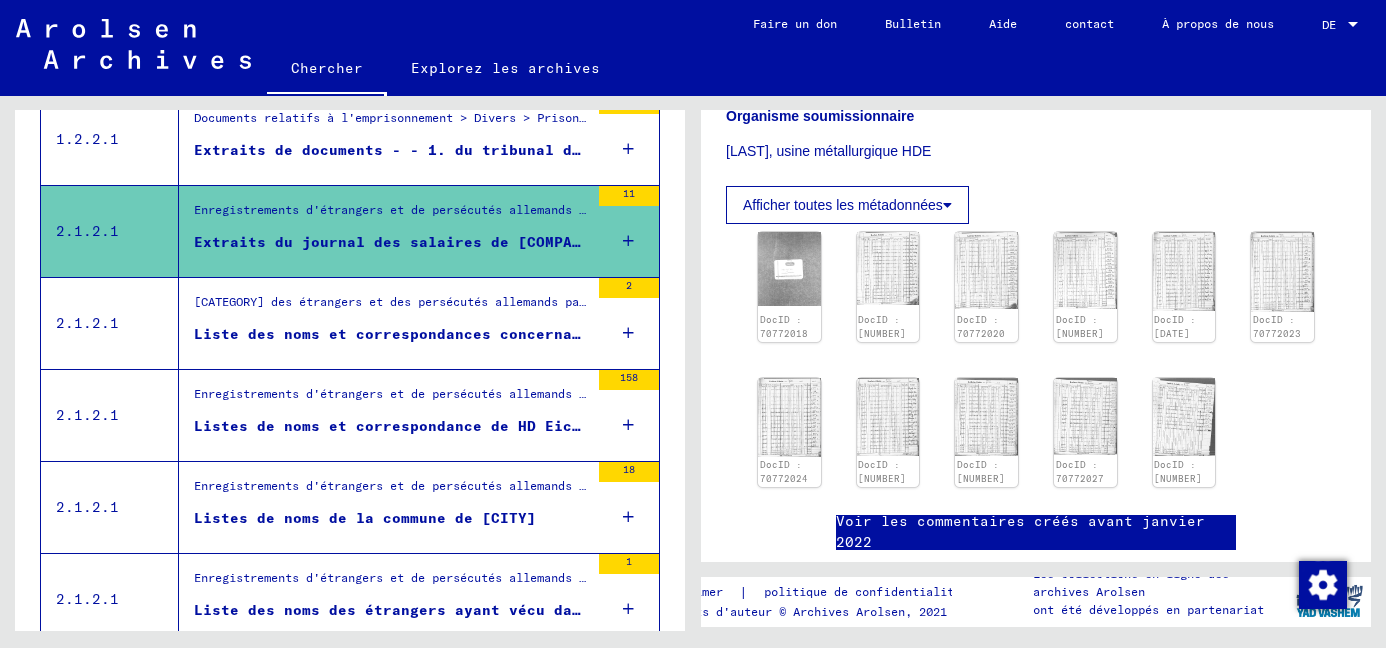 click on "Listes de noms et correspondance de HD Eichelberg & Co. GmbH, Menden" at bounding box center (500, 426) 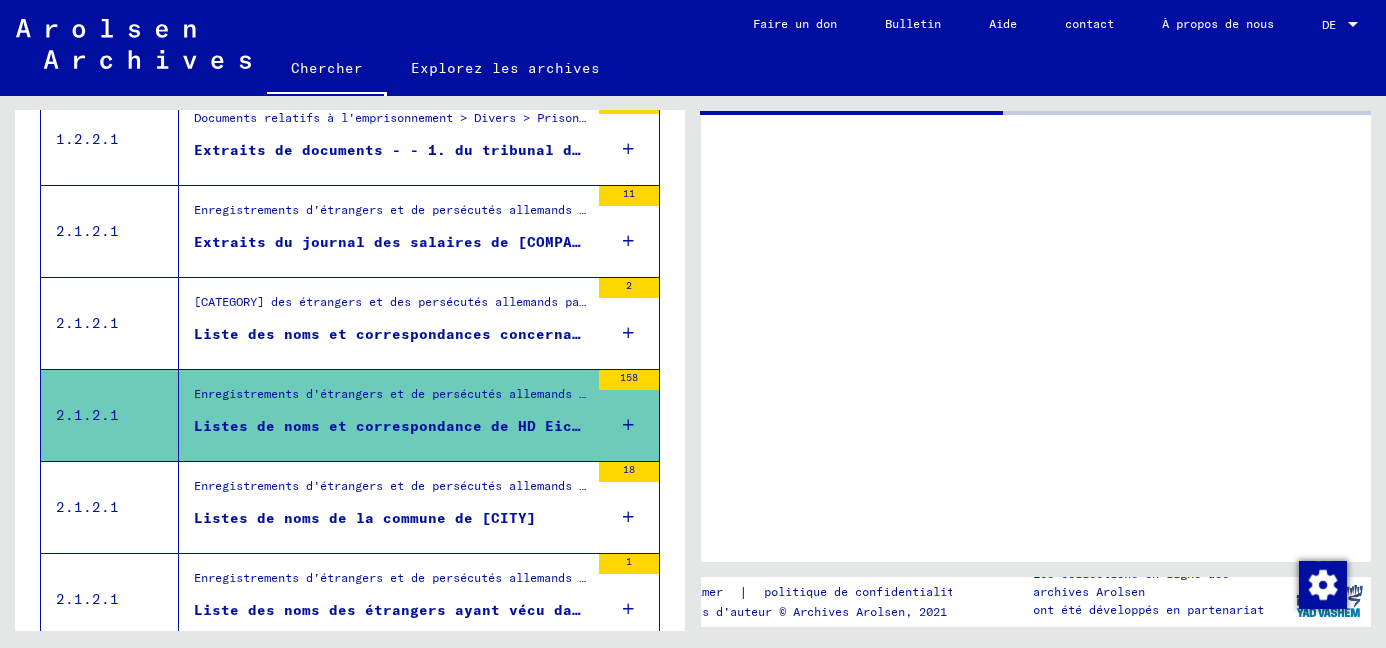 scroll, scrollTop: 0, scrollLeft: 0, axis: both 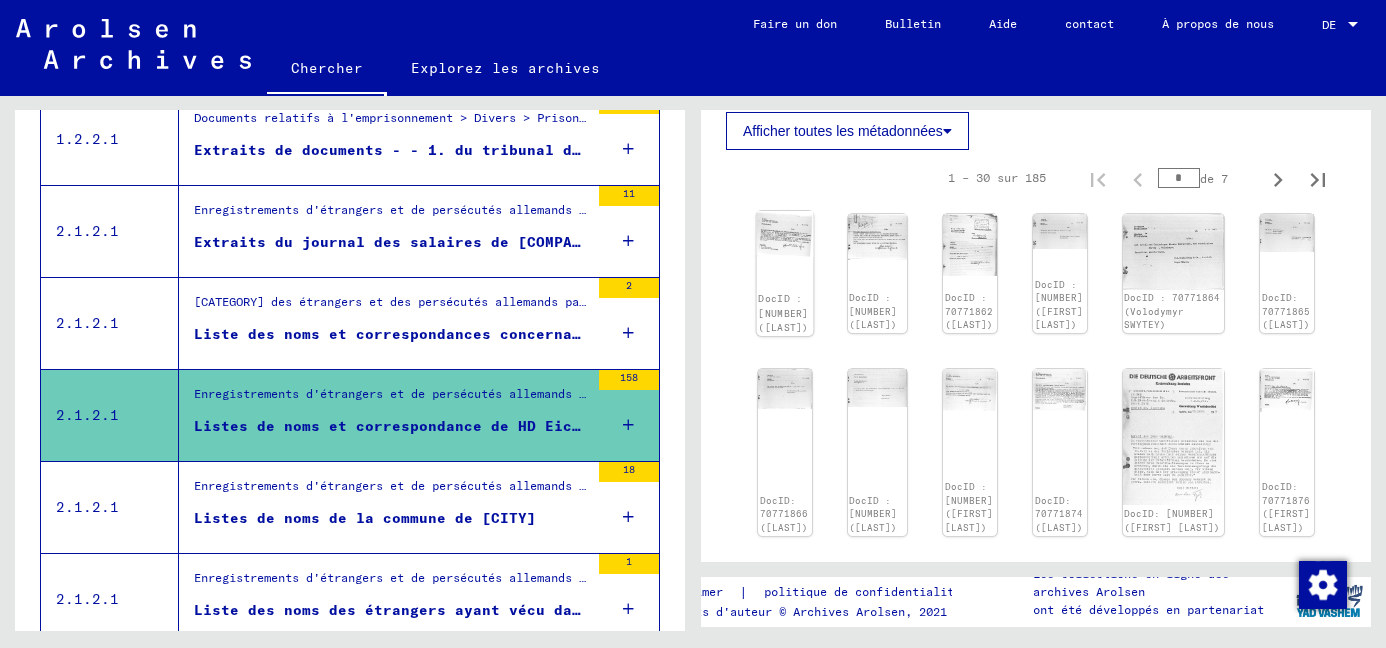 click on "DocID : [NUMBER] ([LAST])" 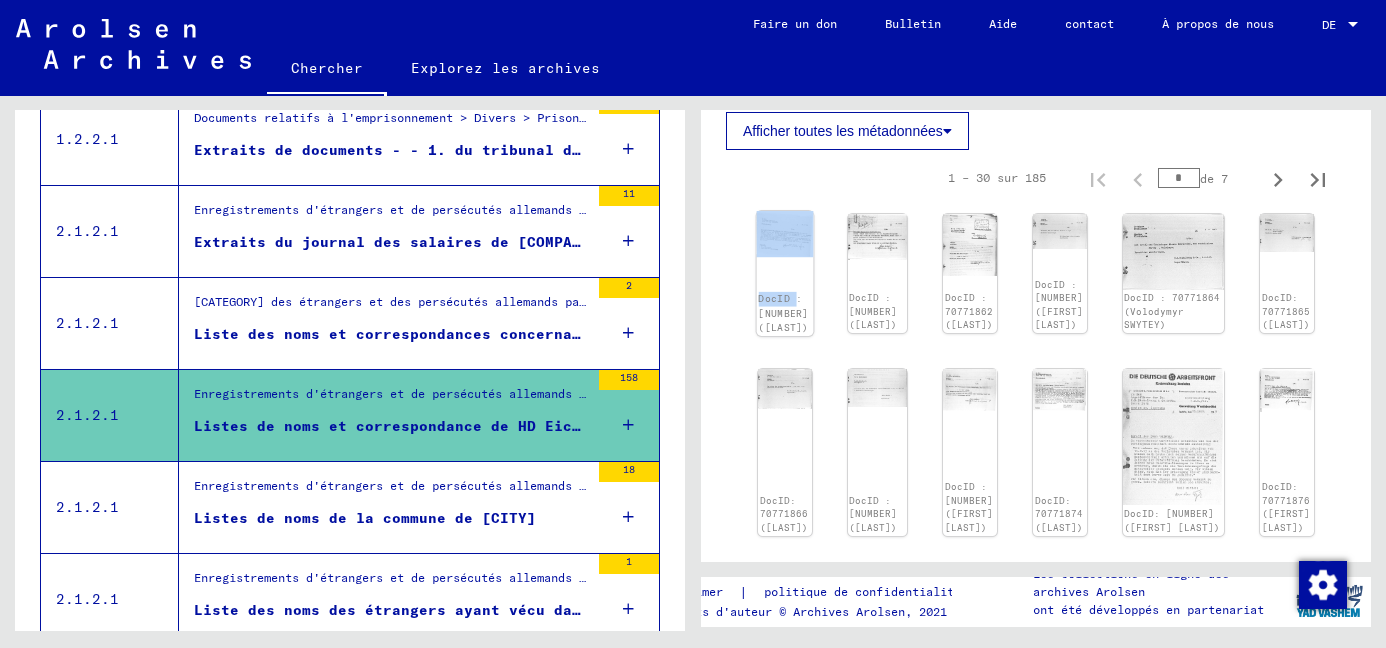 click on "DocID : [NUMBER] ([LAST])" 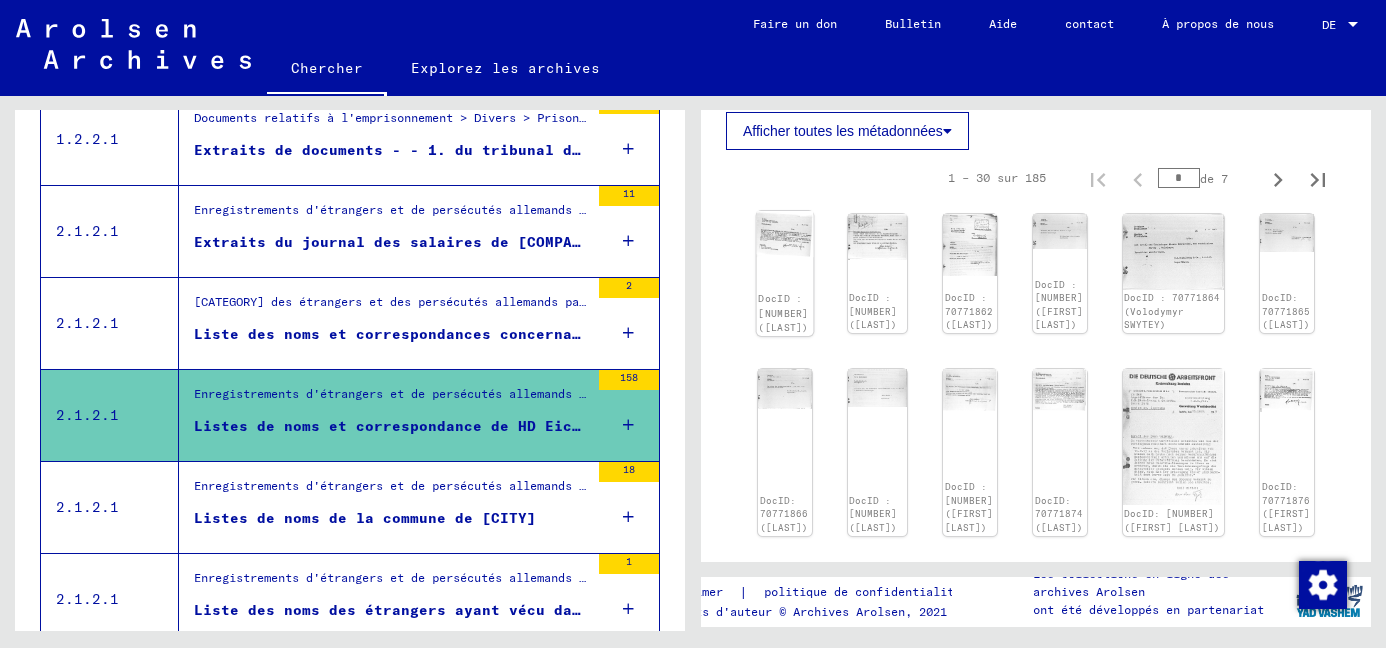 click 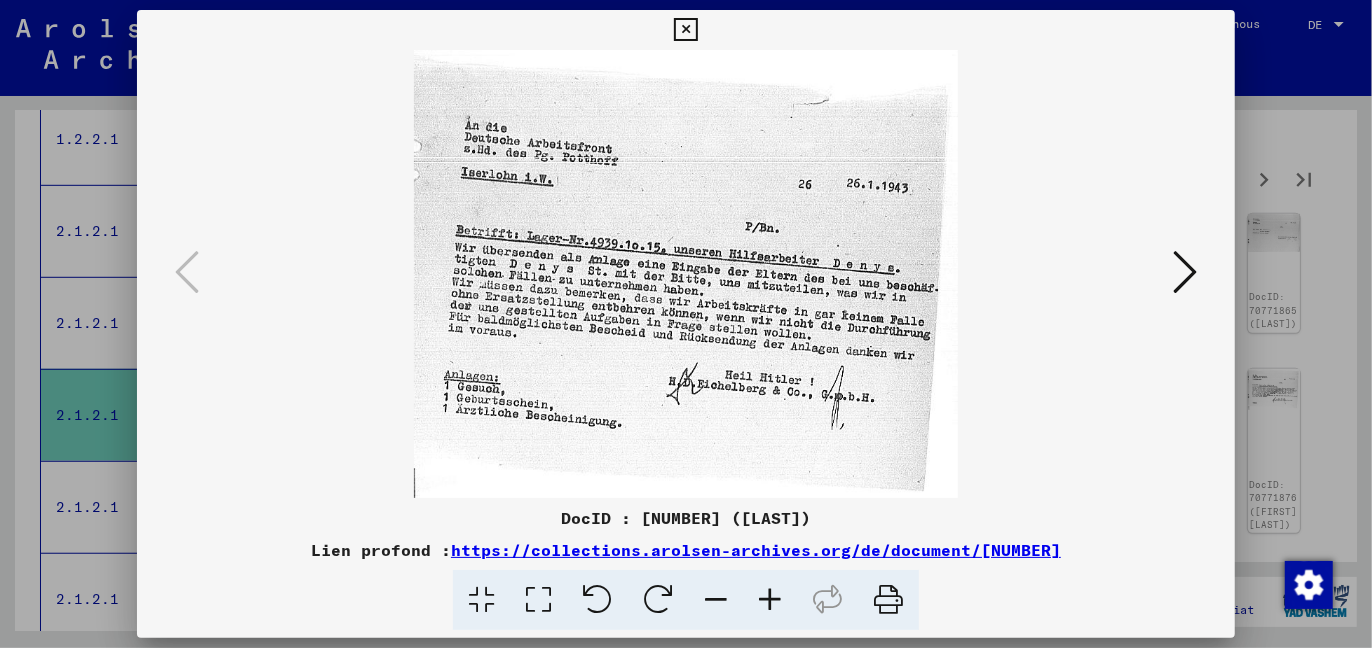 click at bounding box center [1185, 272] 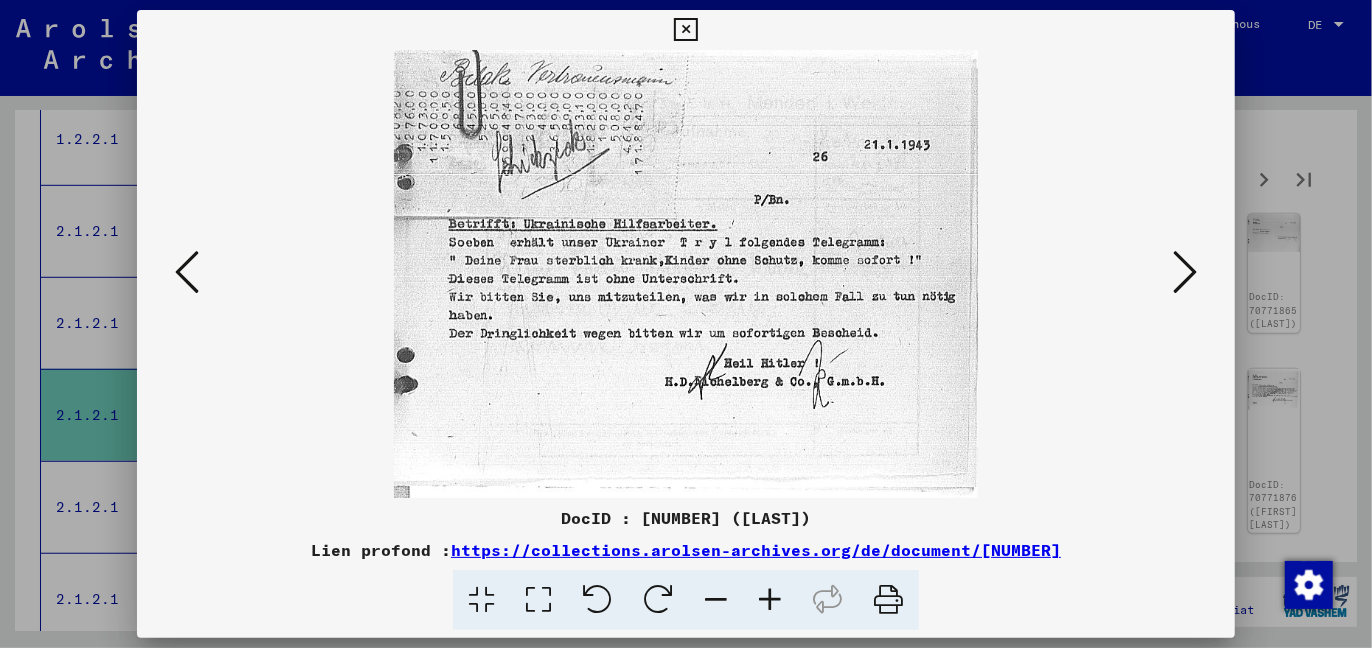 click at bounding box center (1185, 272) 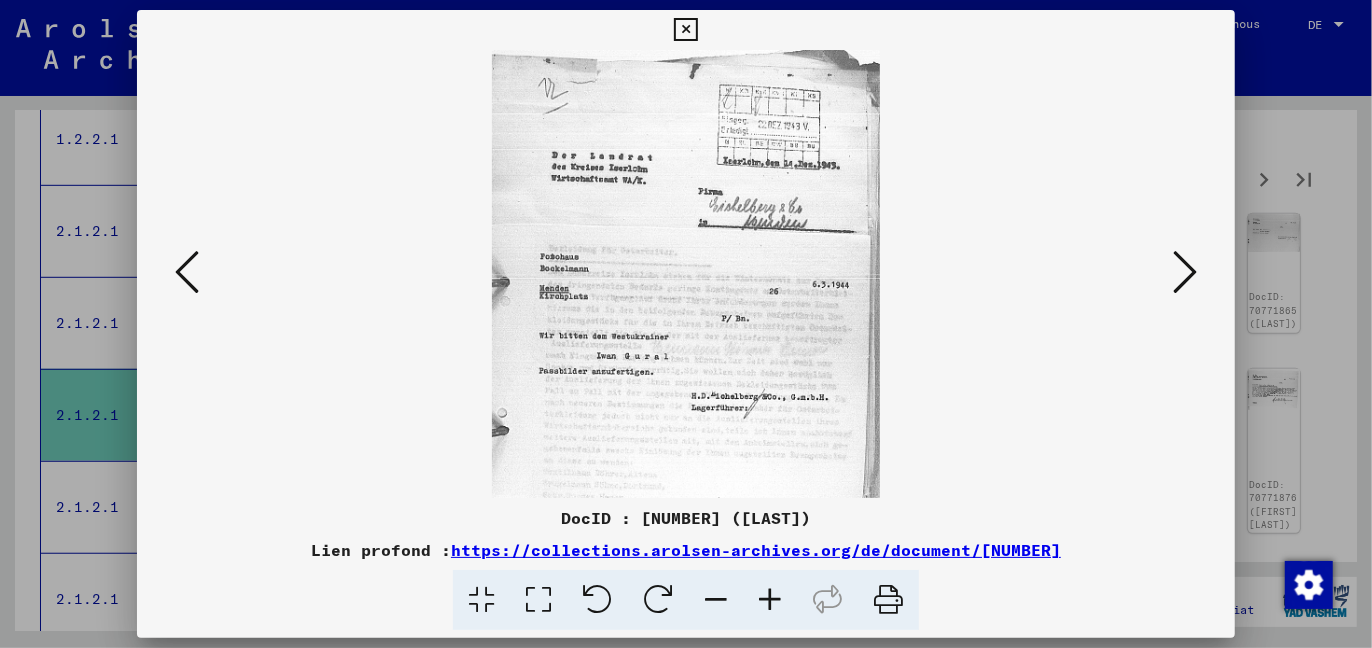 click at bounding box center (1185, 272) 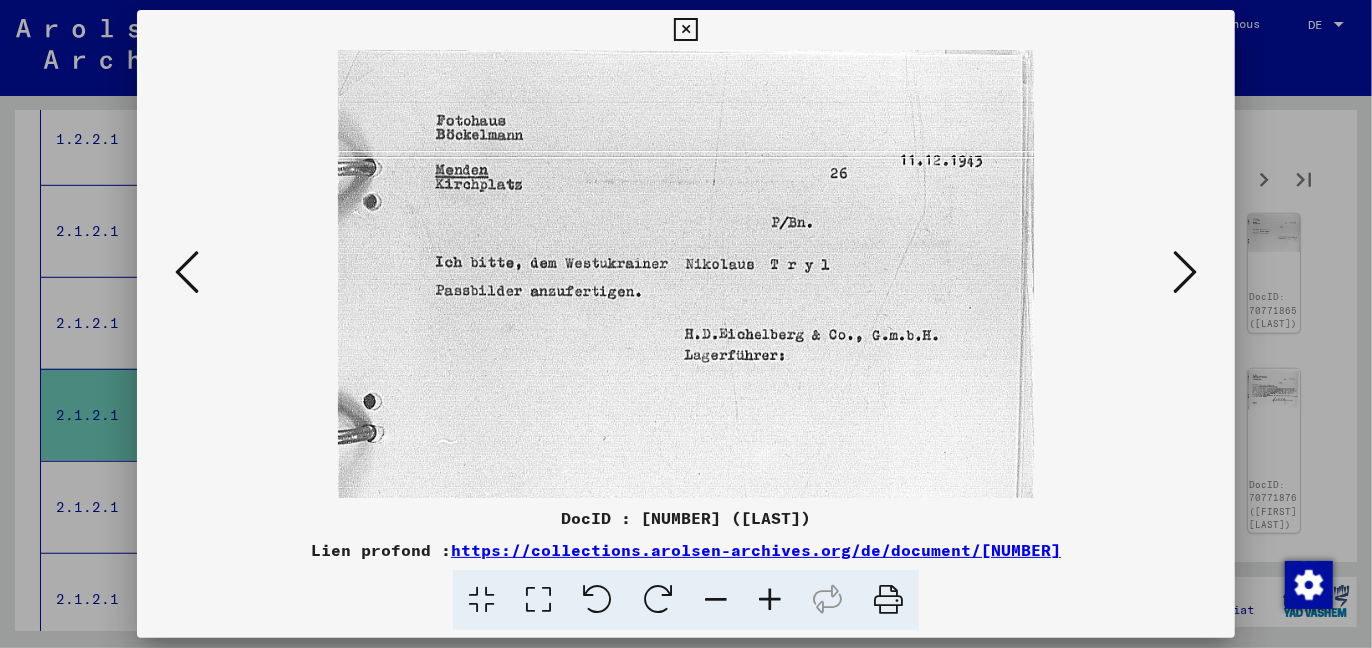 click at bounding box center (1185, 272) 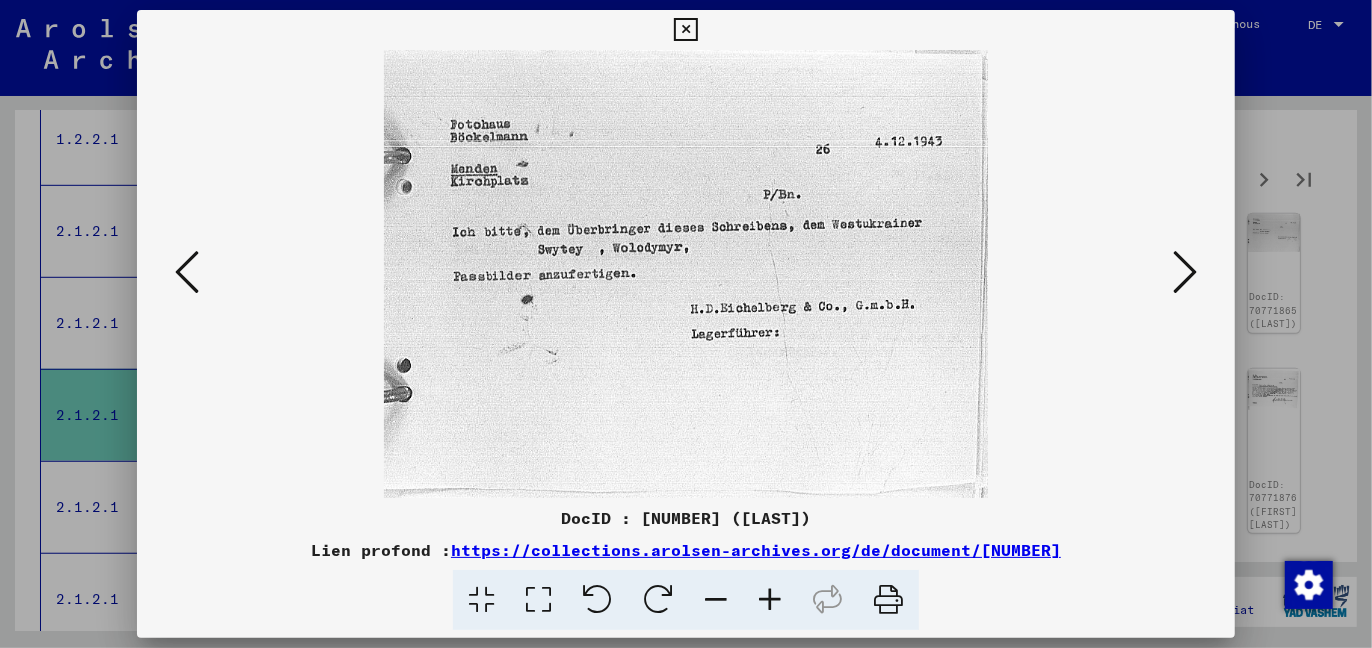click at bounding box center (1185, 272) 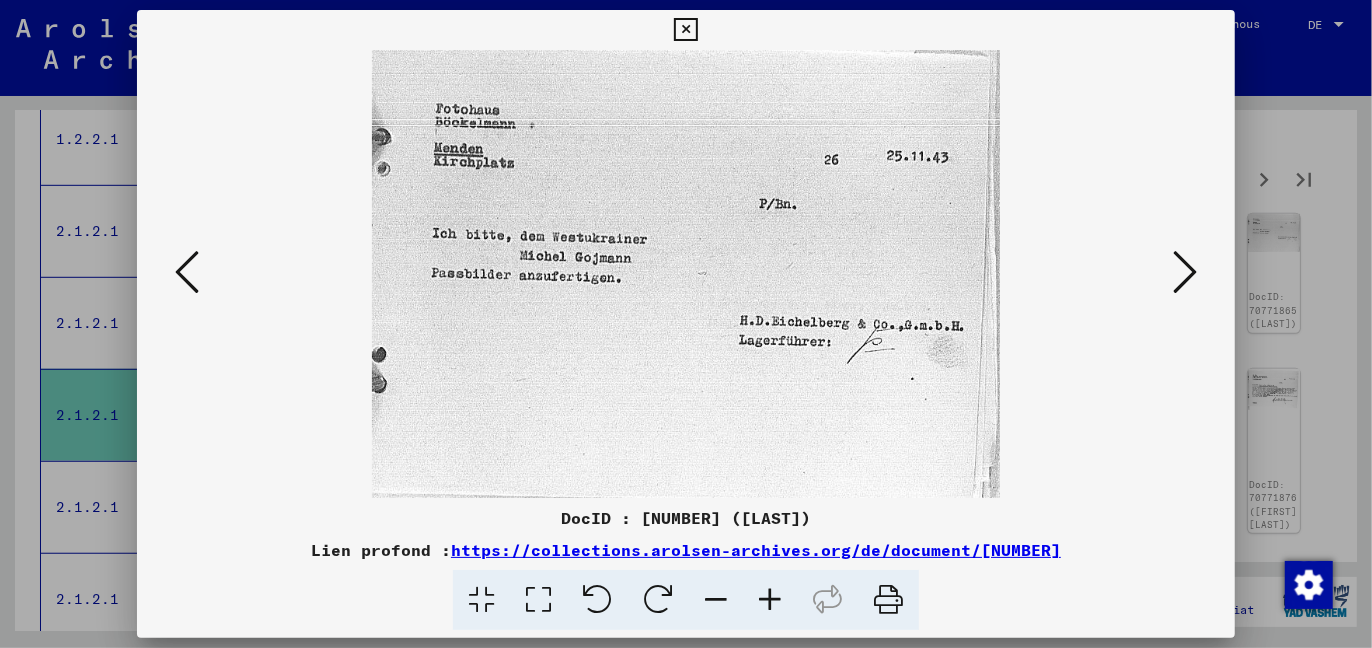 click at bounding box center (1185, 272) 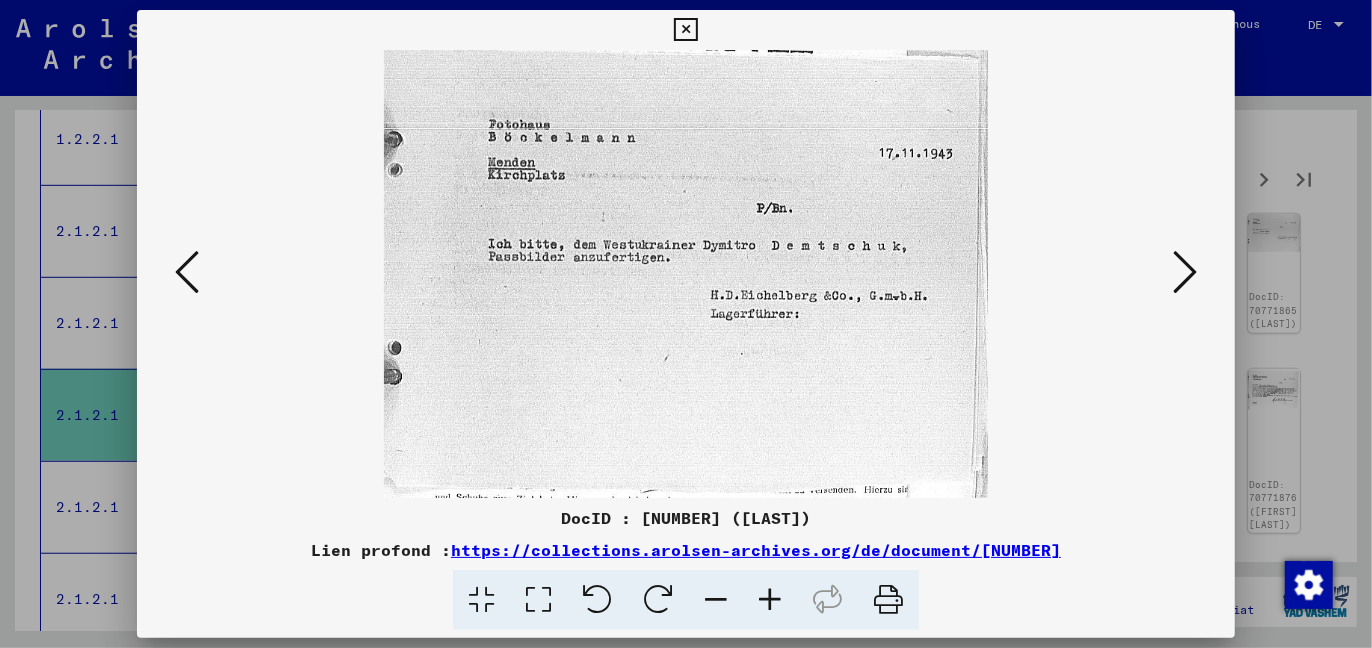 click at bounding box center [1185, 272] 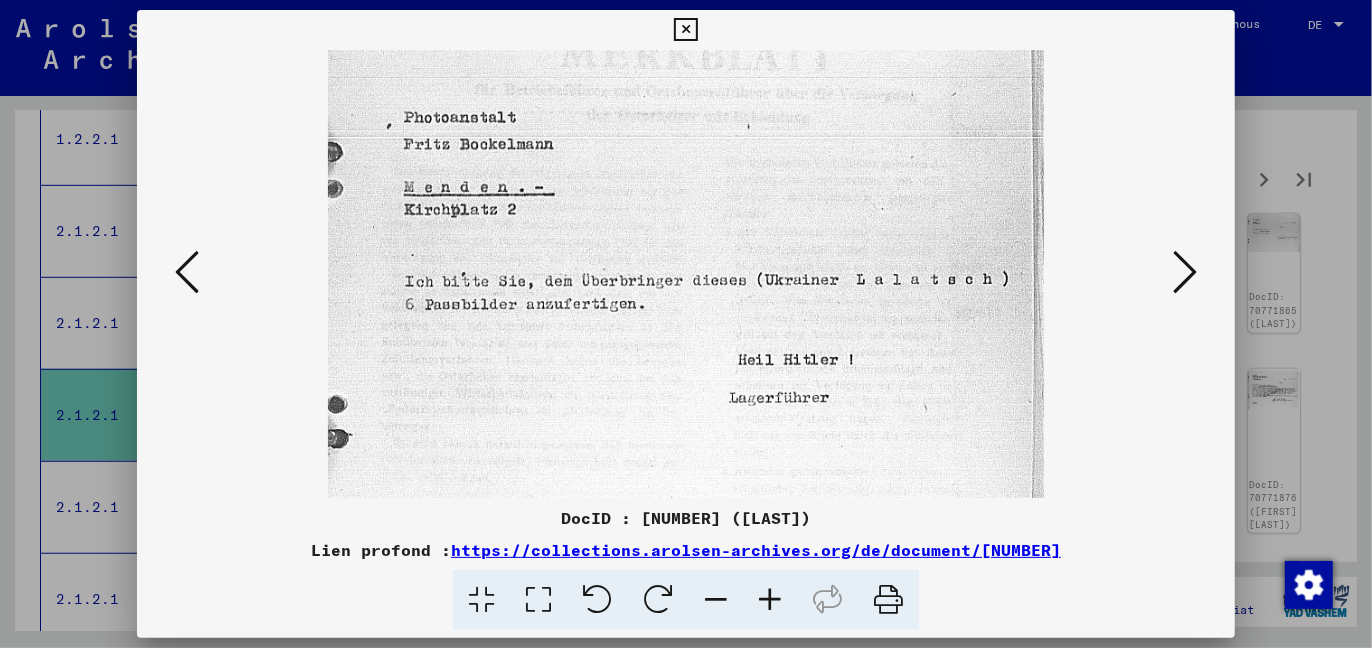 click at bounding box center [1185, 272] 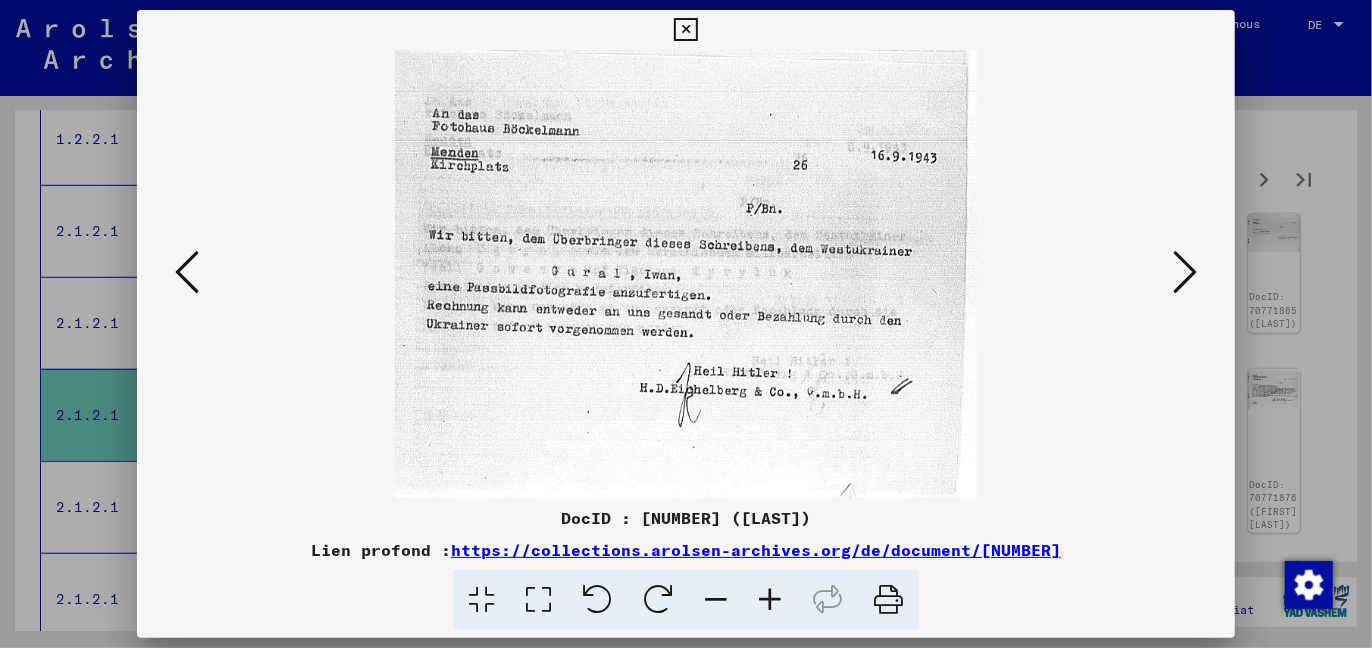 click at bounding box center (1185, 272) 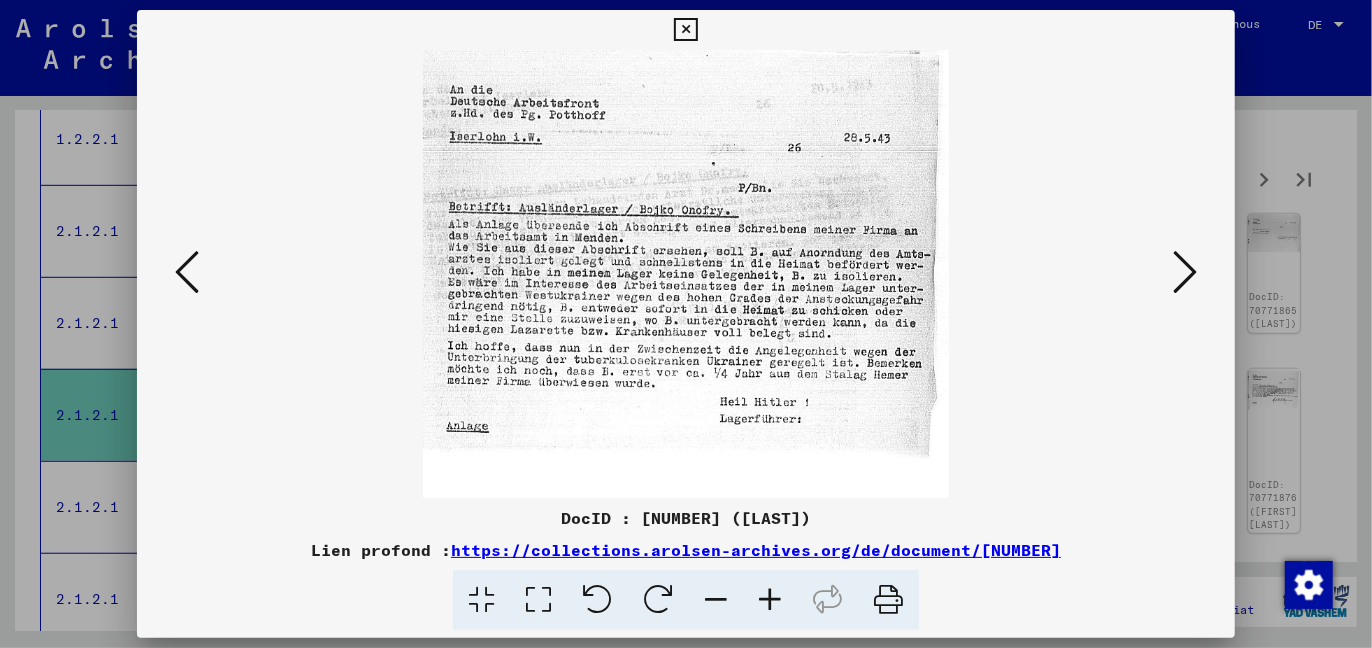 click at bounding box center (1185, 272) 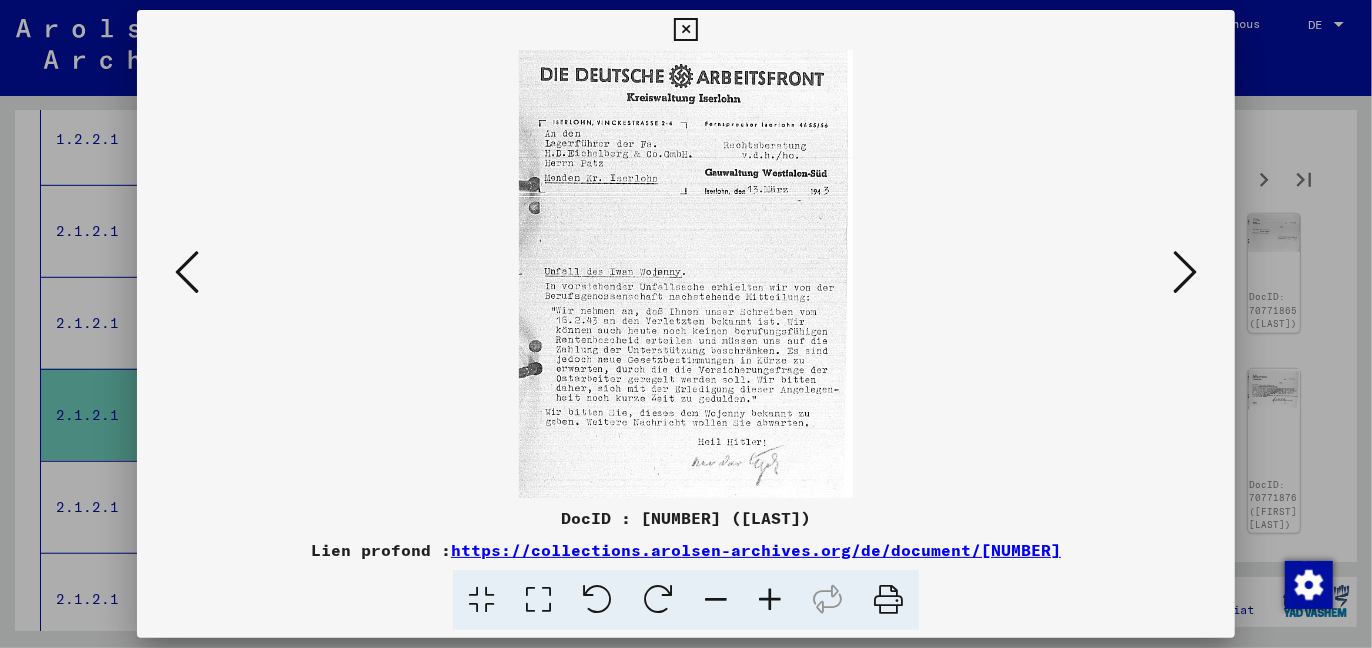 click at bounding box center [1185, 272] 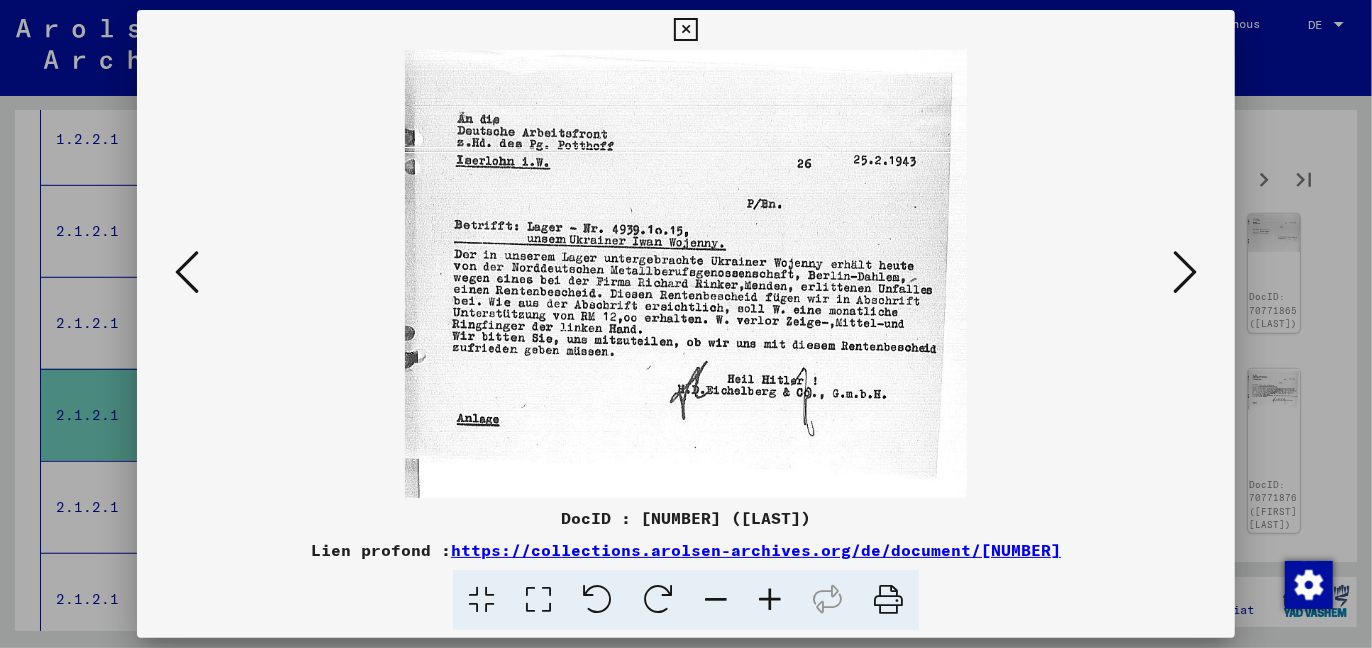click at bounding box center [1185, 272] 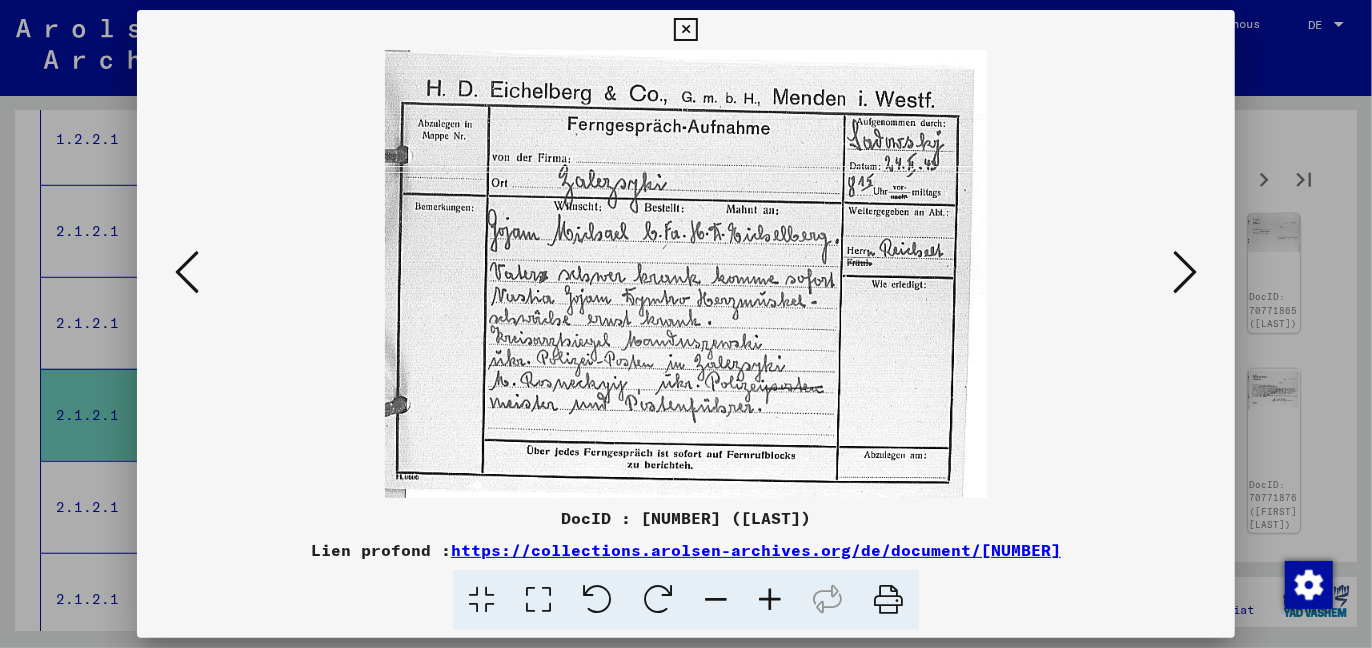 click at bounding box center [1185, 272] 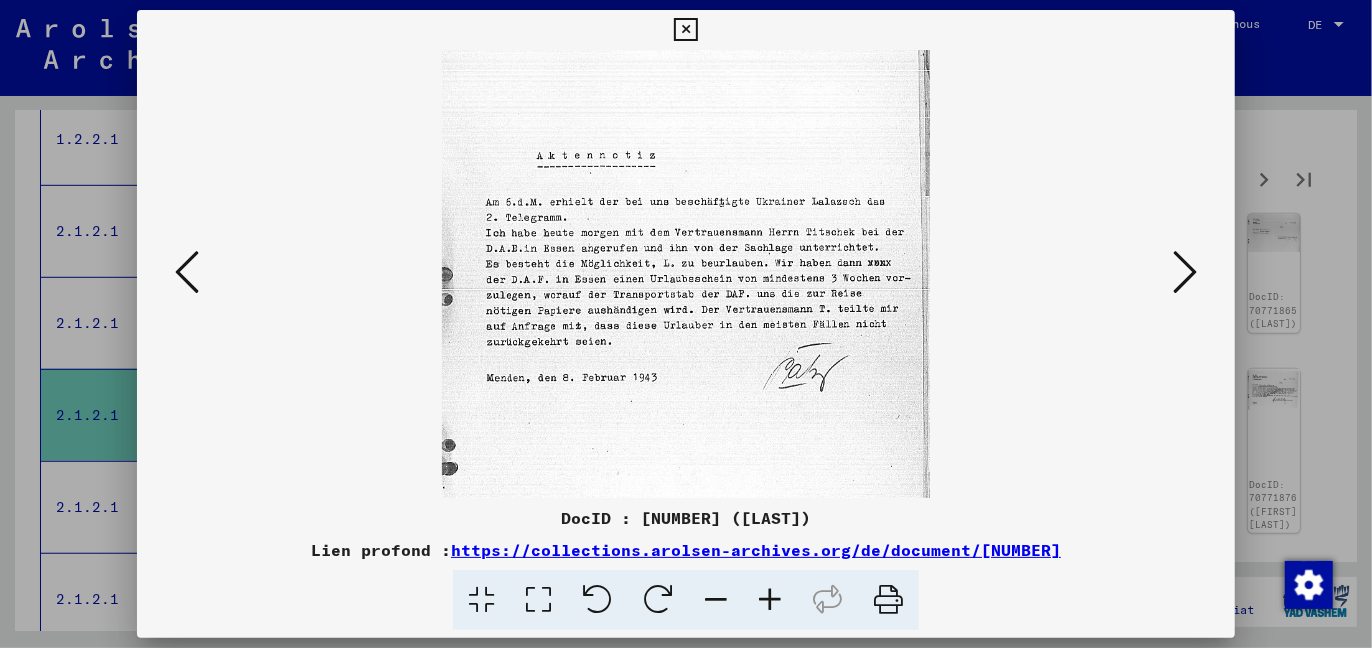click at bounding box center [1185, 272] 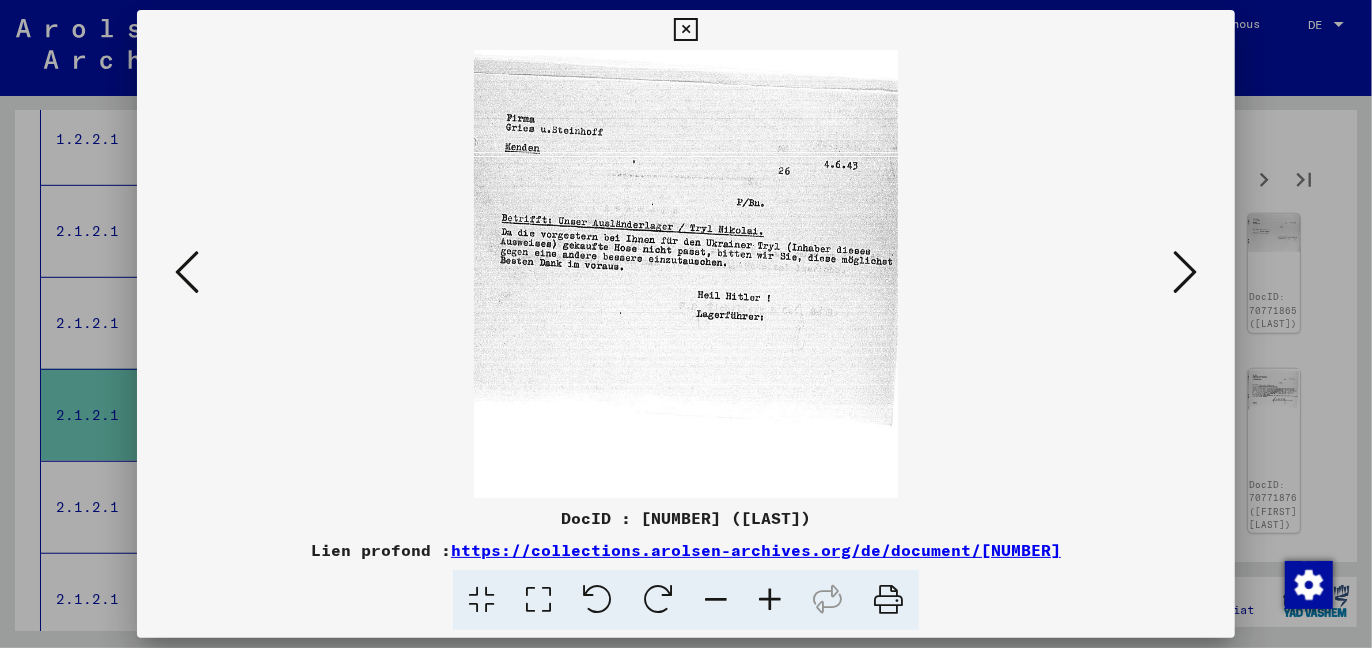 click at bounding box center (187, 272) 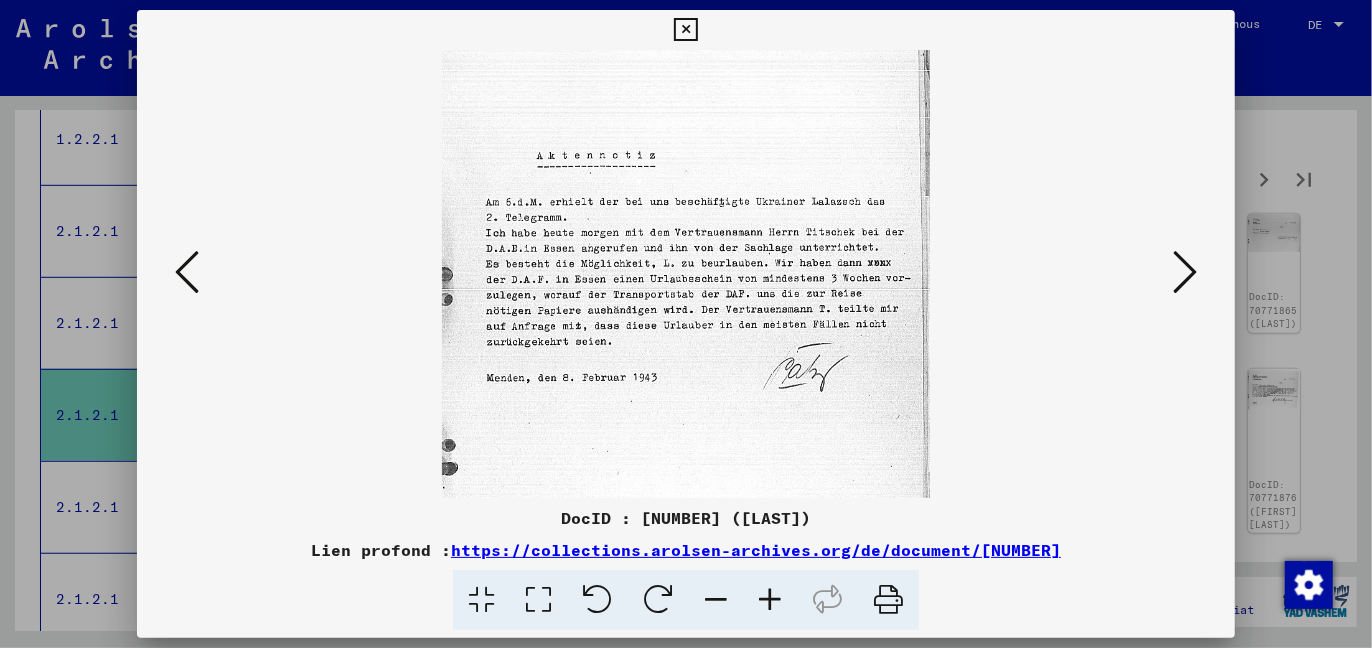 click at bounding box center (1185, 272) 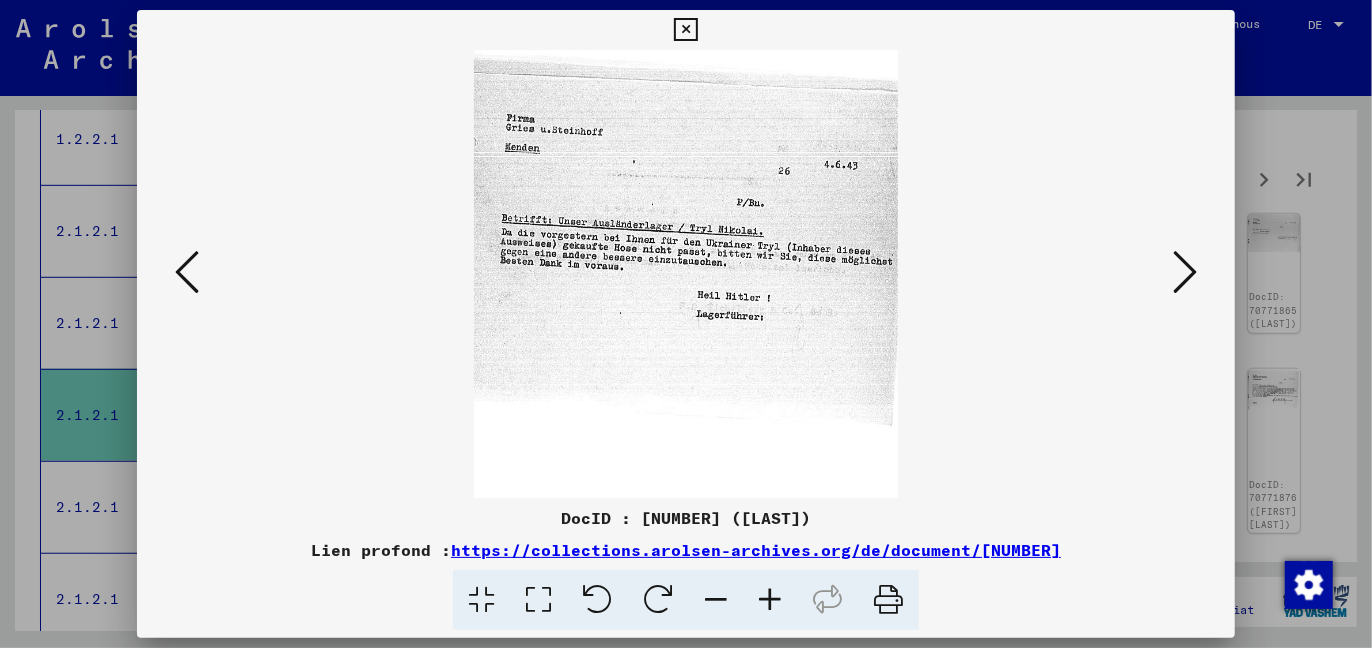 click at bounding box center (1185, 272) 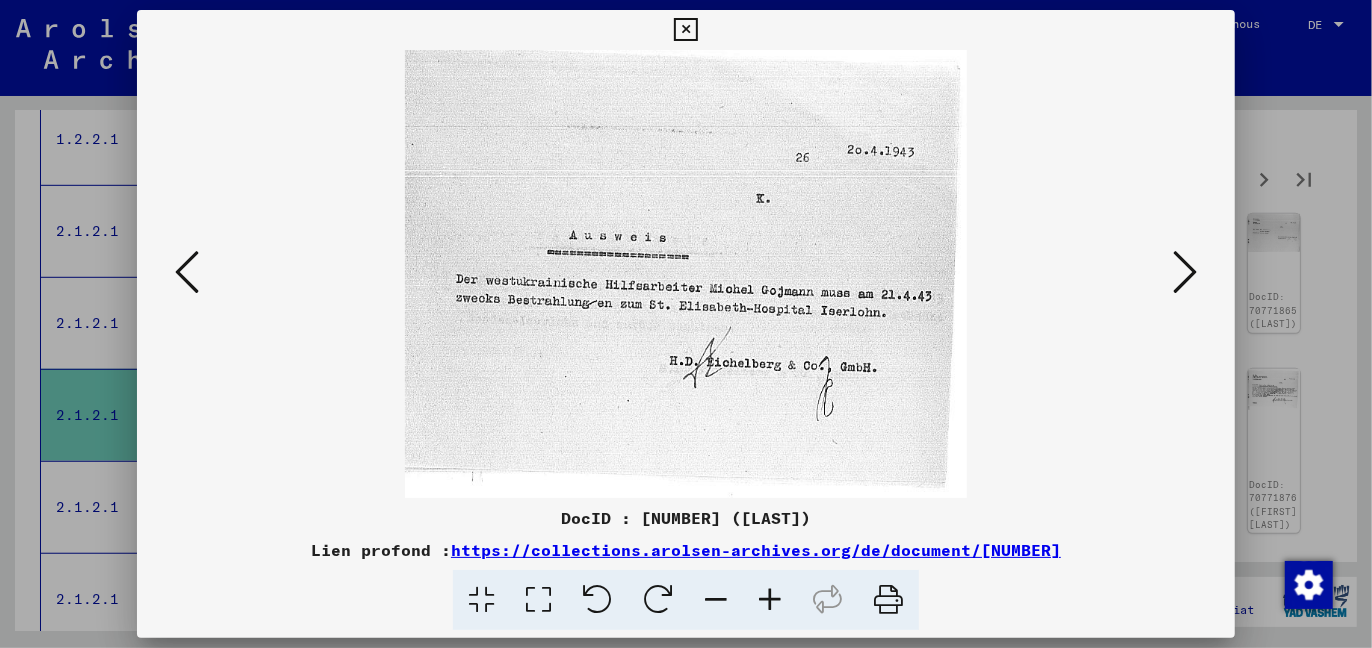 click at bounding box center (1185, 272) 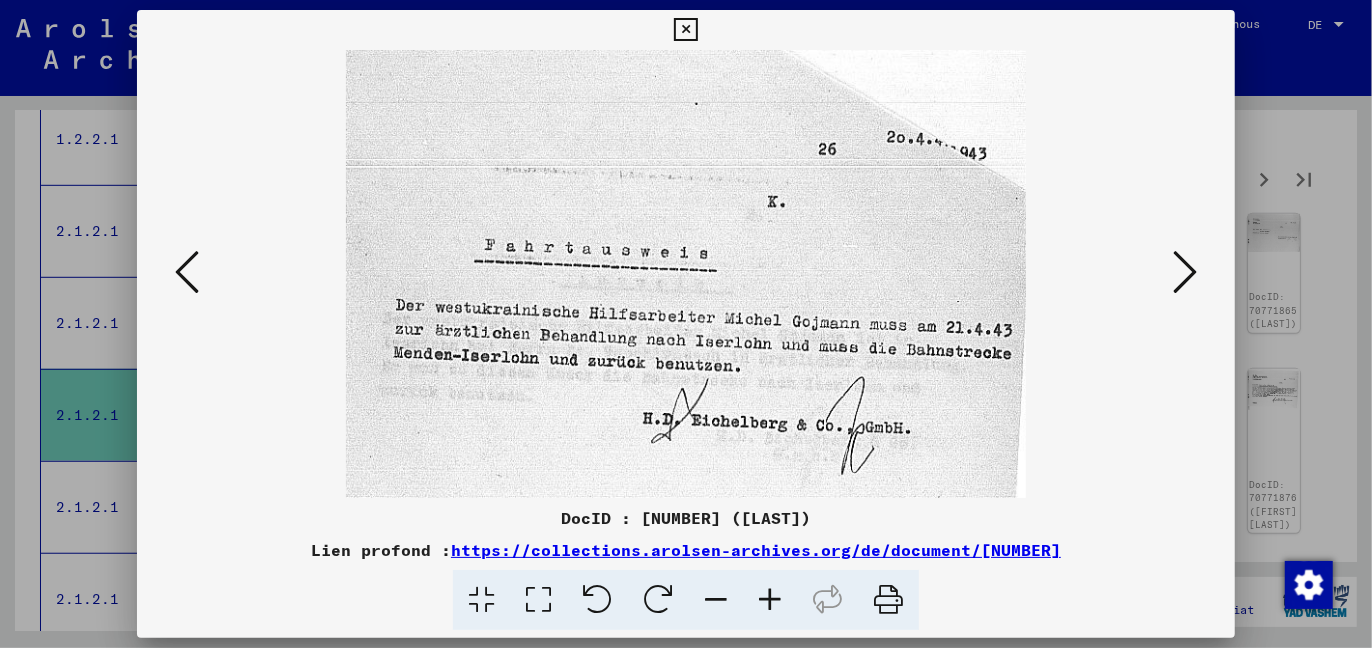 click at bounding box center (1185, 272) 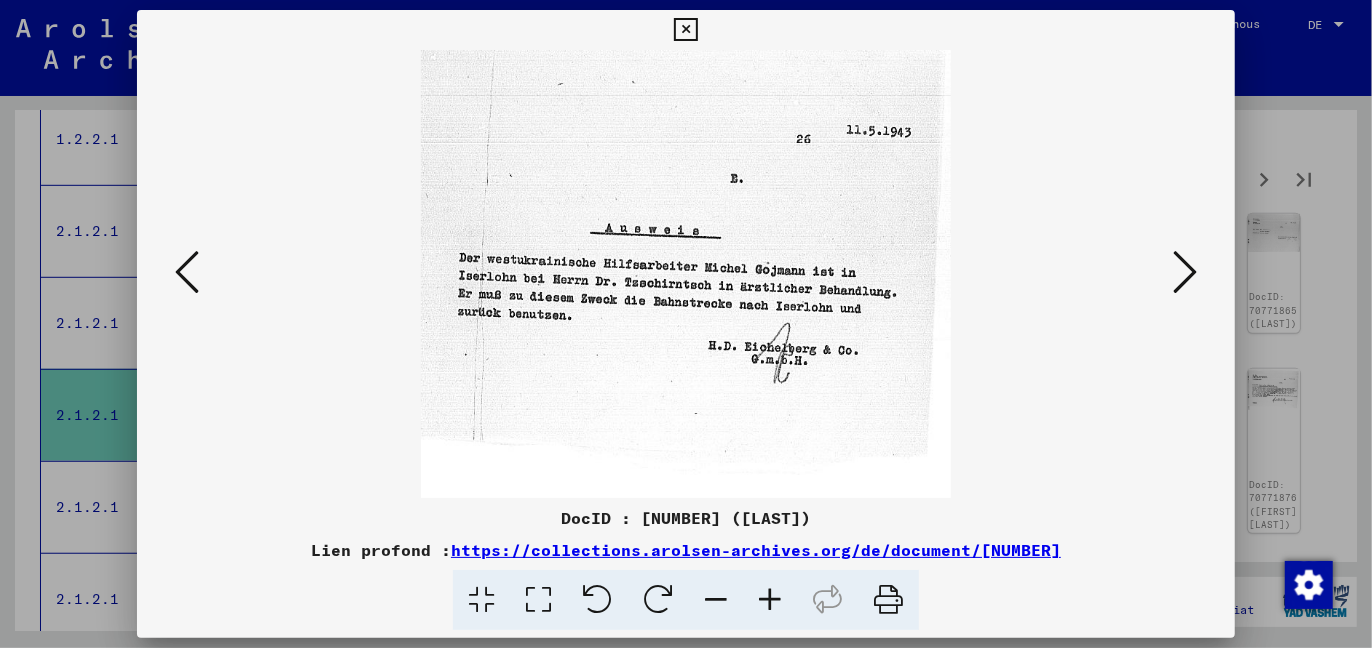 click at bounding box center (1185, 272) 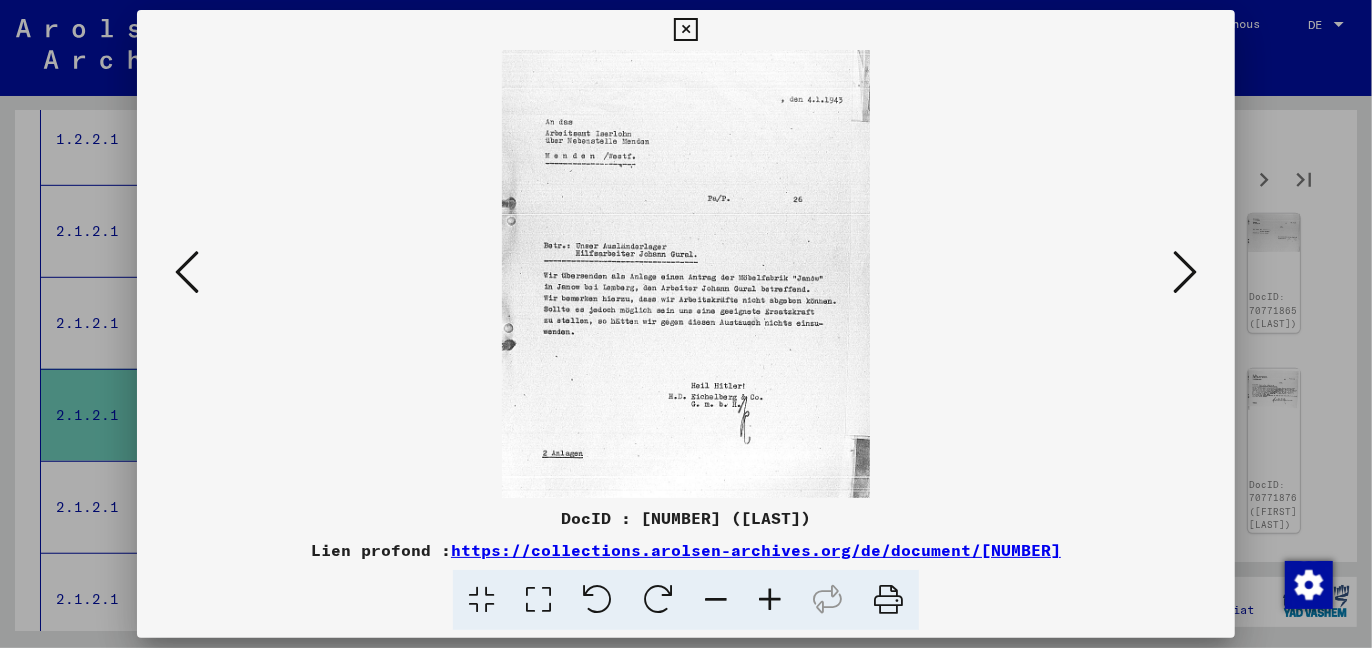 click at bounding box center [1185, 272] 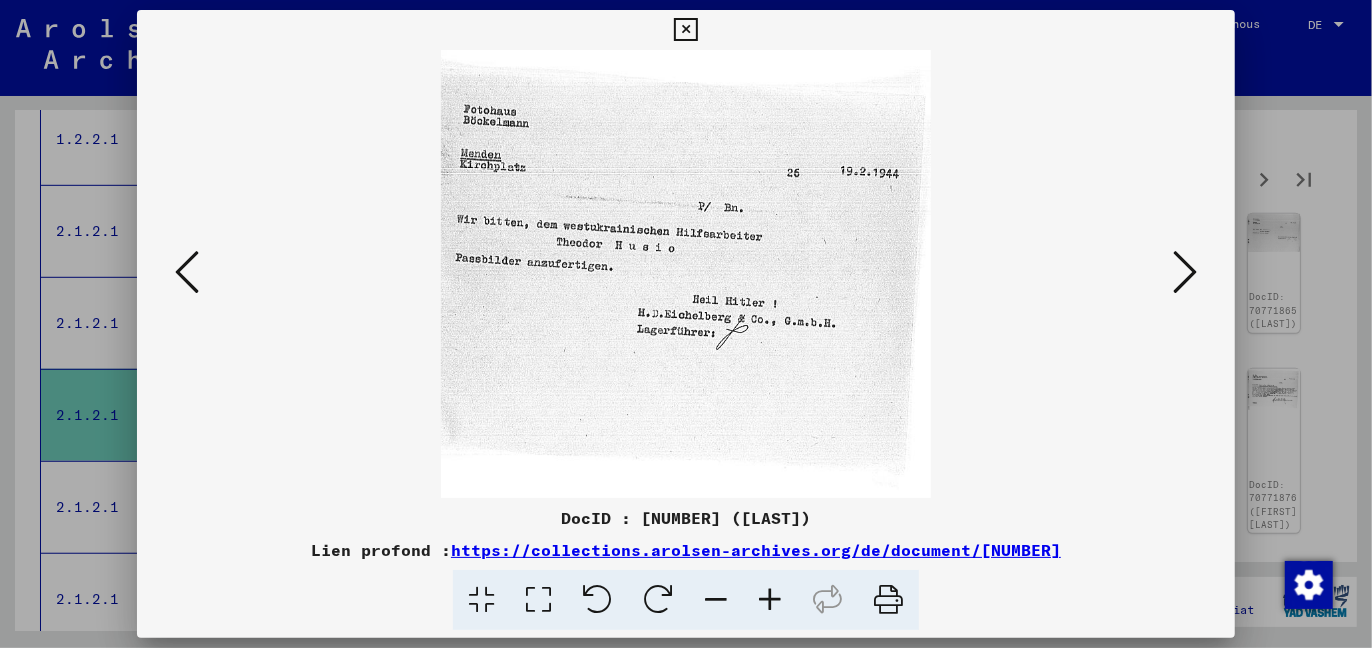 click at bounding box center [1185, 272] 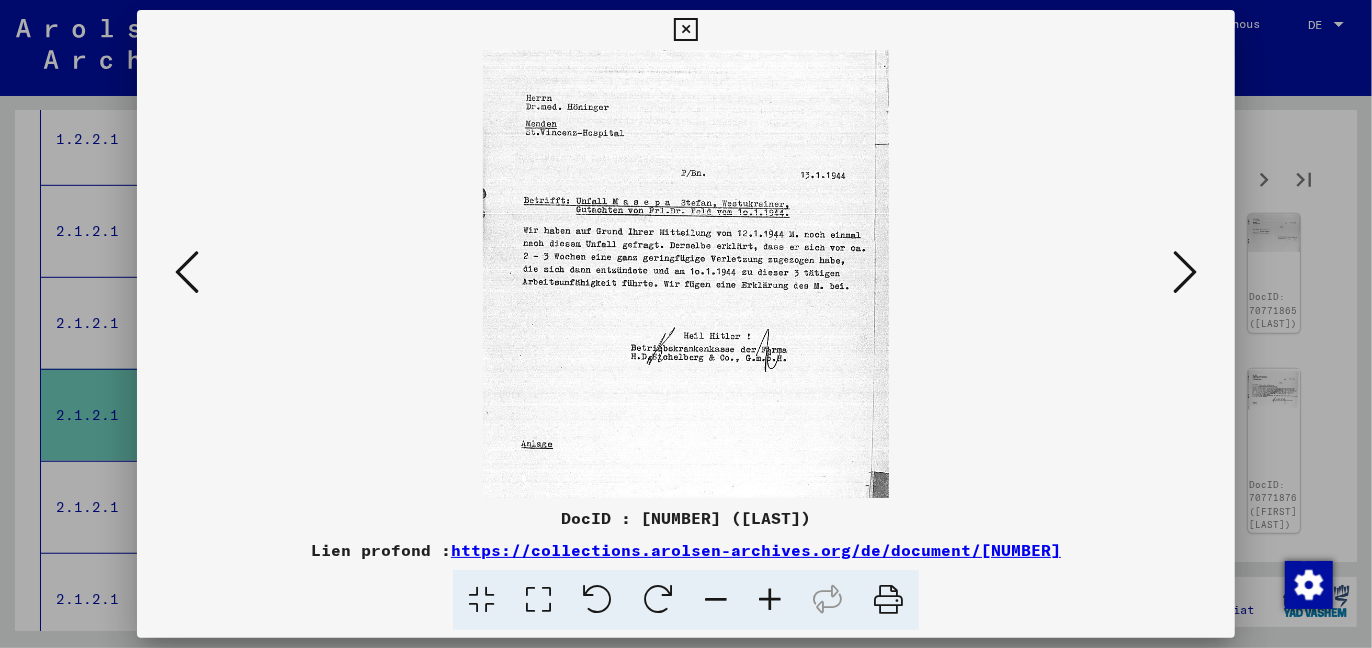 click at bounding box center (1185, 272) 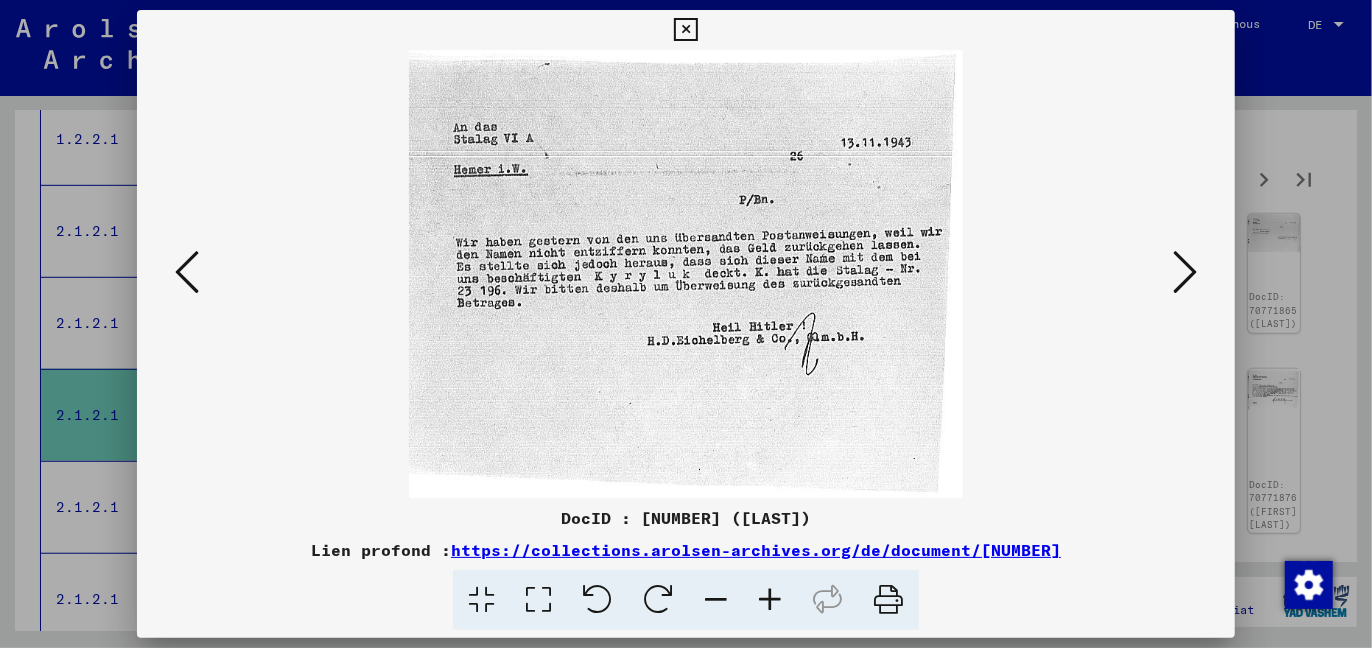 click at bounding box center [1185, 272] 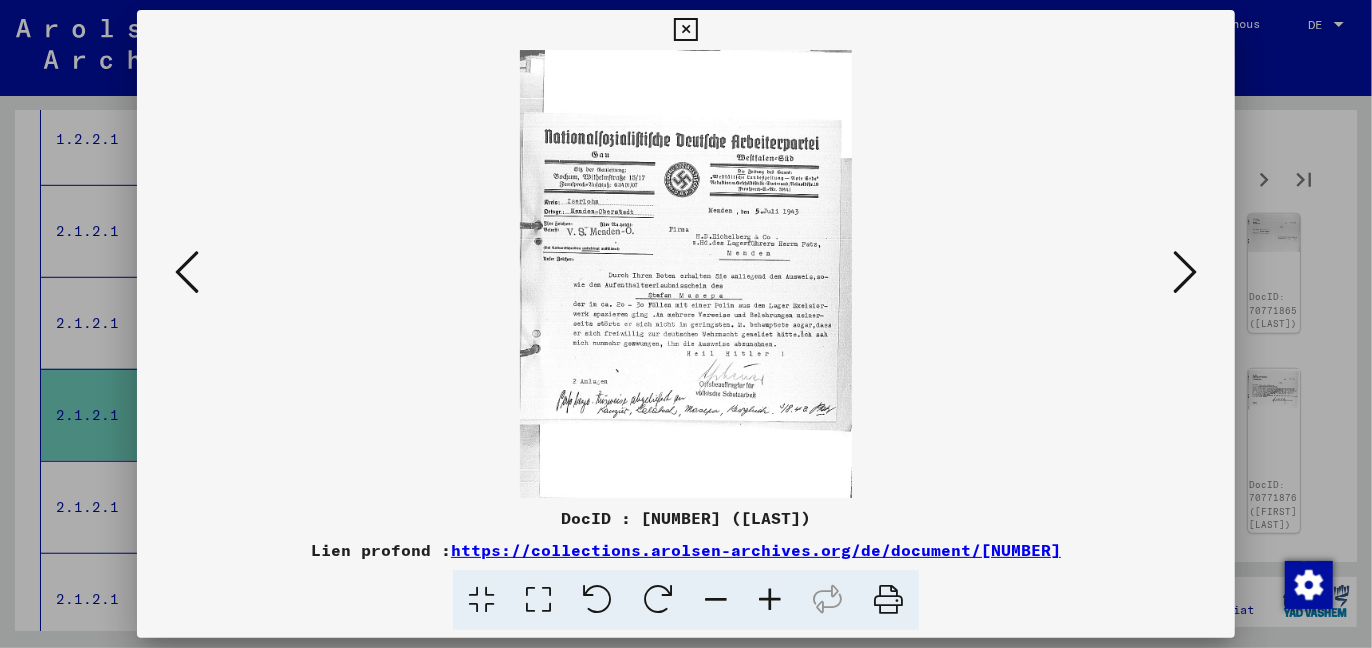 click at bounding box center [1185, 272] 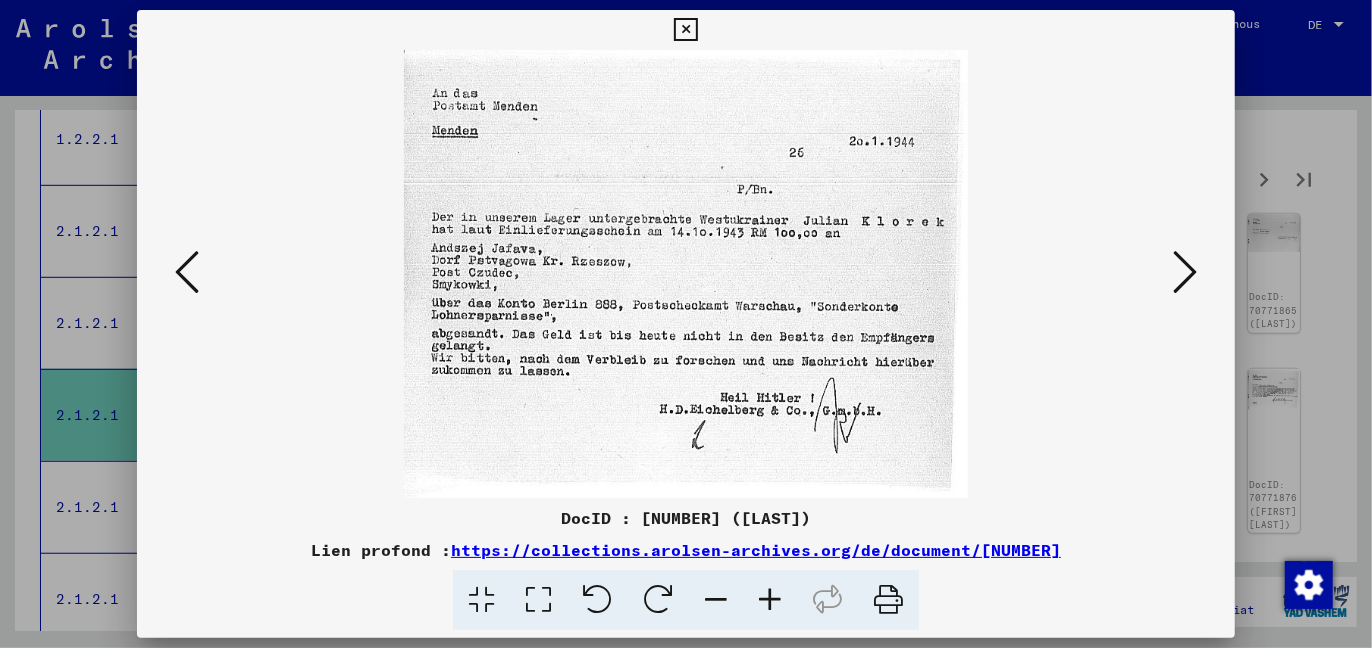 click at bounding box center (1185, 272) 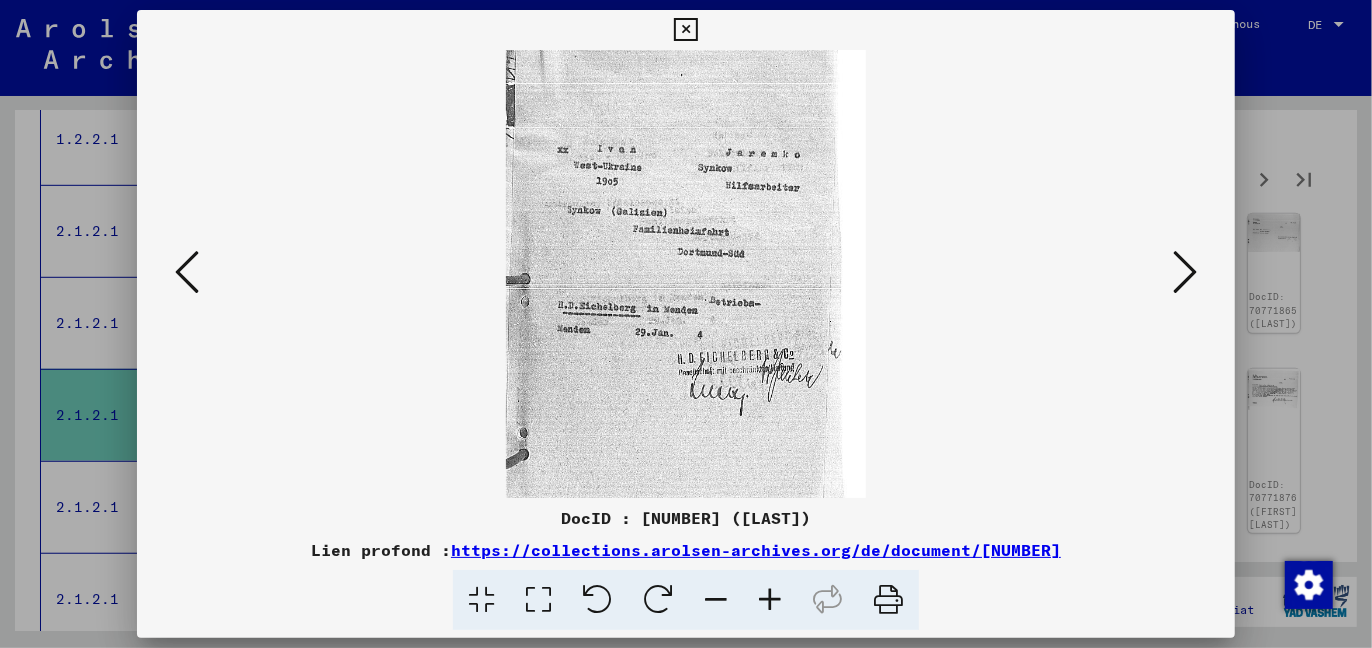 click at bounding box center [187, 272] 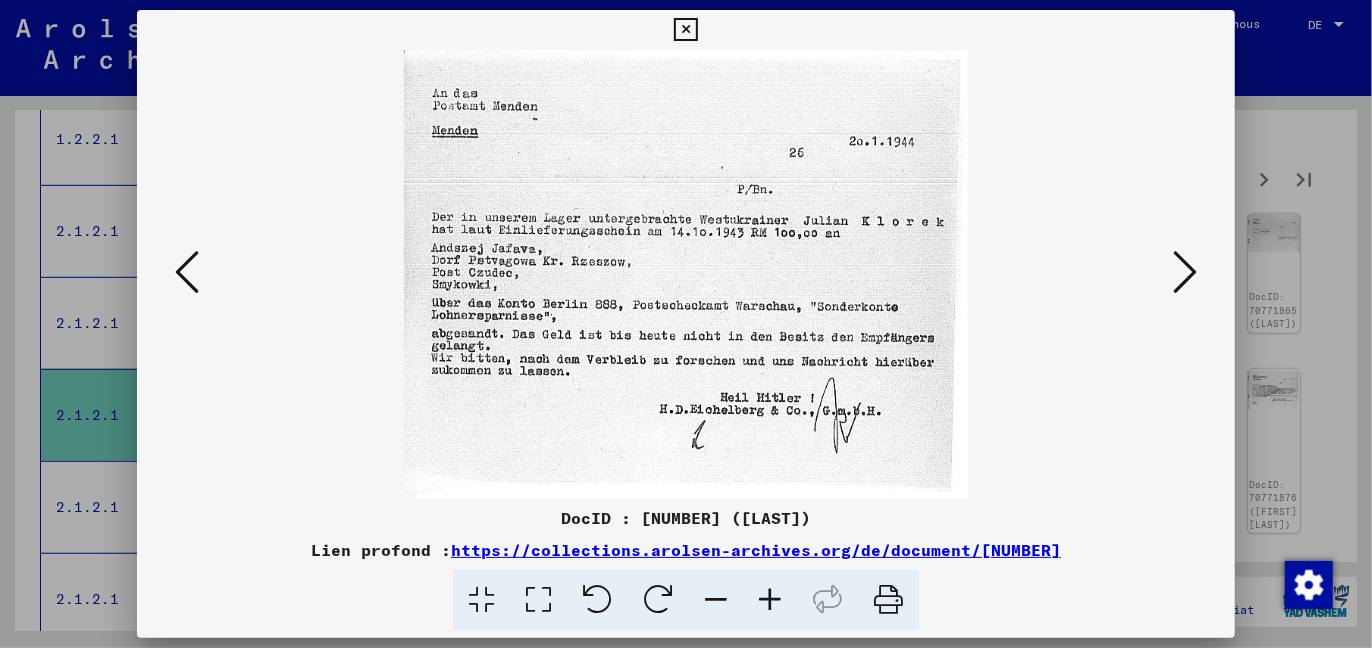 click at bounding box center [1185, 272] 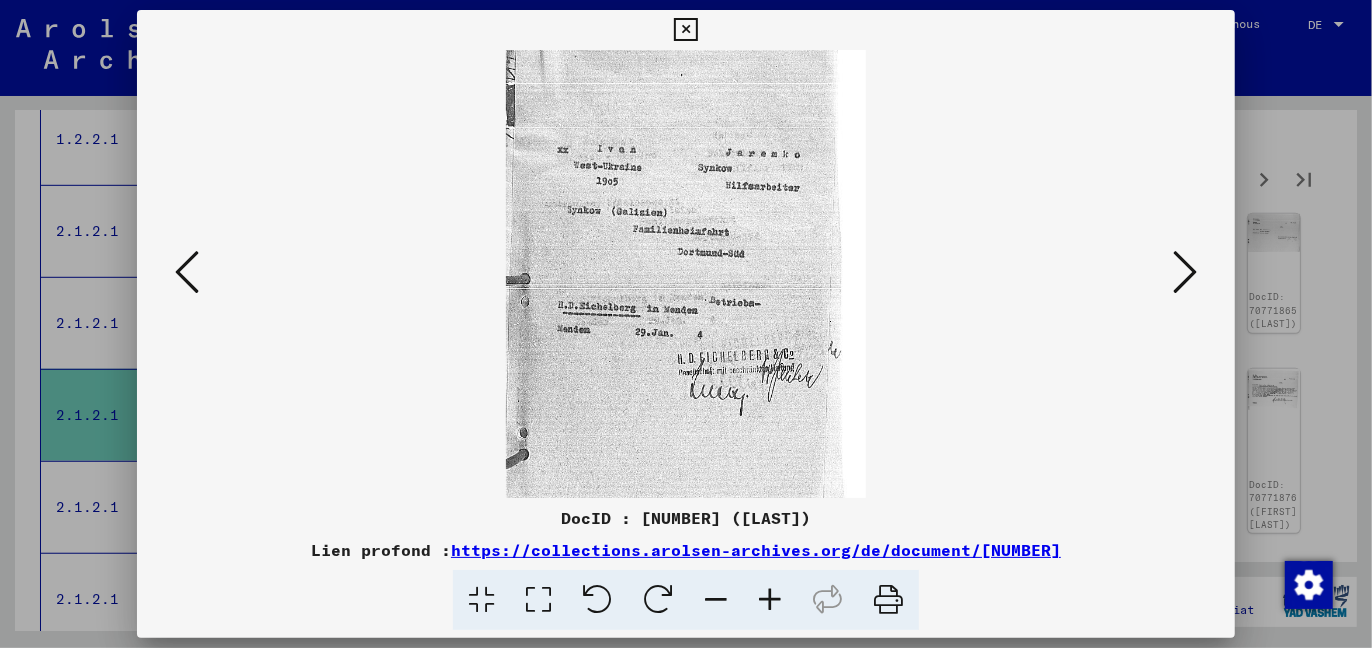 click at bounding box center [1185, 272] 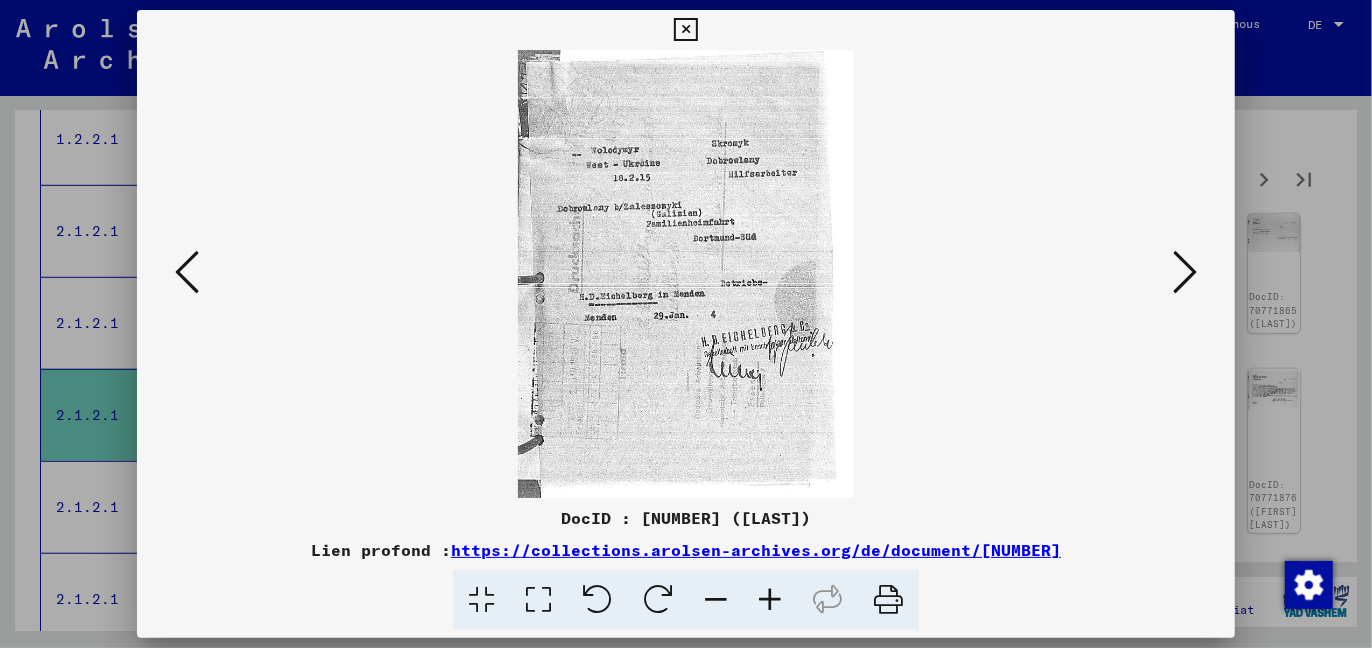 click at bounding box center [1185, 272] 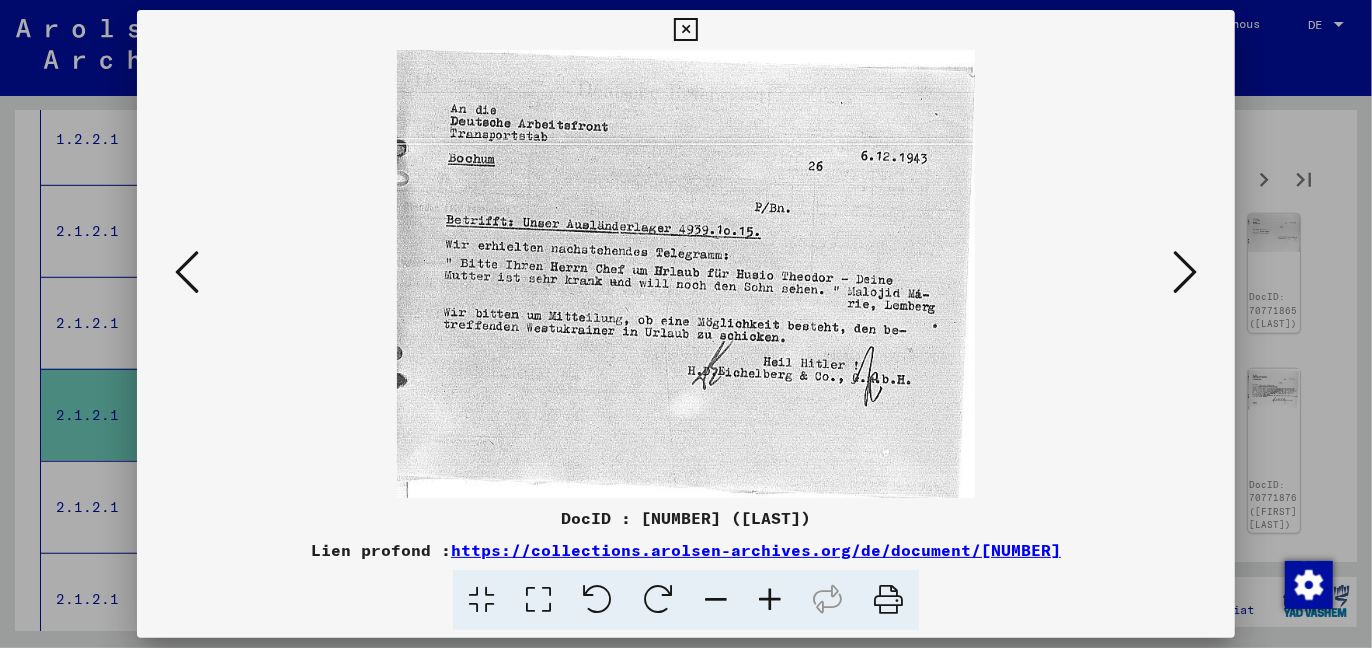click at bounding box center (1185, 272) 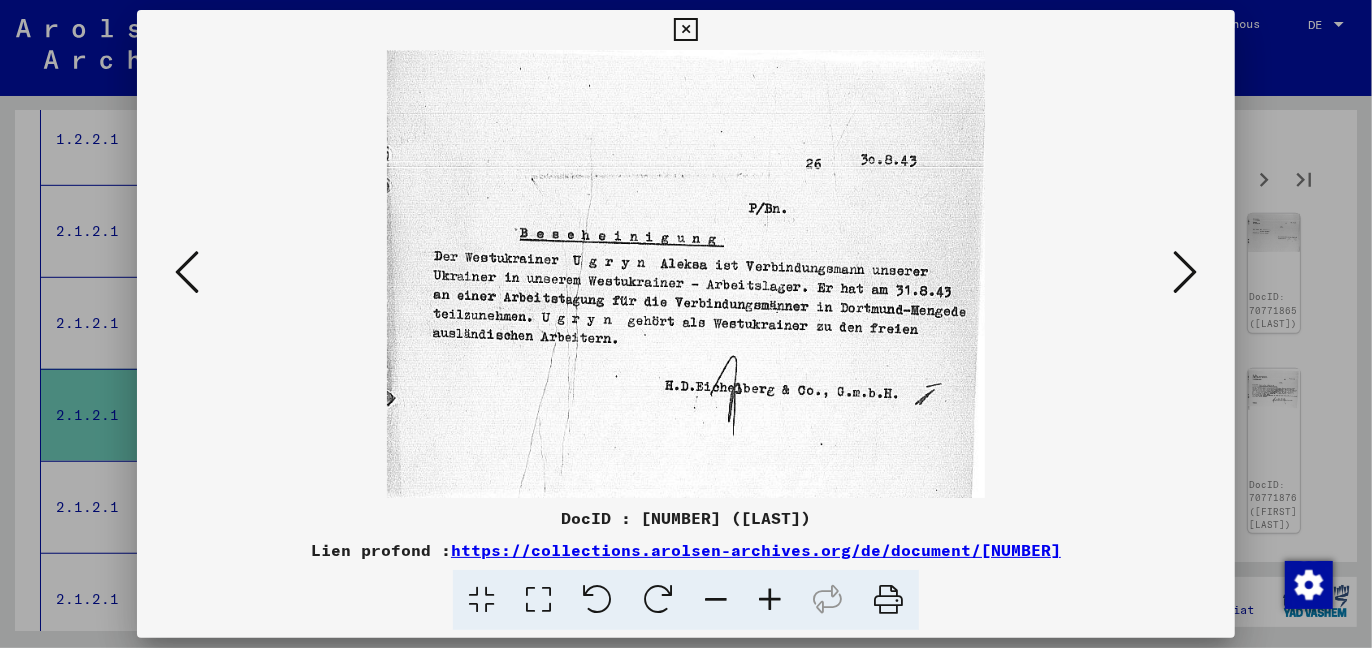 click at bounding box center [1185, 272] 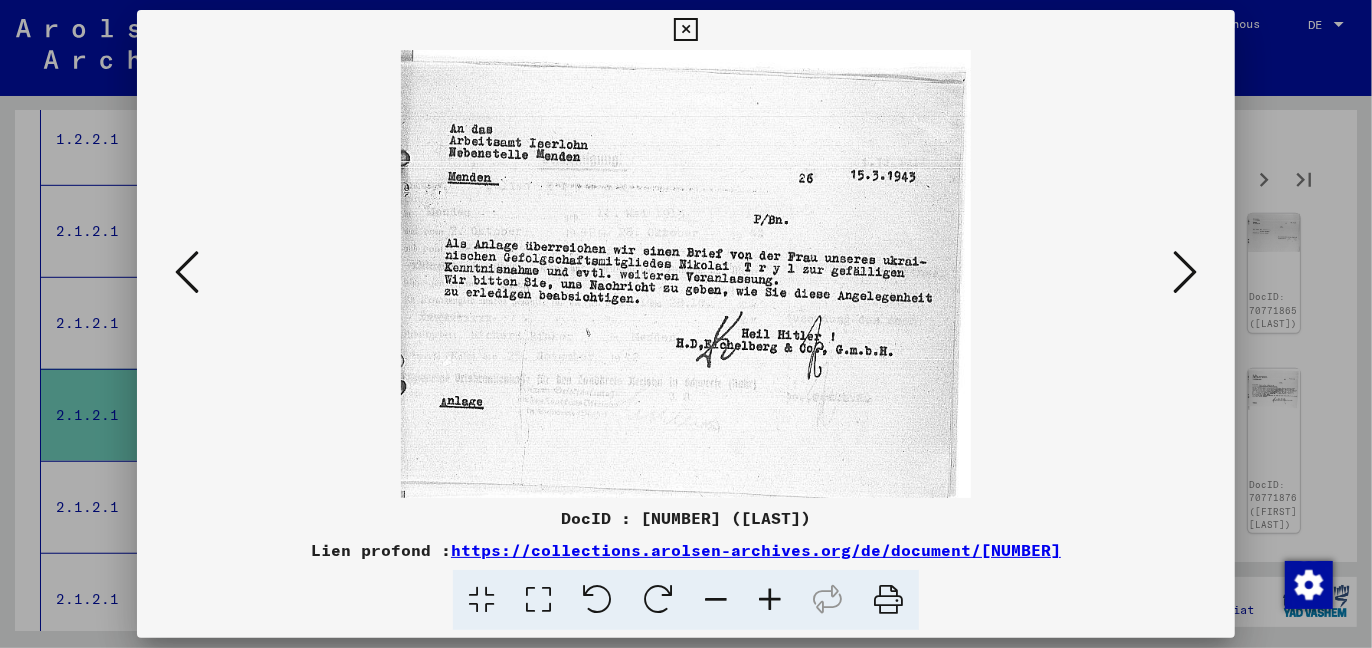 click at bounding box center (1185, 272) 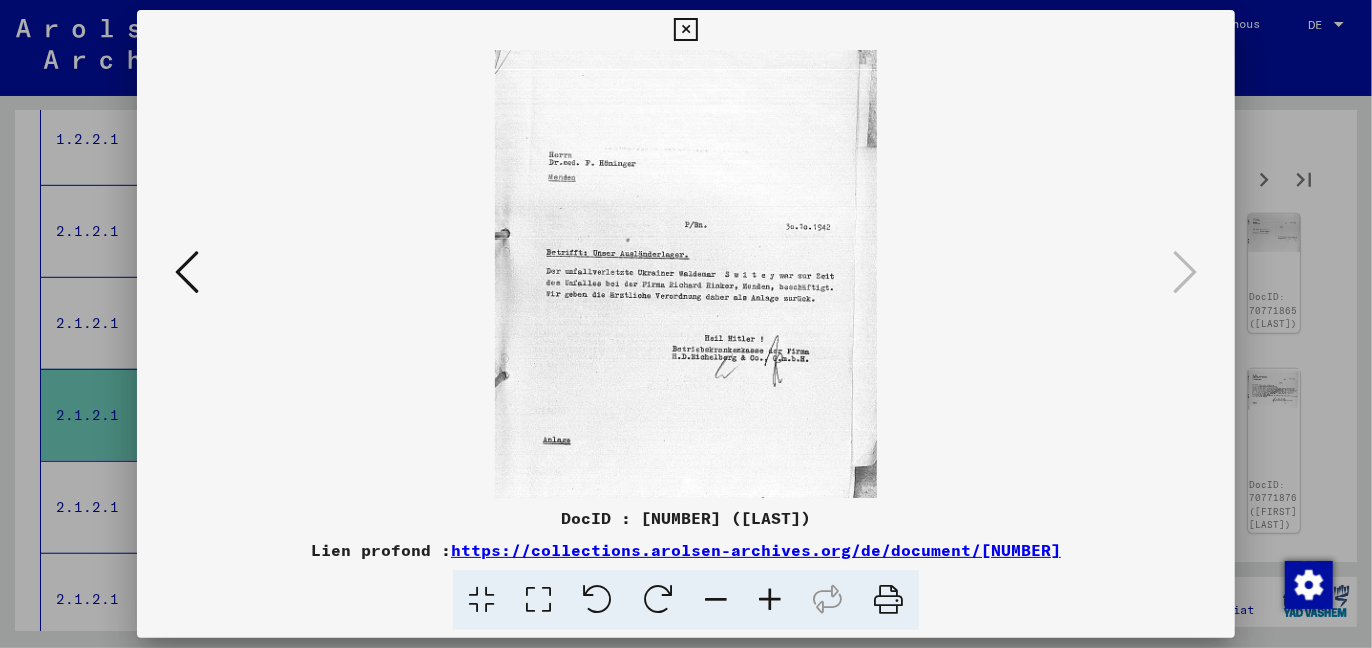 click at bounding box center [685, 30] 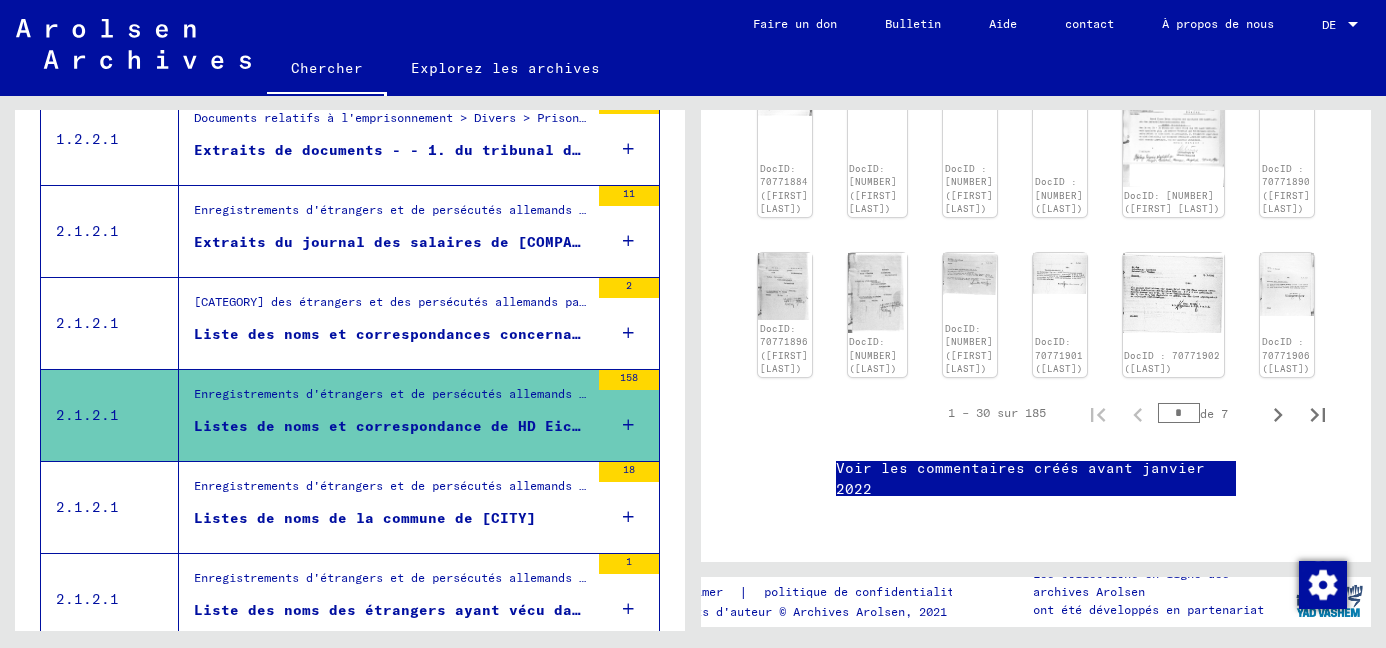 scroll, scrollTop: 1348, scrollLeft: 0, axis: vertical 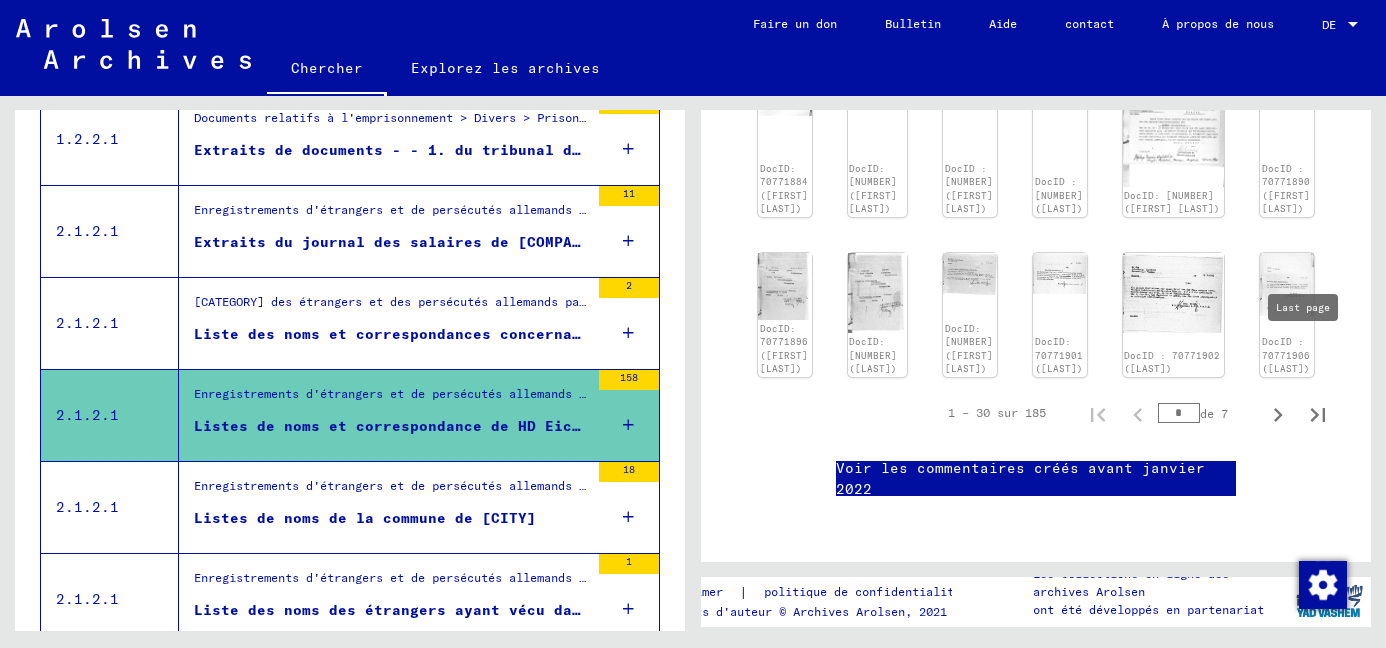 click 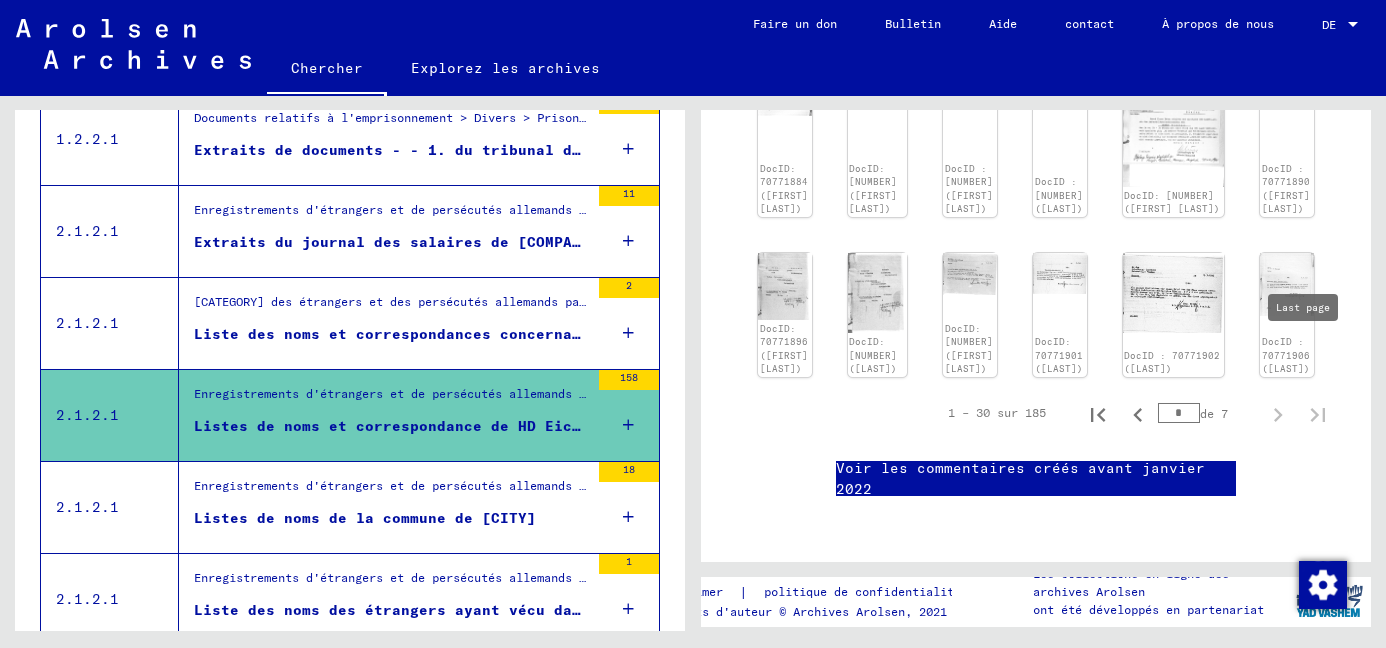 type on "*" 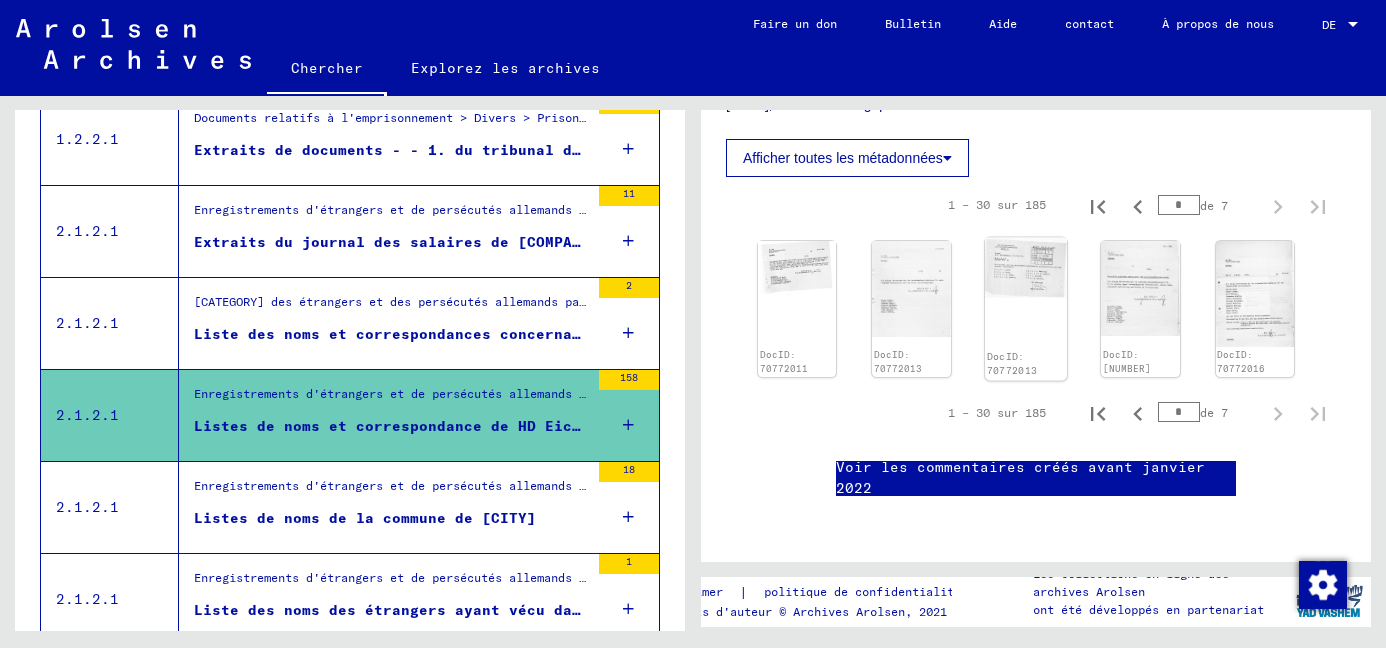 scroll, scrollTop: 566, scrollLeft: 0, axis: vertical 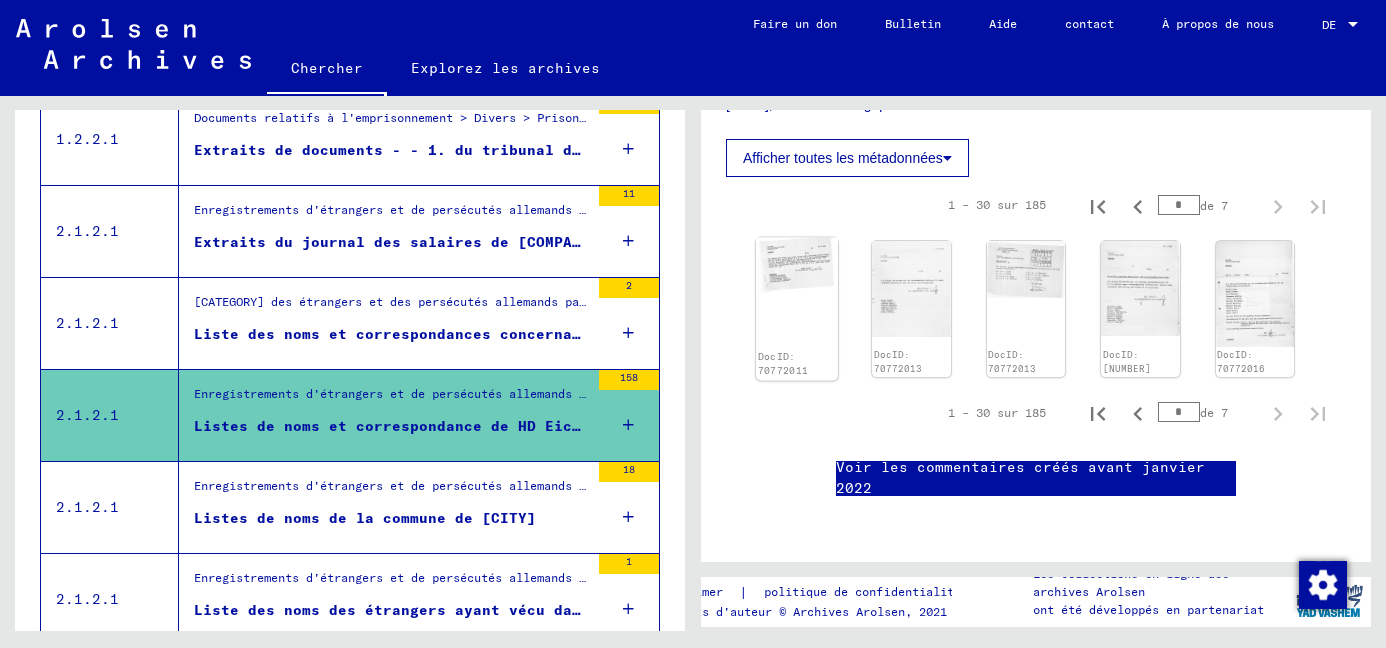 click 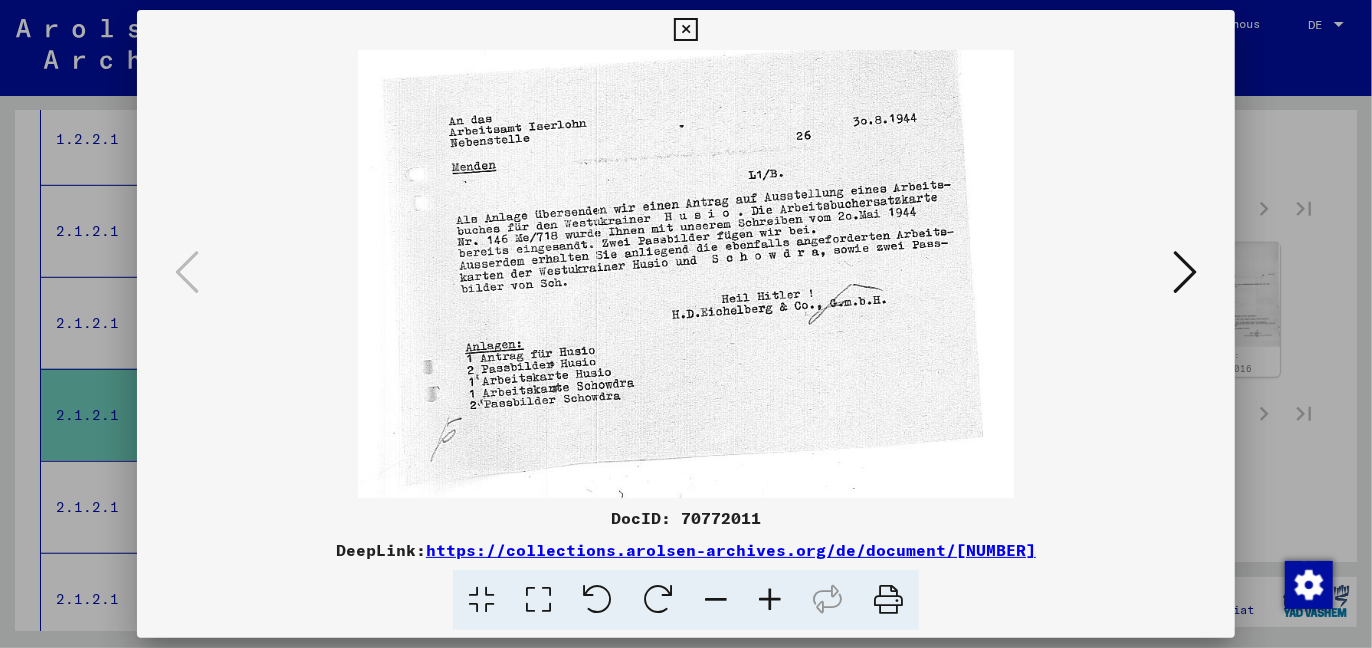 click at bounding box center (1185, 272) 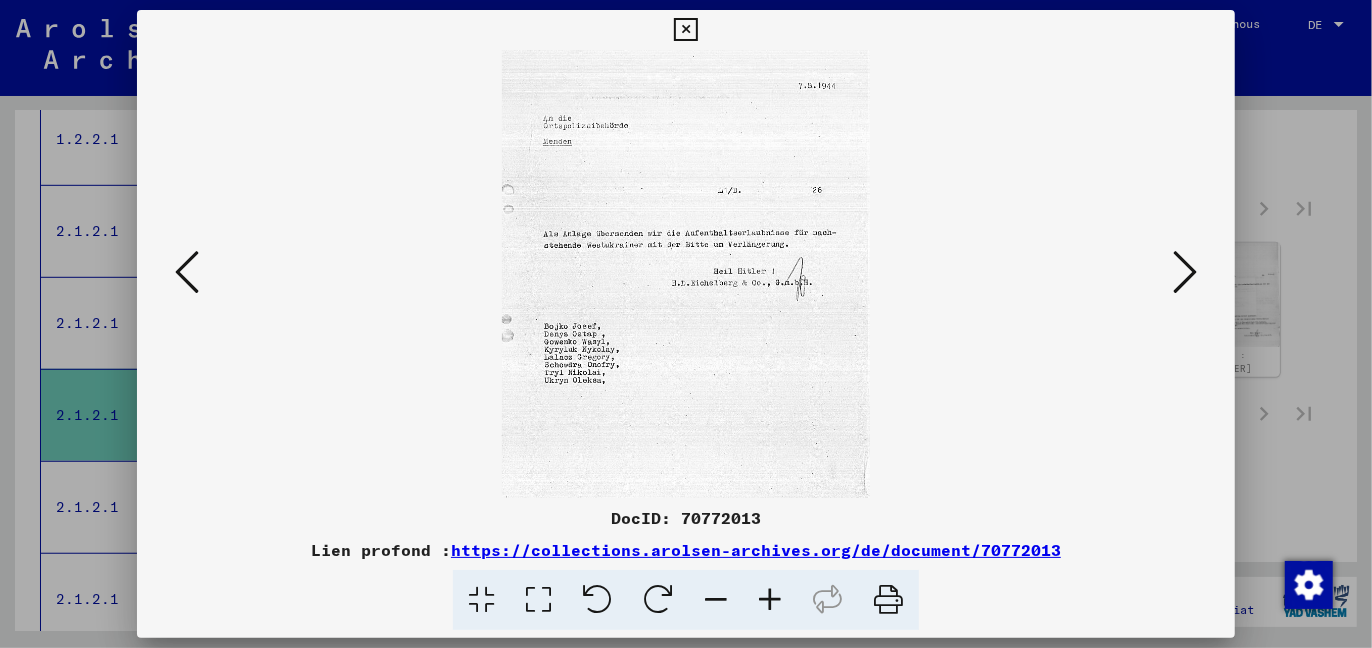 click at bounding box center [1185, 272] 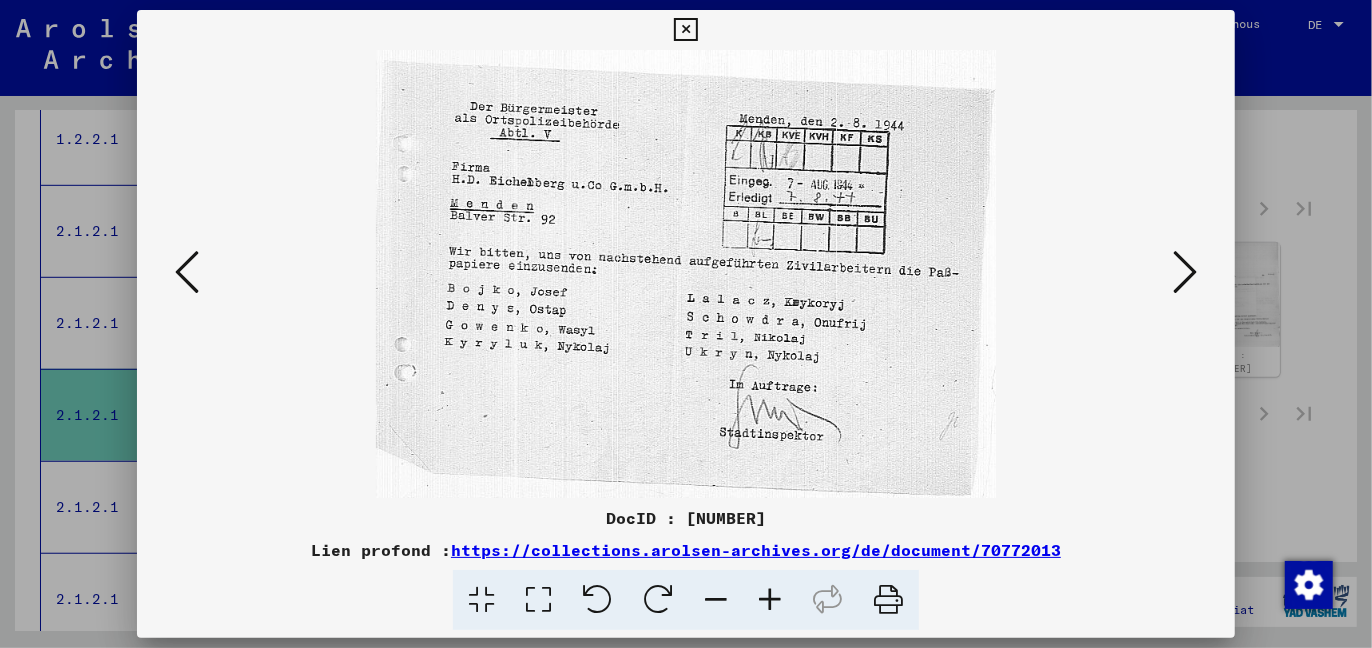 click at bounding box center [1185, 272] 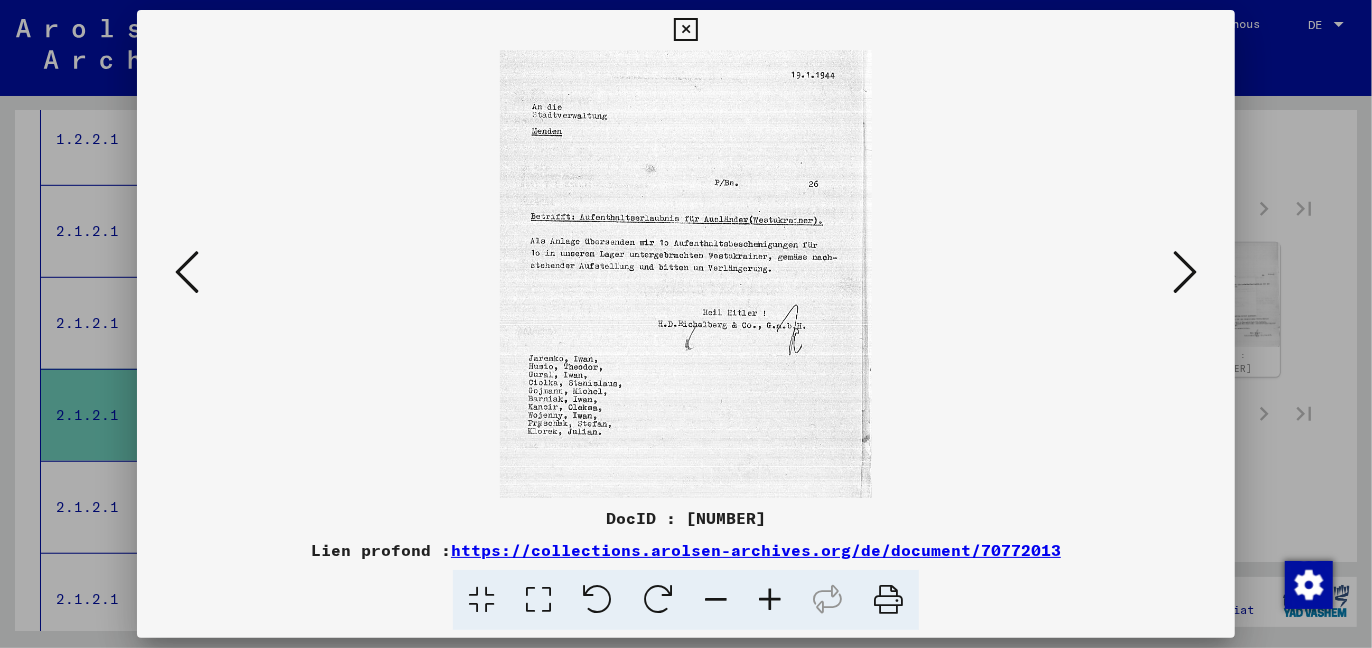 click at bounding box center [1185, 272] 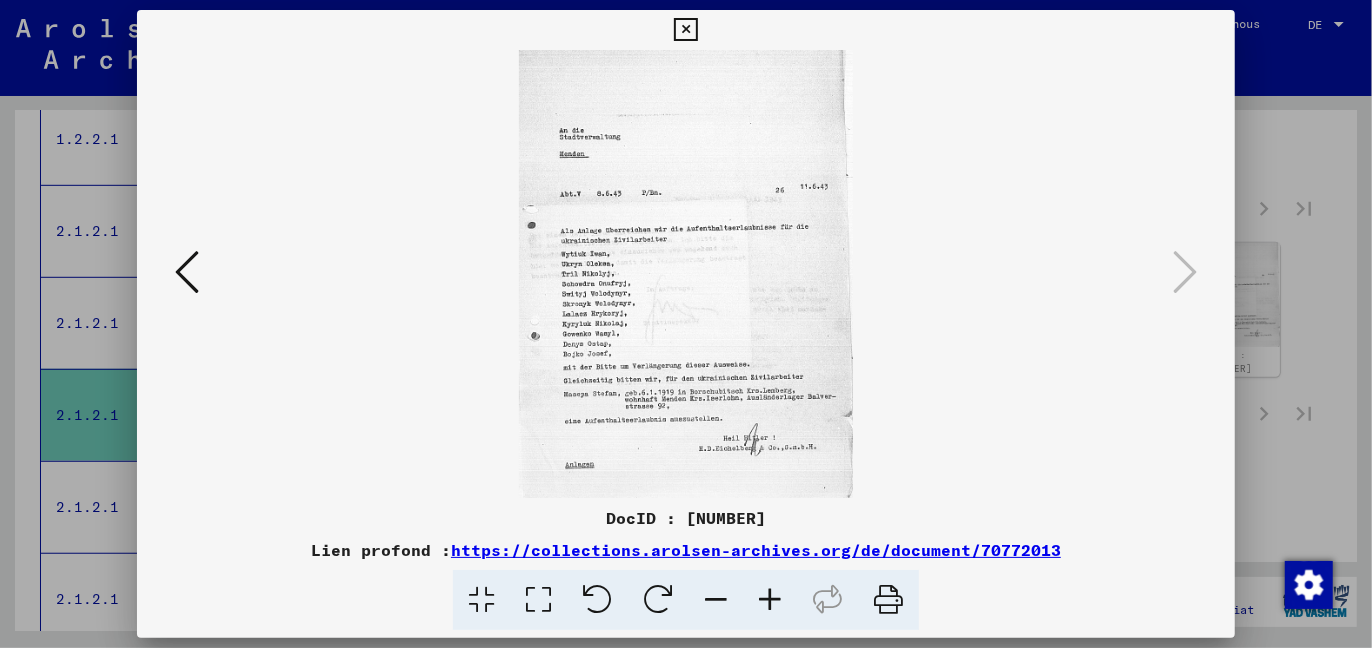 click at bounding box center (685, 30) 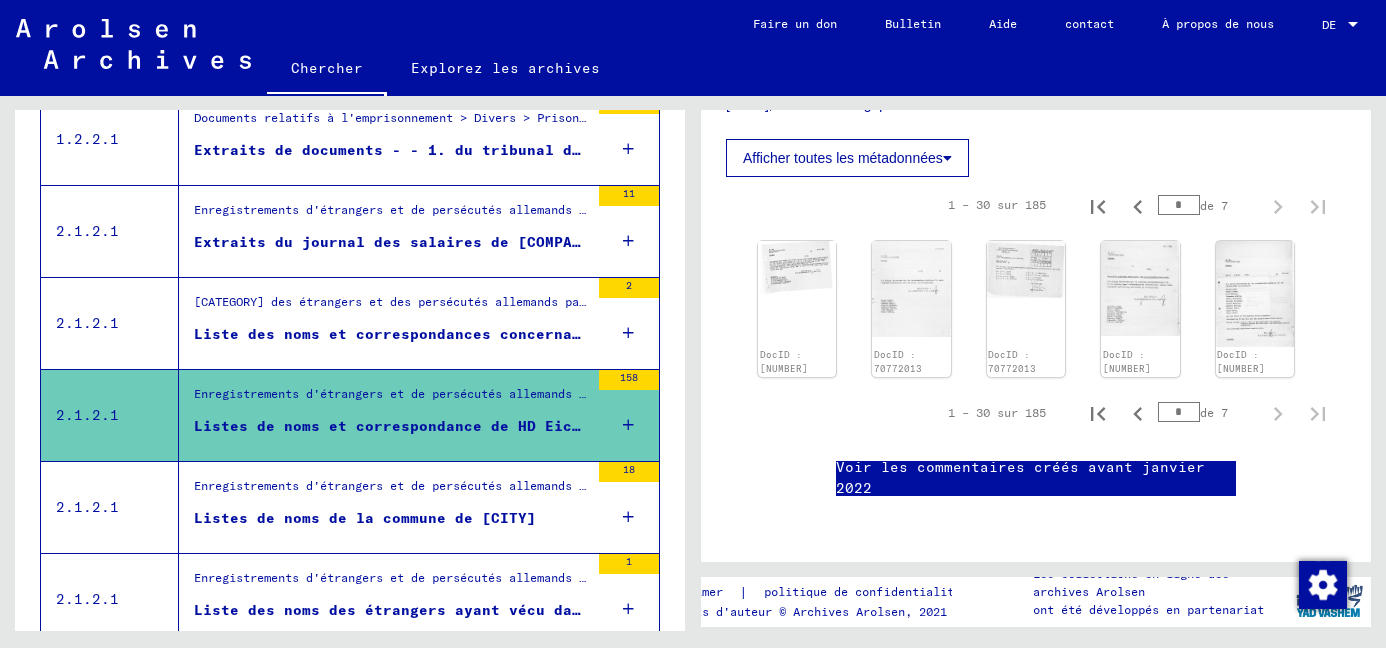 scroll, scrollTop: 748, scrollLeft: 0, axis: vertical 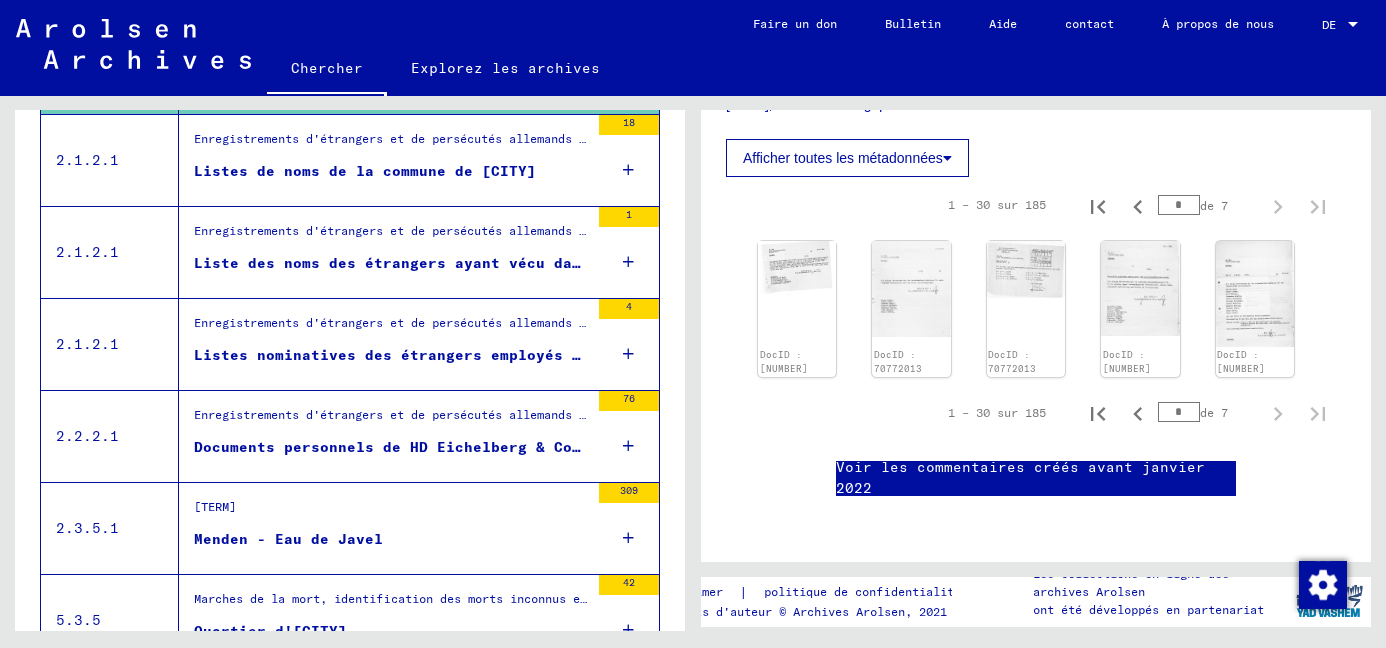 click on "Documents personnels de HD Eichelberg & Co. GmbH, [CITY]" at bounding box center (446, 447) 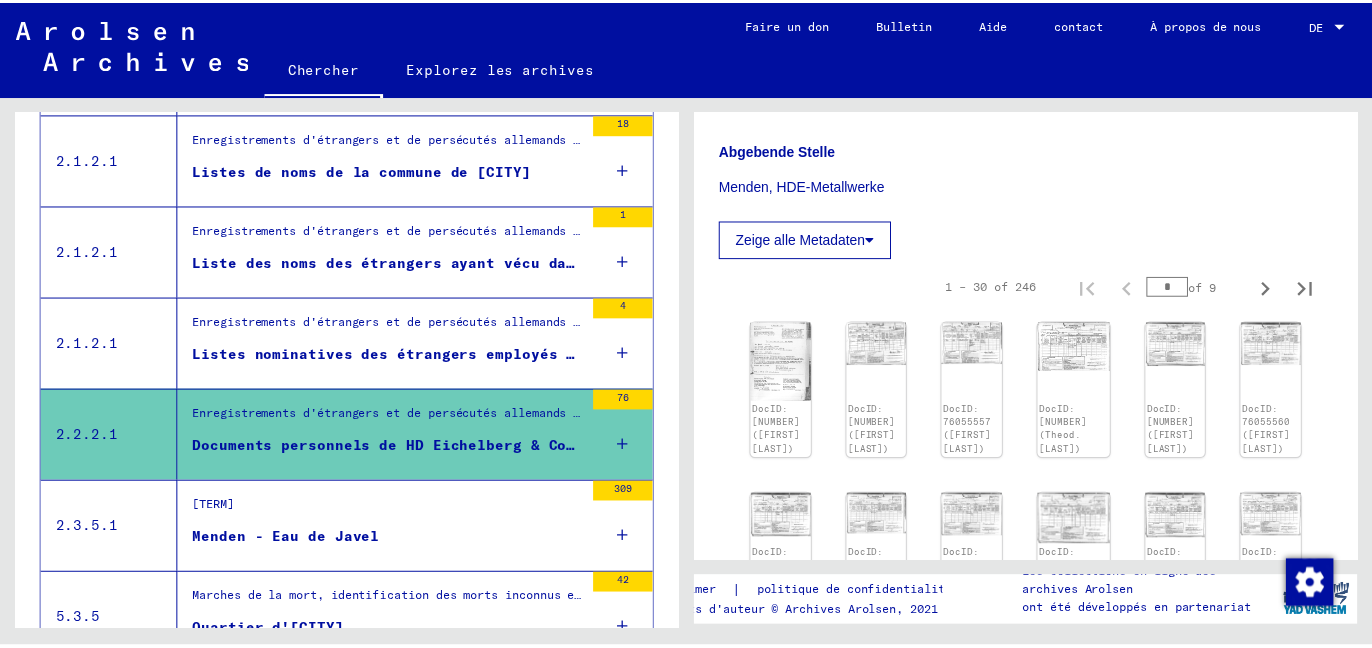 scroll, scrollTop: 545, scrollLeft: 0, axis: vertical 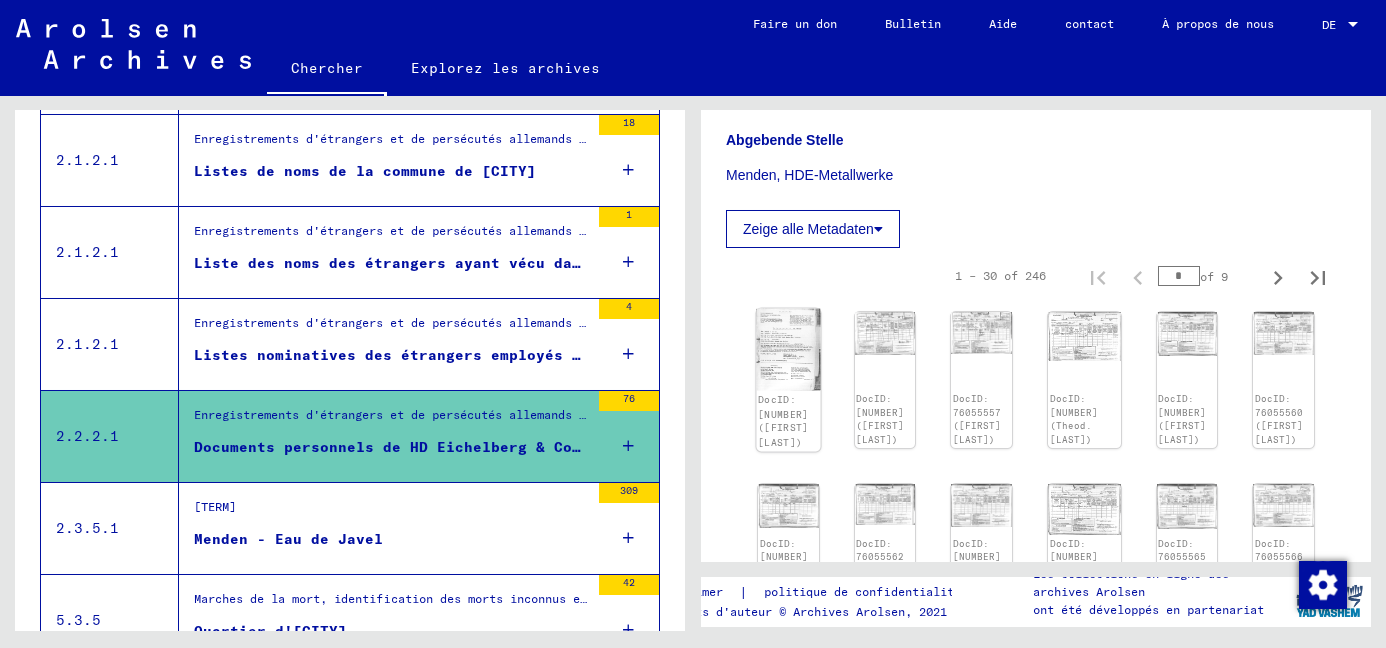 click 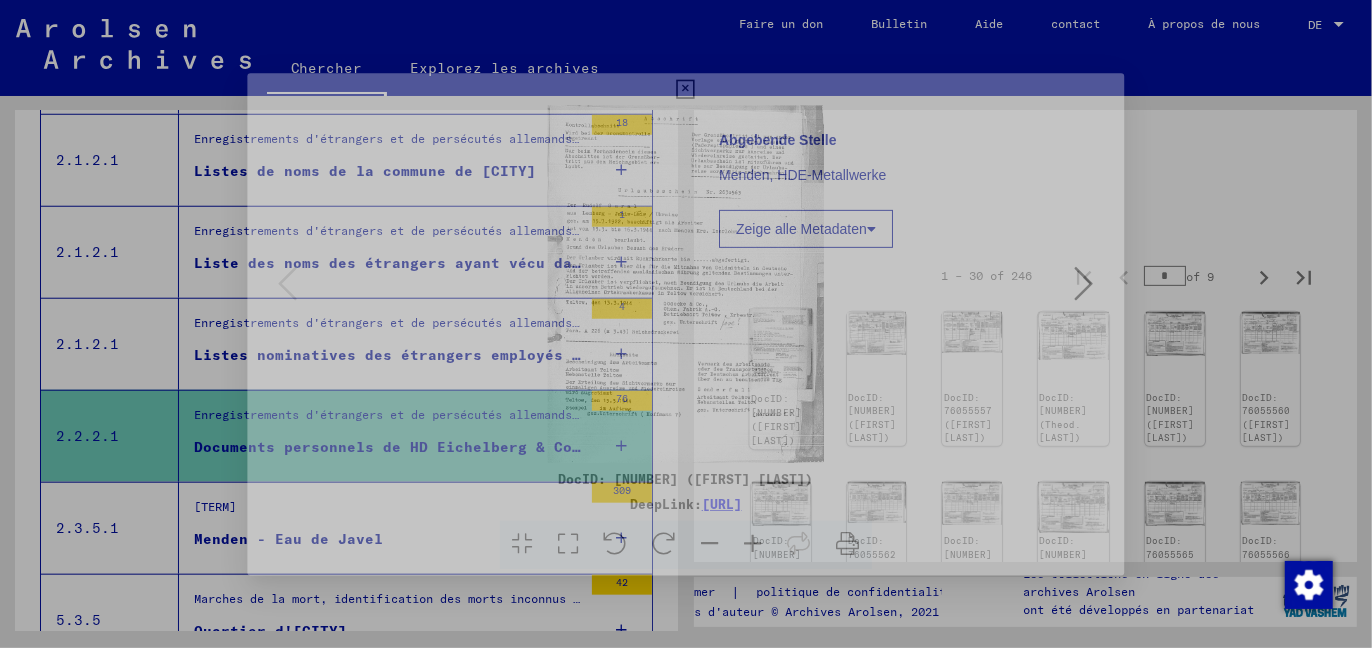 scroll, scrollTop: 566, scrollLeft: 0, axis: vertical 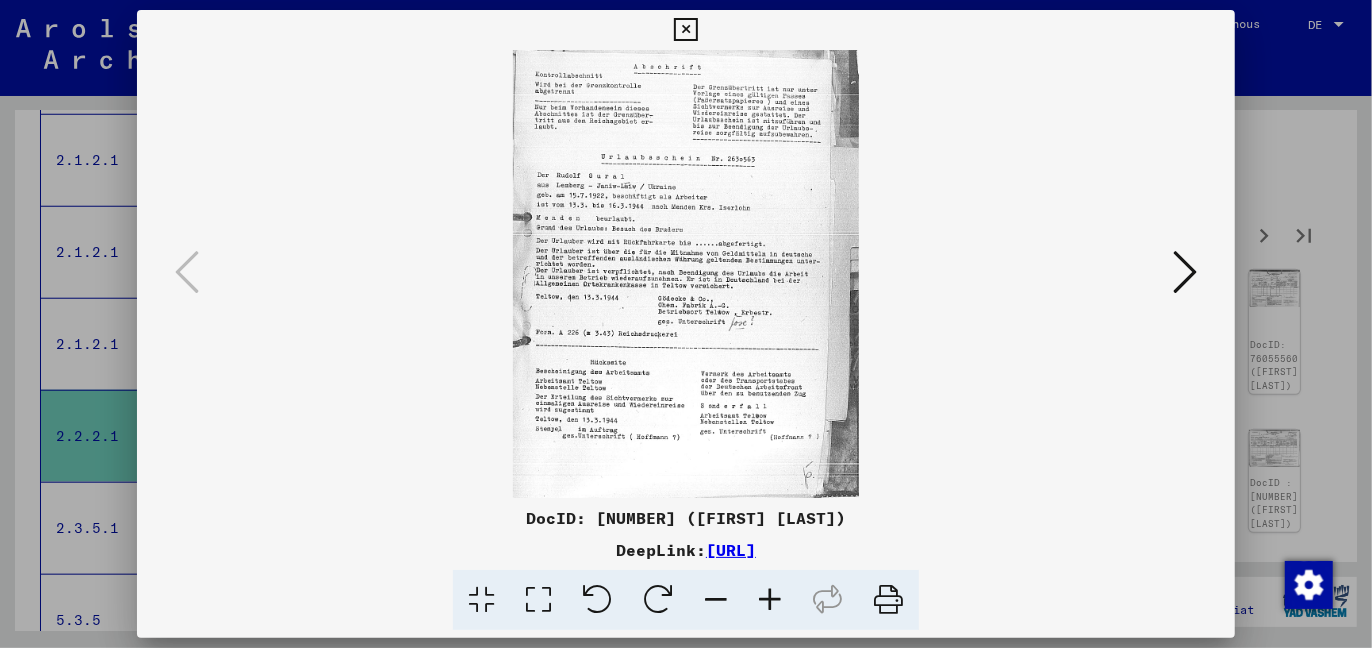 click at bounding box center [1185, 272] 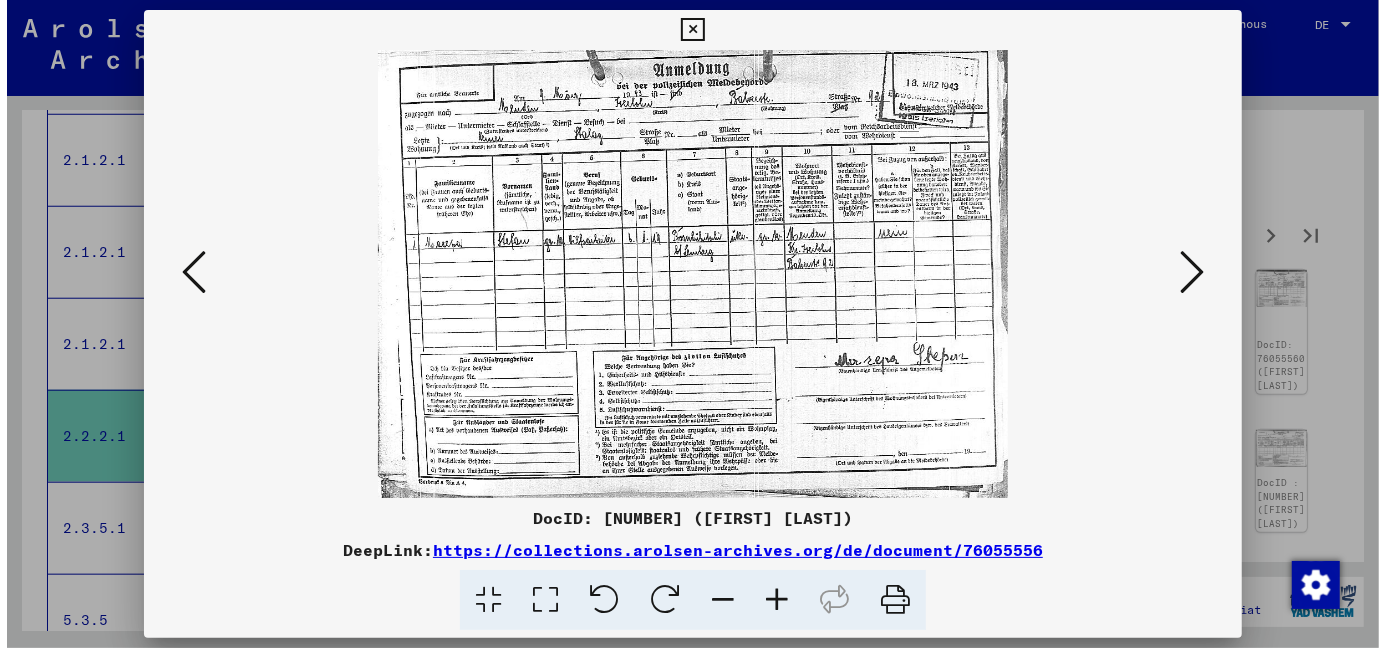 scroll, scrollTop: 545, scrollLeft: 0, axis: vertical 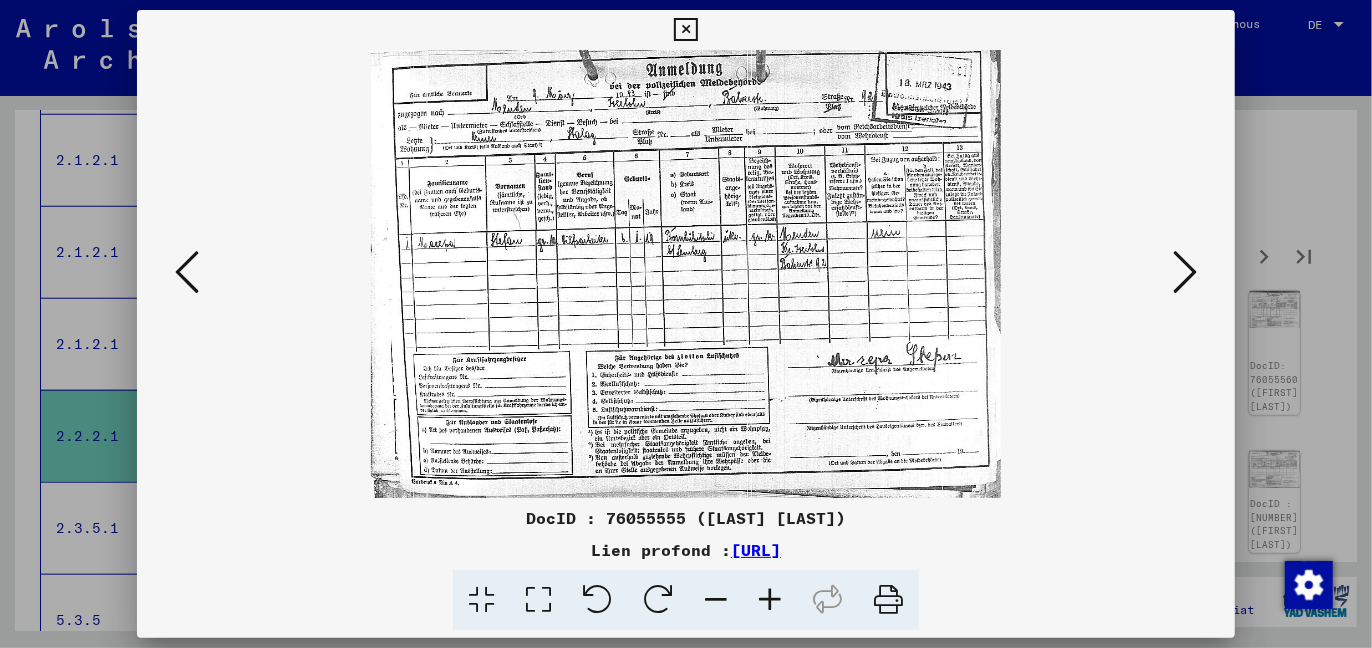 click at bounding box center [1185, 272] 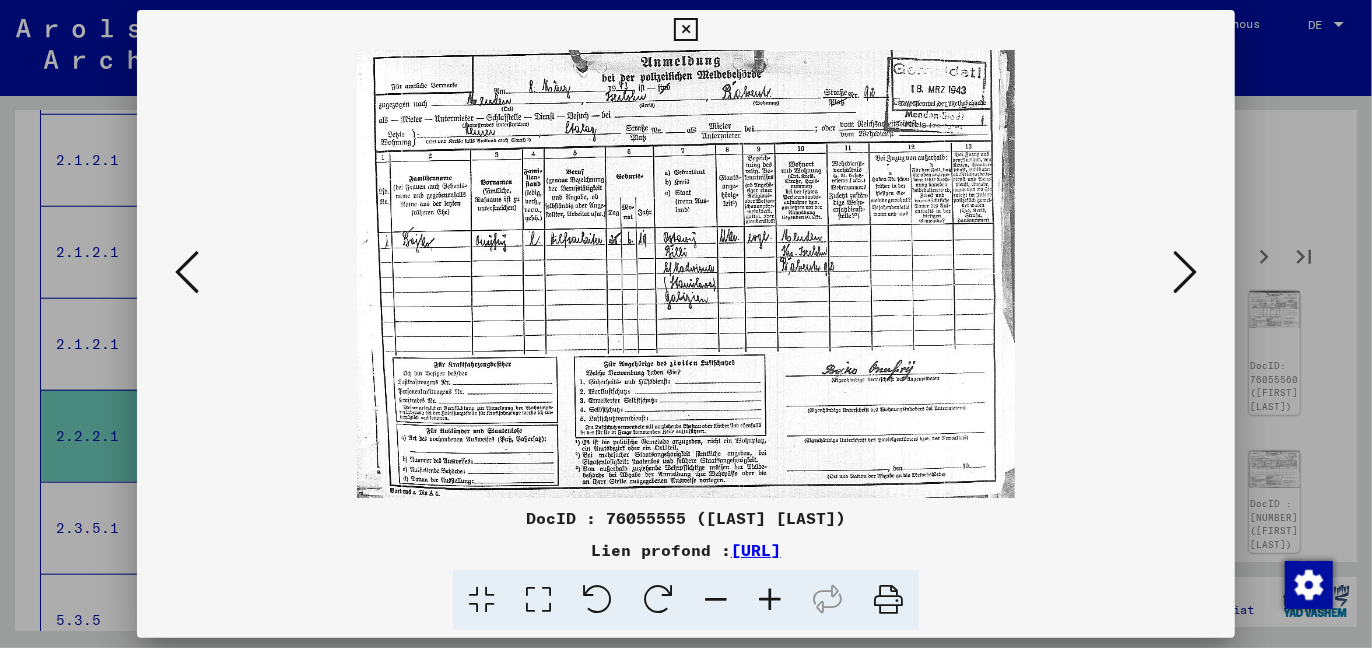 click at bounding box center (1185, 272) 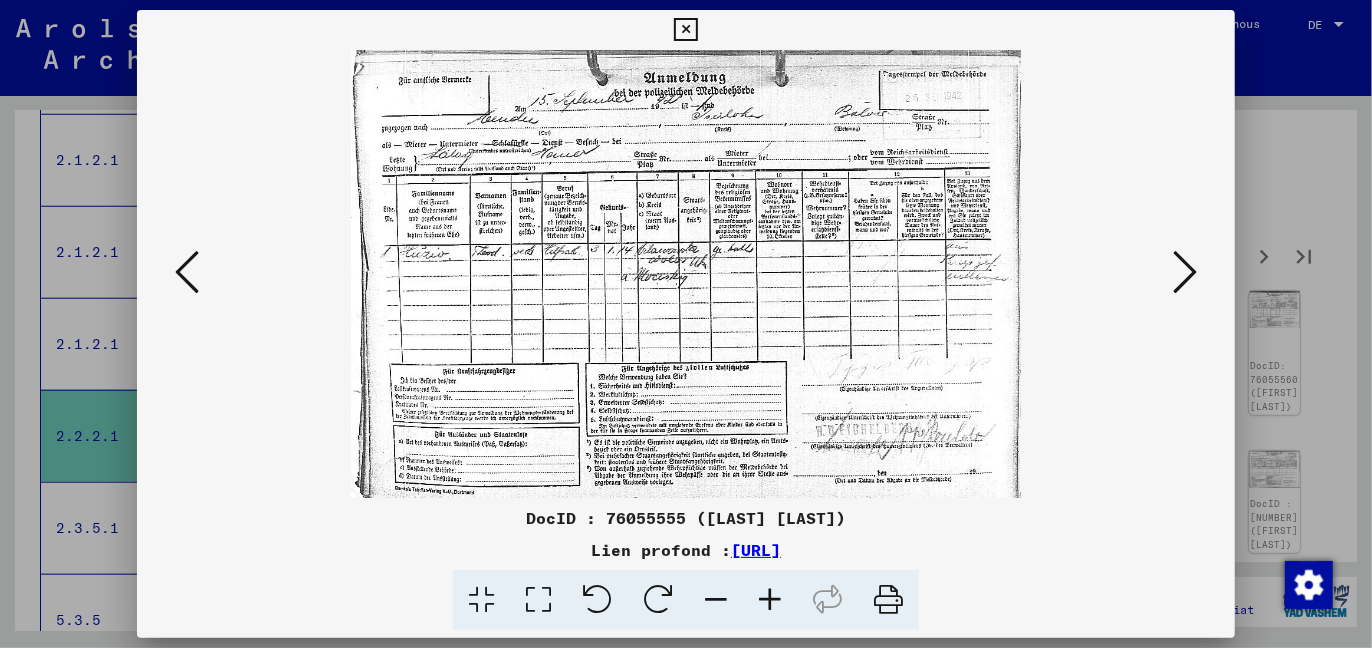 click at bounding box center (1185, 272) 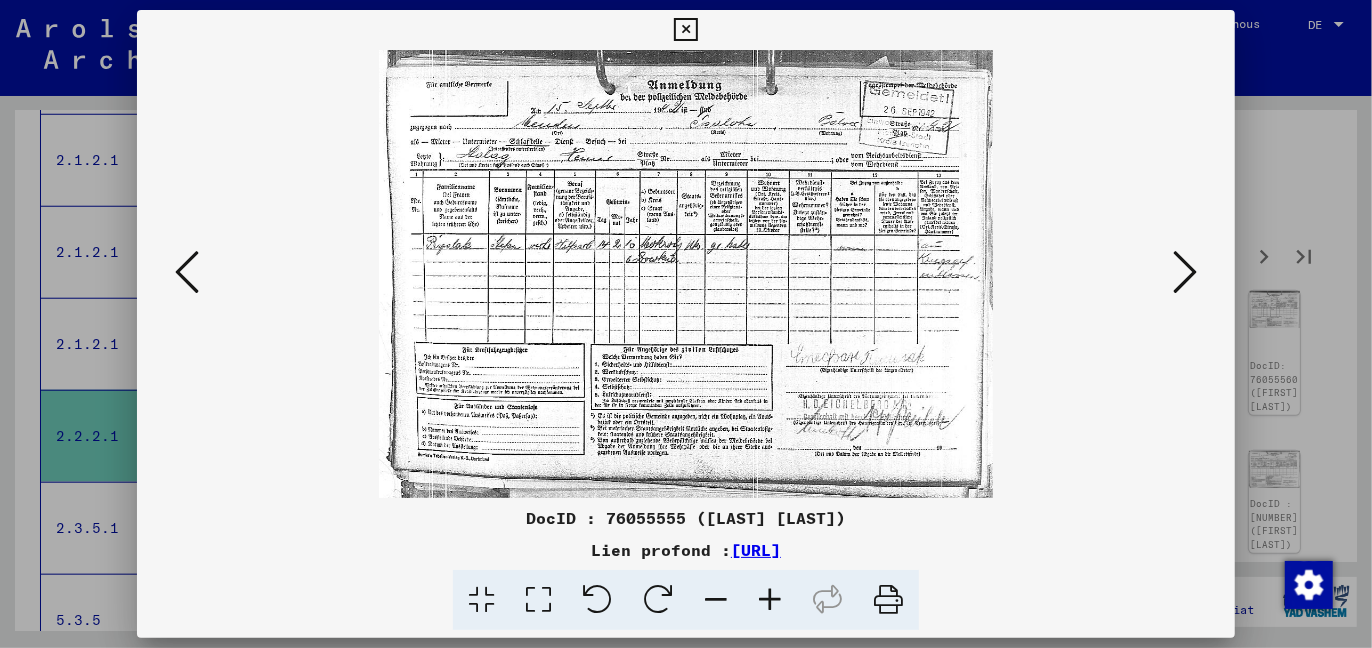 click at bounding box center (1185, 272) 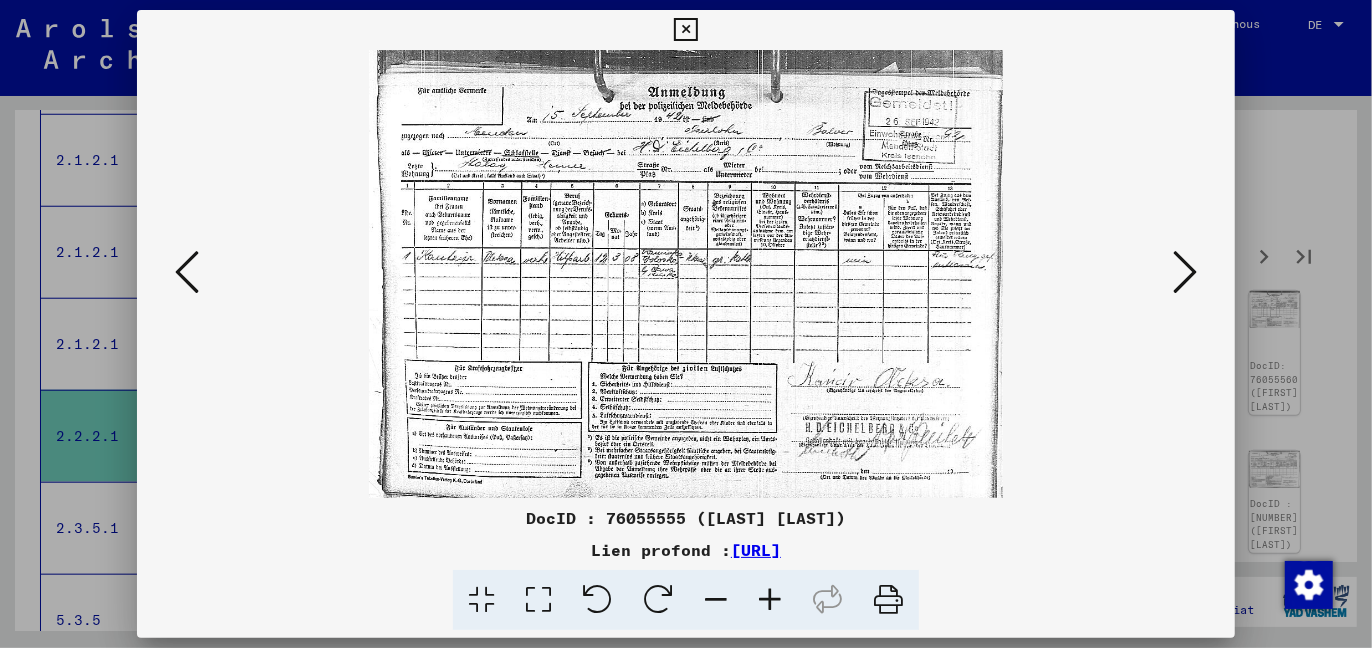 click at bounding box center [1185, 272] 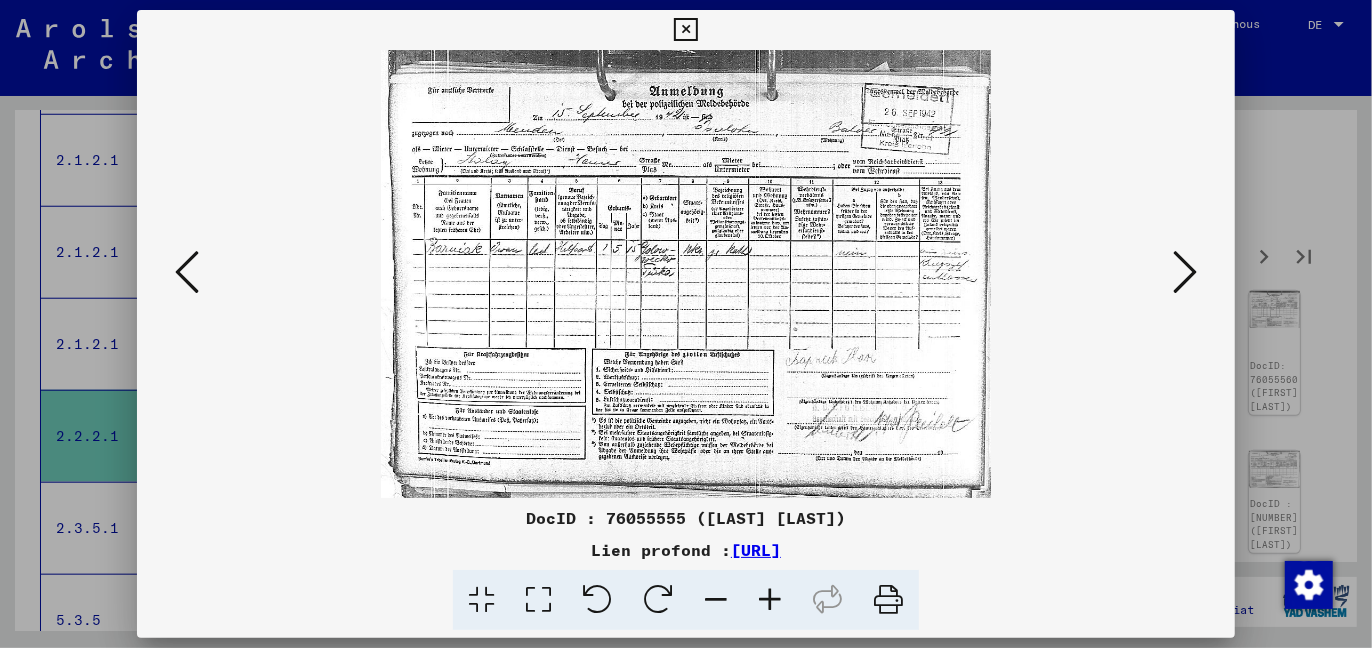 click at bounding box center (1185, 272) 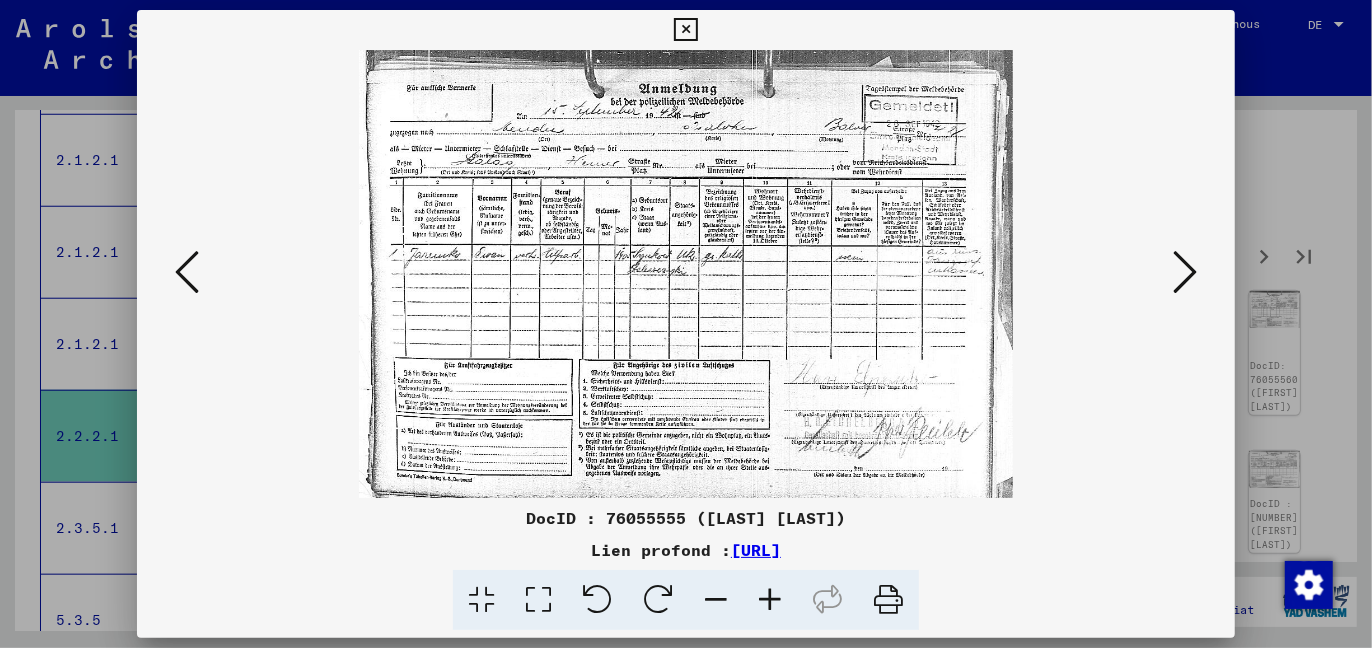 click at bounding box center (1185, 272) 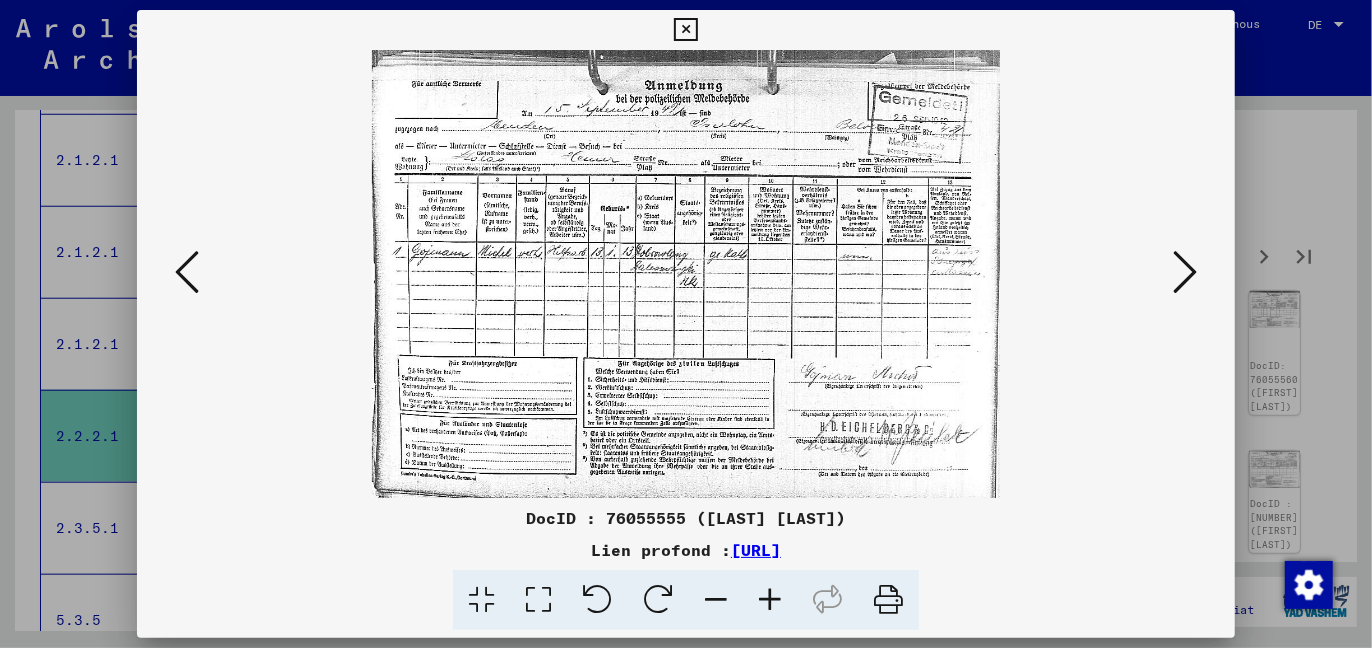 click at bounding box center (1185, 272) 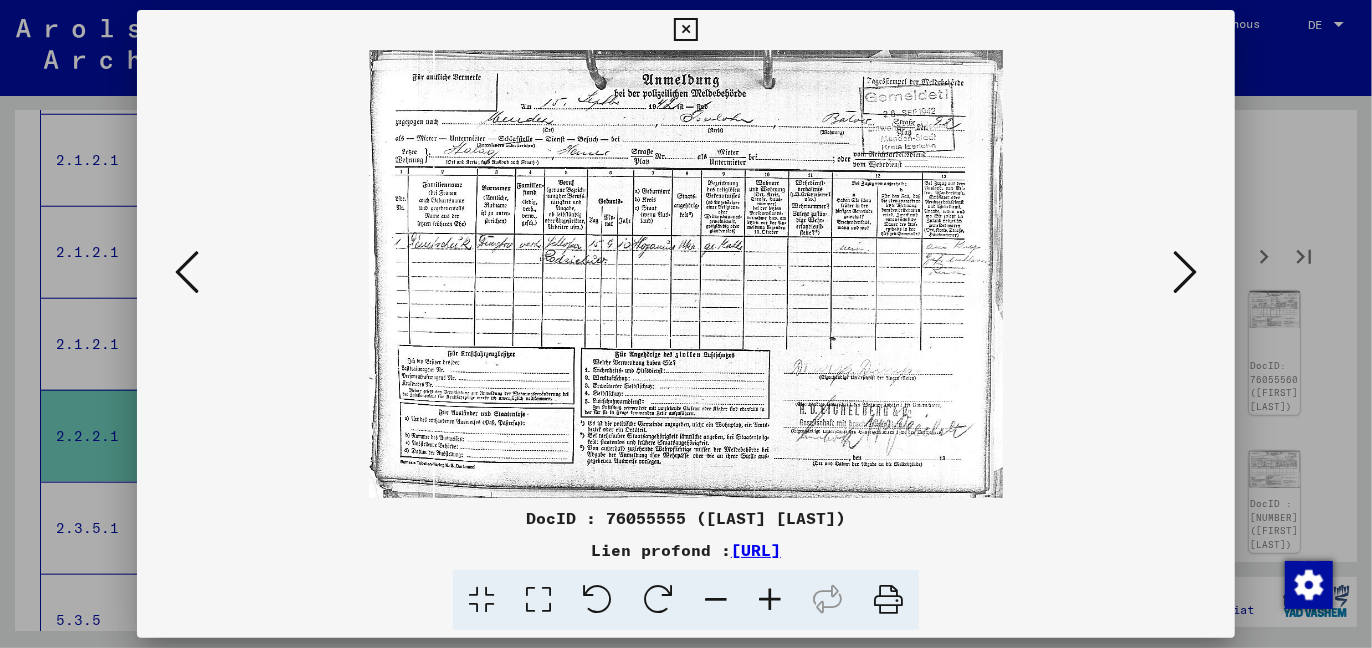 click at bounding box center (1185, 272) 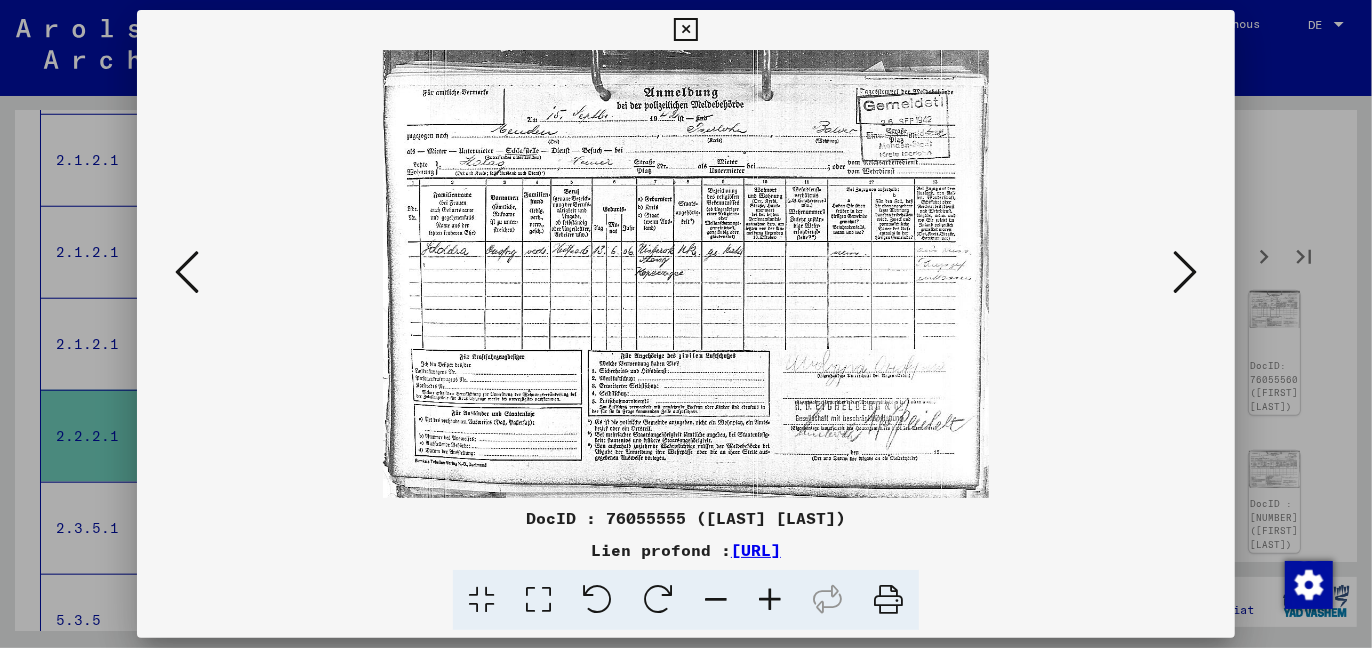 click at bounding box center (1185, 272) 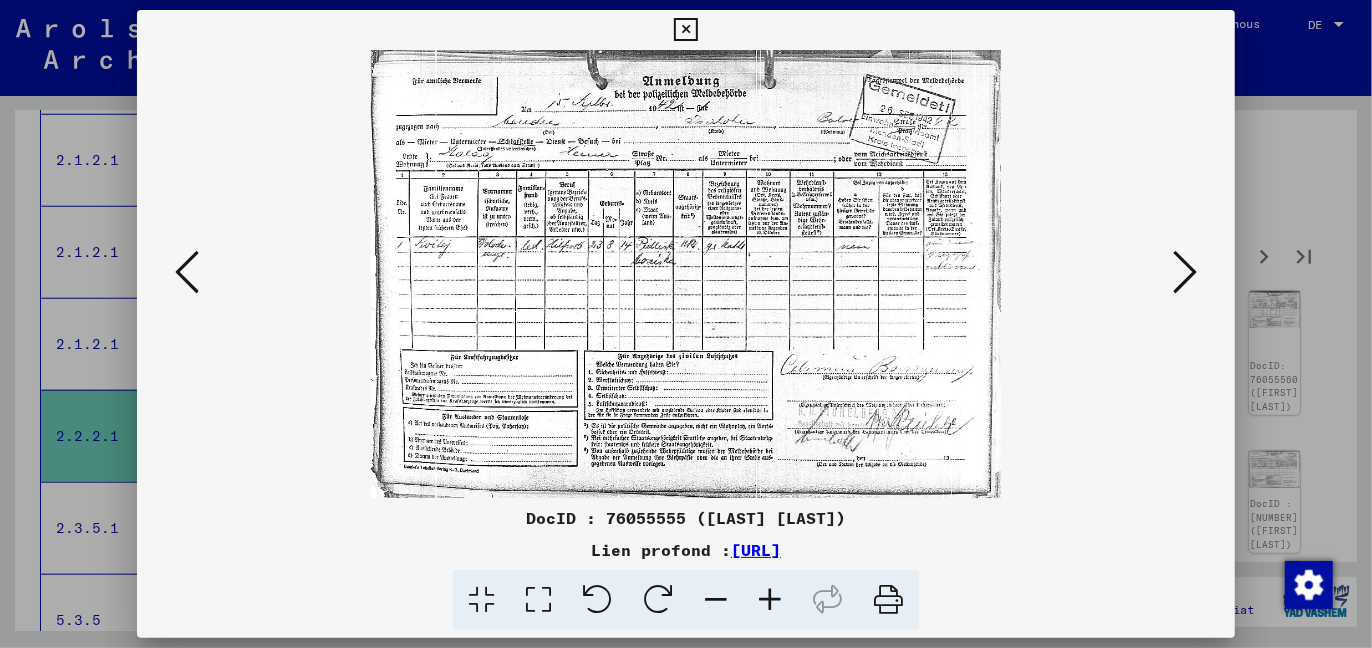 click at bounding box center [1185, 272] 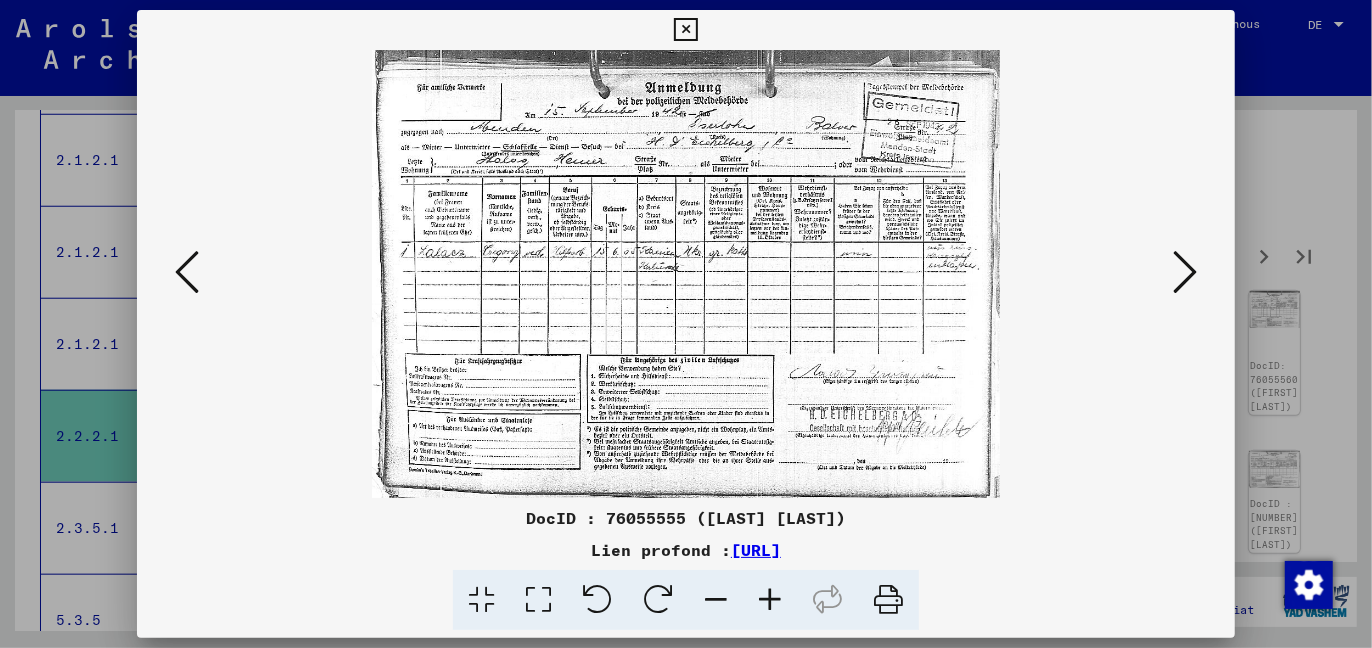 click at bounding box center [1185, 272] 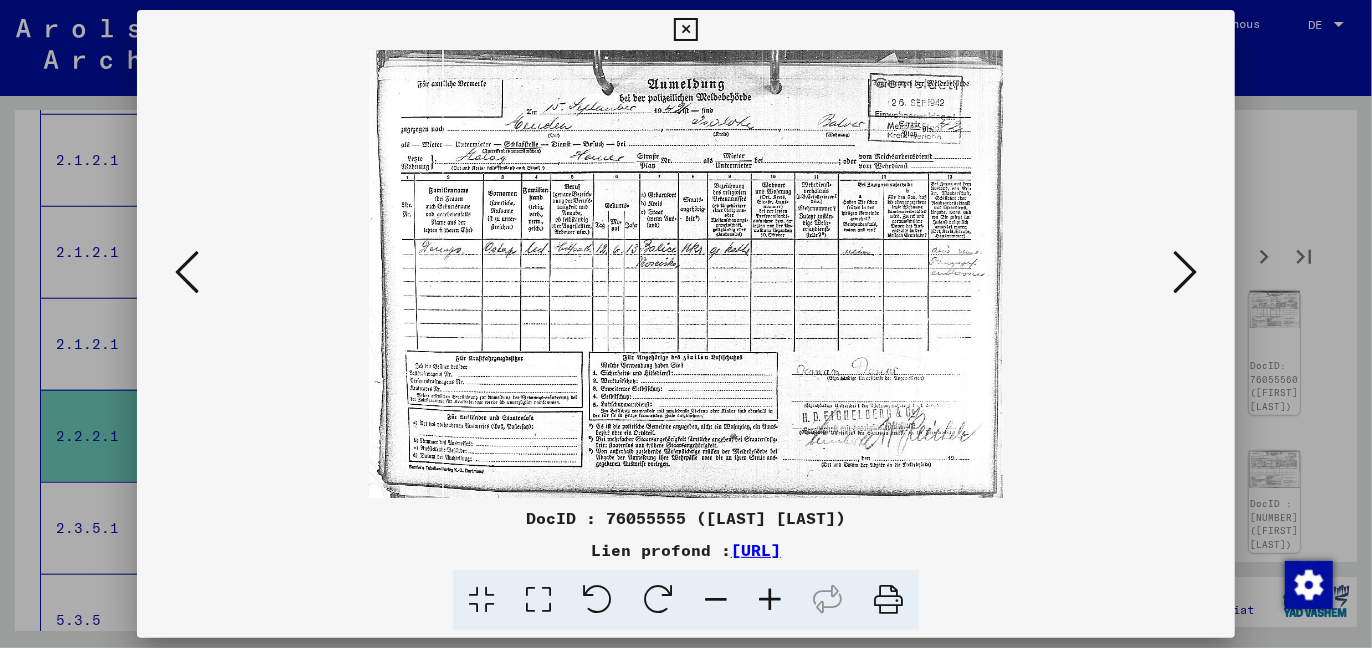 click at bounding box center (1185, 272) 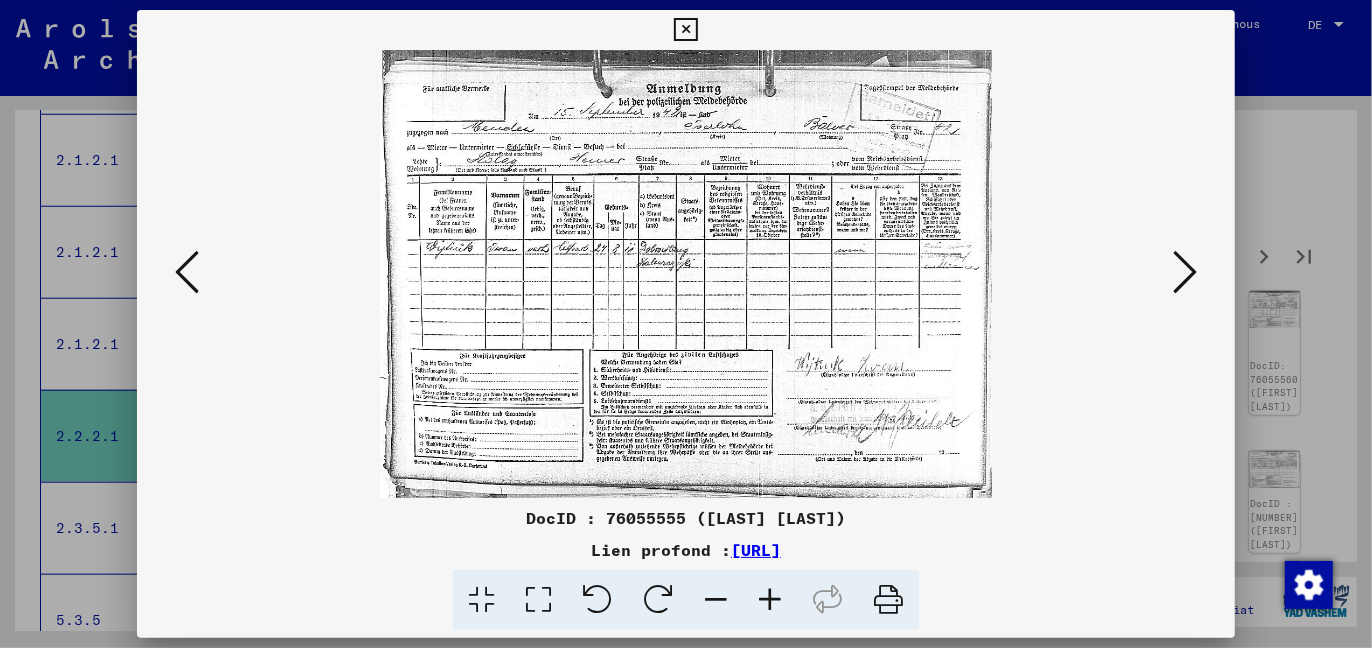 click at bounding box center (1185, 272) 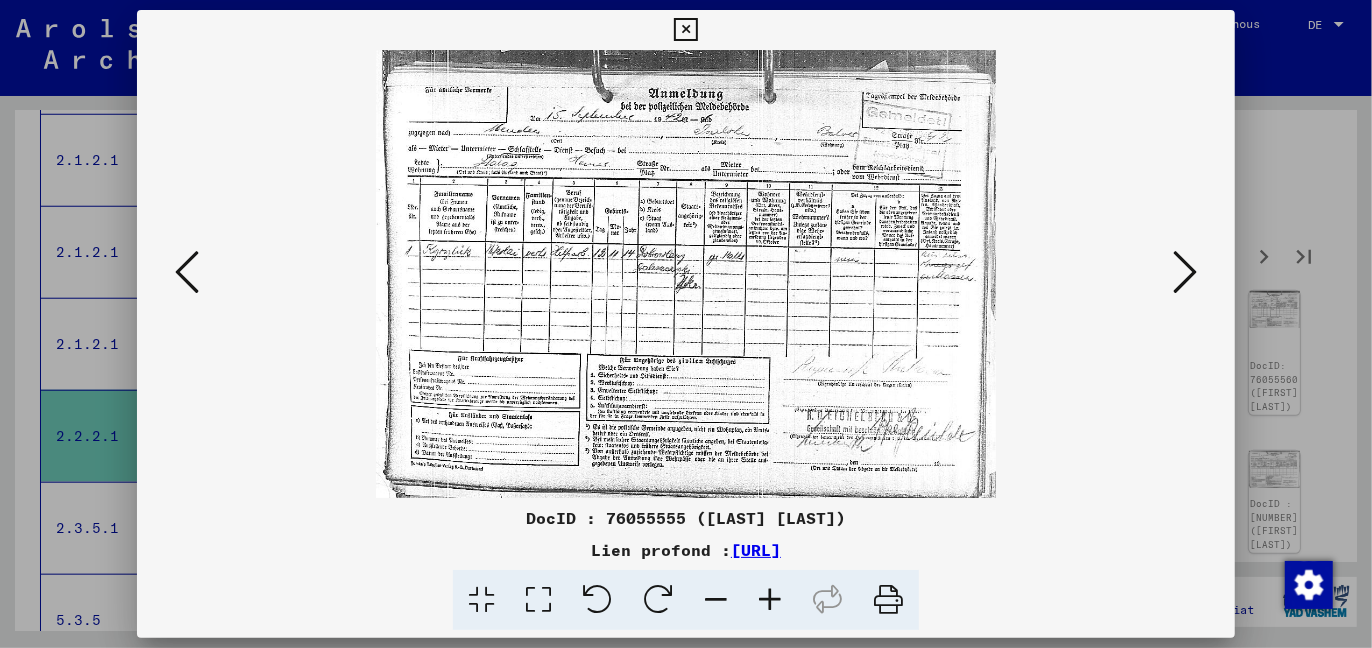 click at bounding box center [1185, 272] 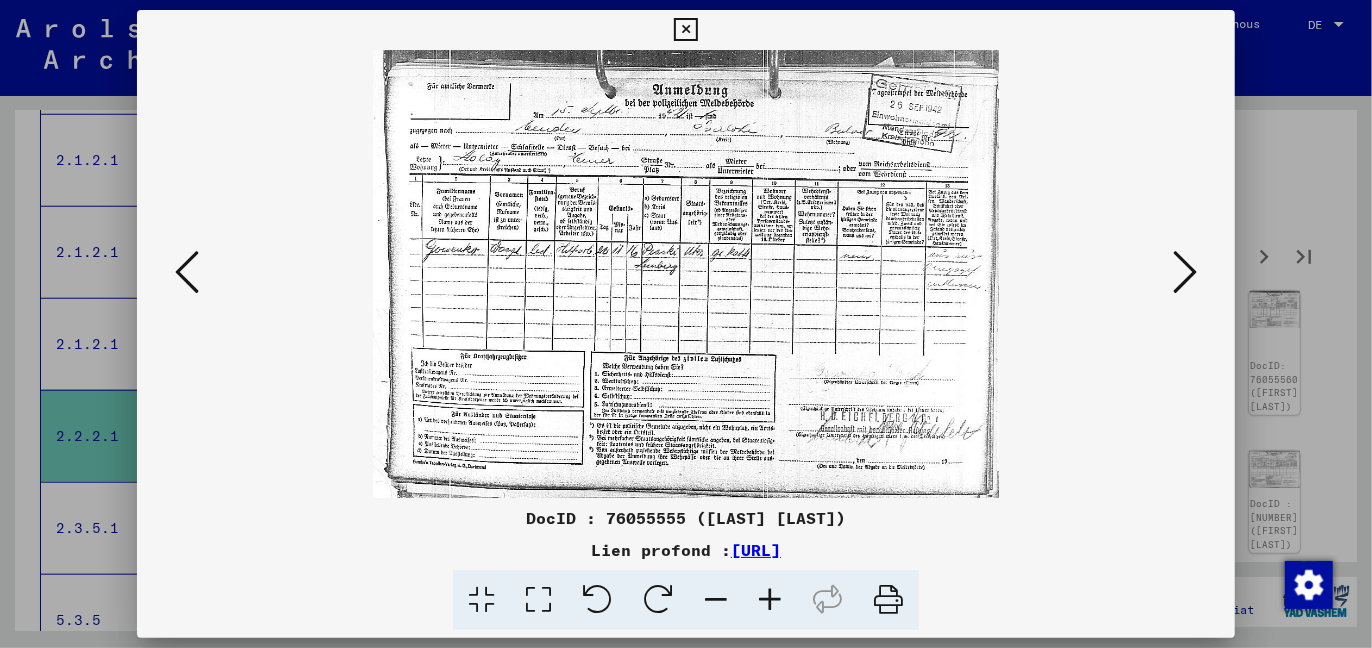 click at bounding box center [1185, 272] 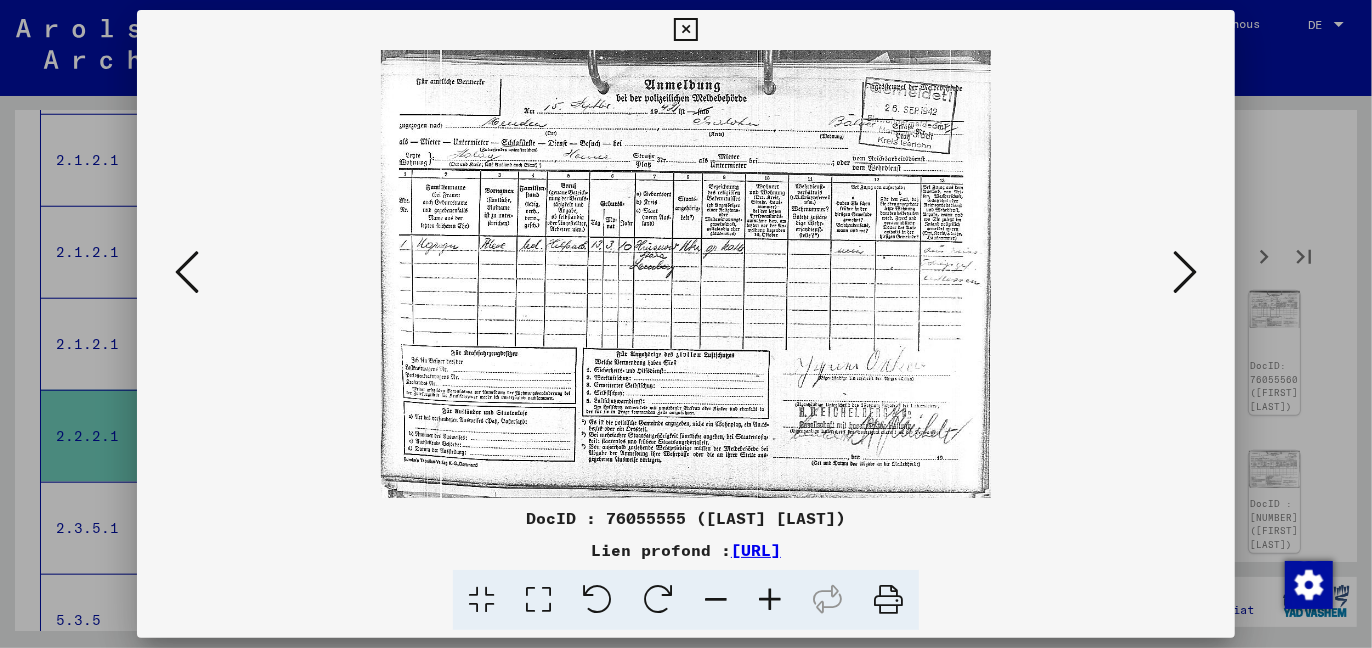 click at bounding box center [1185, 272] 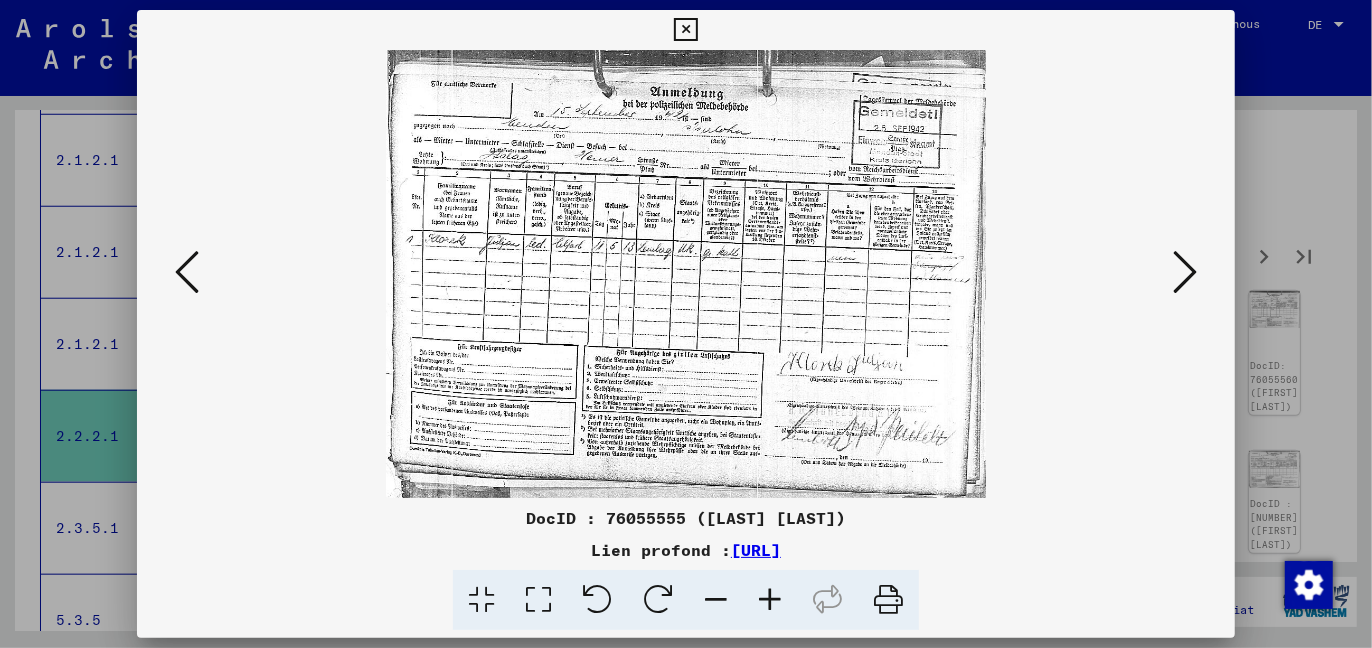 click at bounding box center (1185, 272) 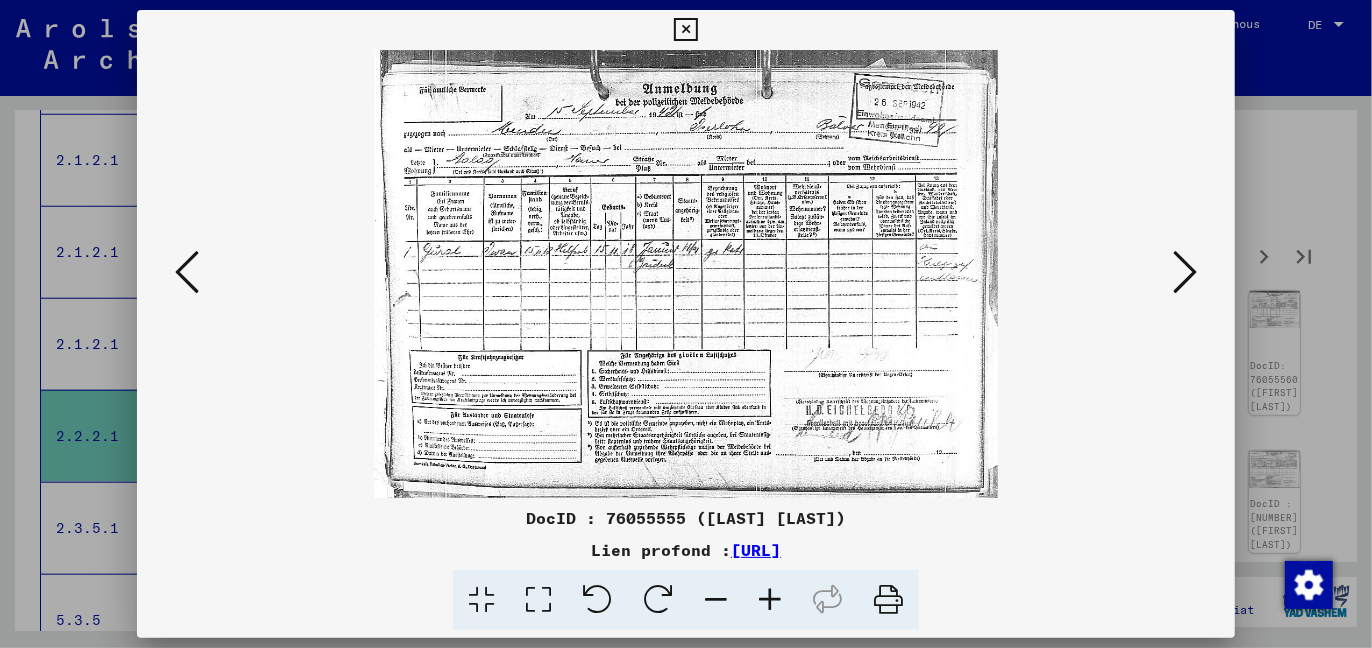 click at bounding box center [1185, 272] 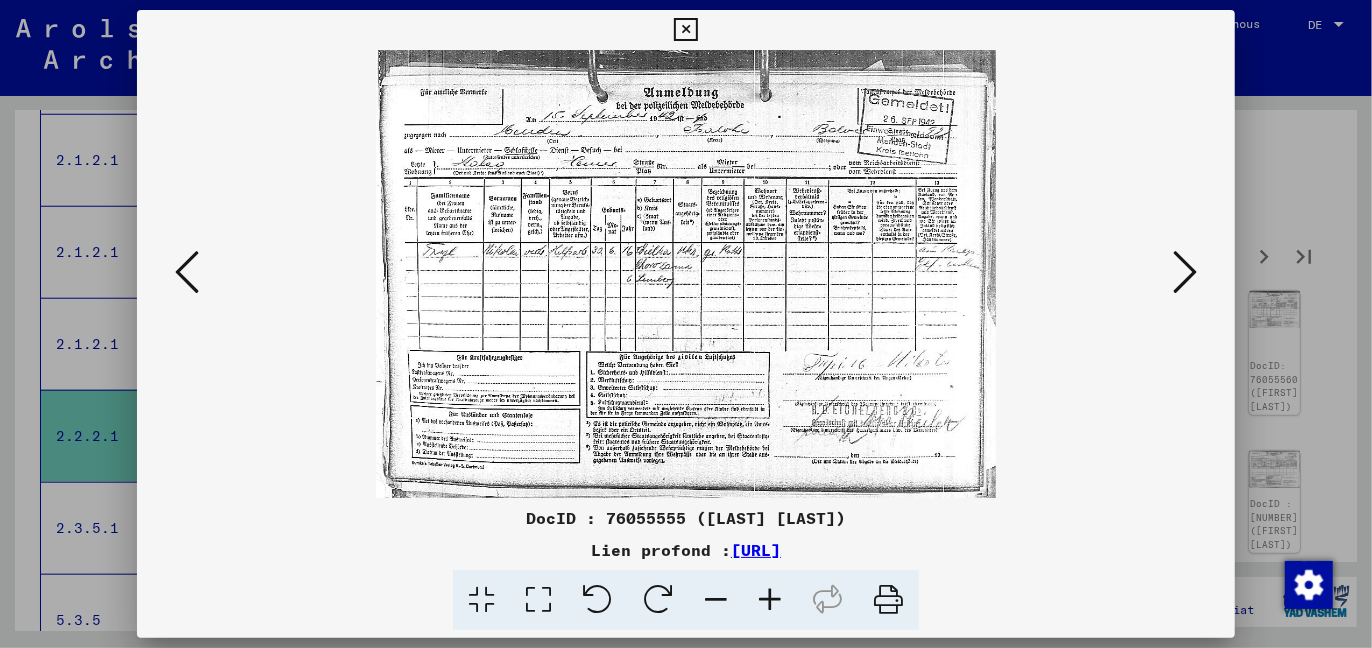 click at bounding box center (1185, 272) 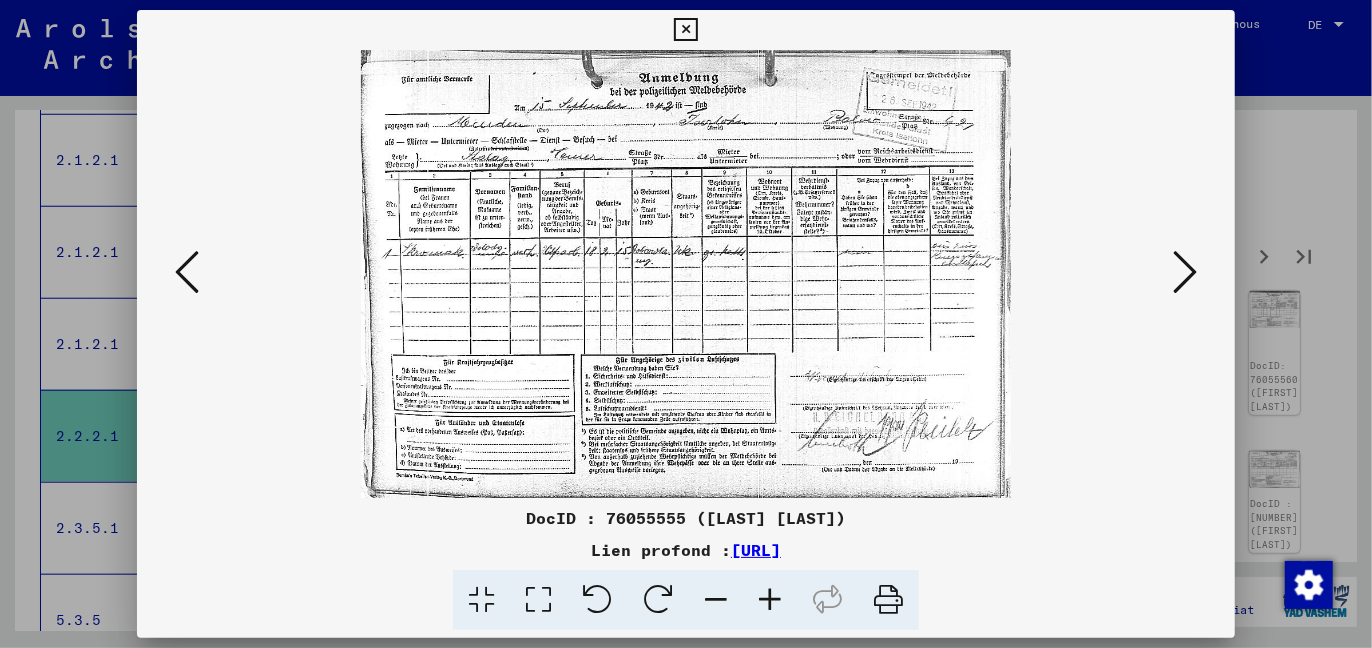 click at bounding box center (1185, 272) 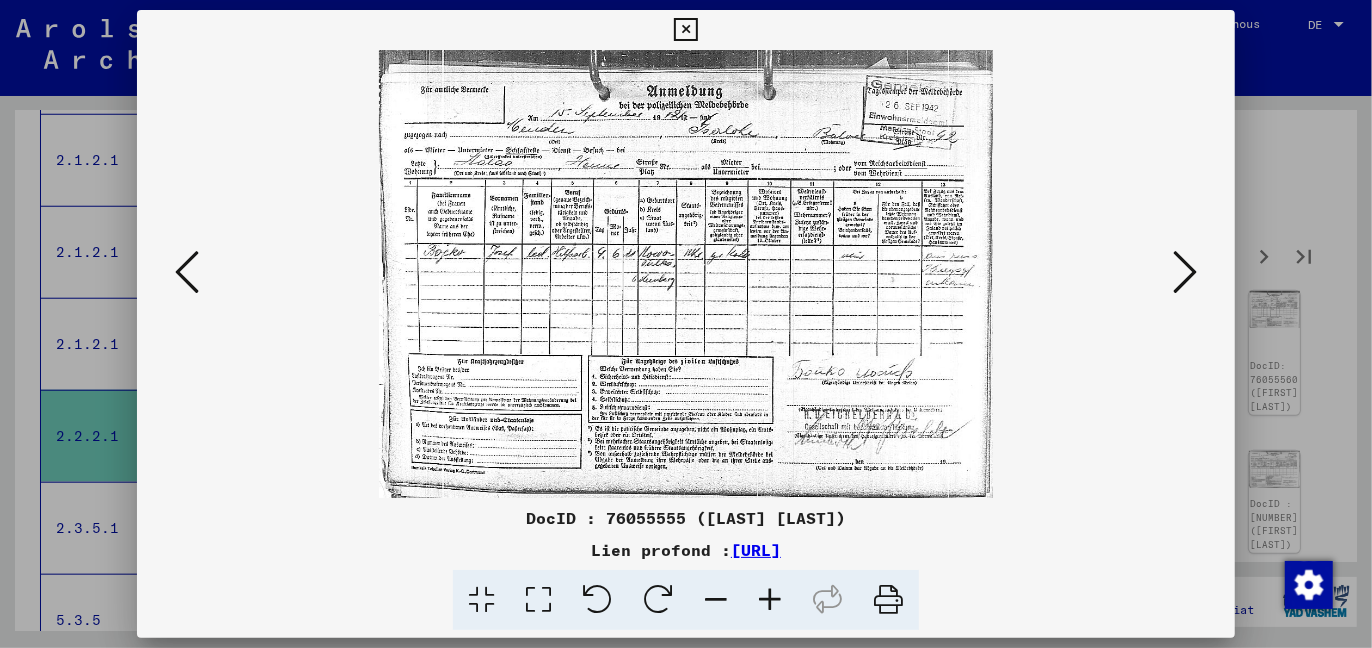 click at bounding box center [1185, 272] 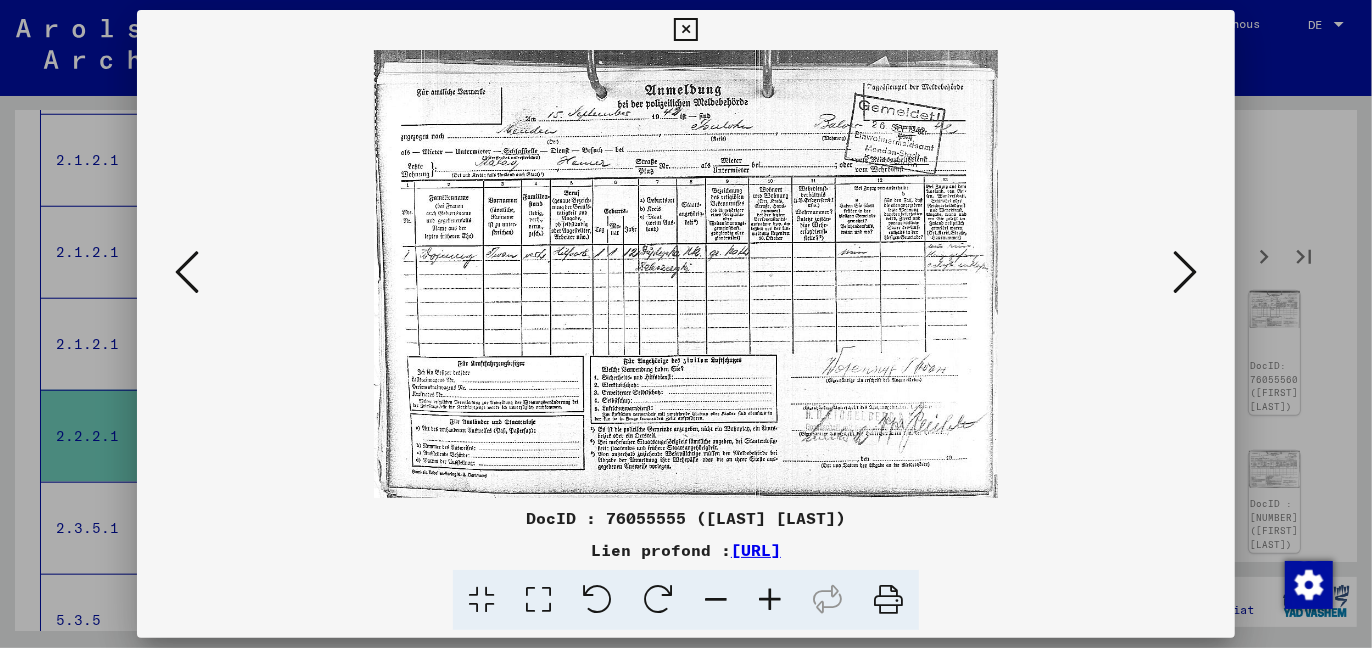 click at bounding box center [1185, 272] 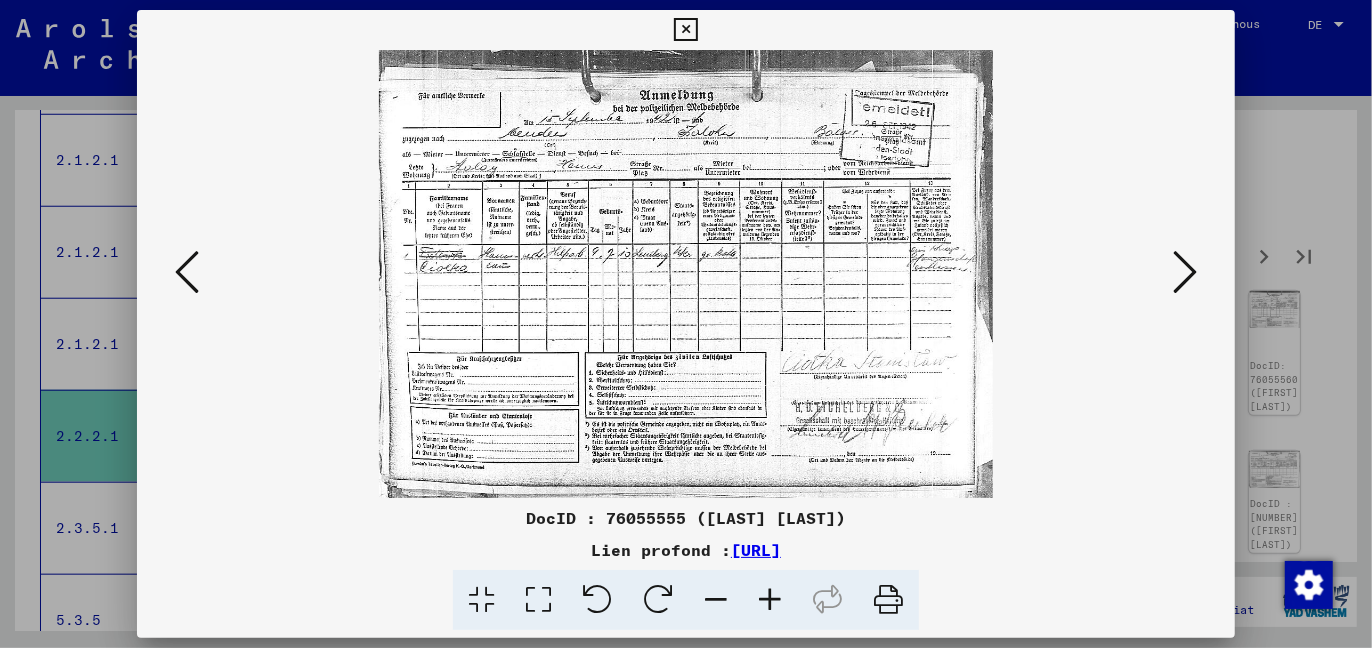 click at bounding box center (1185, 272) 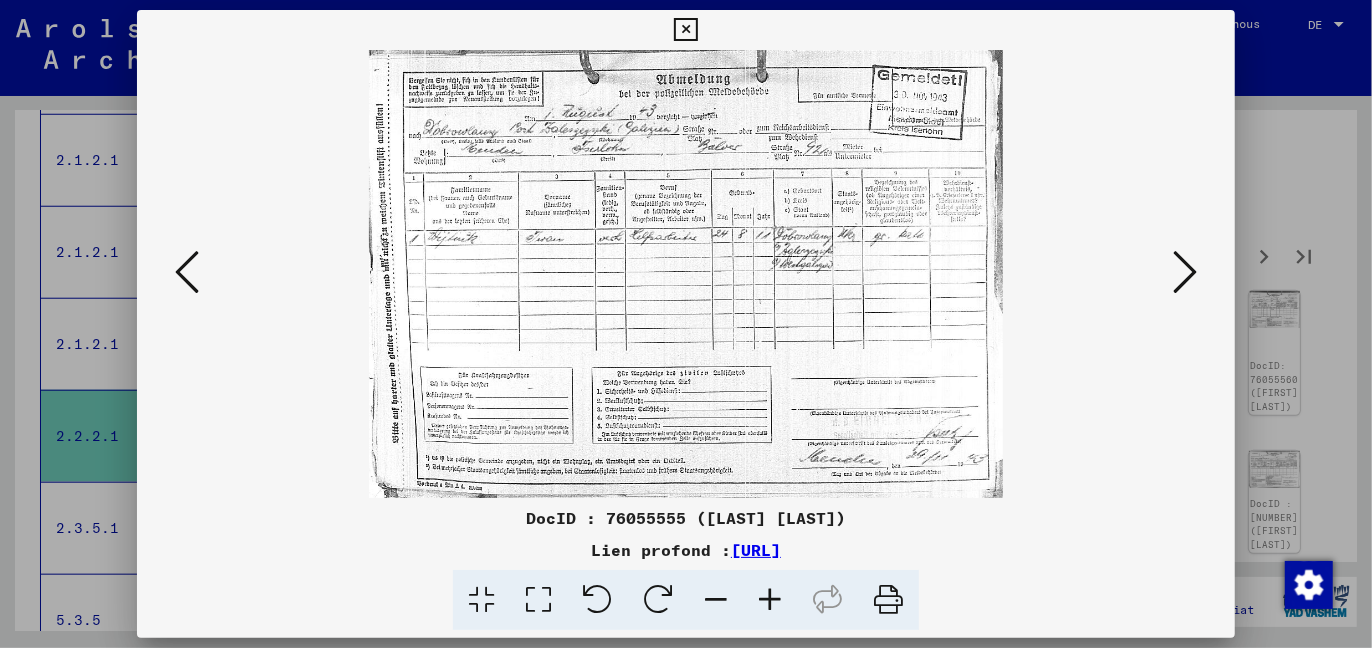 click at bounding box center [1185, 272] 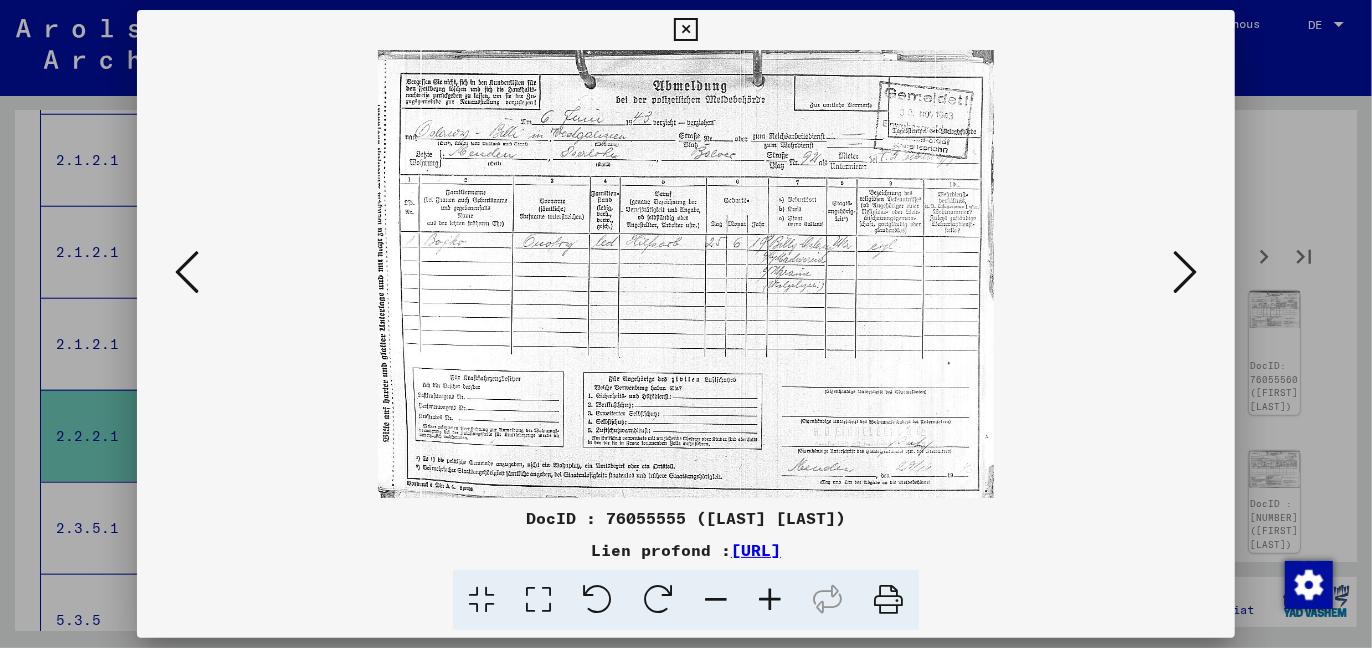 click at bounding box center (1185, 272) 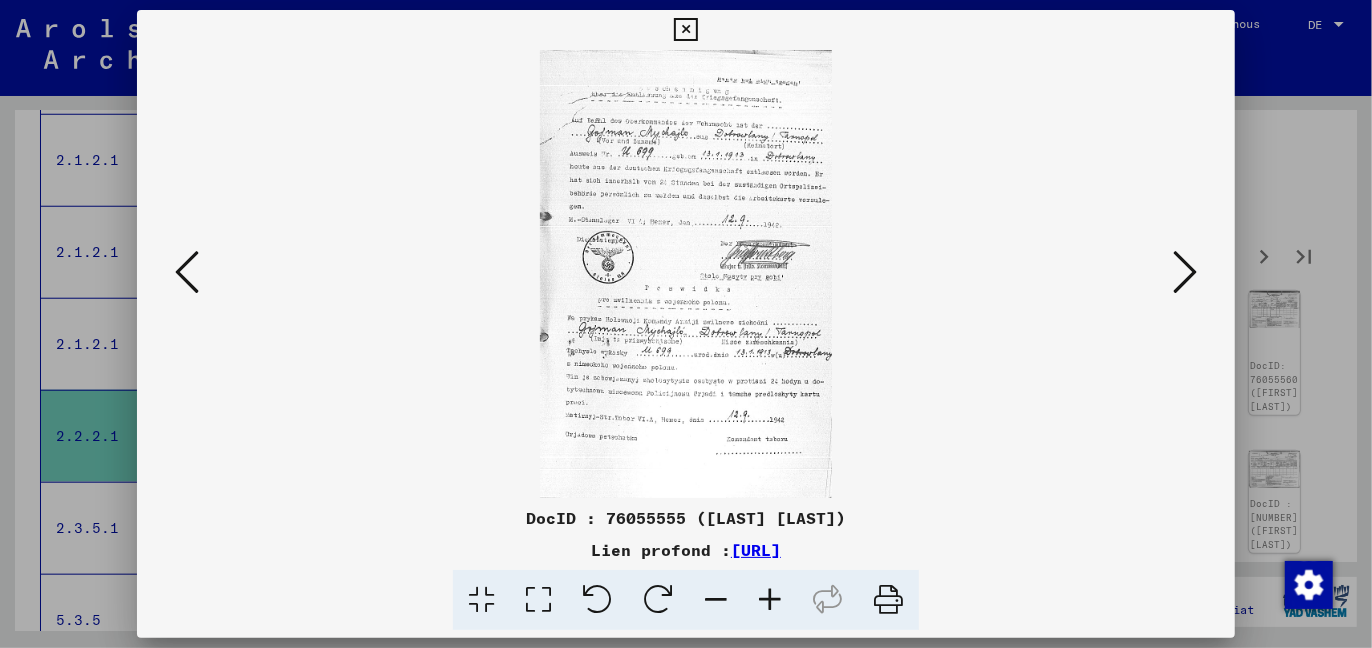 click at bounding box center (1185, 272) 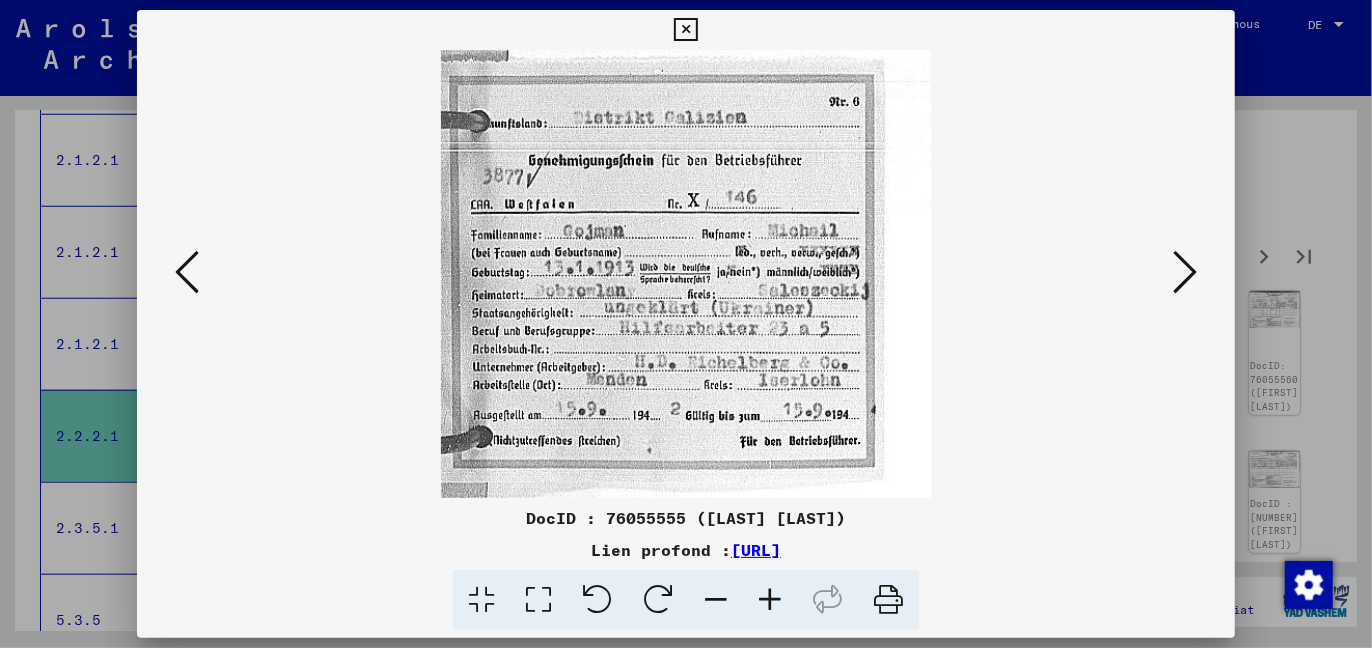 click at bounding box center [1185, 272] 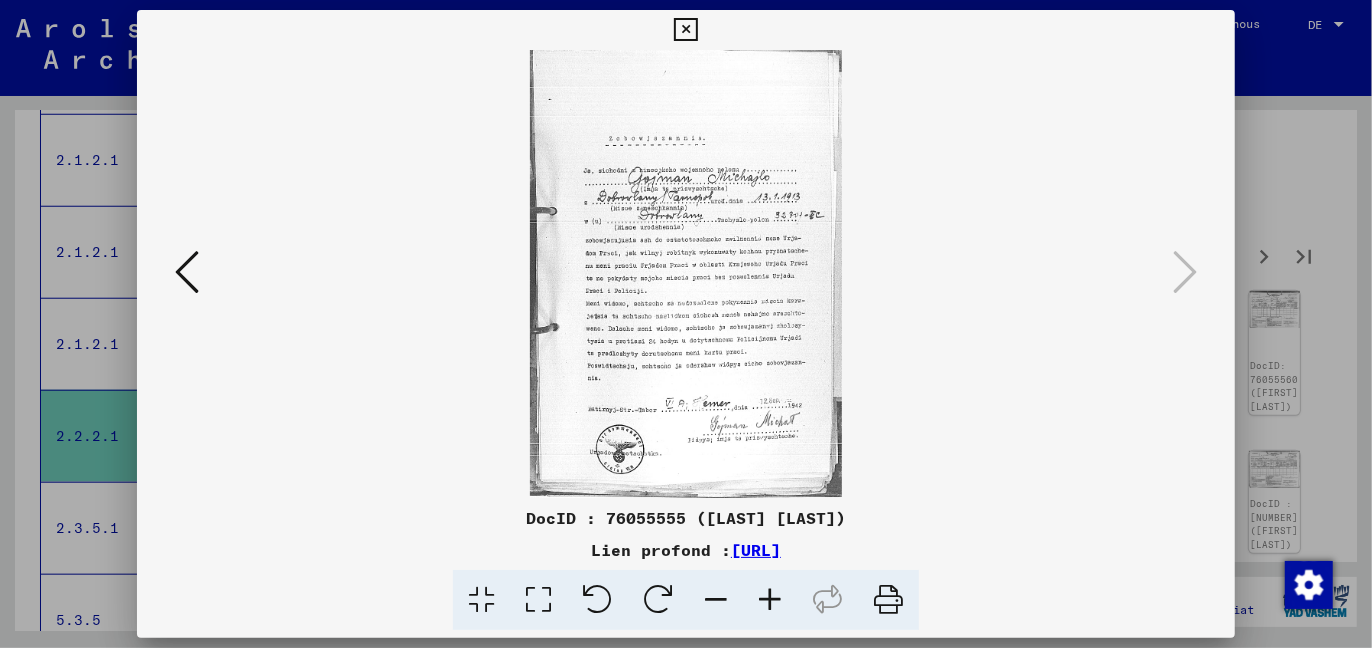 click at bounding box center [685, 30] 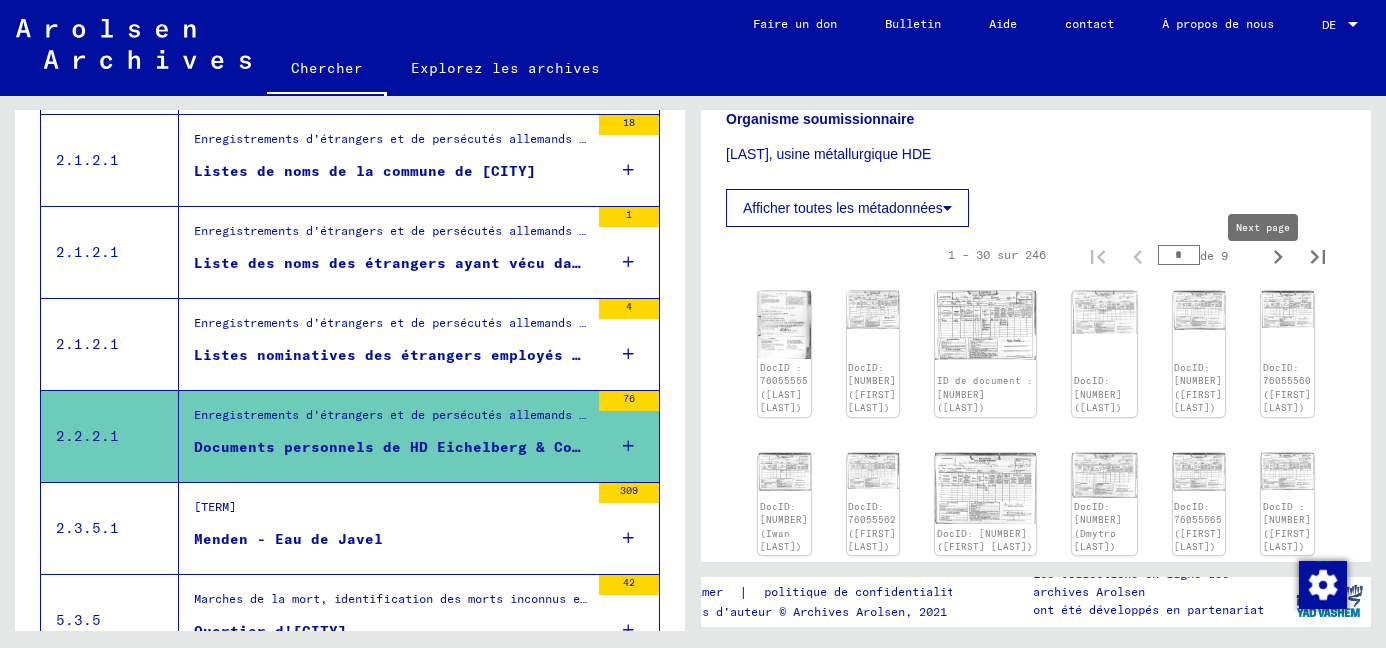 click 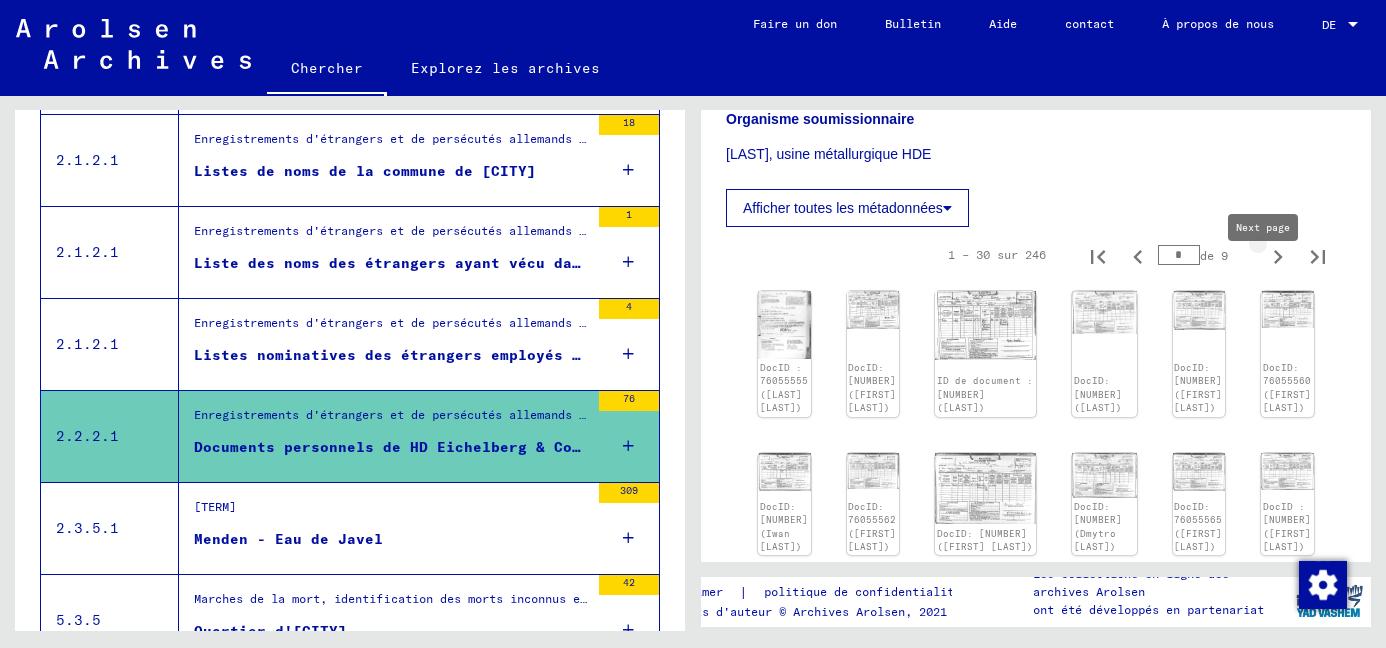 type on "*" 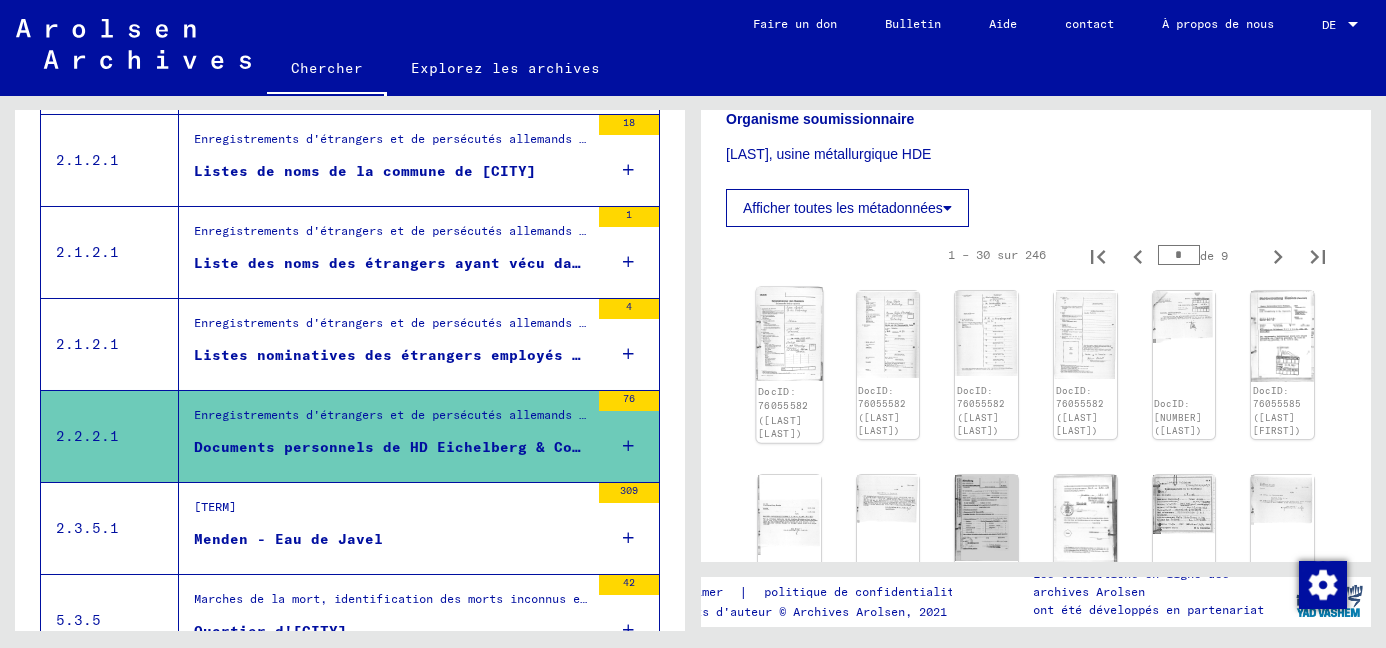 click 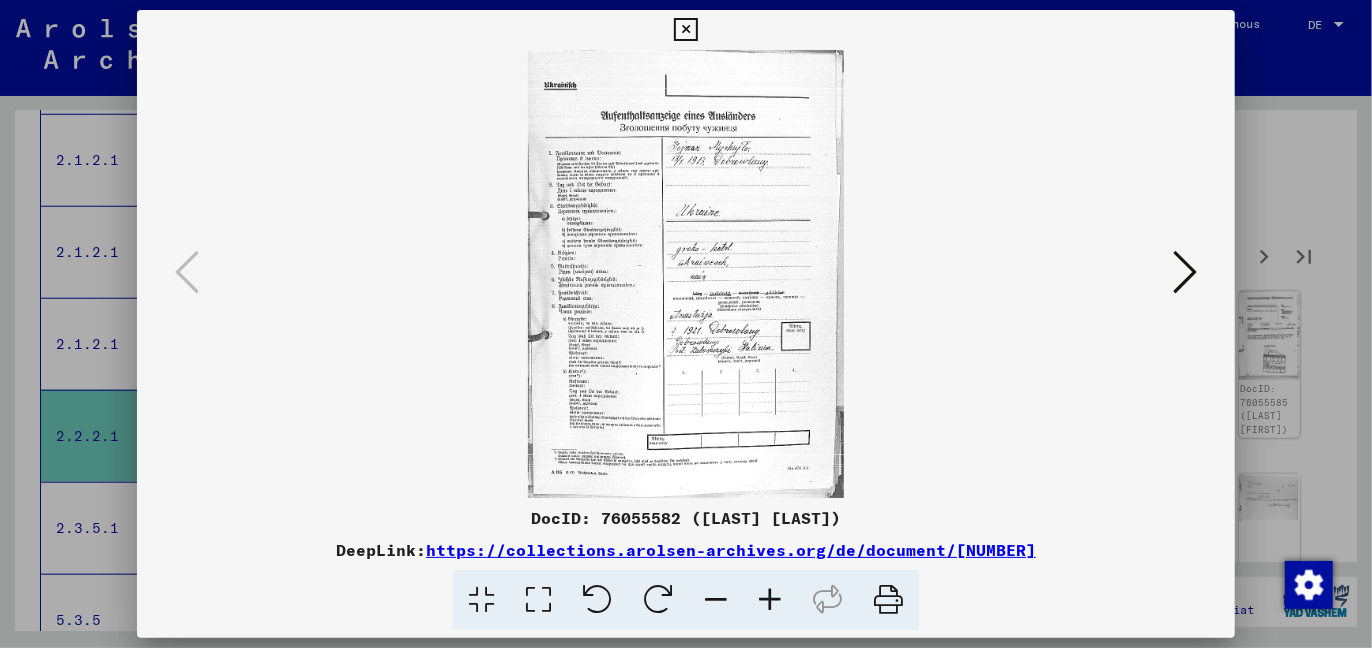 click at bounding box center (1185, 272) 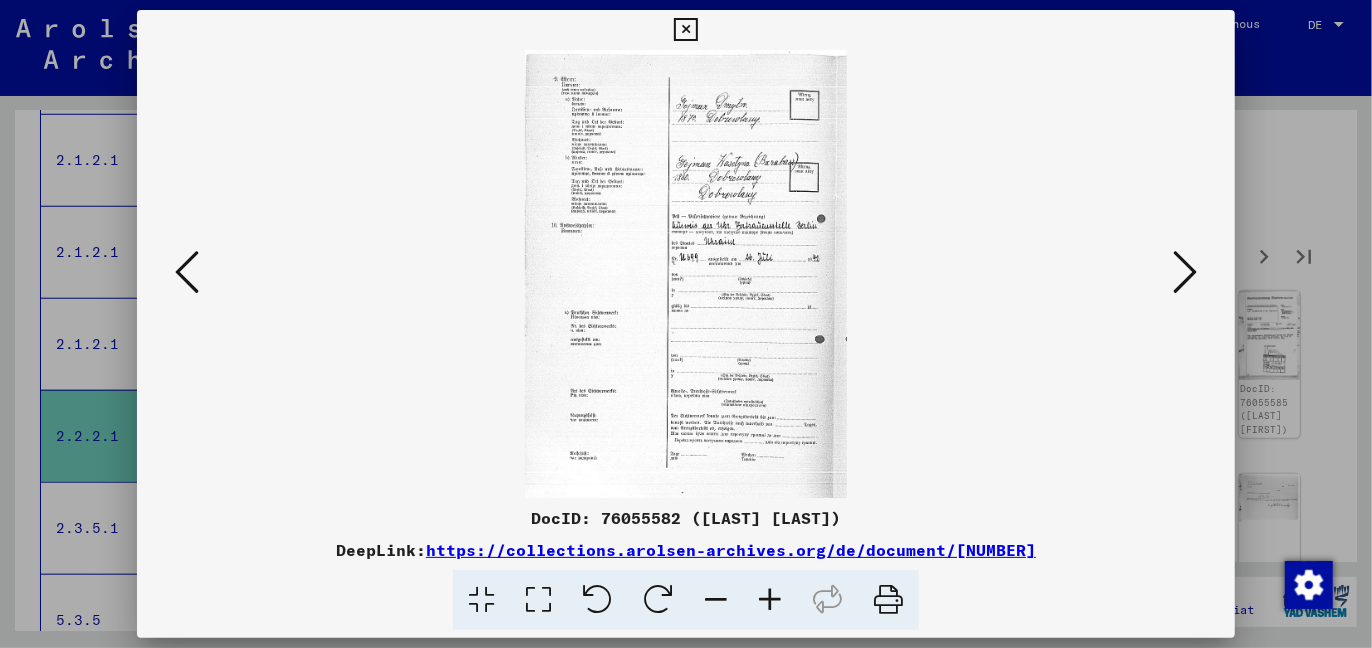 click at bounding box center [1185, 272] 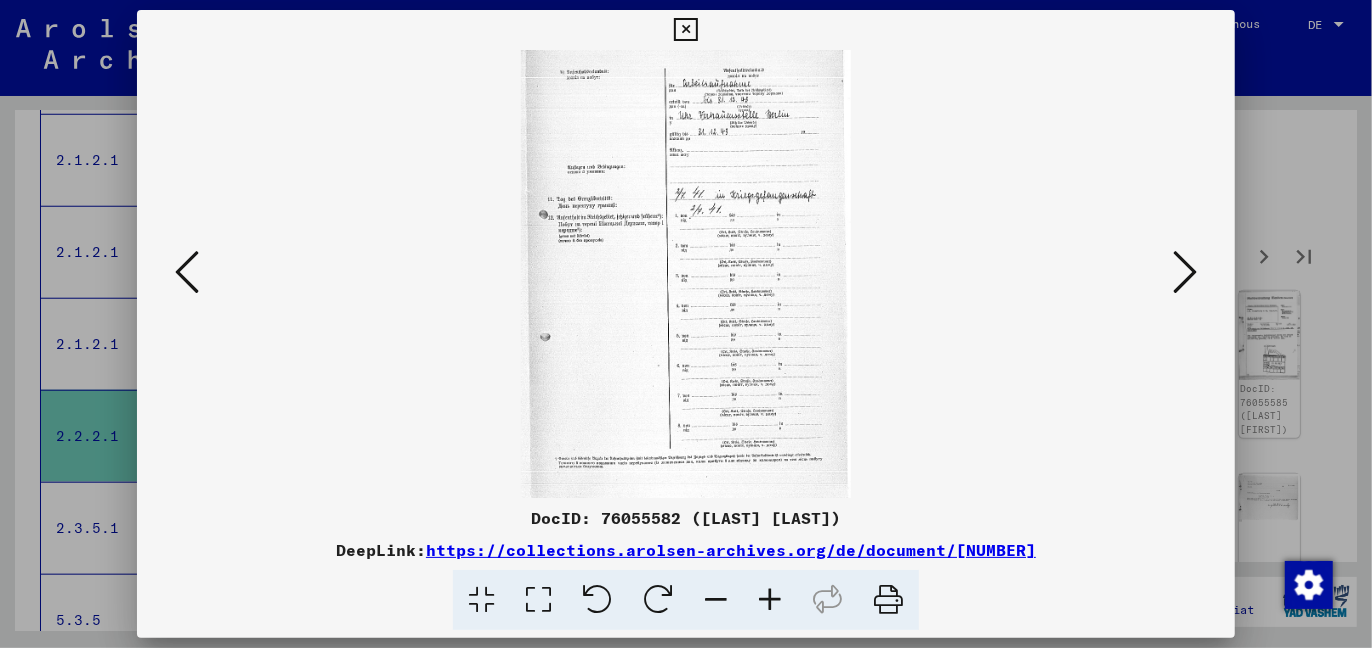 click at bounding box center (1185, 272) 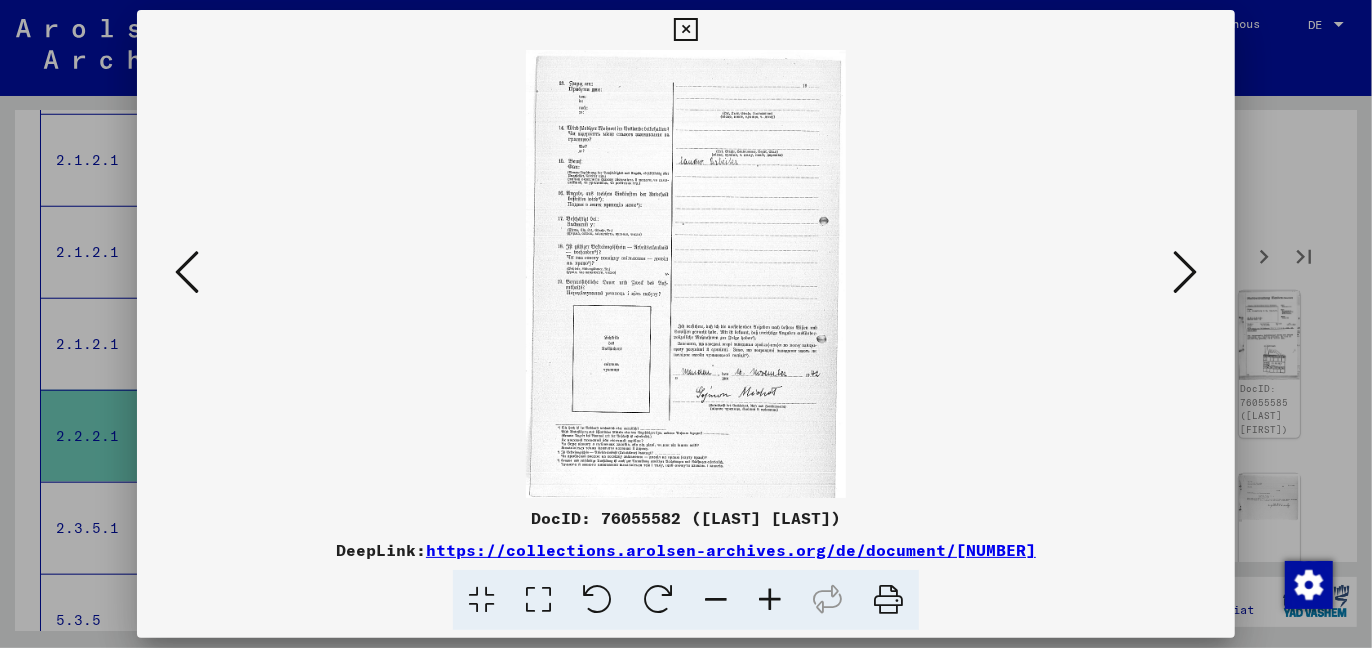 click at bounding box center [1185, 272] 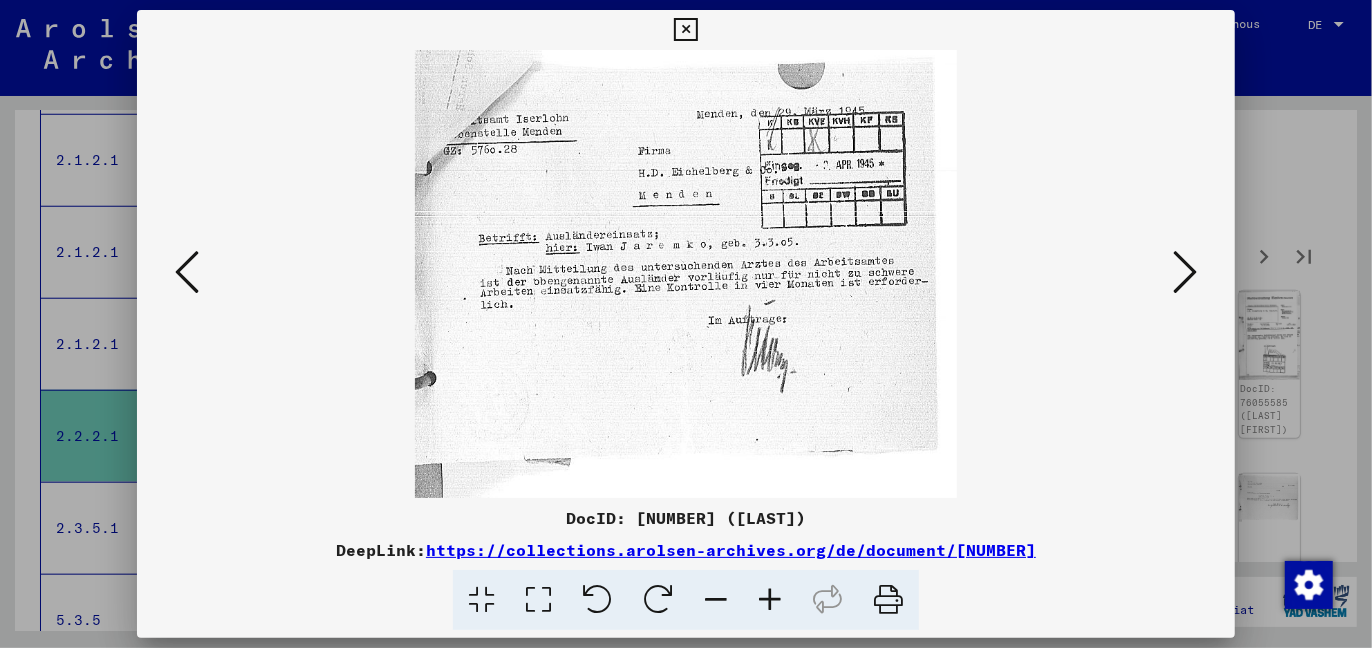 click at bounding box center [1185, 272] 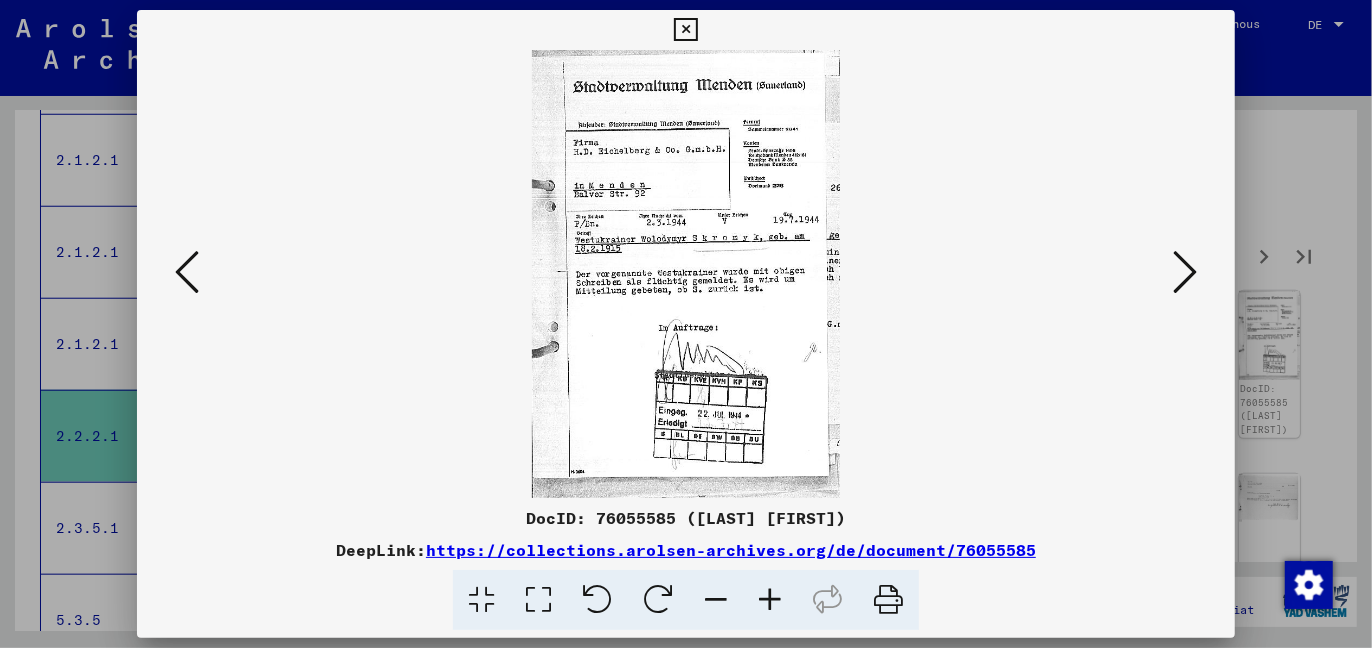 click at bounding box center (1185, 272) 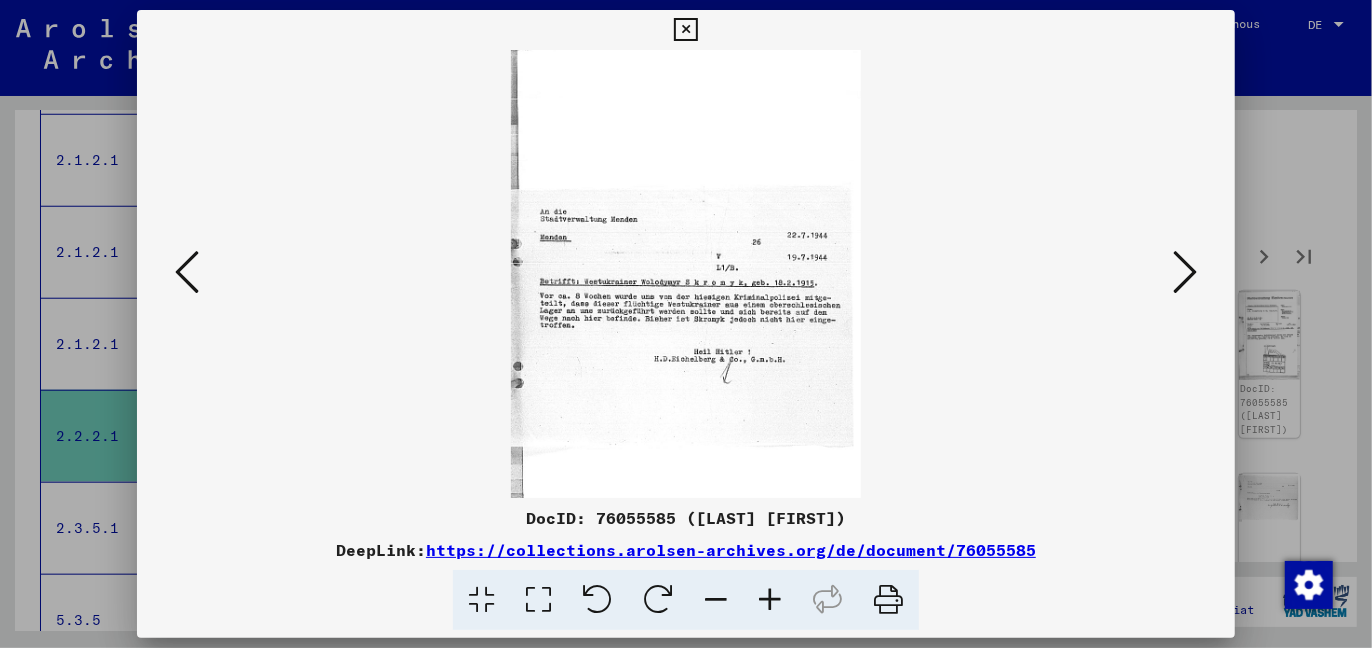 click at bounding box center (1185, 272) 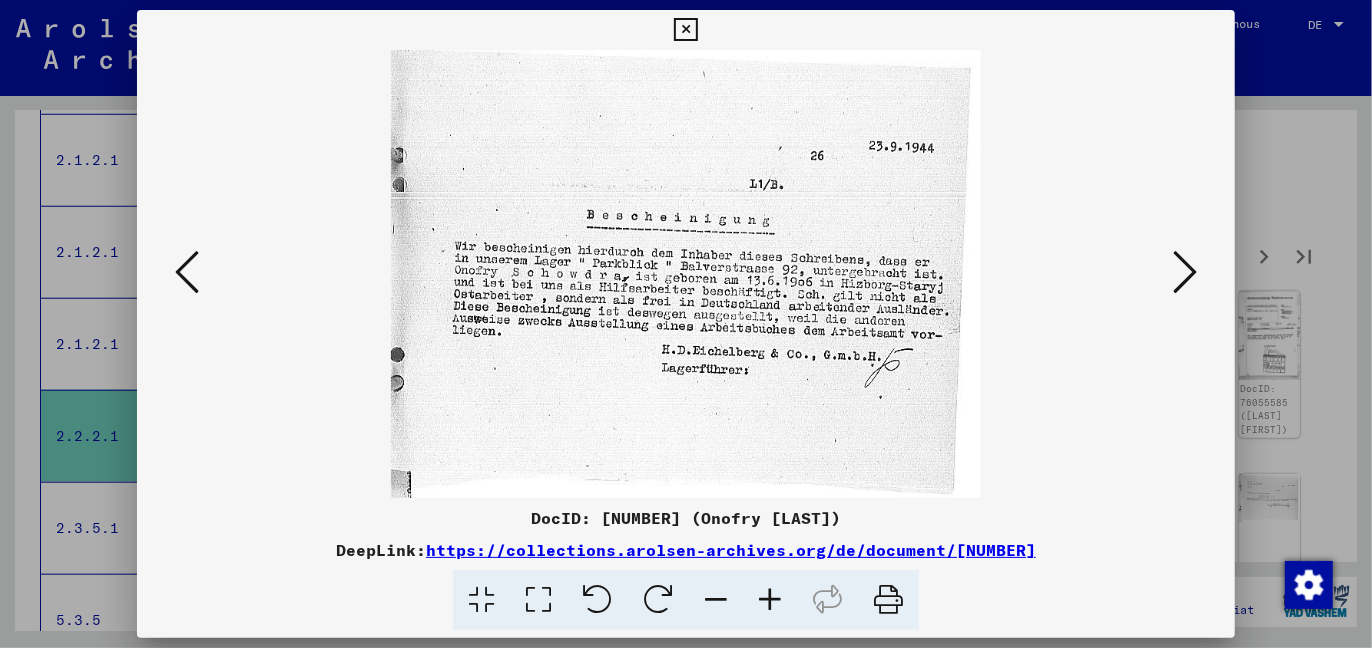 click at bounding box center [1185, 272] 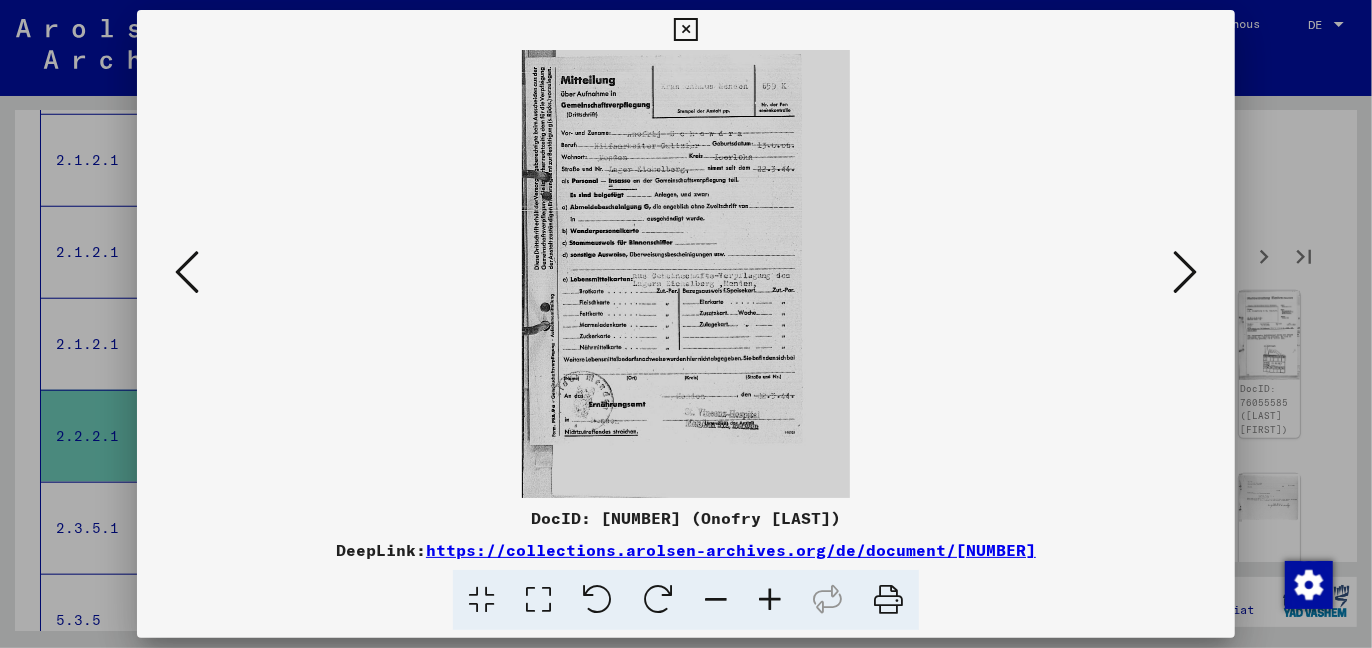 click at bounding box center [1185, 272] 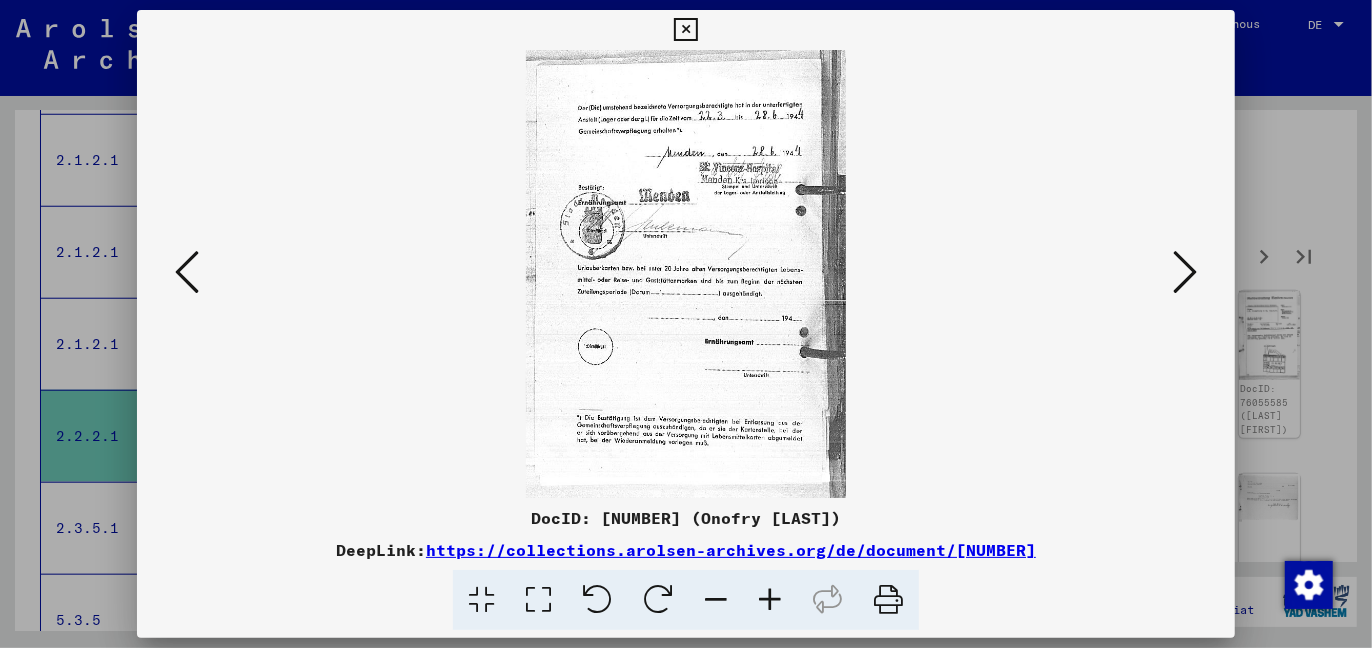 click at bounding box center (1185, 272) 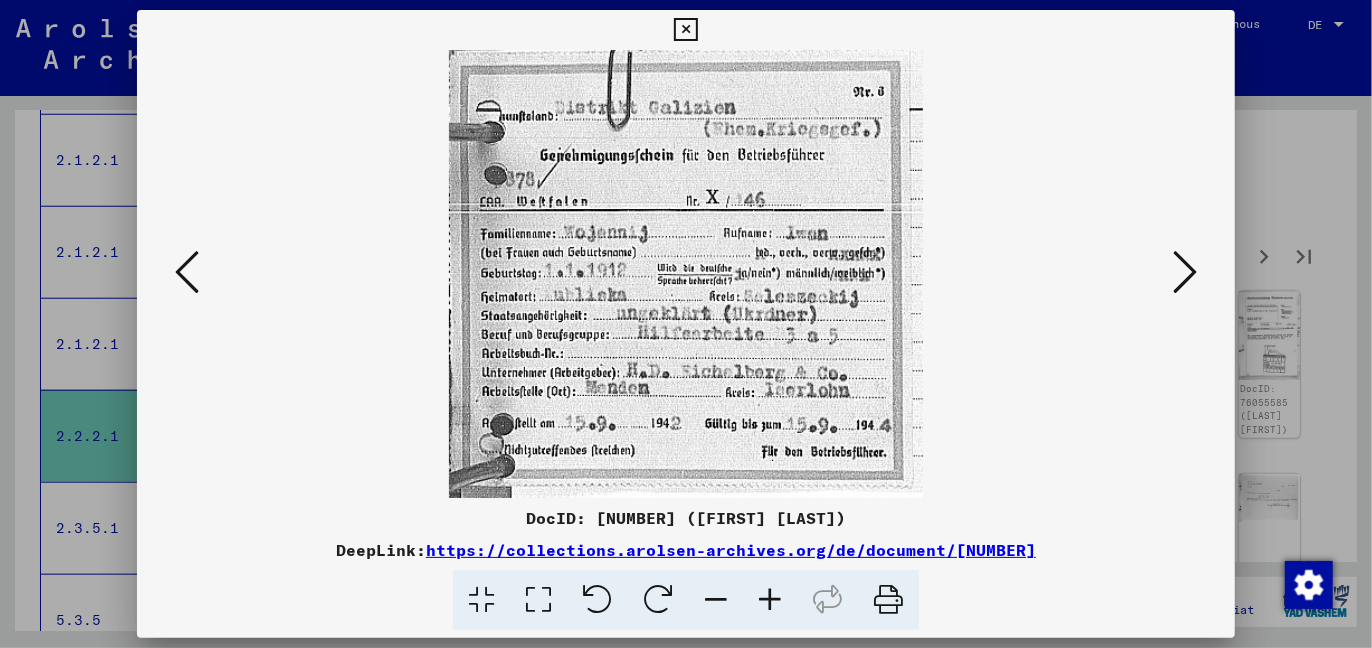 click at bounding box center (1185, 272) 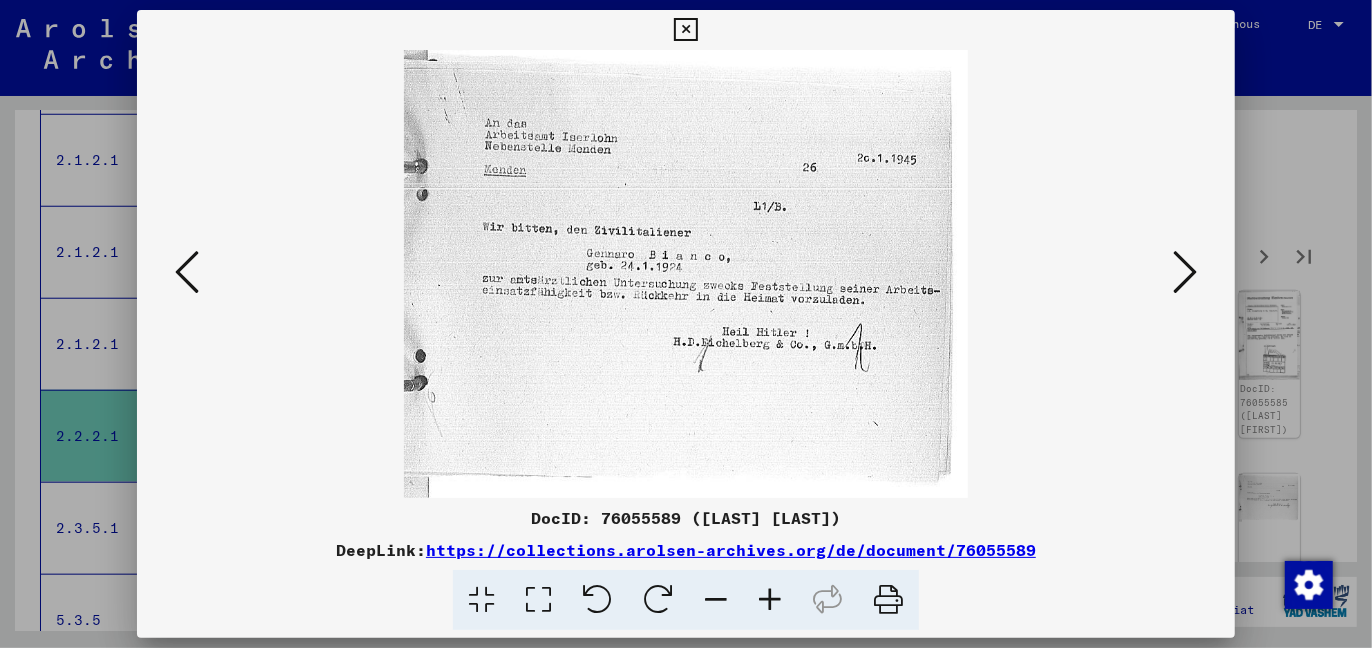 click at bounding box center [1185, 272] 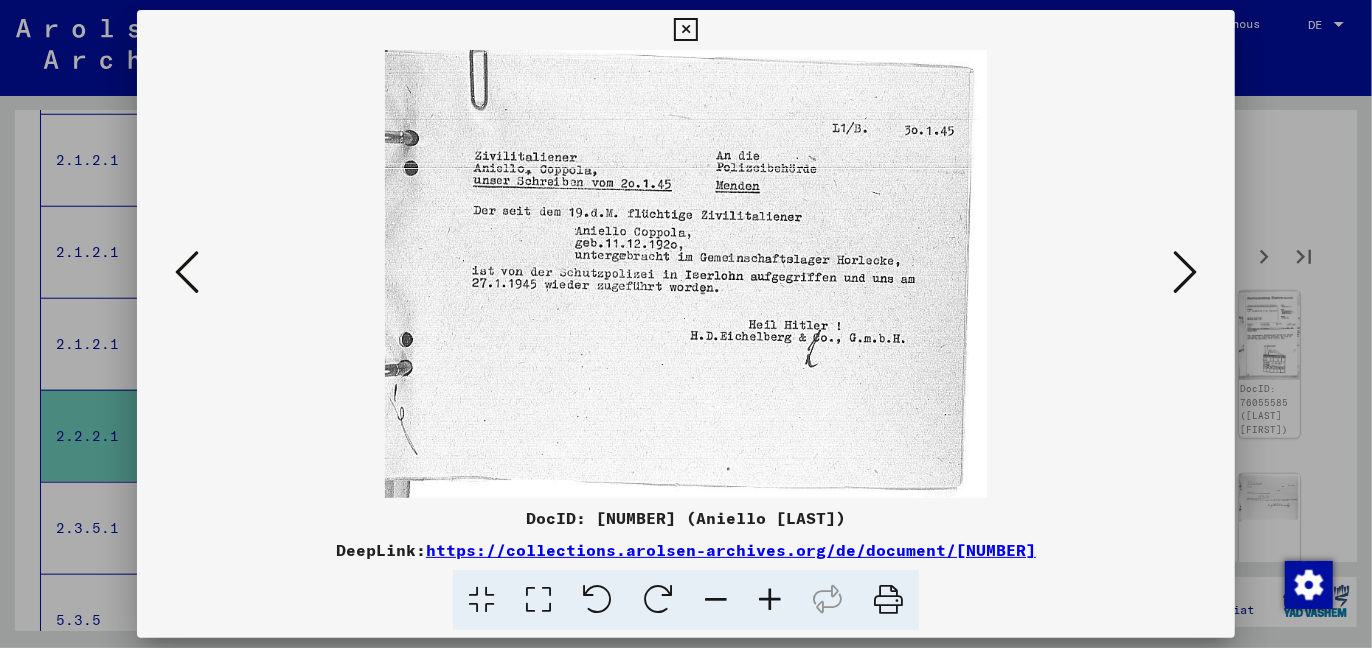 click at bounding box center [1185, 272] 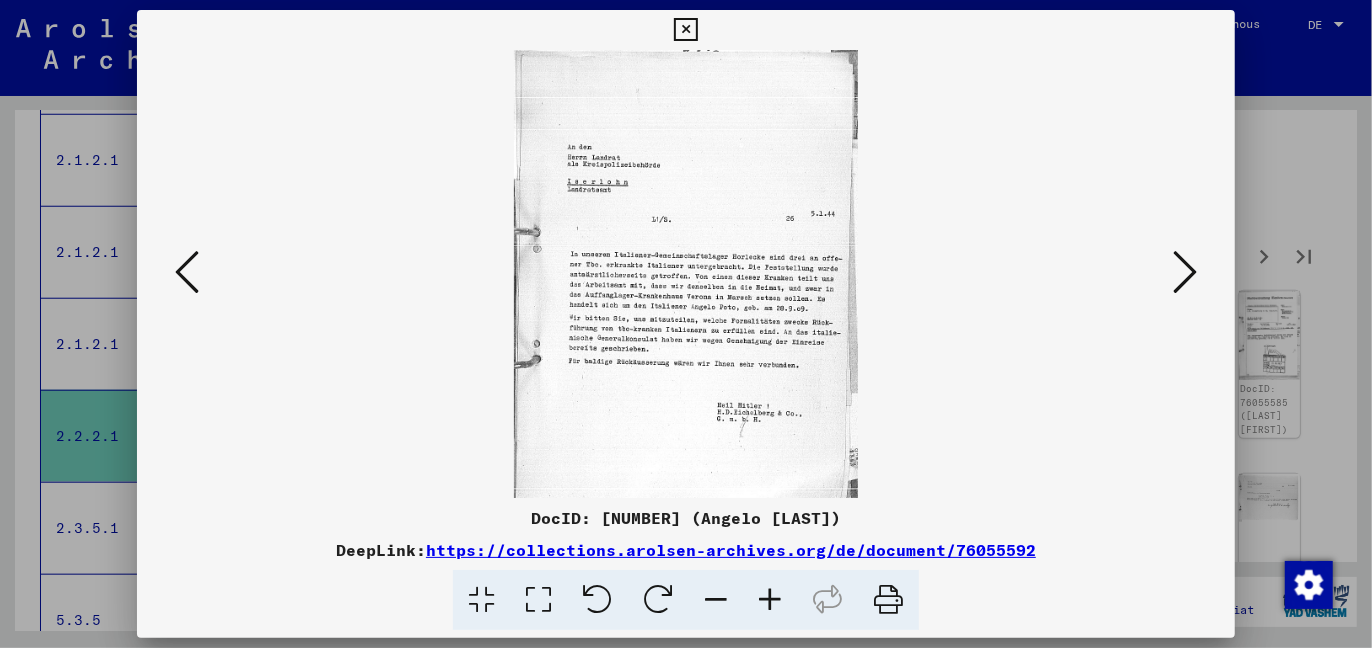 click at bounding box center [1185, 272] 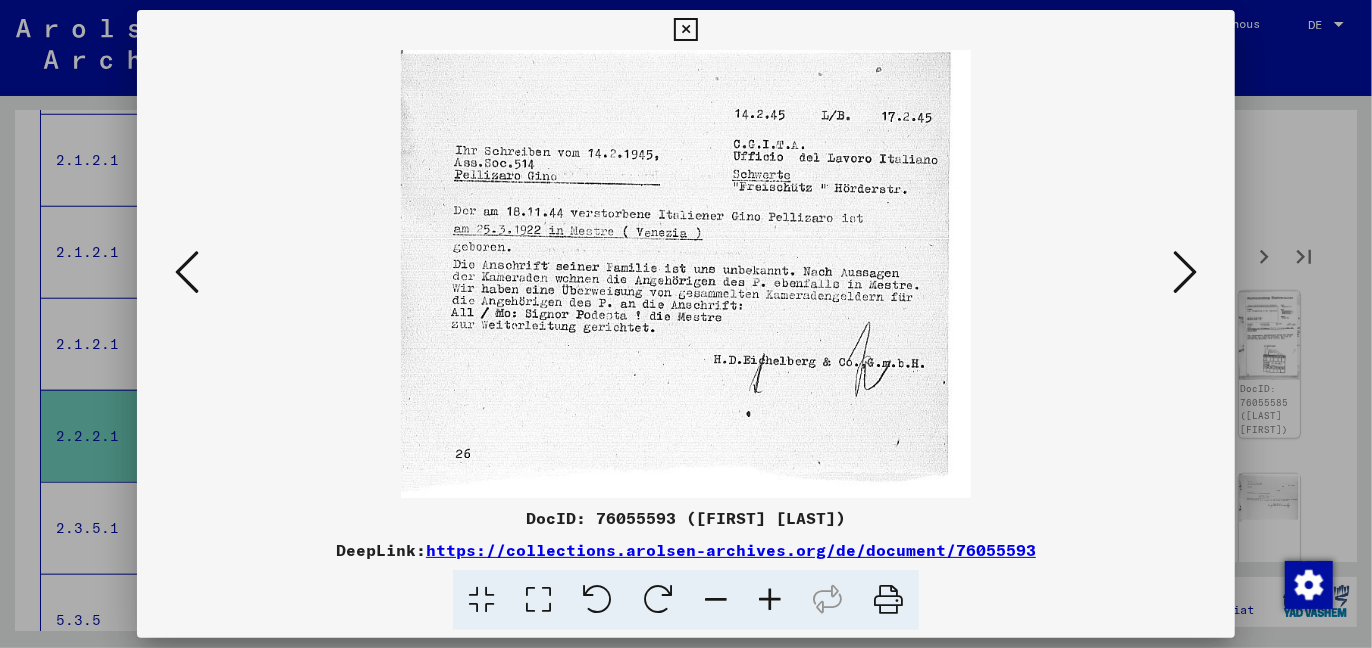 click at bounding box center [1185, 272] 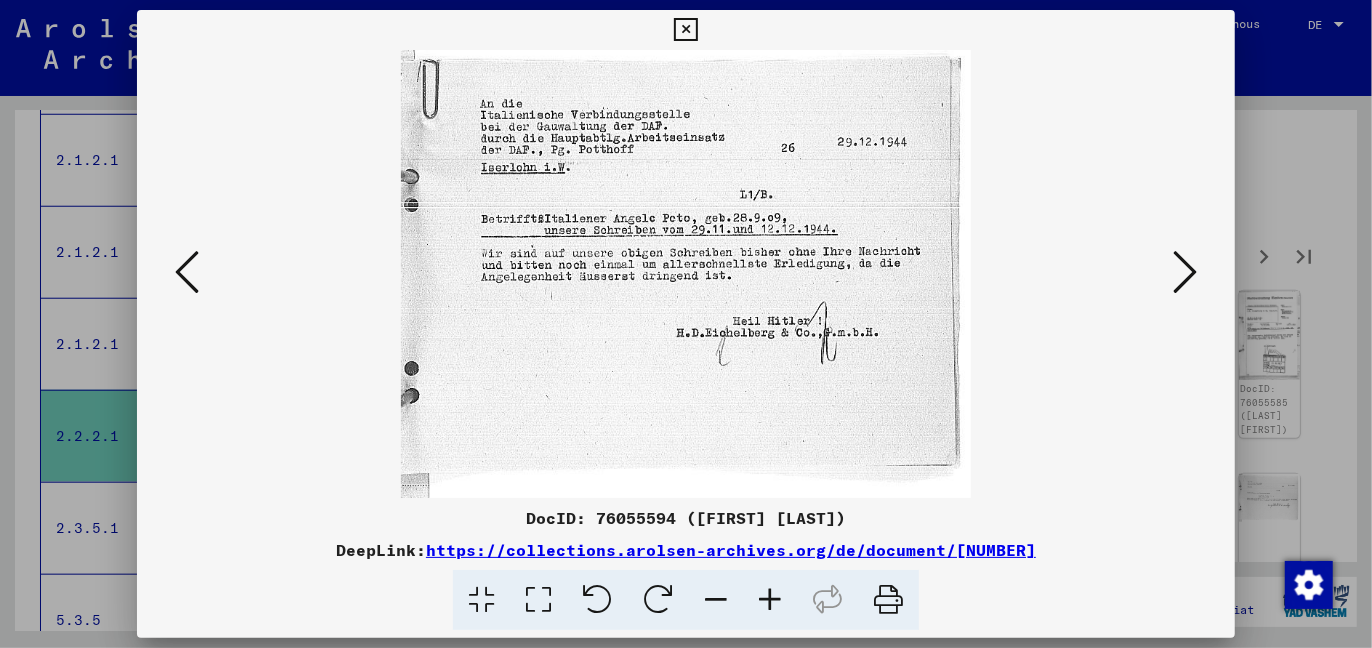 click at bounding box center (1185, 272) 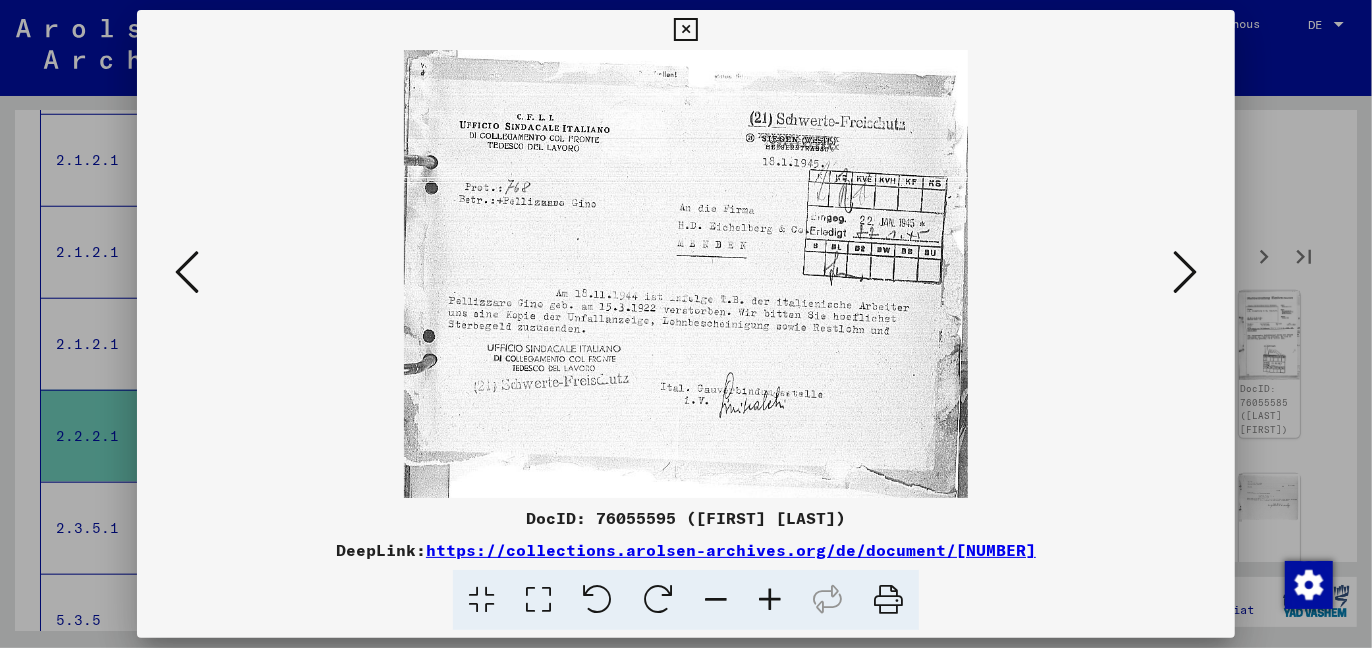click at bounding box center [1185, 272] 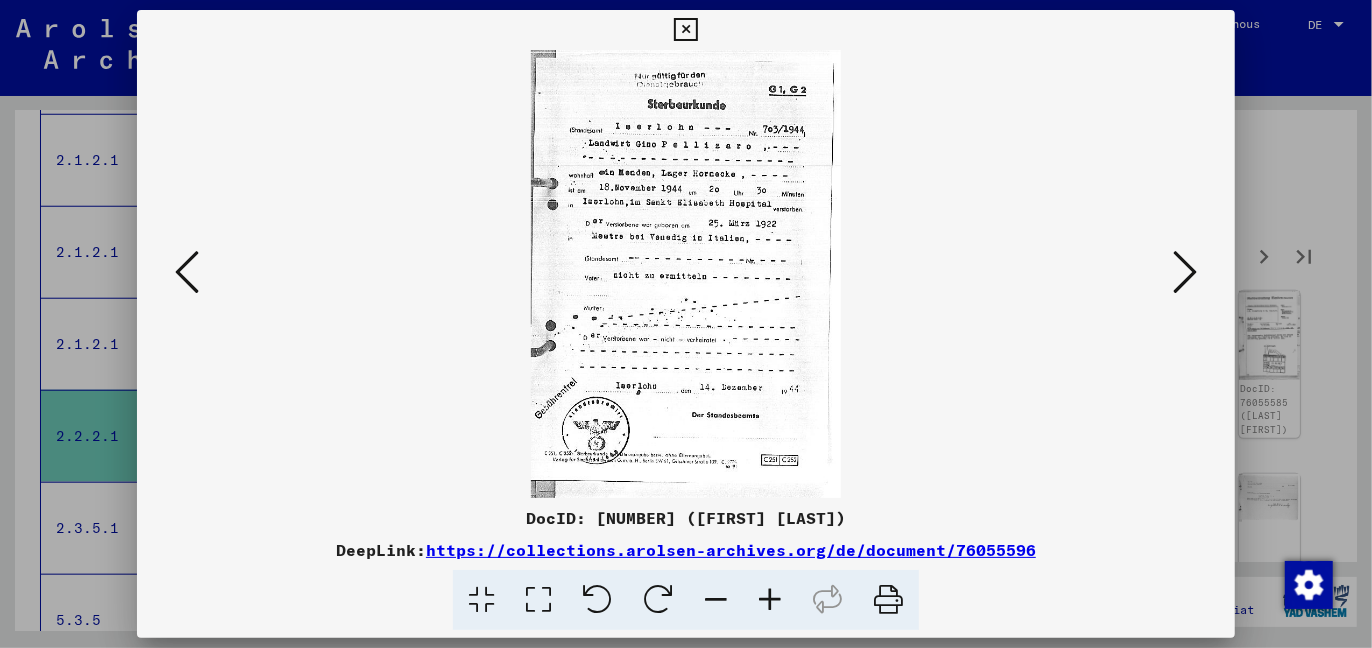 click at bounding box center (1185, 272) 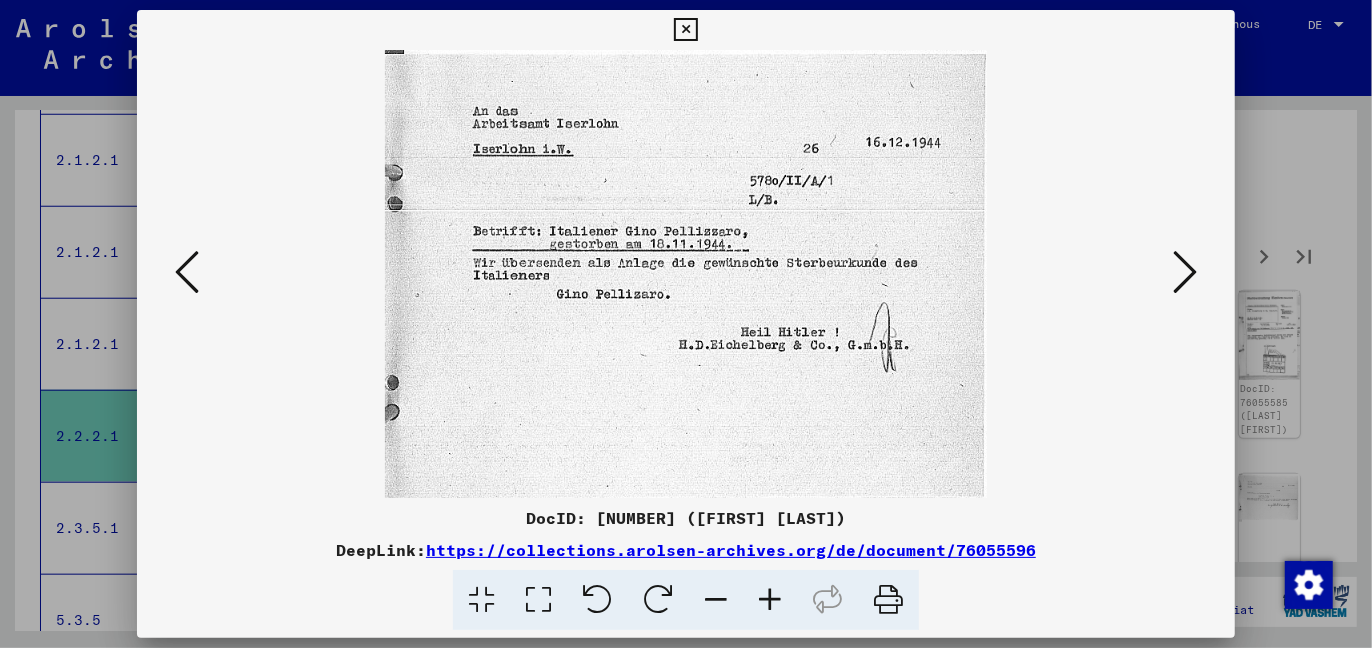 click at bounding box center [1185, 272] 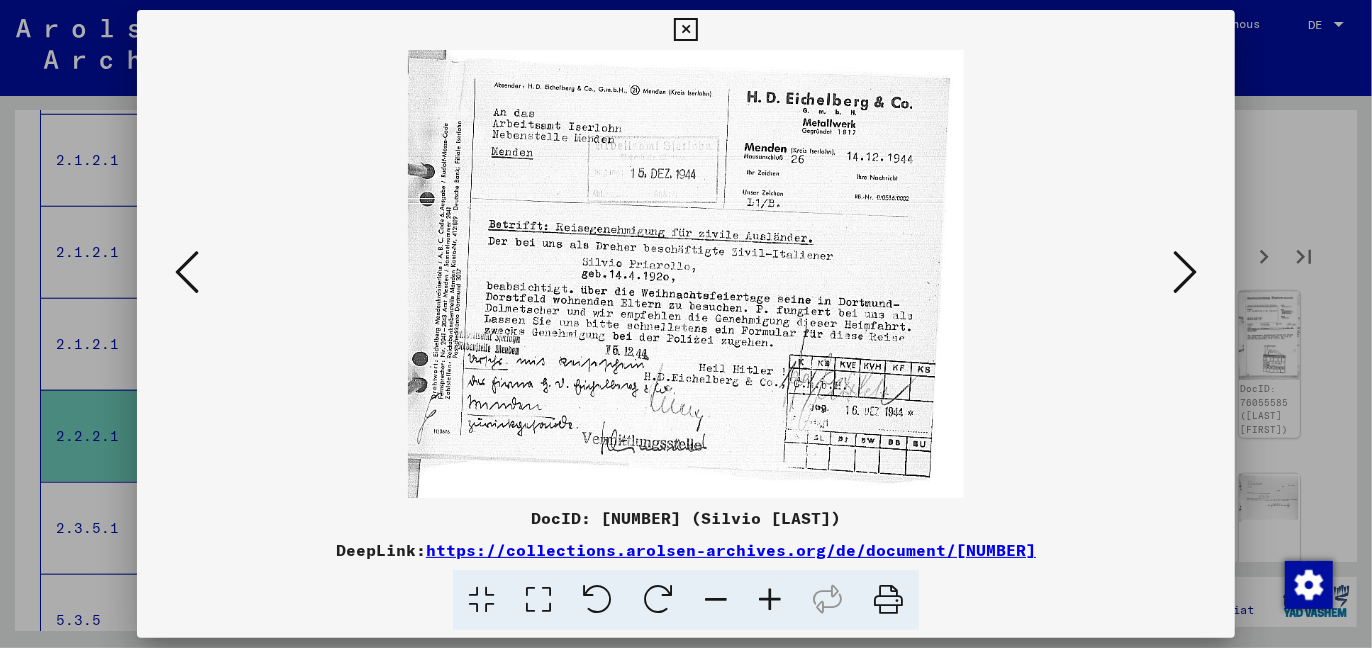 click at bounding box center (1185, 272) 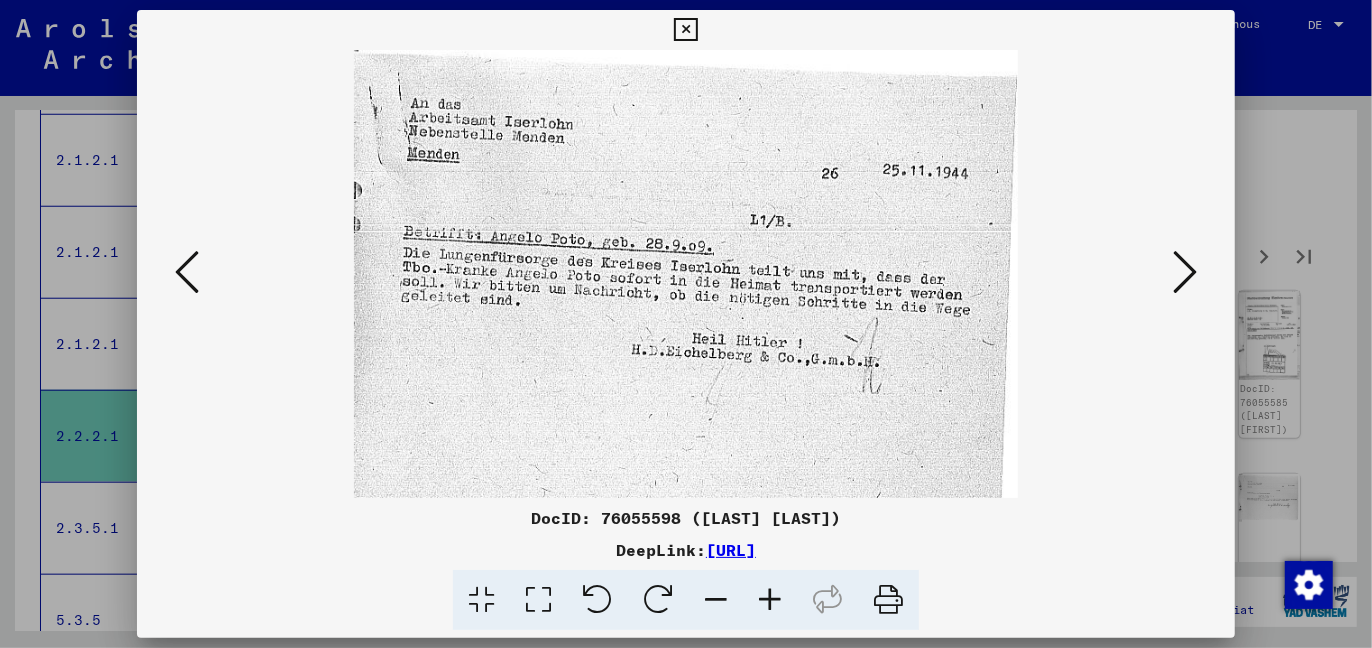 click at bounding box center (1185, 272) 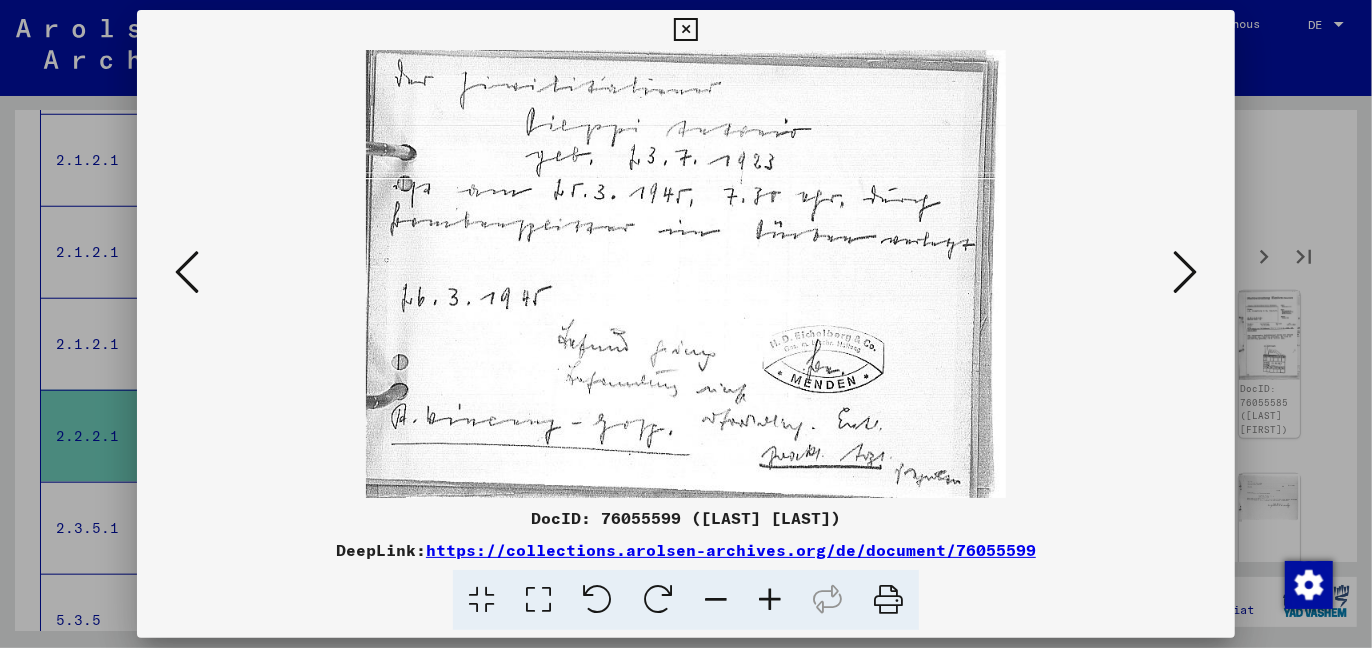 click at bounding box center (1185, 272) 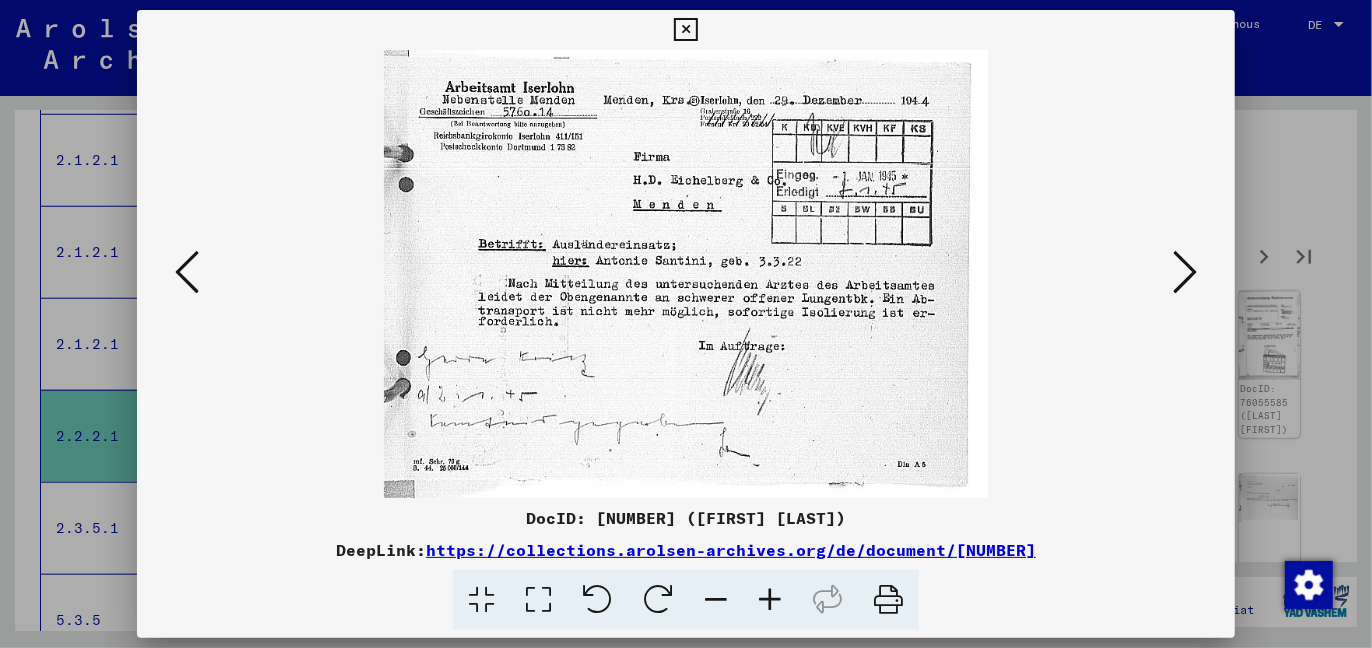 click at bounding box center (1185, 272) 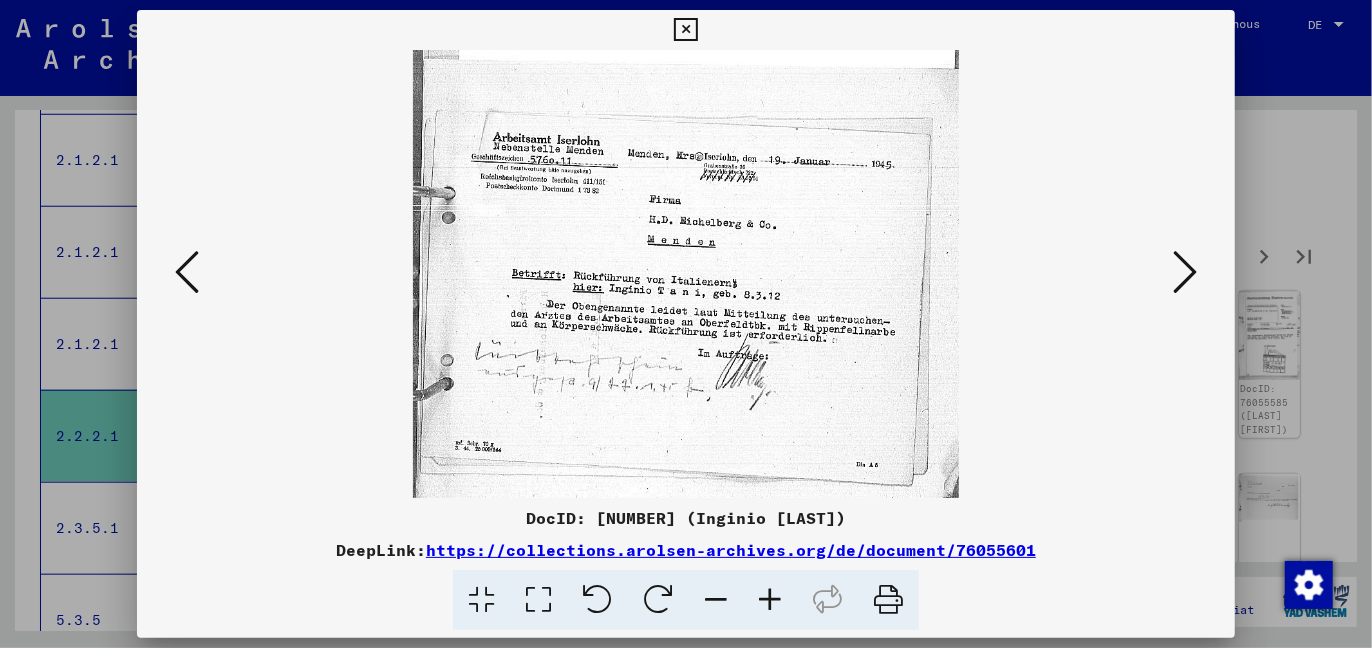 click at bounding box center [1185, 272] 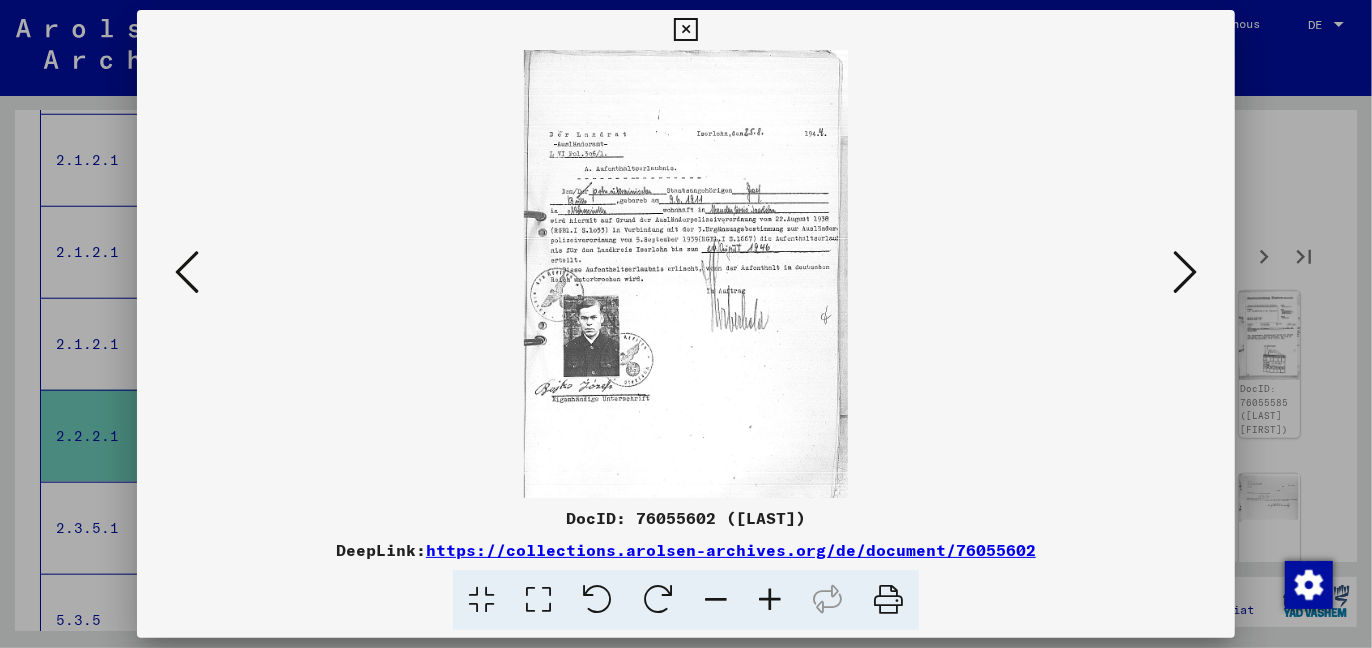 click at bounding box center [1185, 272] 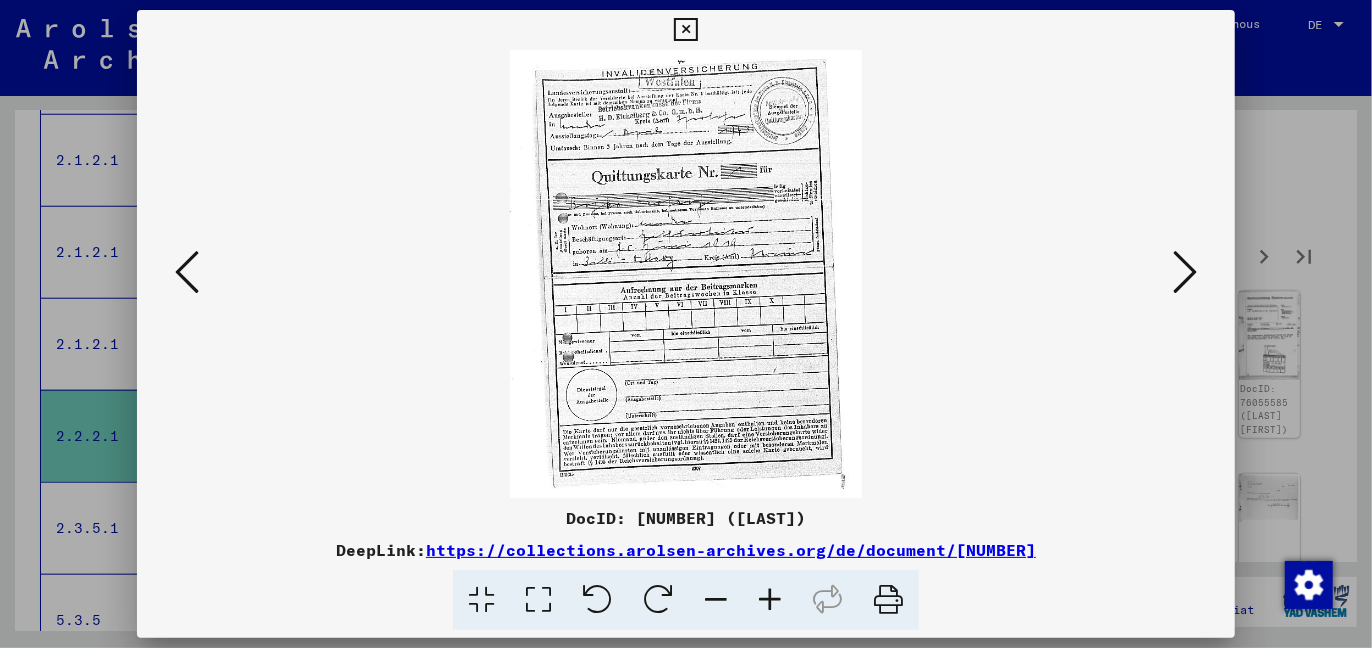 click at bounding box center (1185, 272) 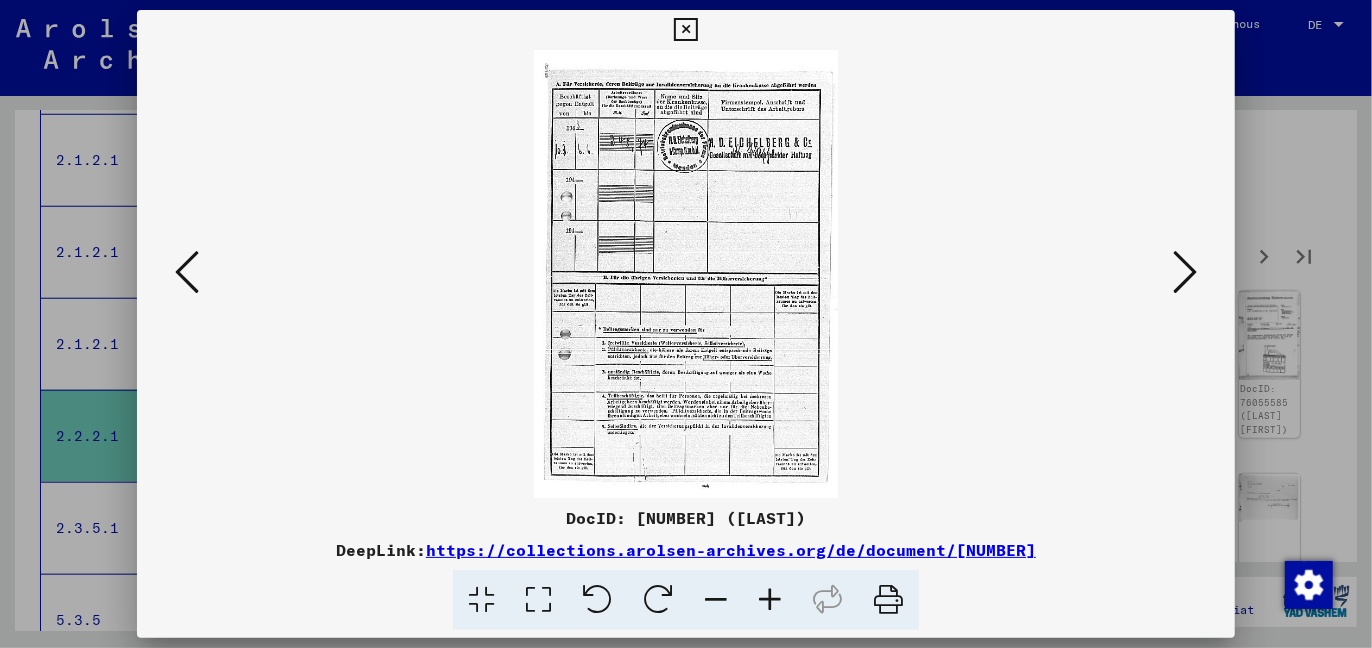 click at bounding box center (1185, 272) 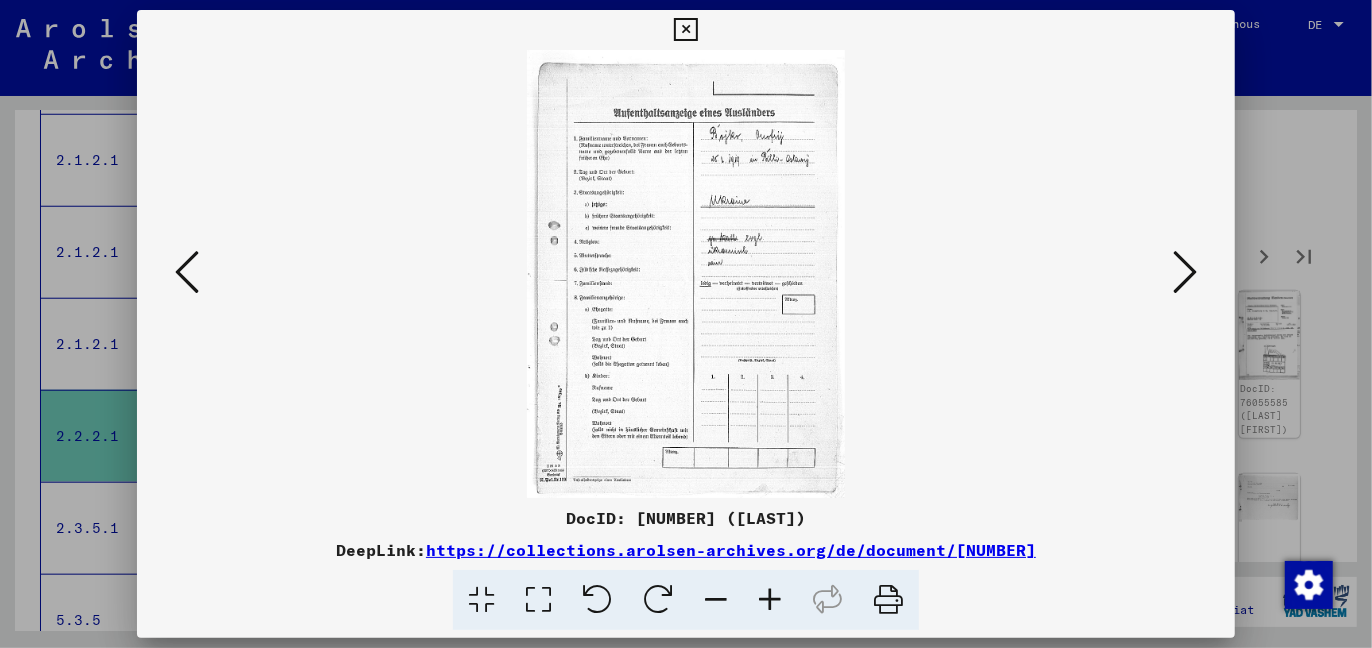 click at bounding box center (1185, 272) 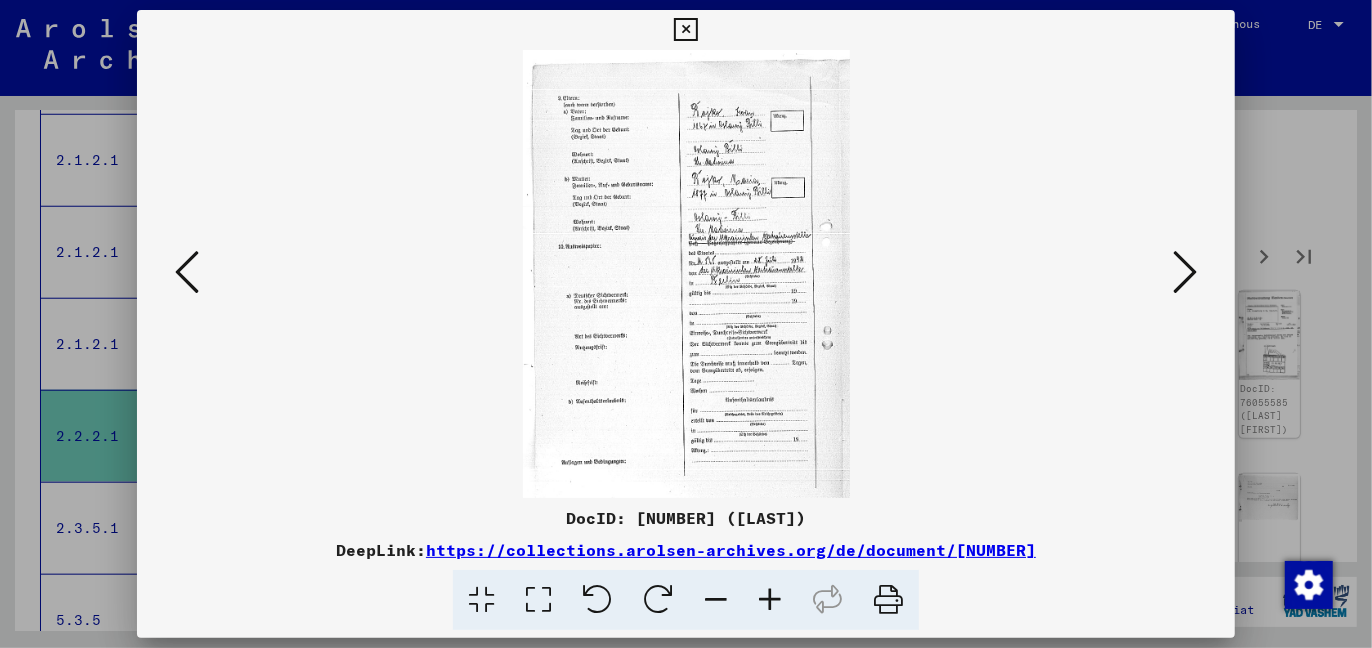 click at bounding box center (1185, 272) 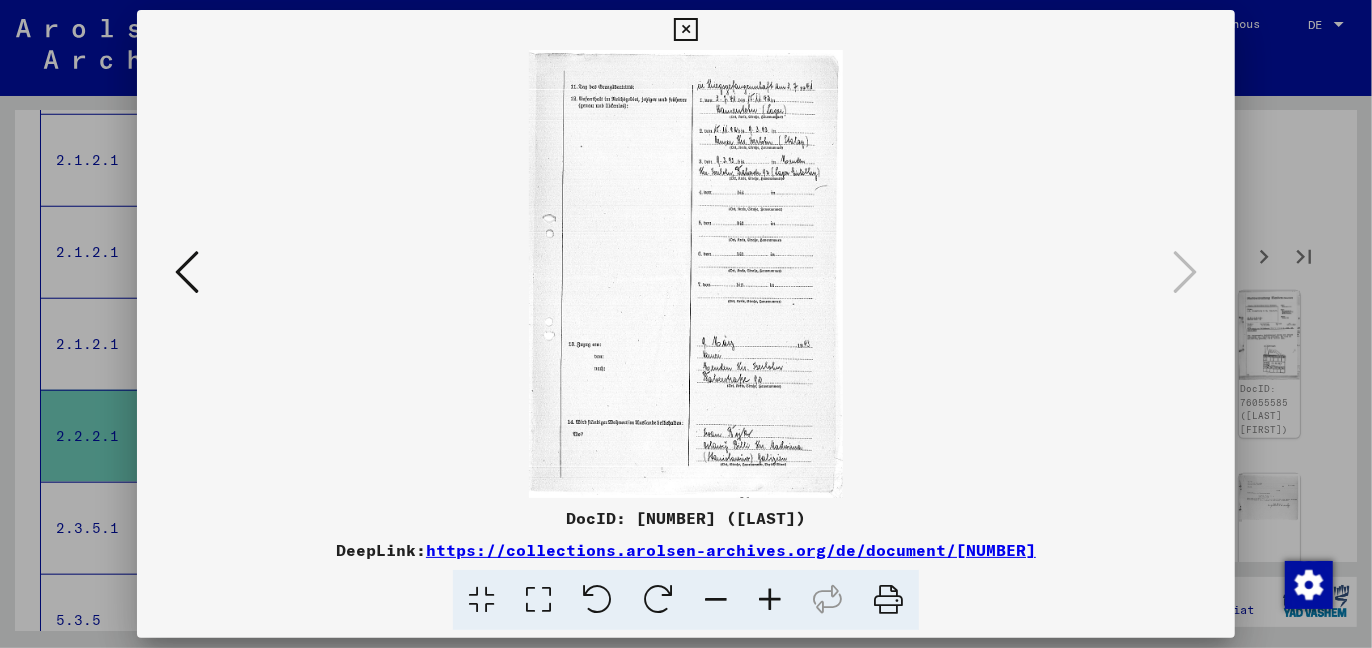 click at bounding box center (685, 30) 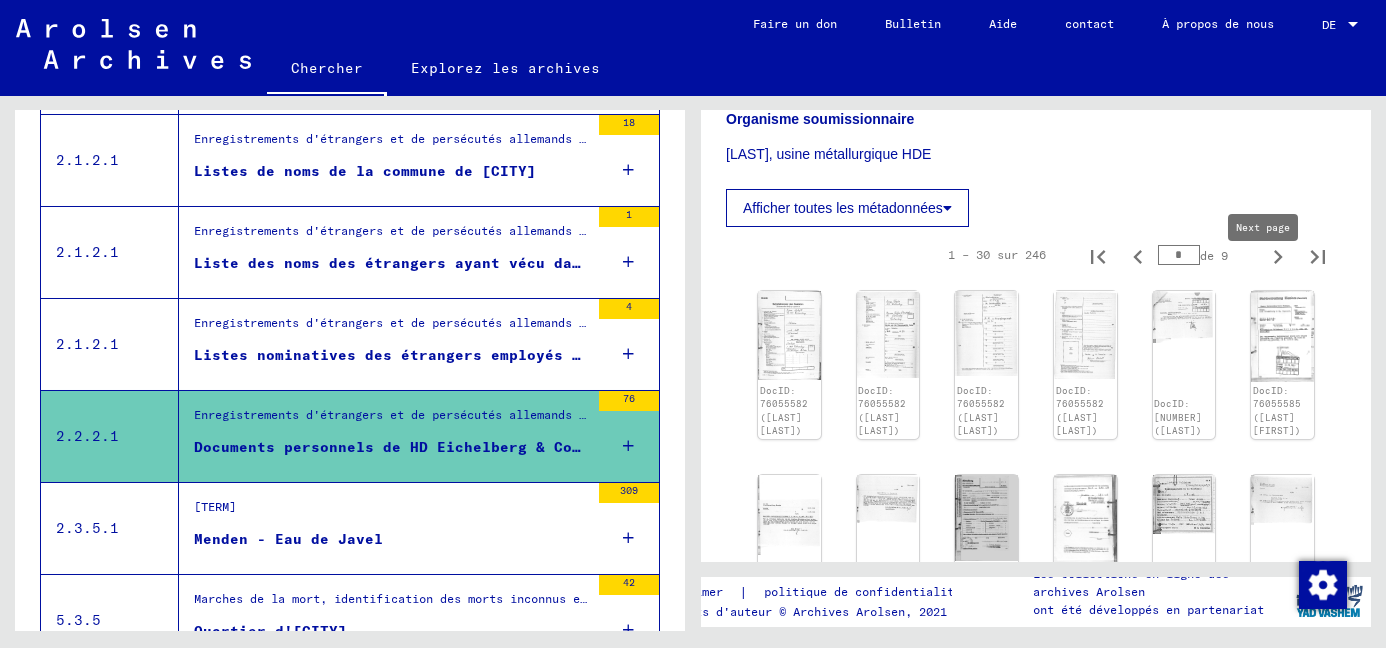 click 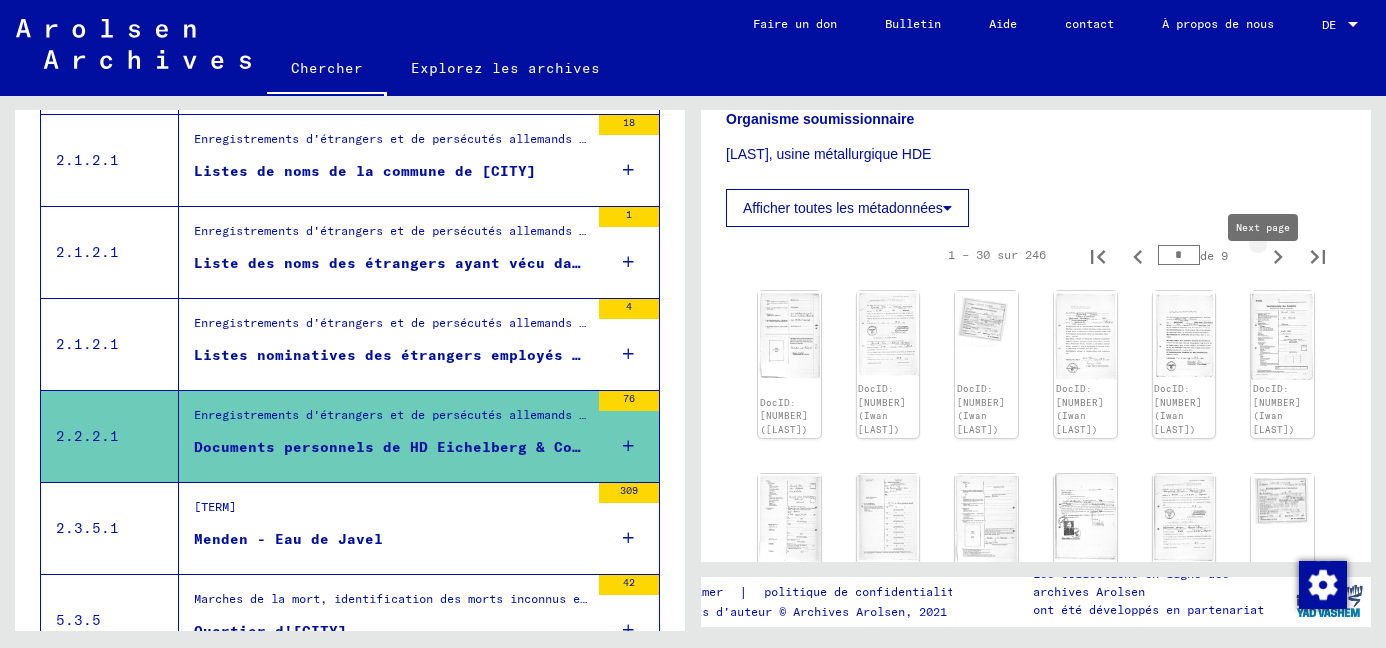 type on "*" 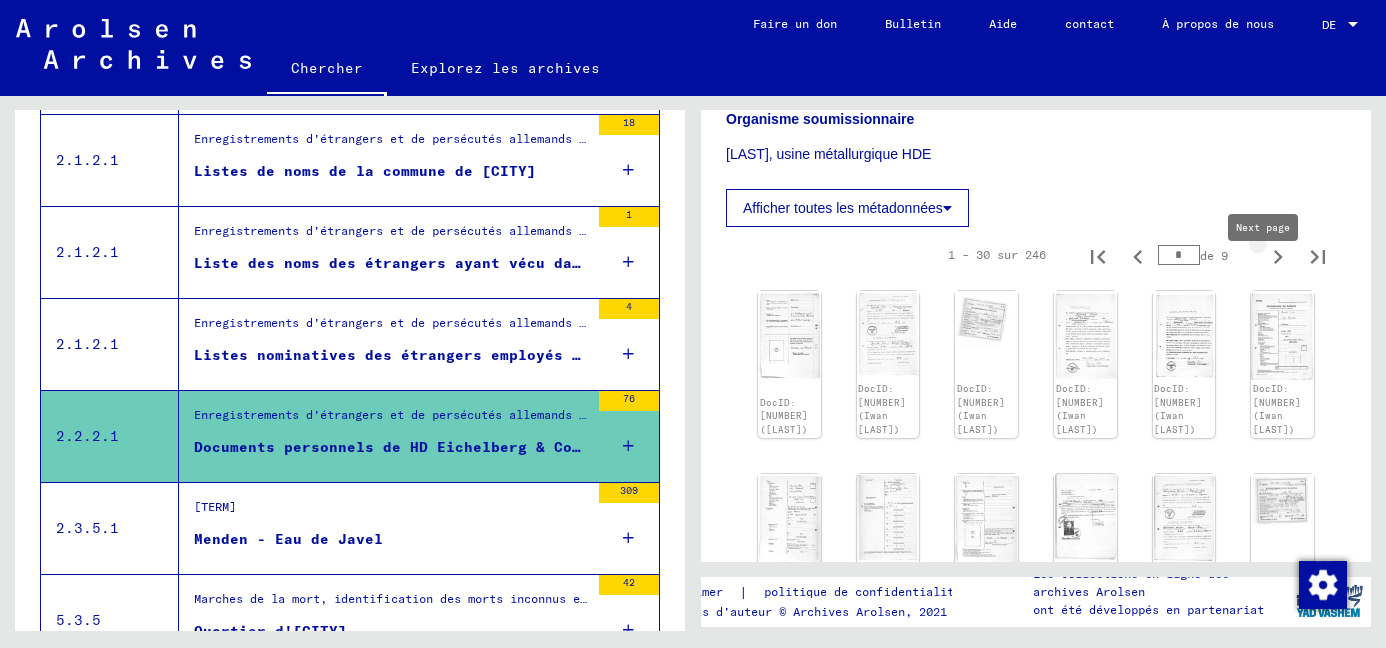 type on "*" 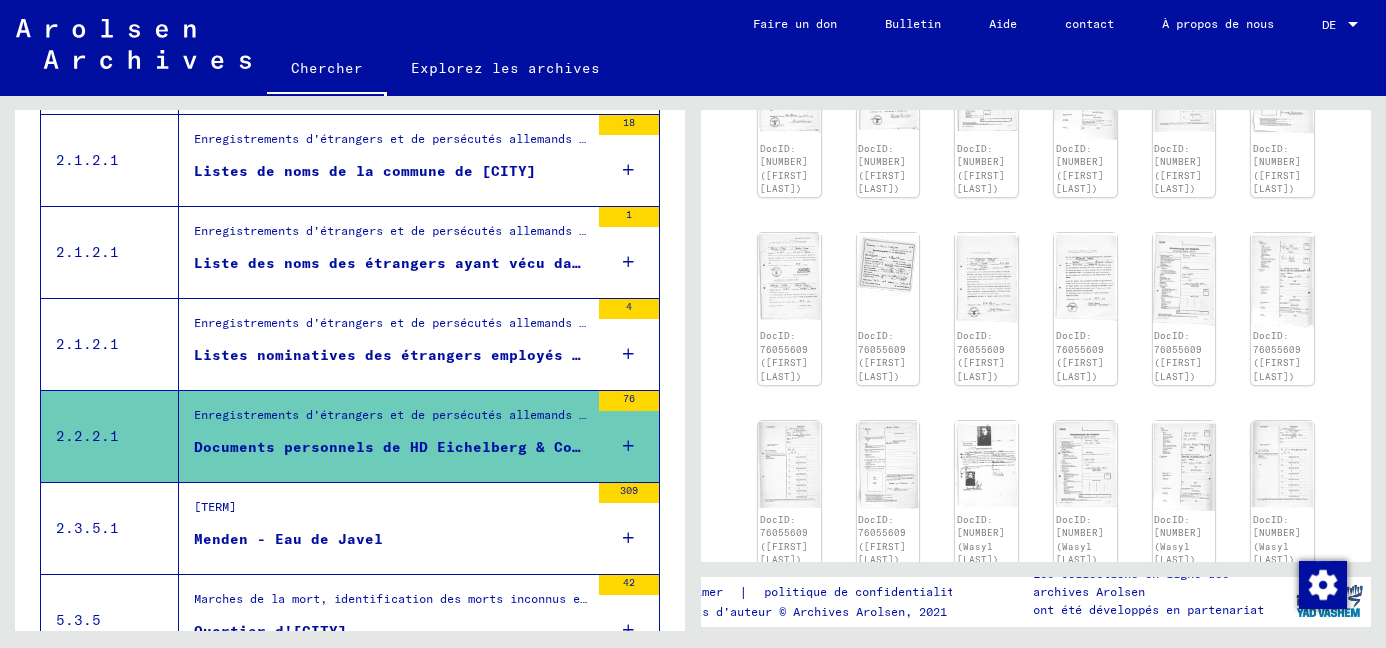 scroll, scrollTop: 1337, scrollLeft: 0, axis: vertical 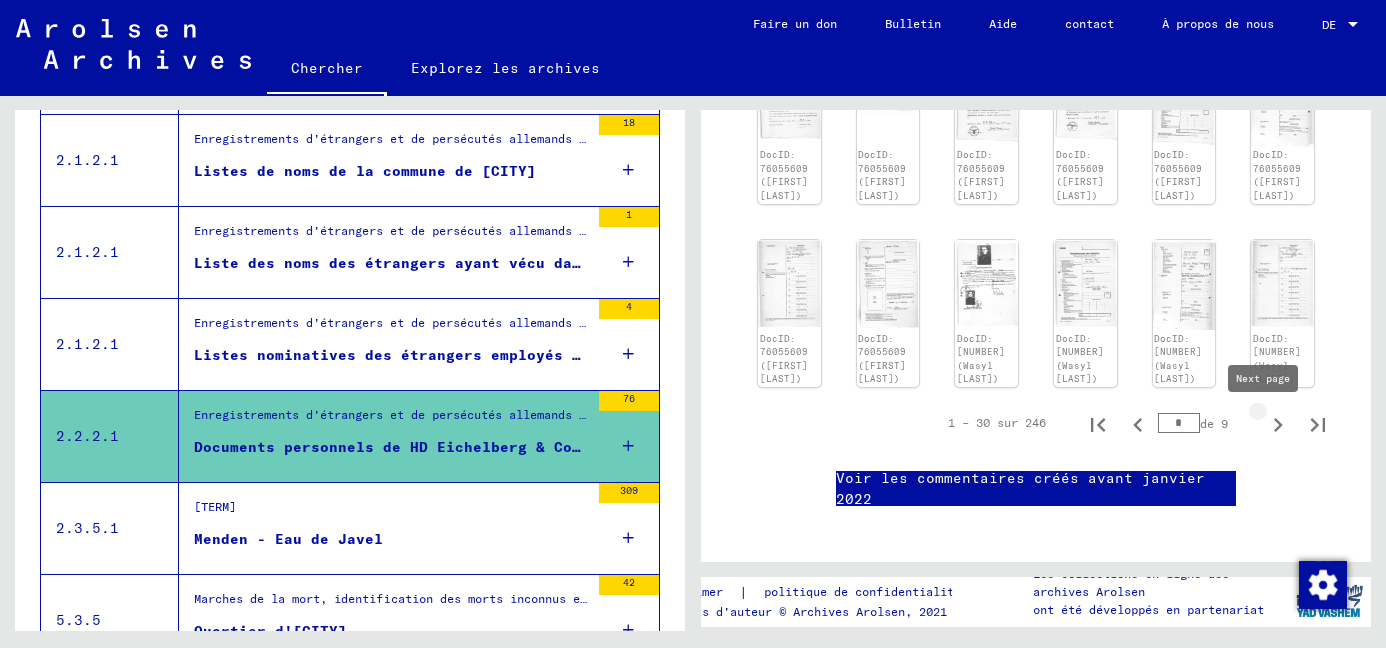 click 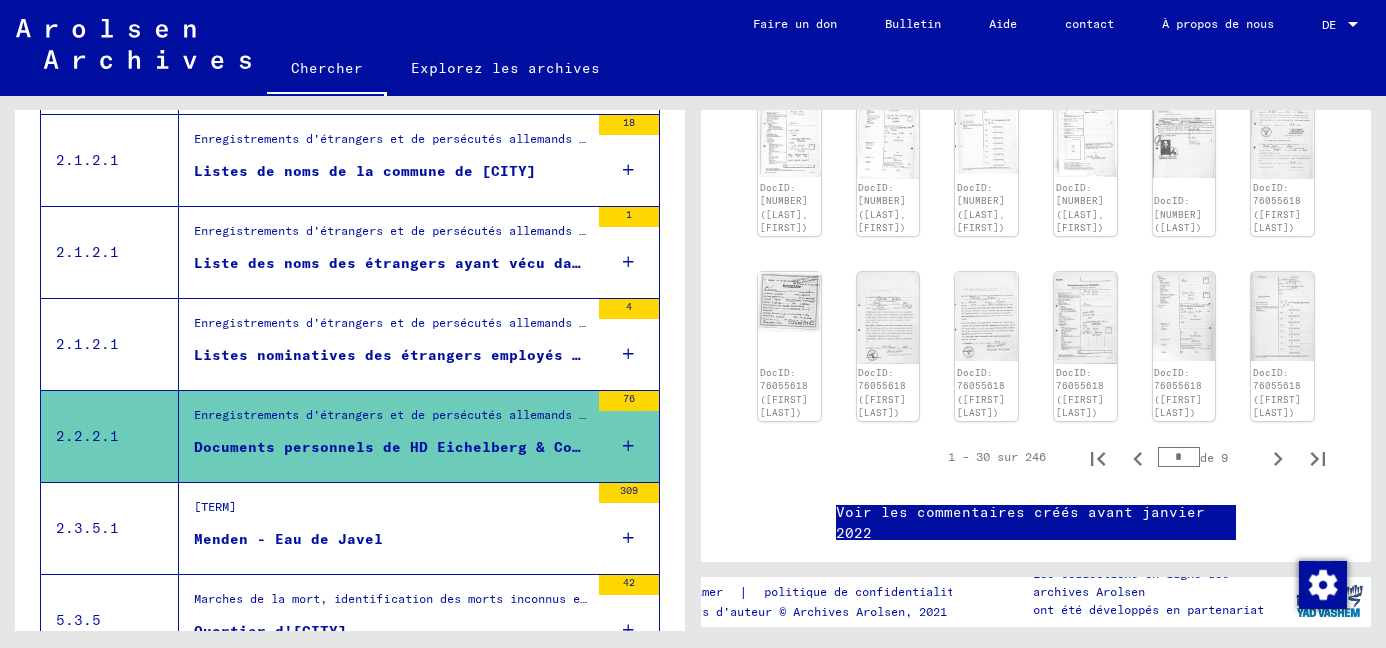 scroll, scrollTop: 1411, scrollLeft: 0, axis: vertical 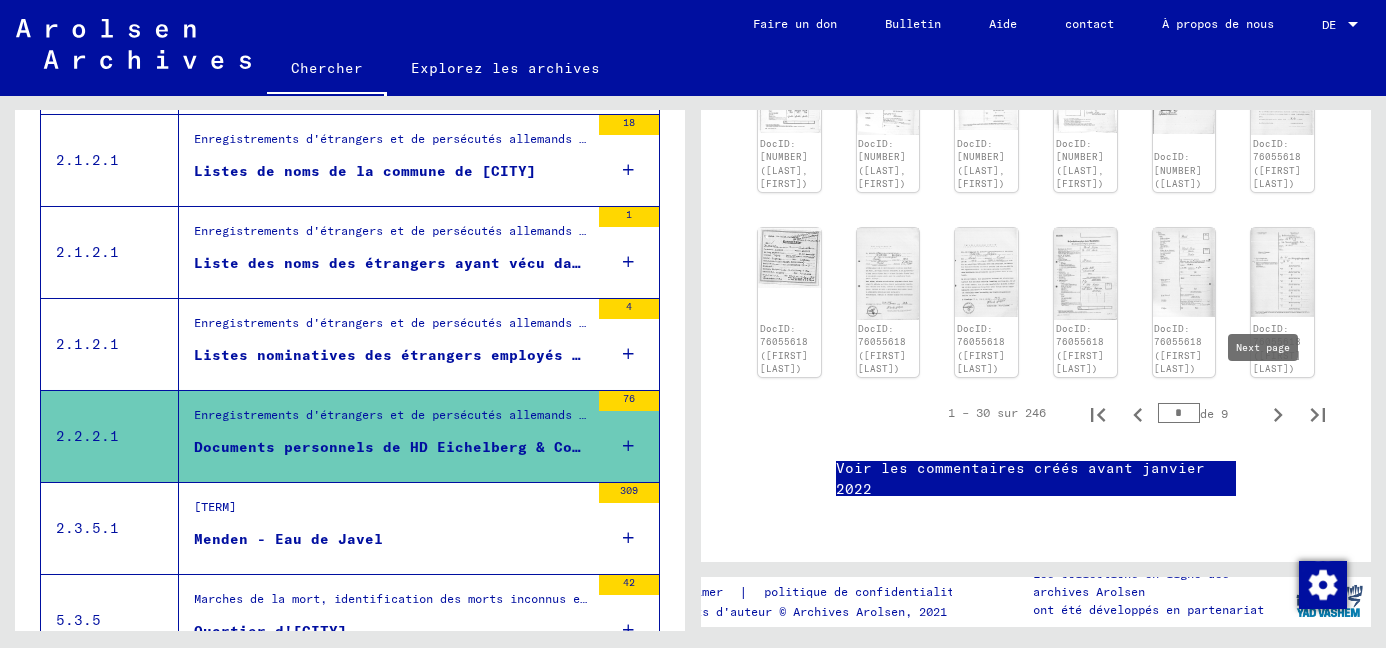 click 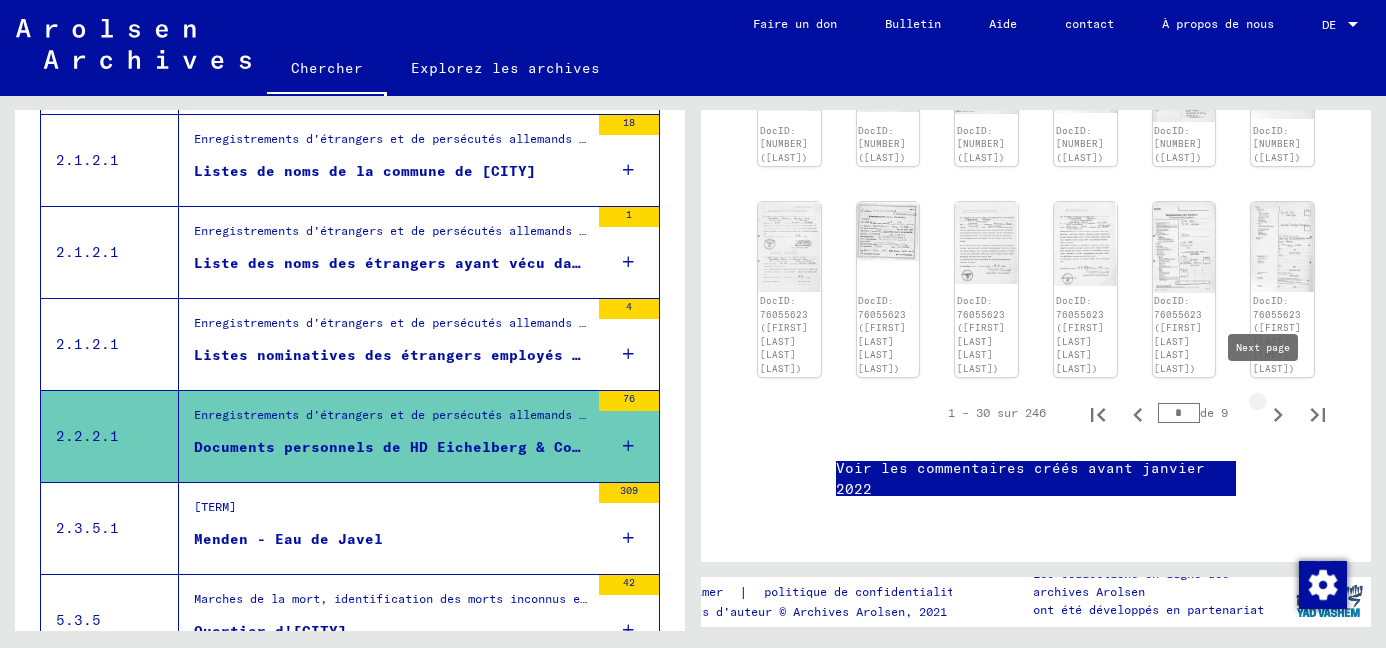 type on "*" 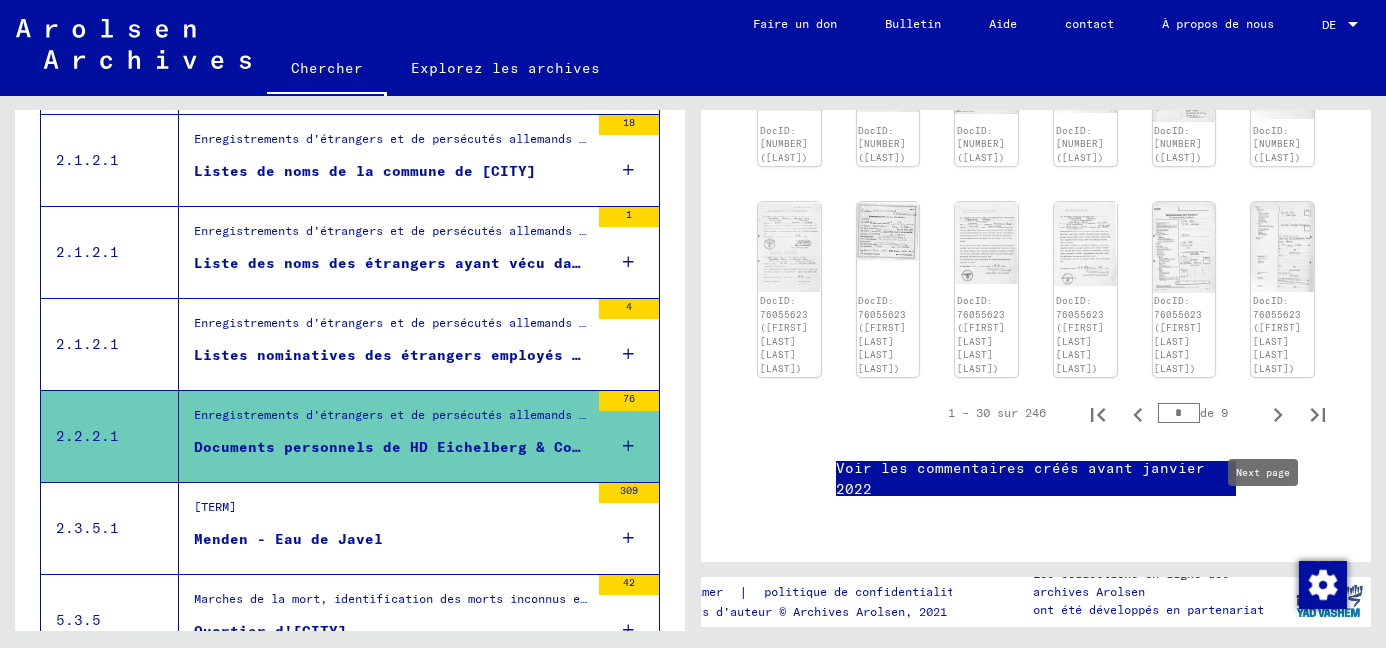 click 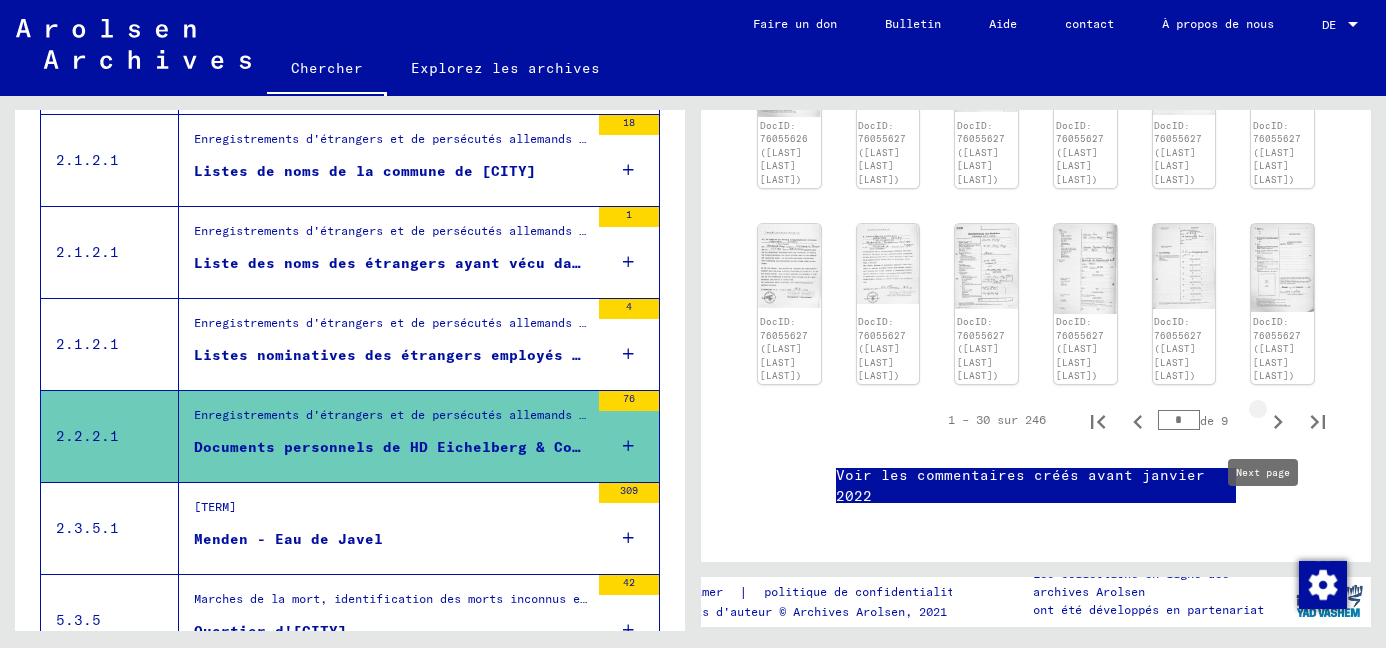 type on "*" 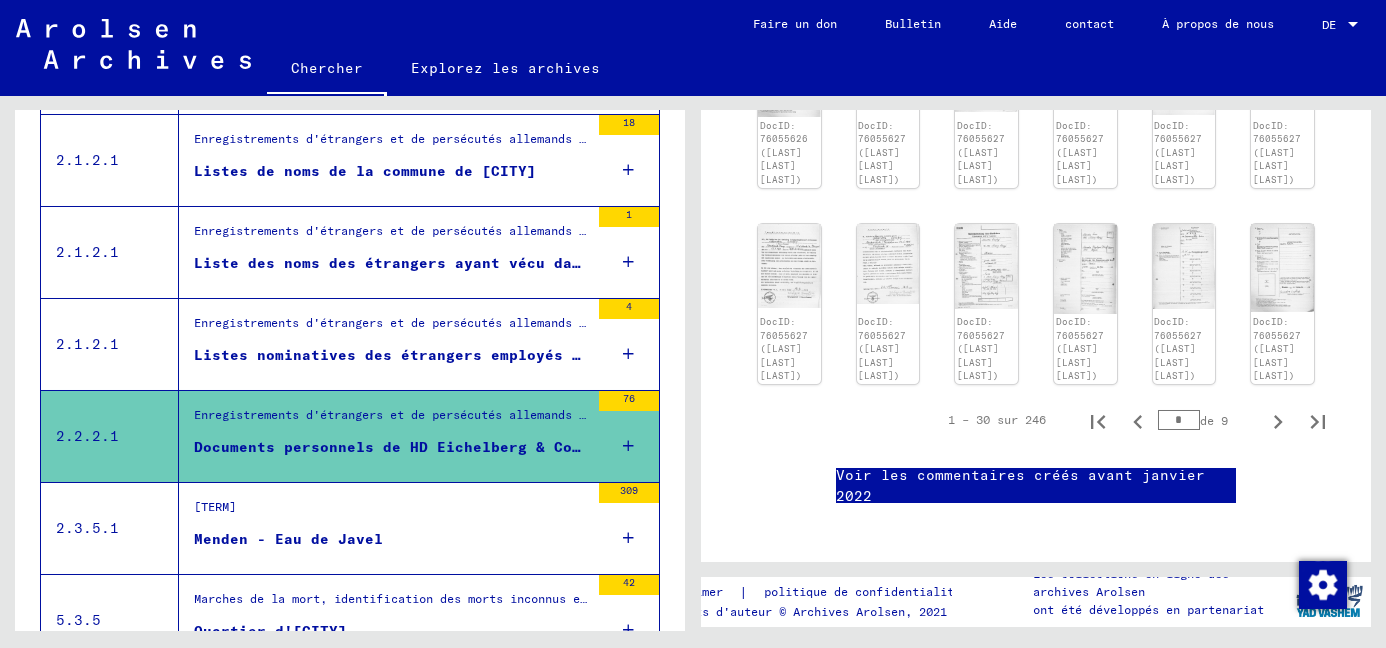 scroll, scrollTop: 1505, scrollLeft: 0, axis: vertical 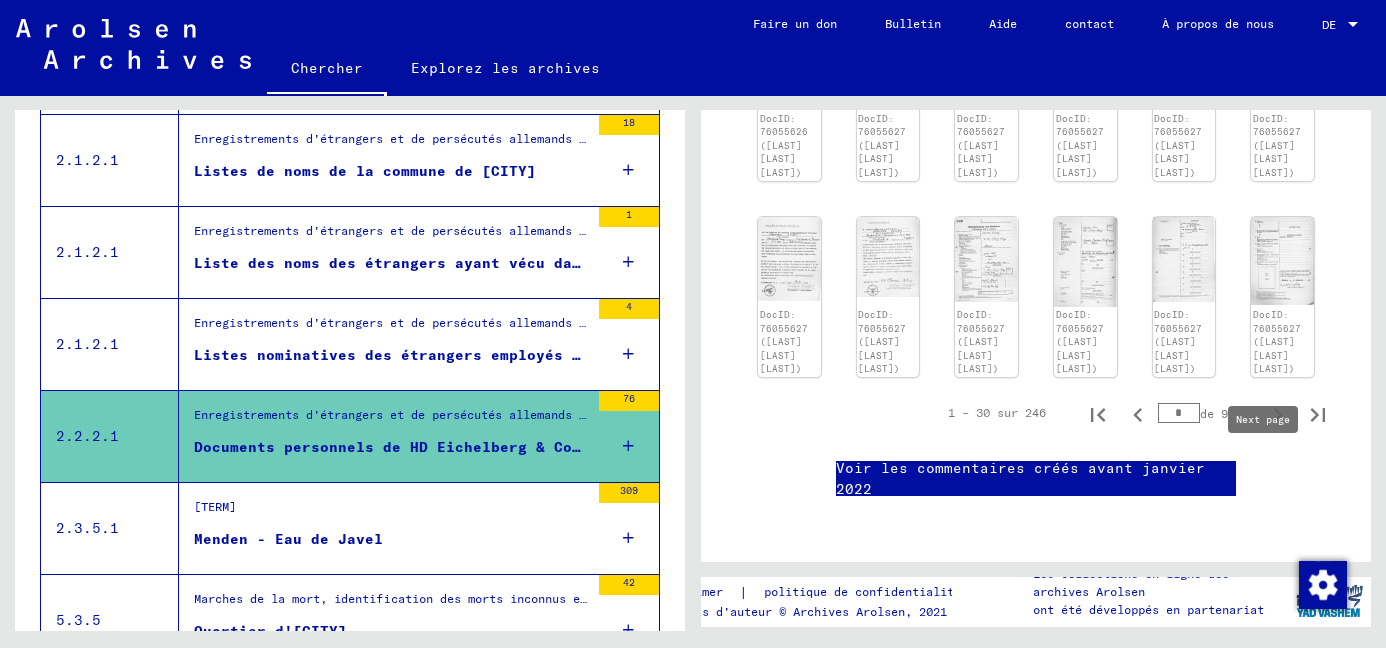 click 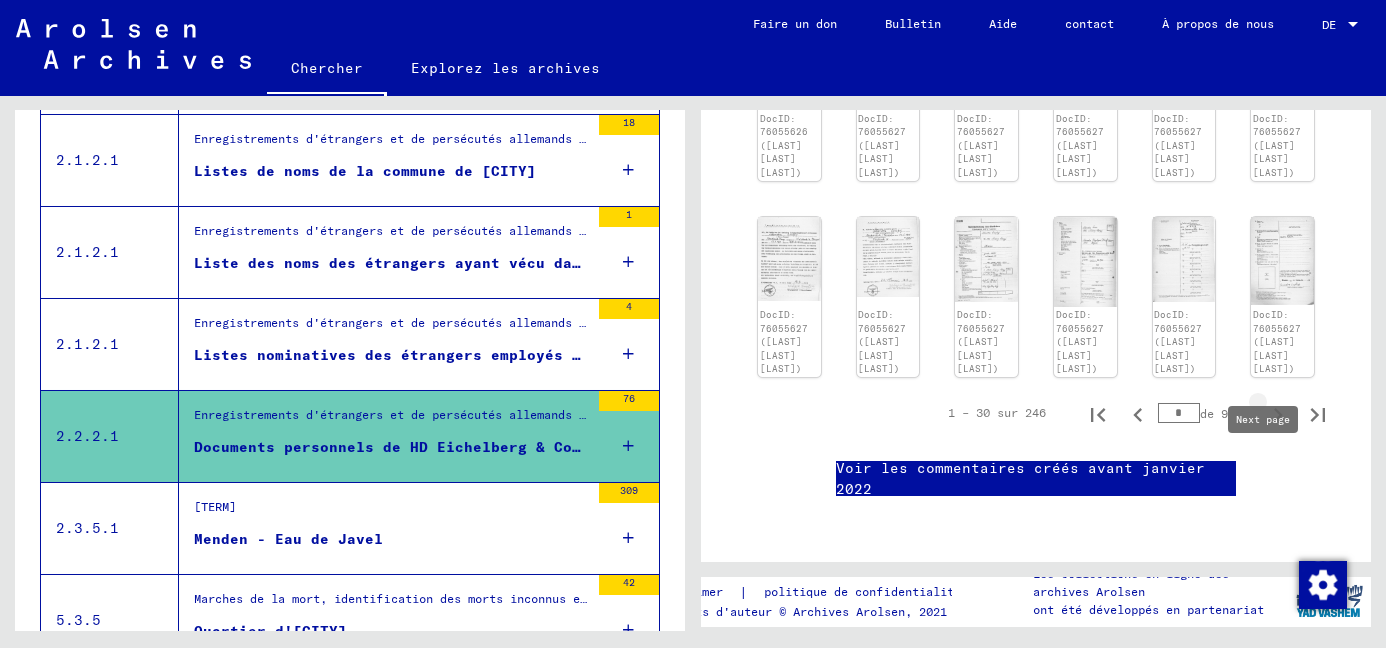 type on "*" 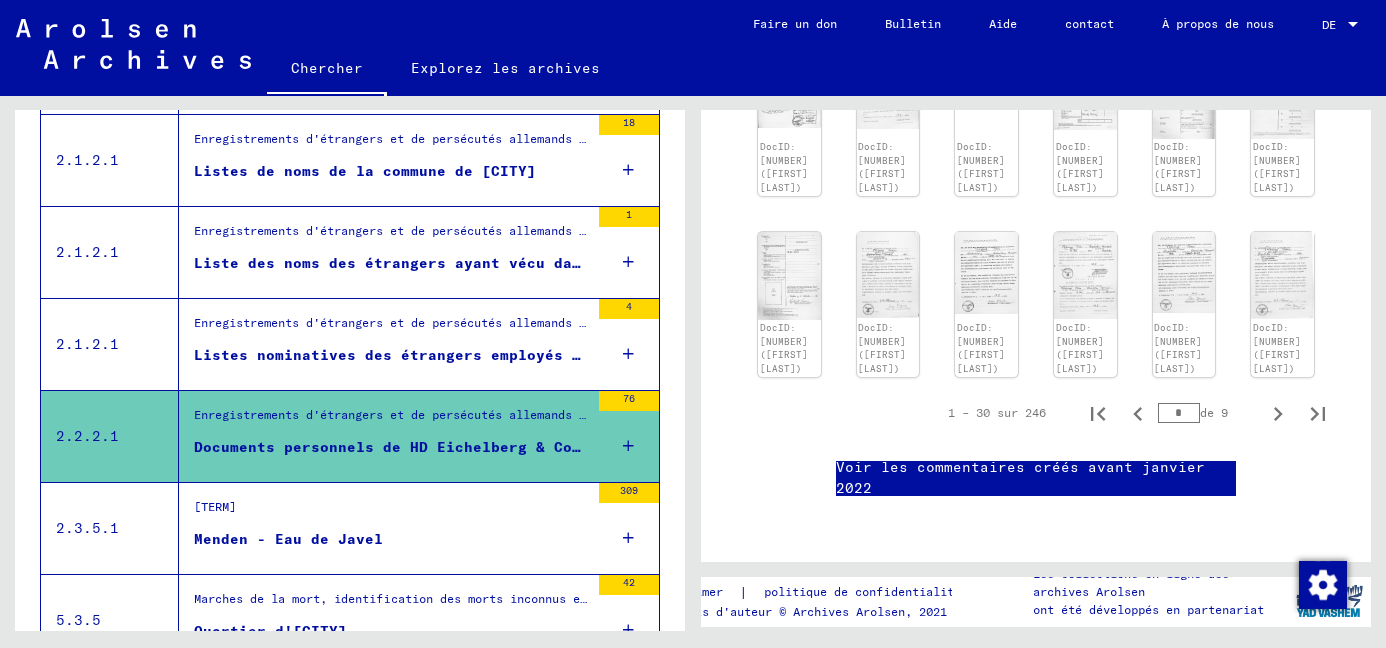 scroll, scrollTop: 1388, scrollLeft: 0, axis: vertical 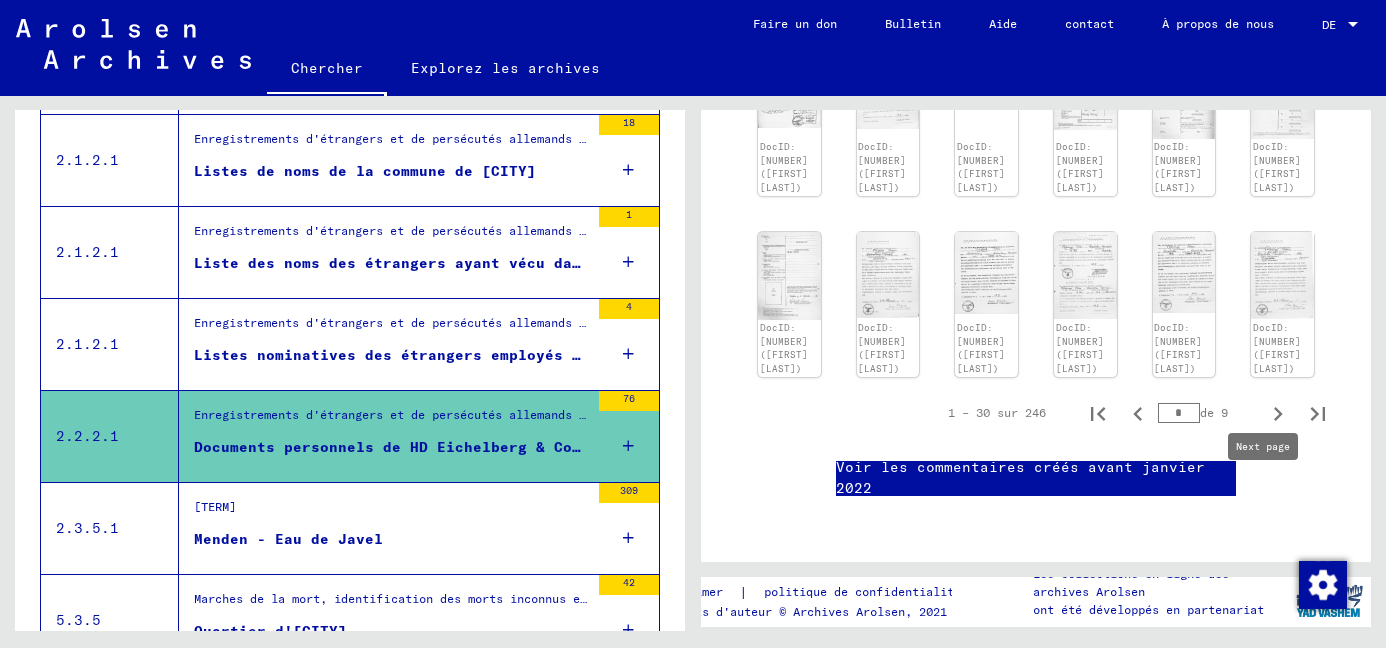 click 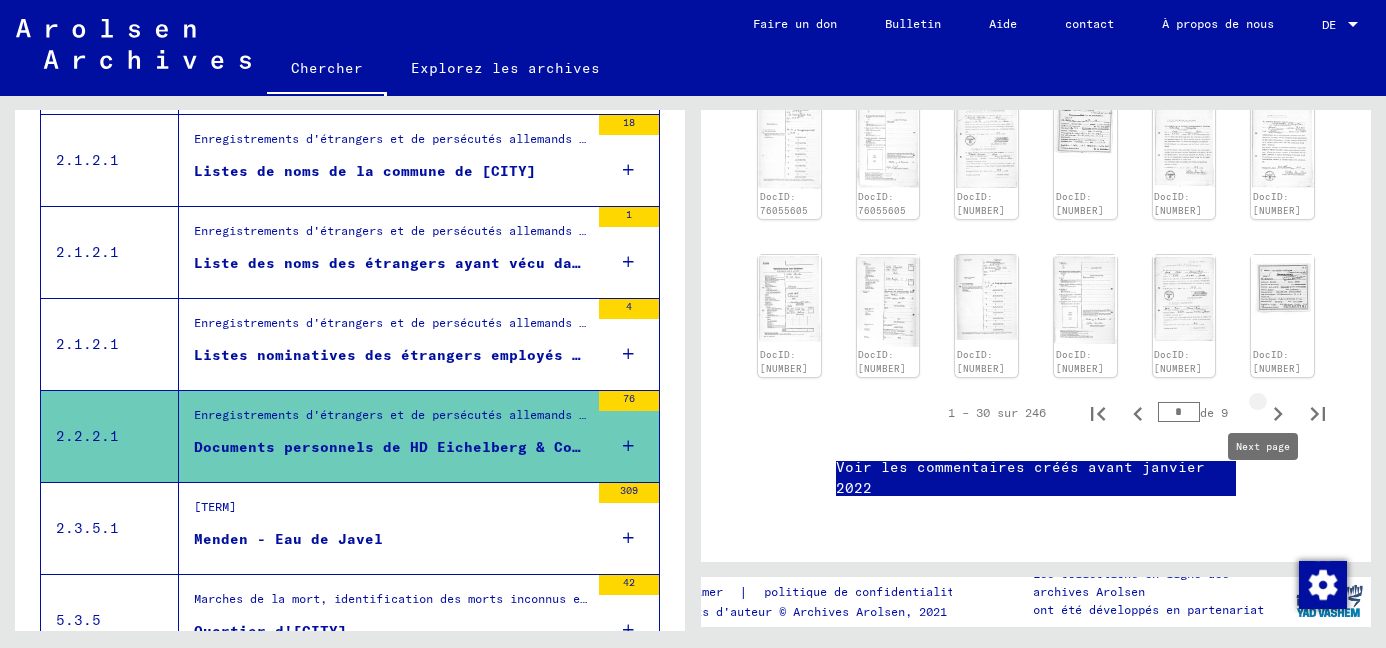 type on "*" 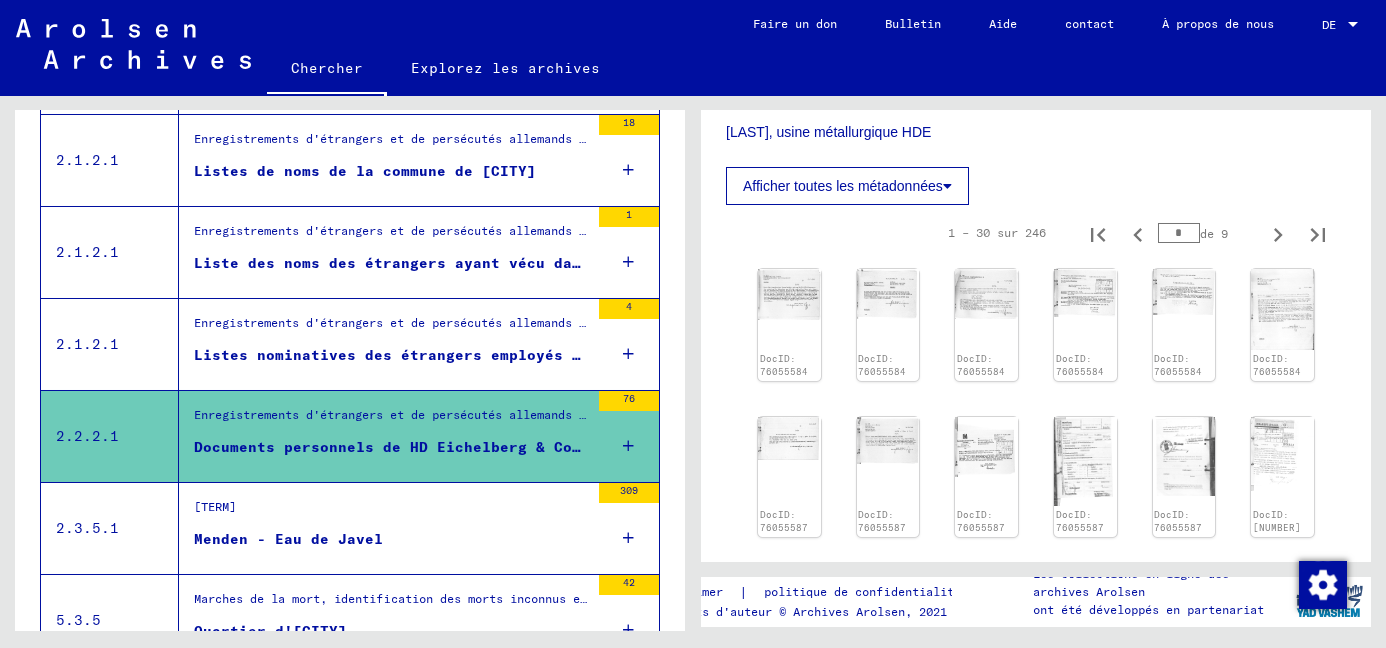 scroll, scrollTop: 554, scrollLeft: 0, axis: vertical 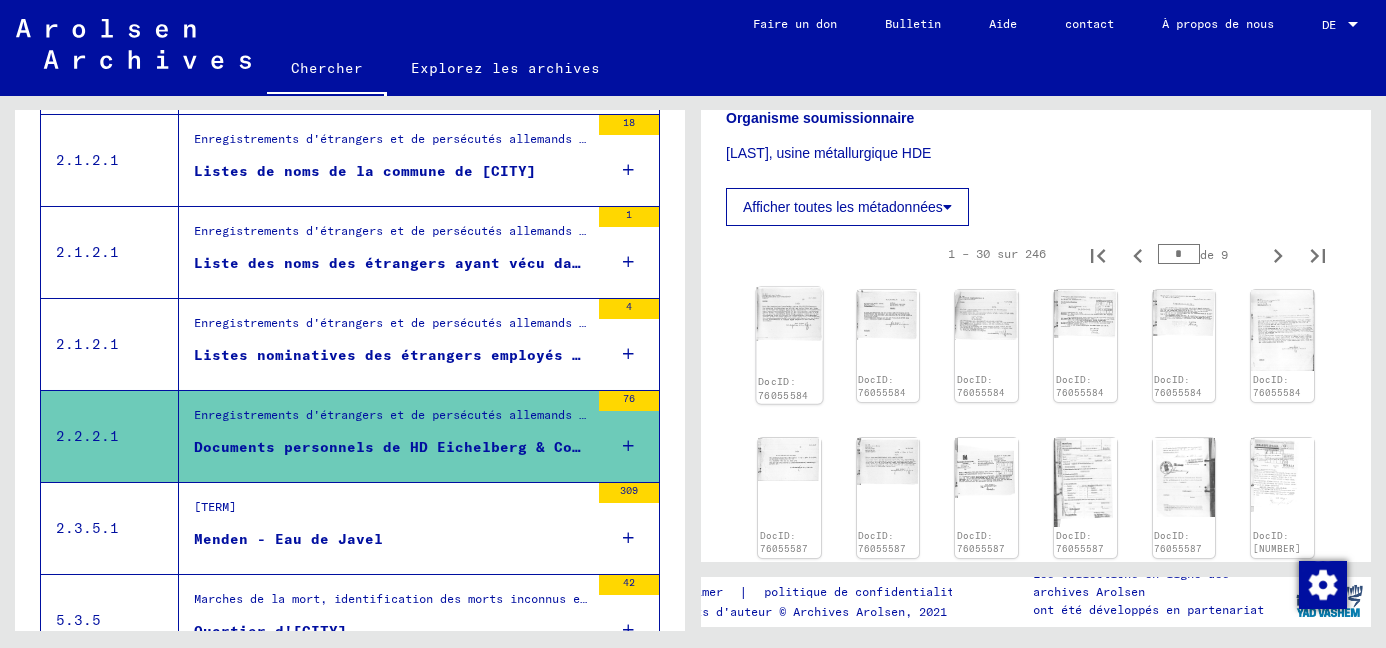 click 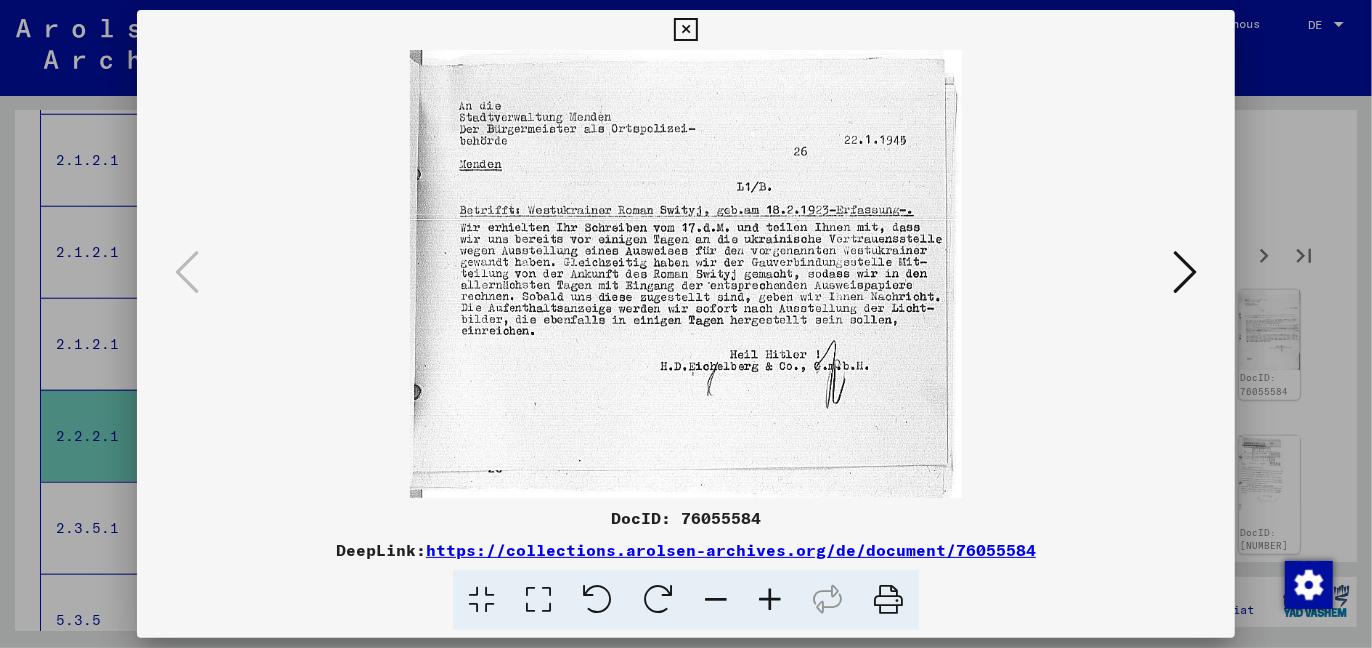 click at bounding box center (1185, 272) 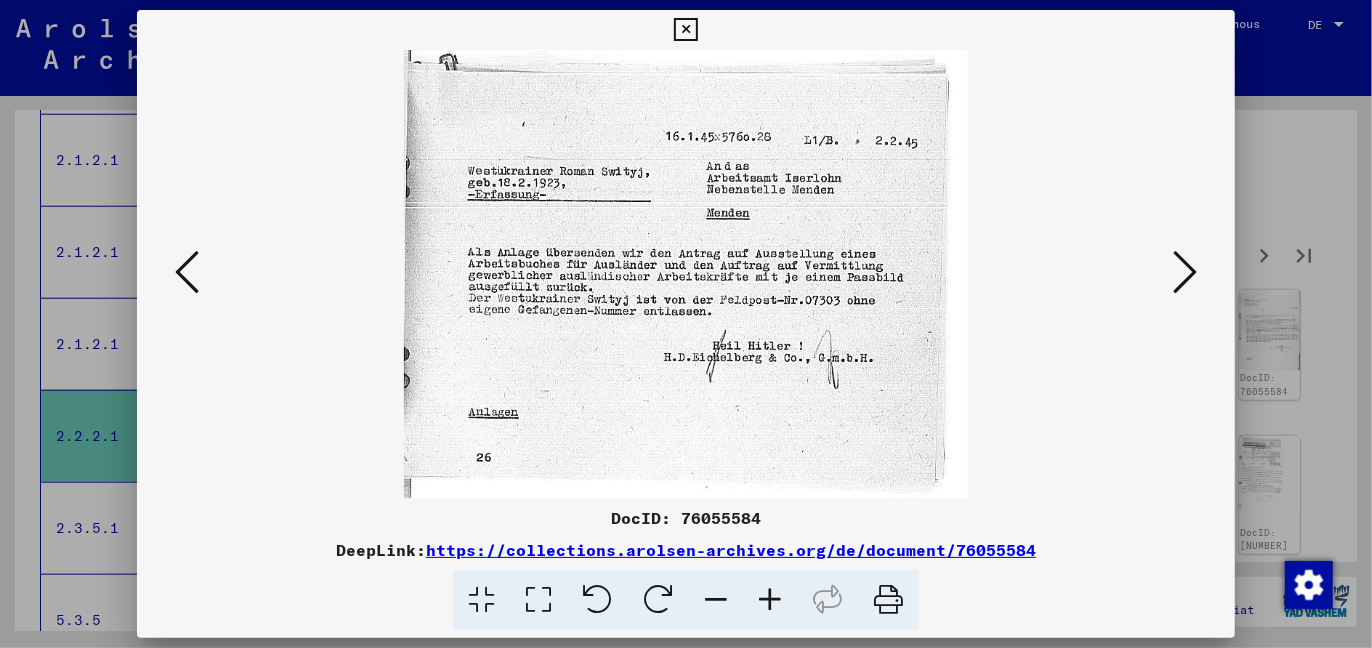 click at bounding box center (1185, 272) 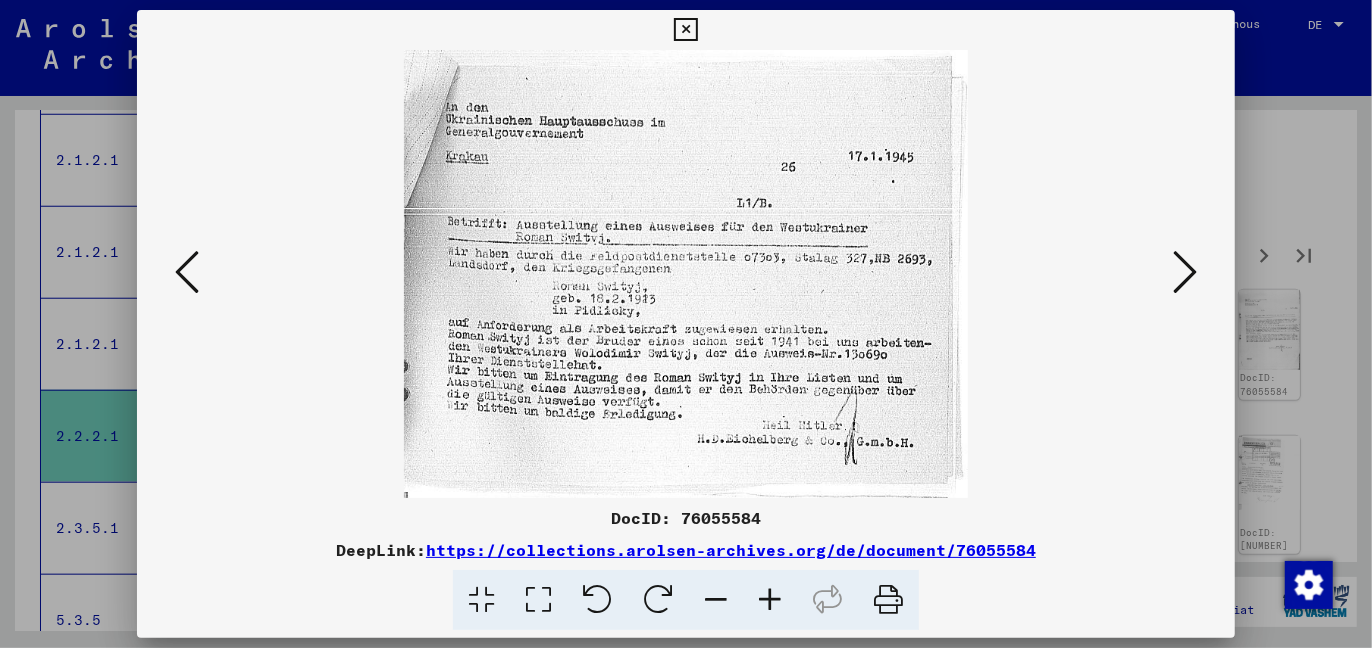 click at bounding box center [1185, 272] 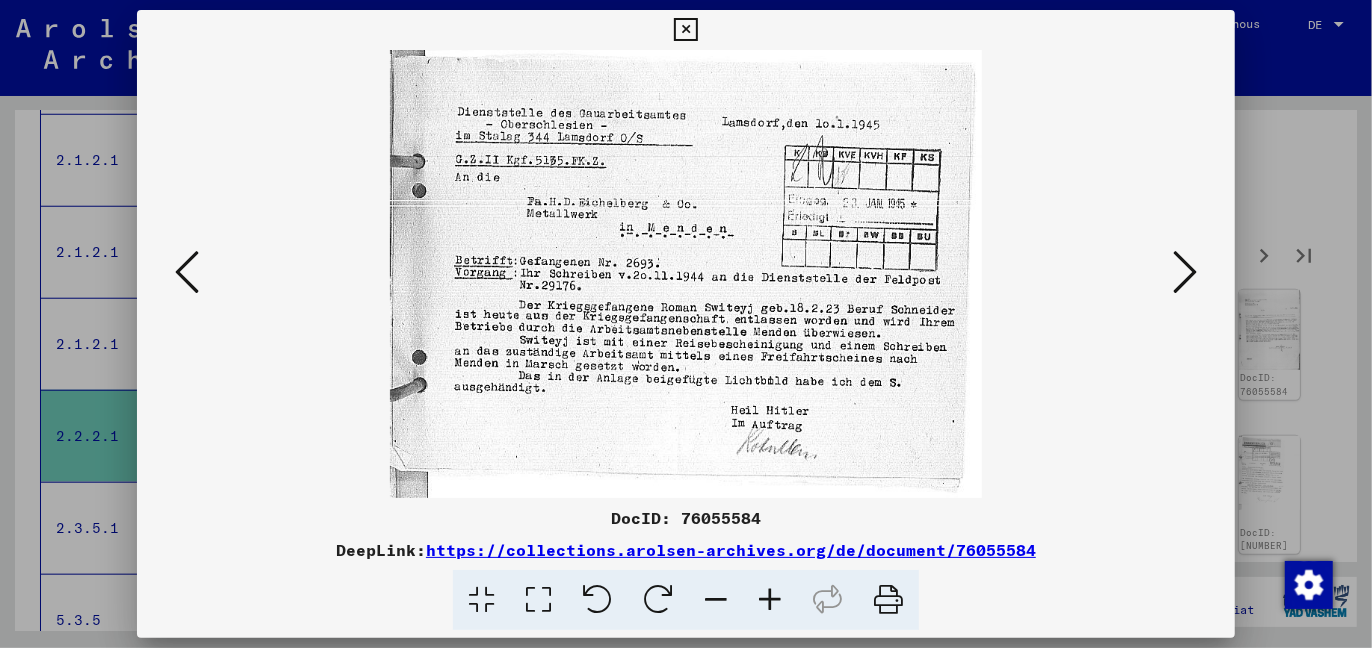 click at bounding box center [1185, 272] 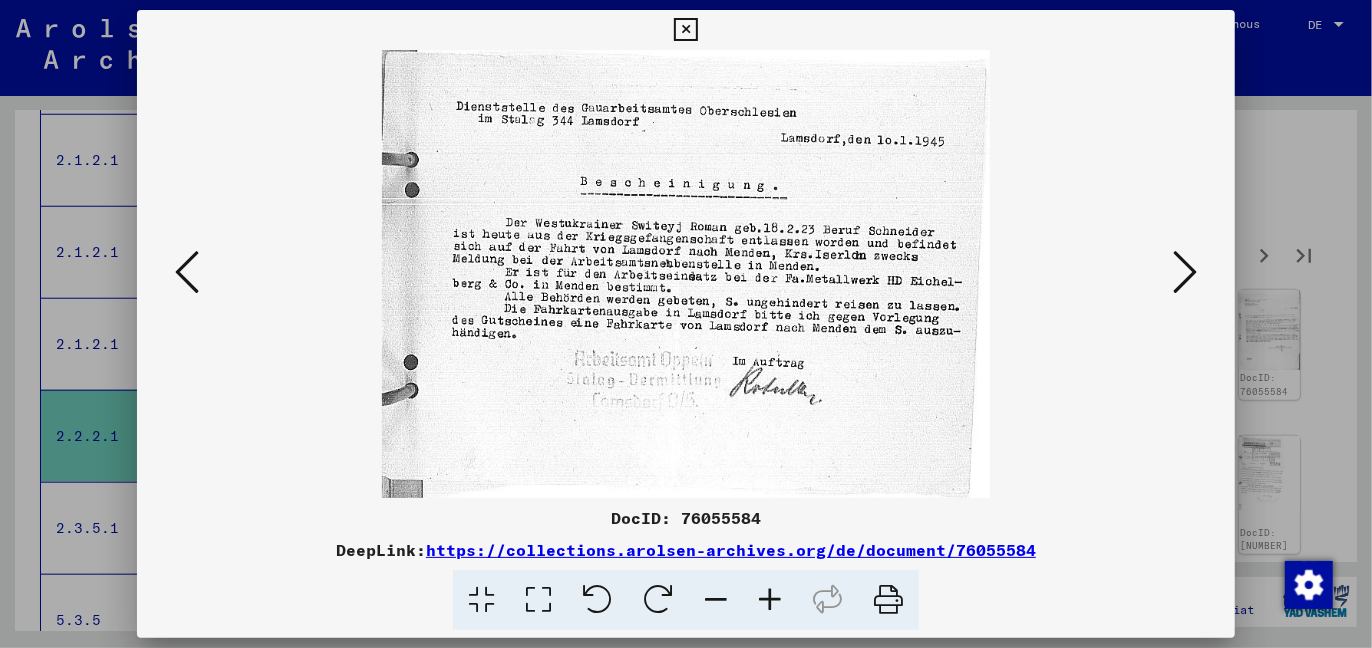 click at bounding box center [1185, 272] 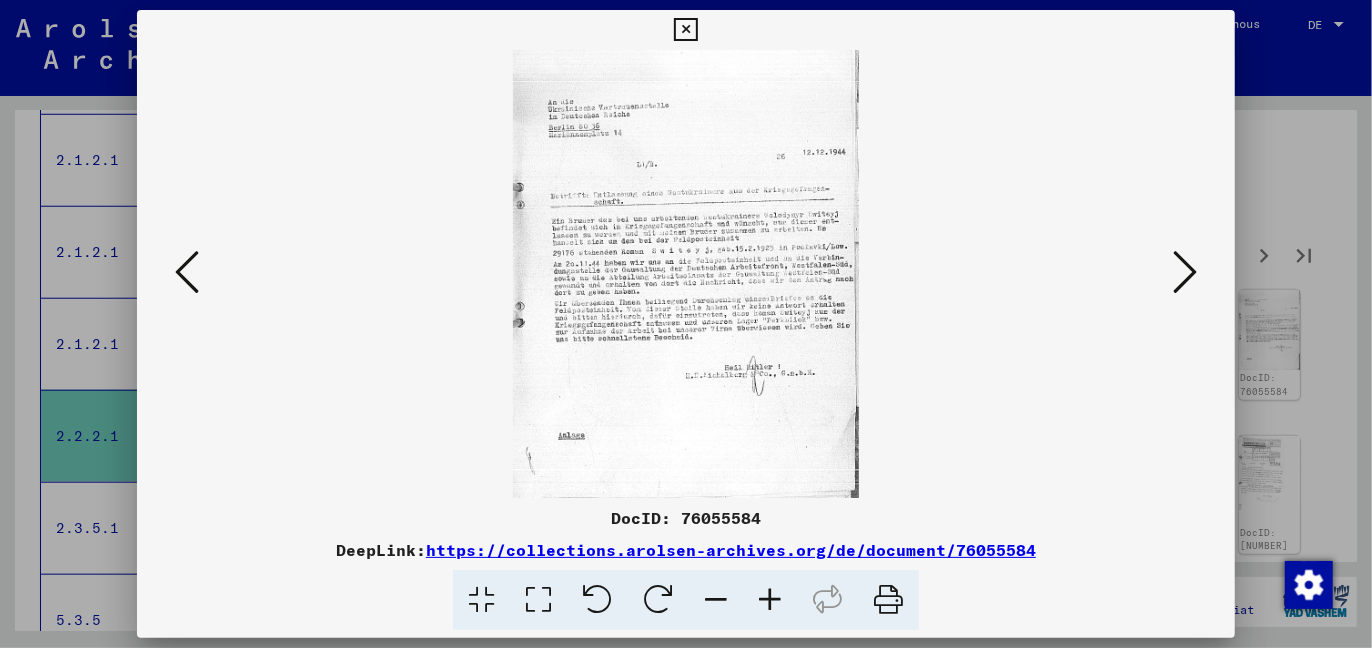 click at bounding box center [1185, 272] 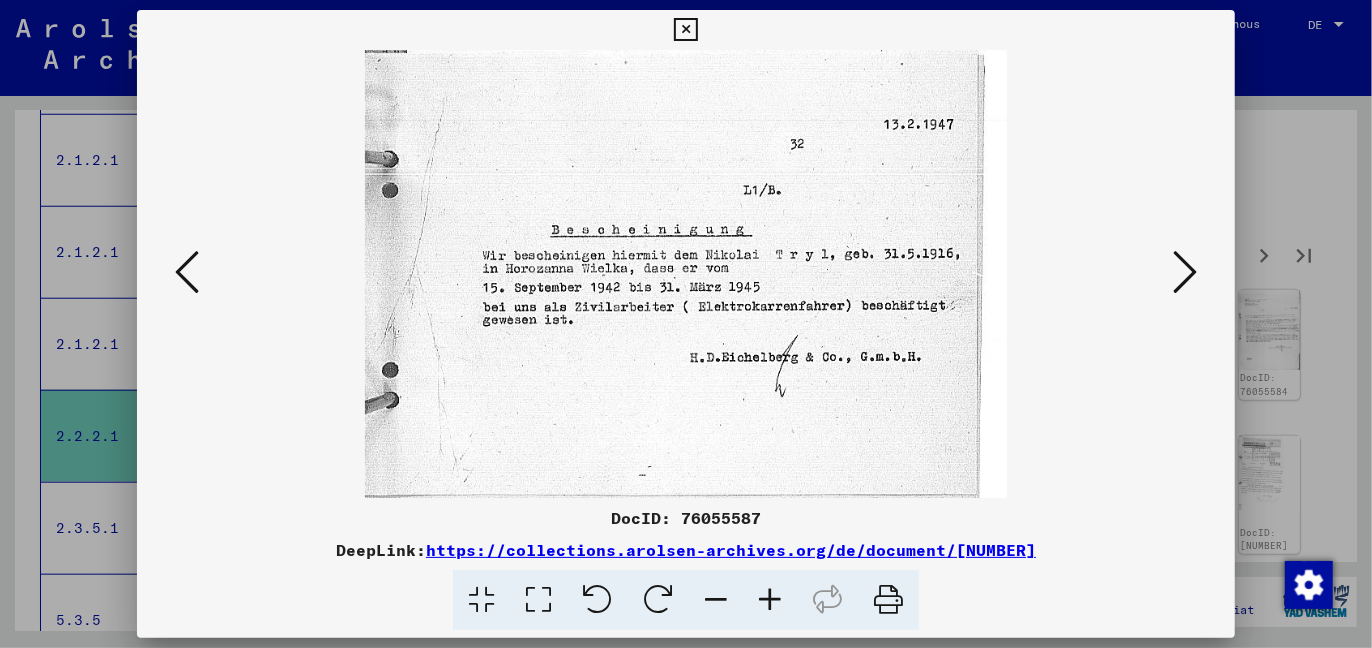click at bounding box center [1185, 272] 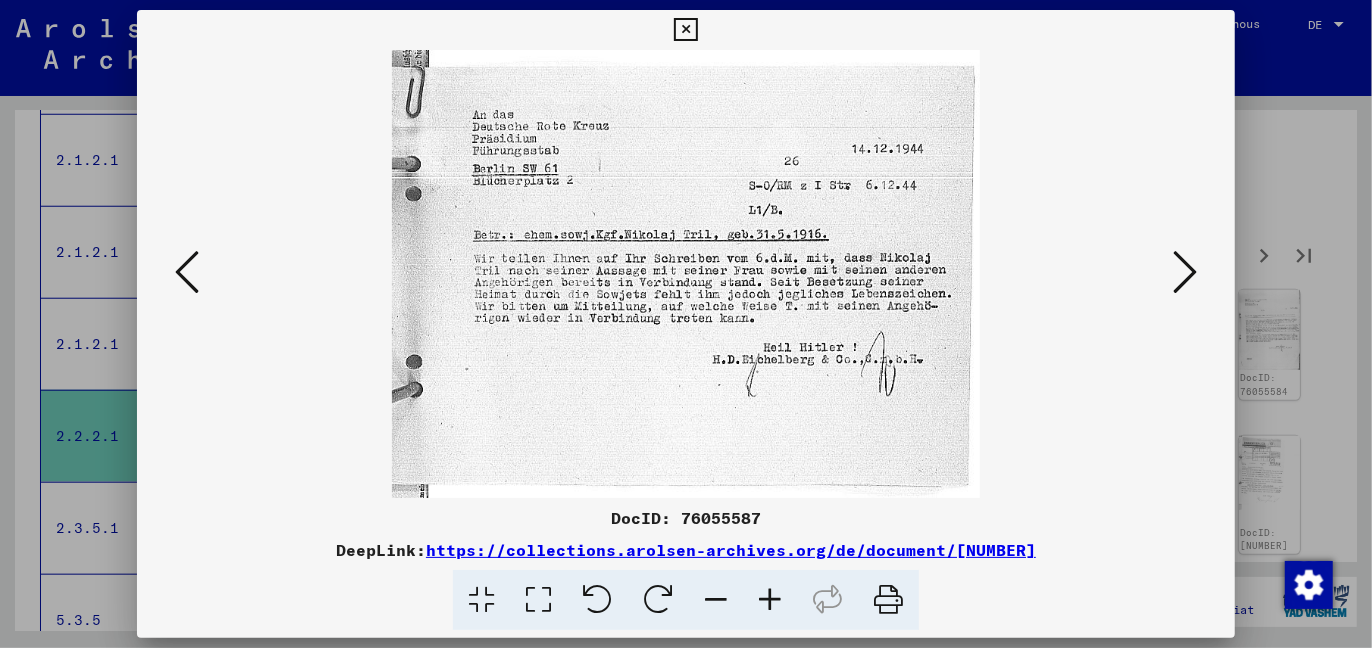 click at bounding box center (1185, 272) 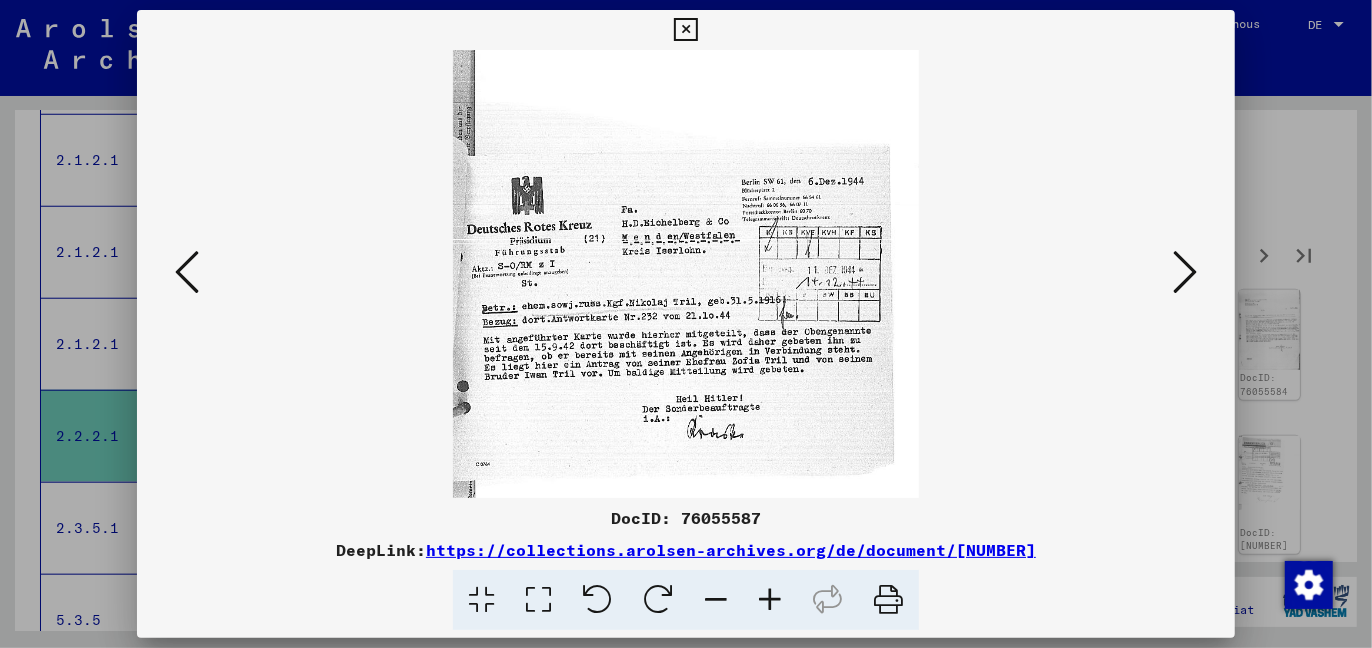 click at bounding box center [1185, 272] 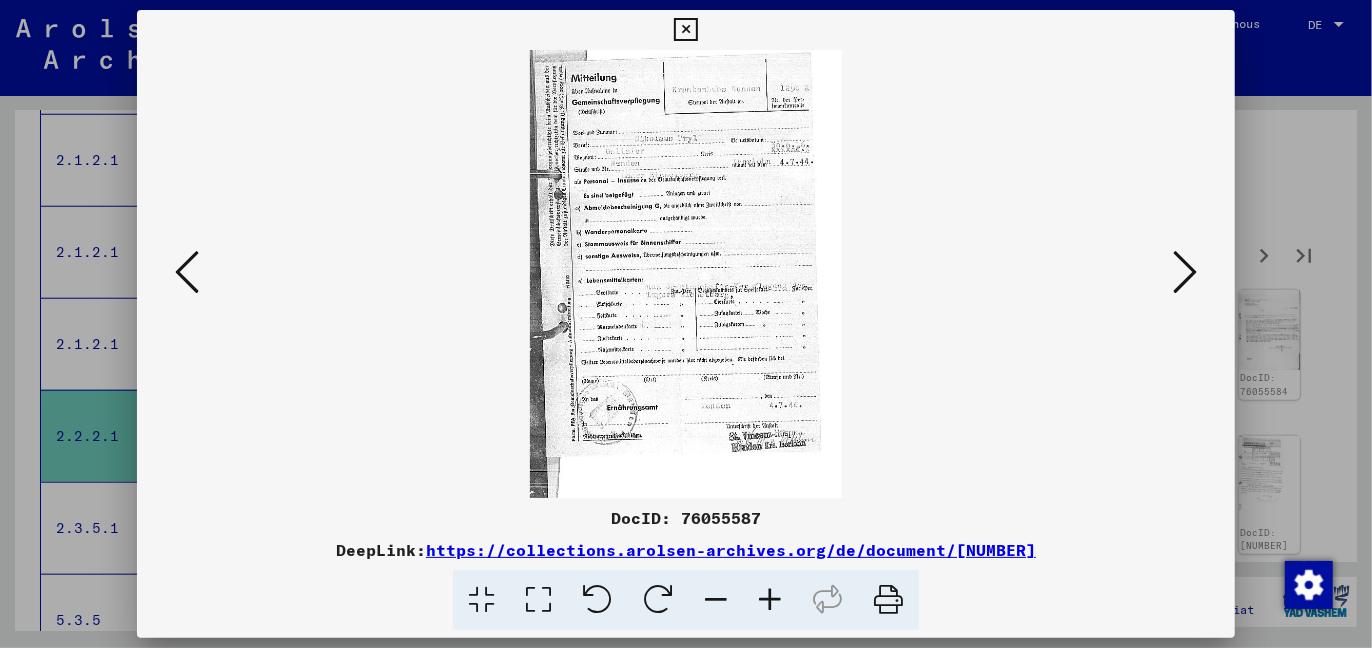 click at bounding box center [1185, 272] 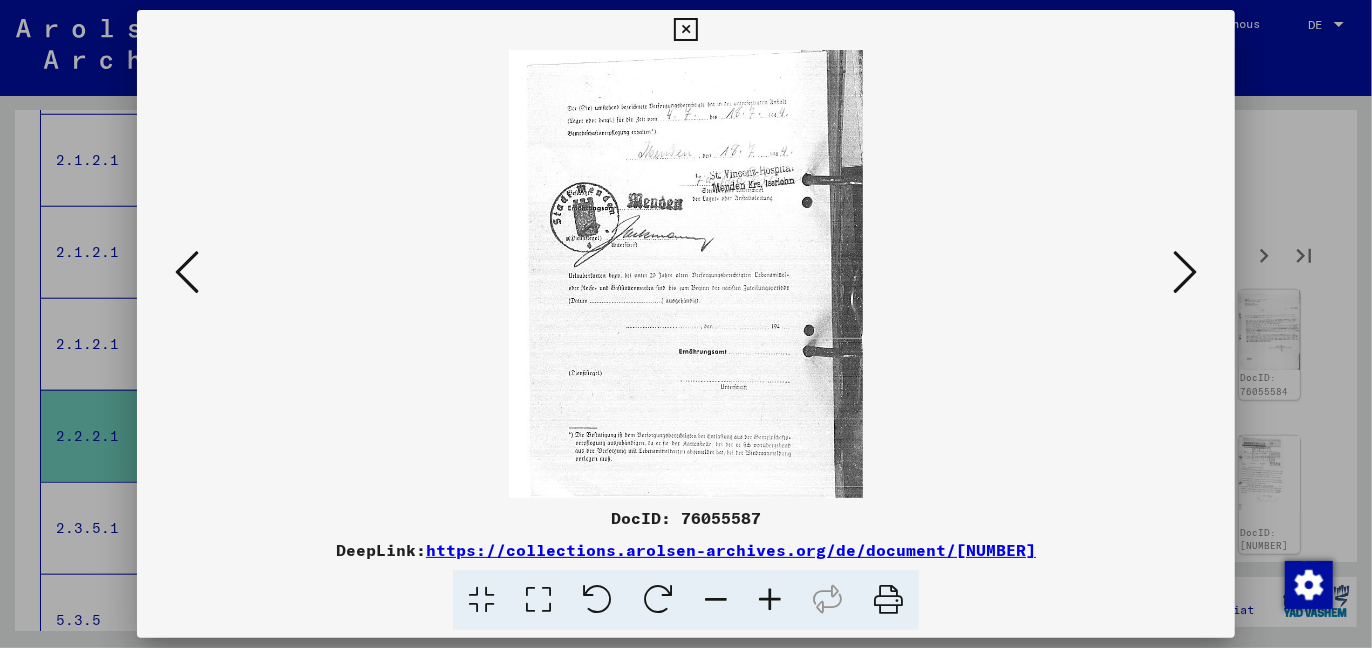 click at bounding box center [1185, 272] 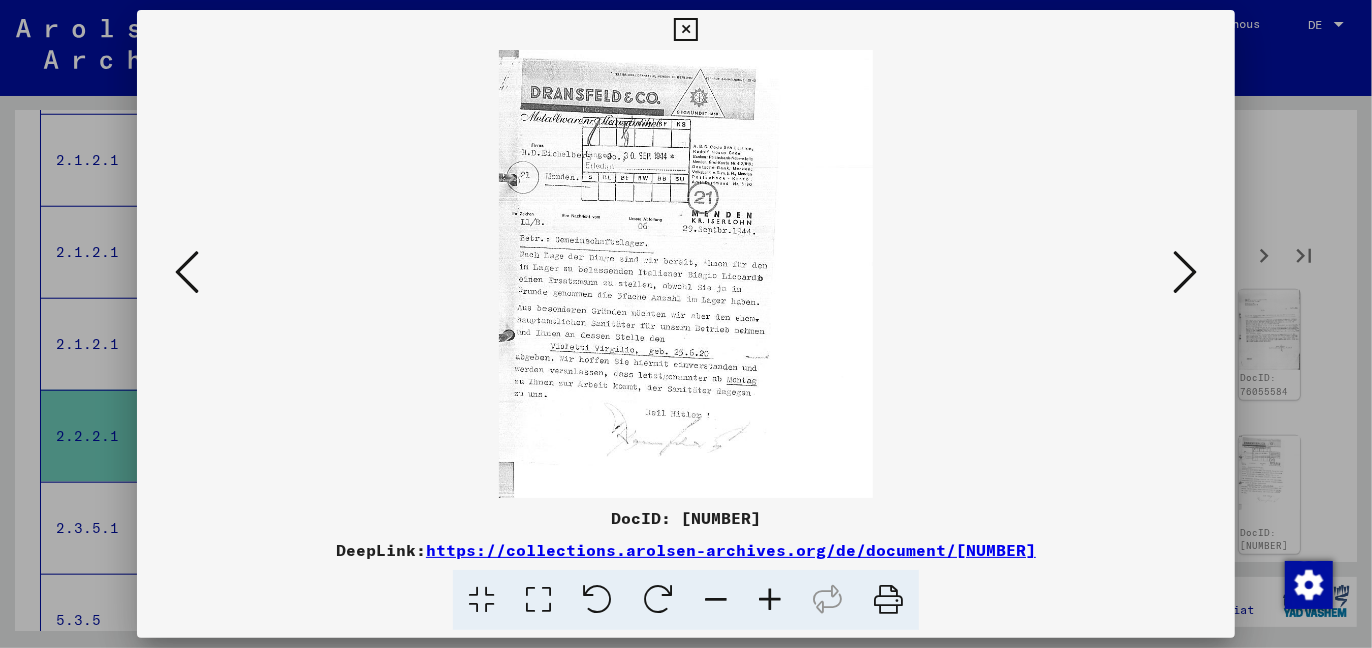click at bounding box center (1185, 272) 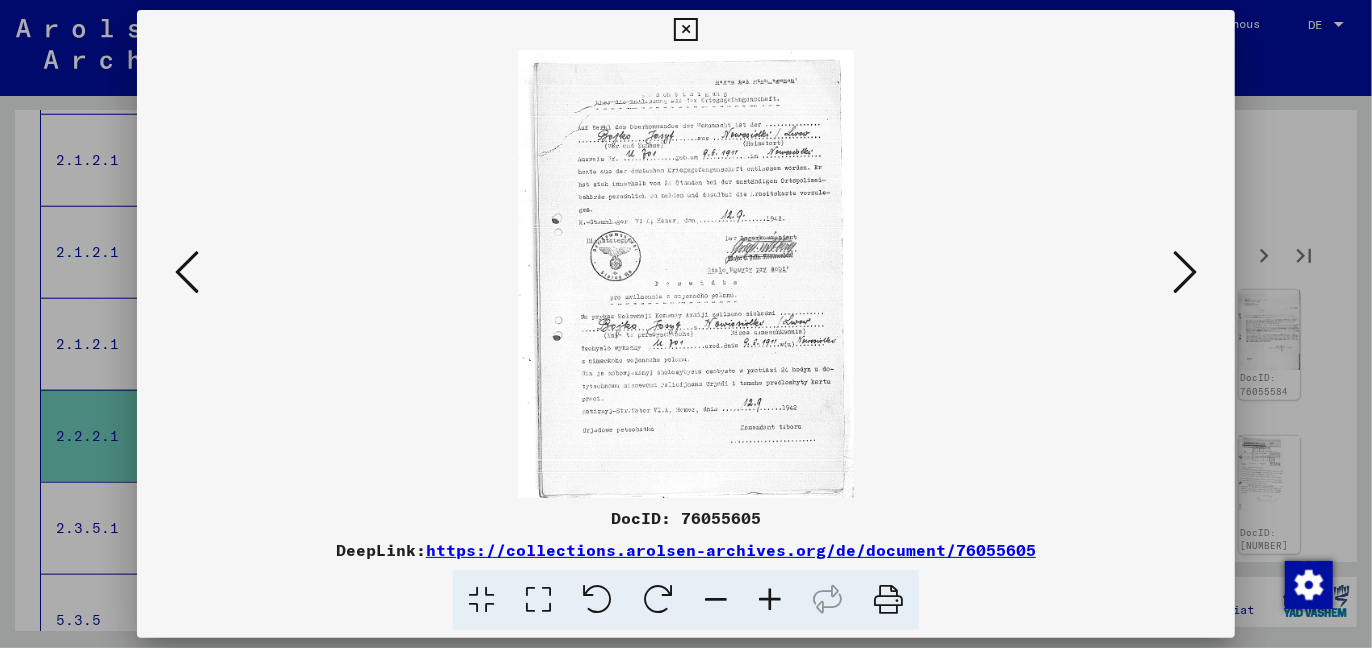 click at bounding box center [1185, 272] 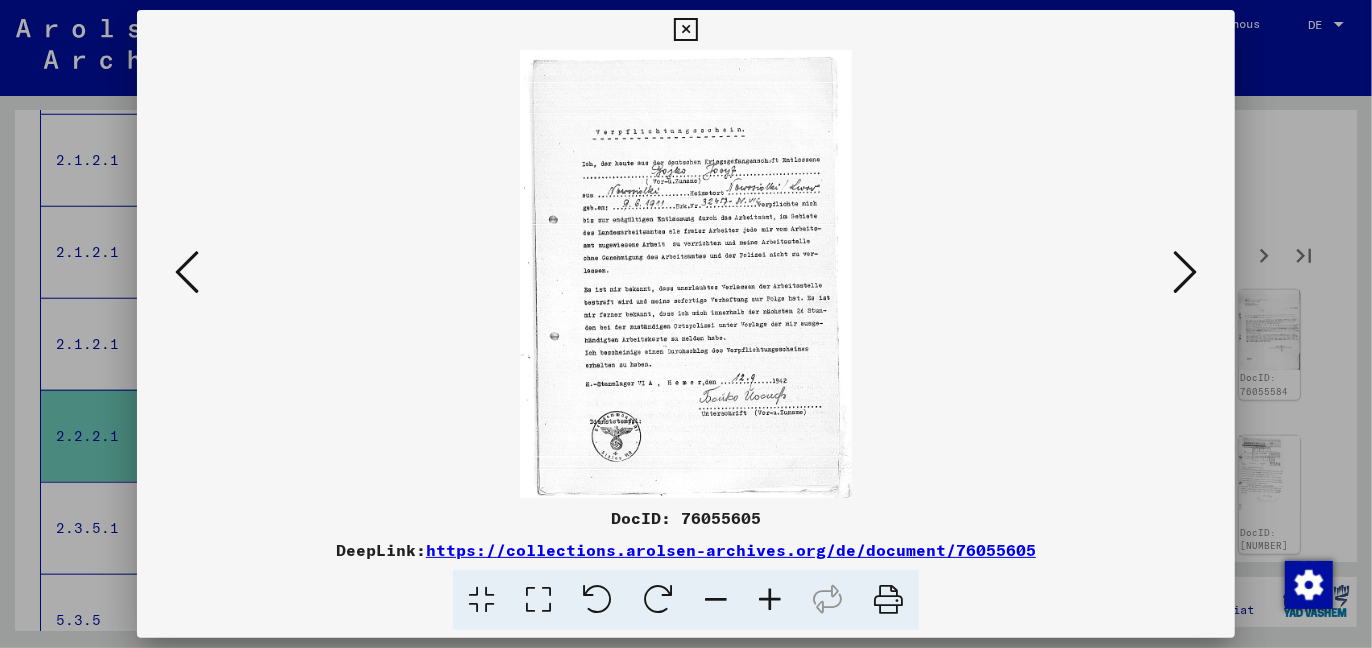 click at bounding box center (1185, 272) 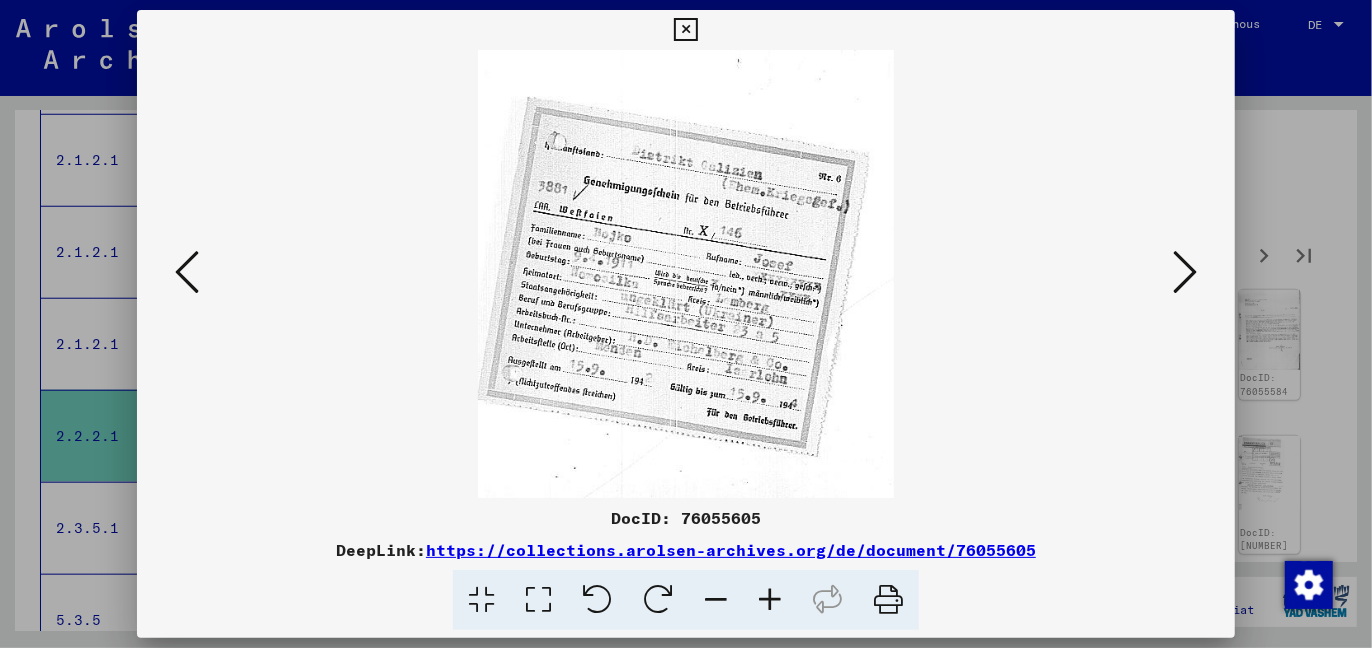 click at bounding box center (1185, 272) 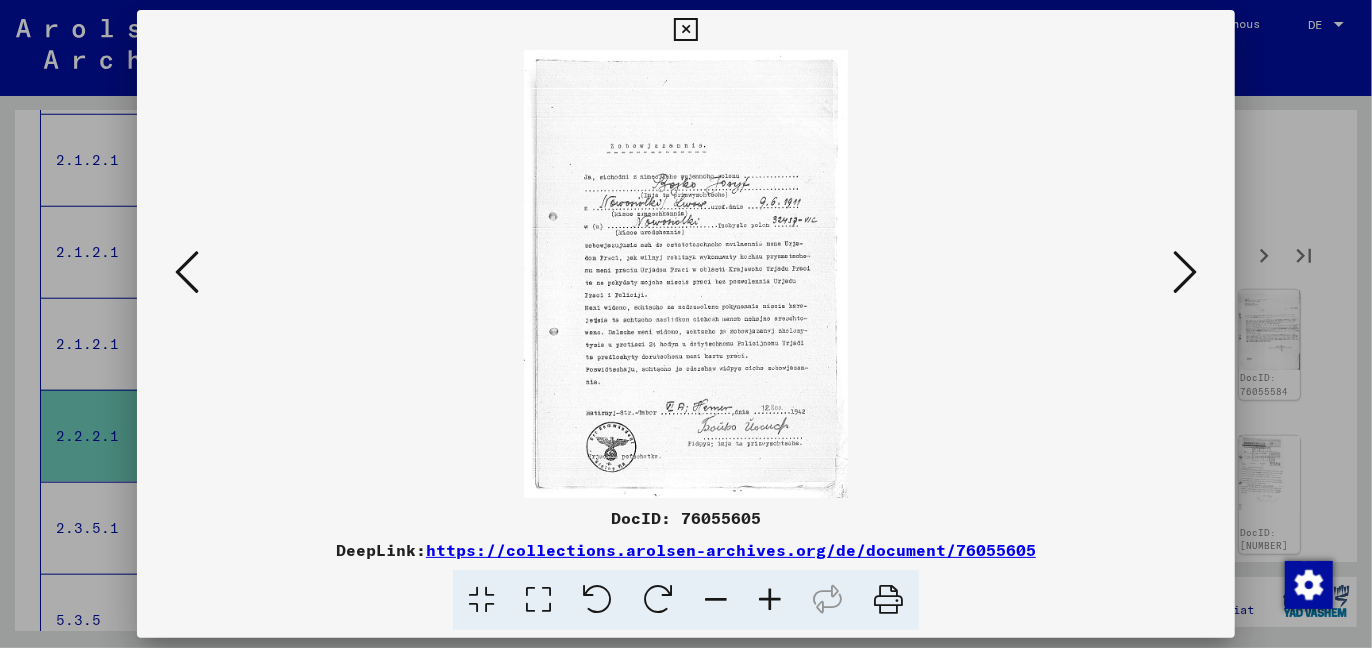 click at bounding box center [1185, 272] 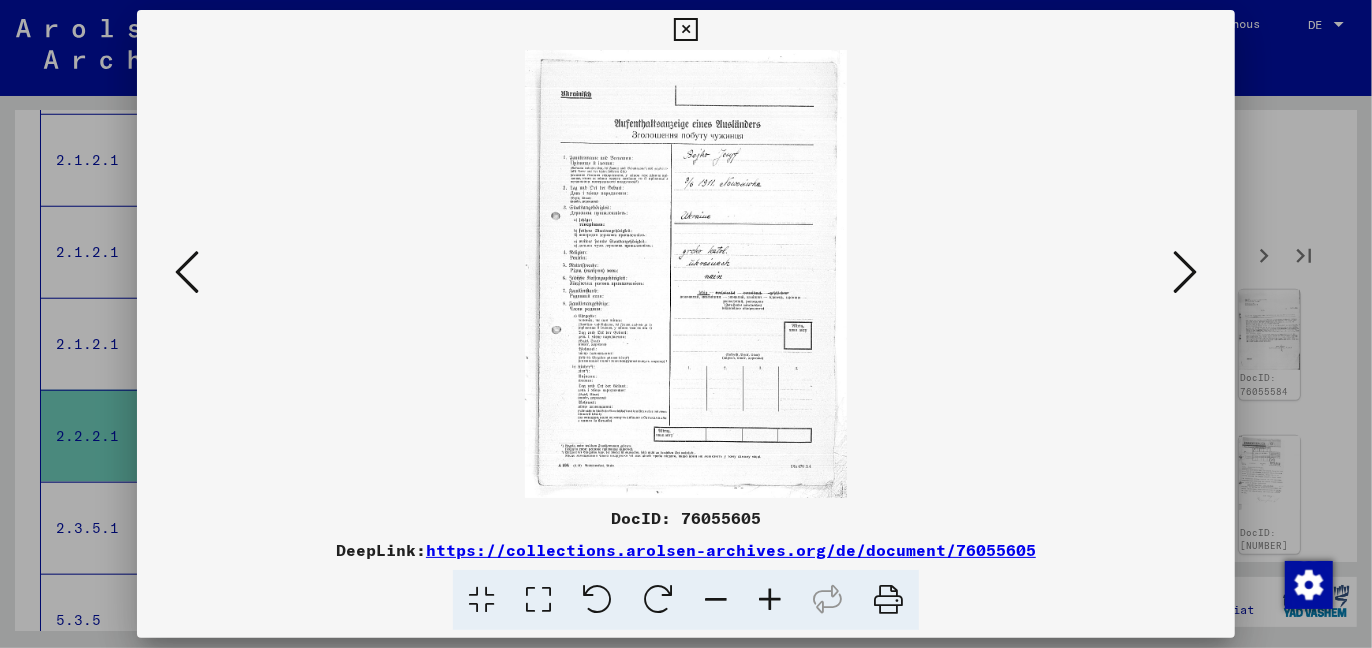 click at bounding box center [1185, 272] 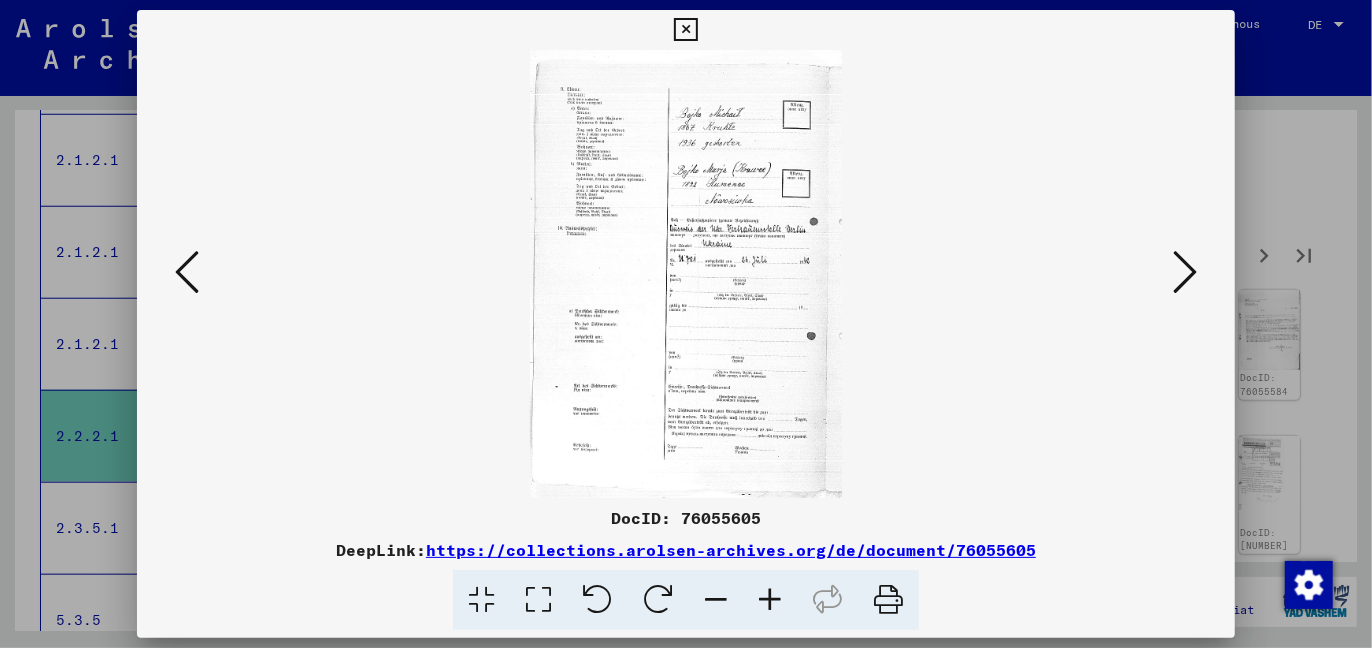 click at bounding box center (1185, 272) 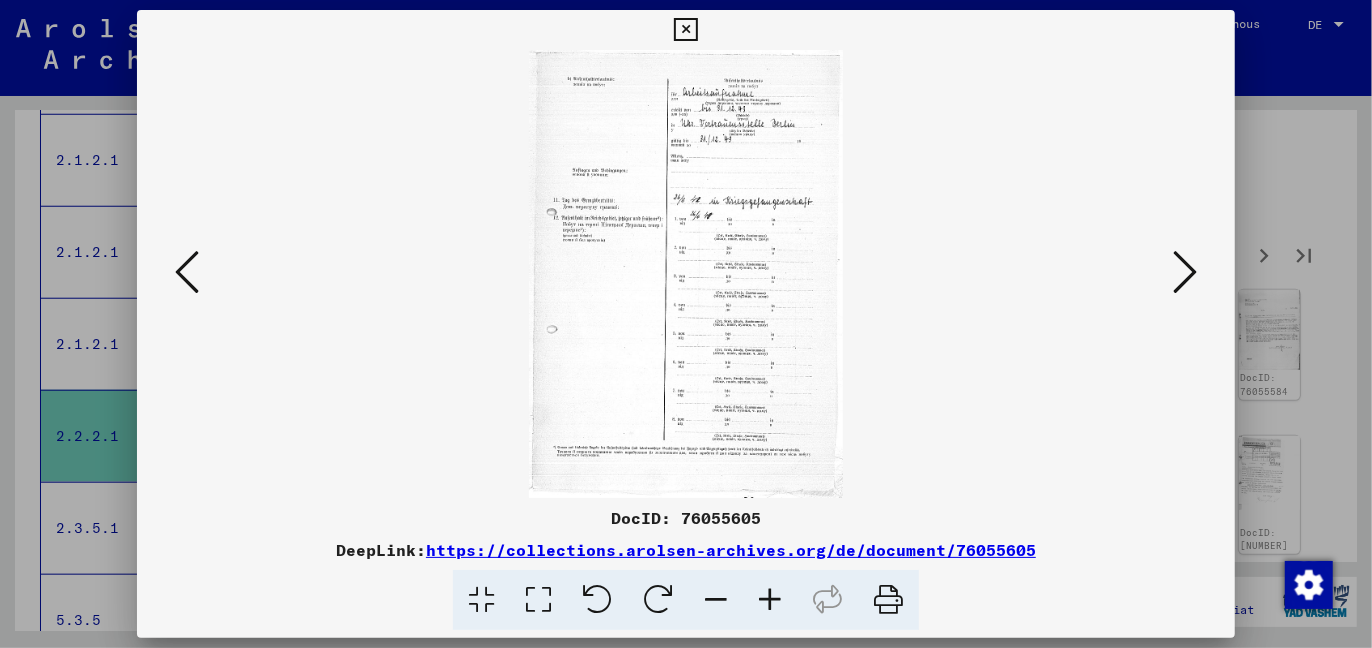 click at bounding box center [1185, 272] 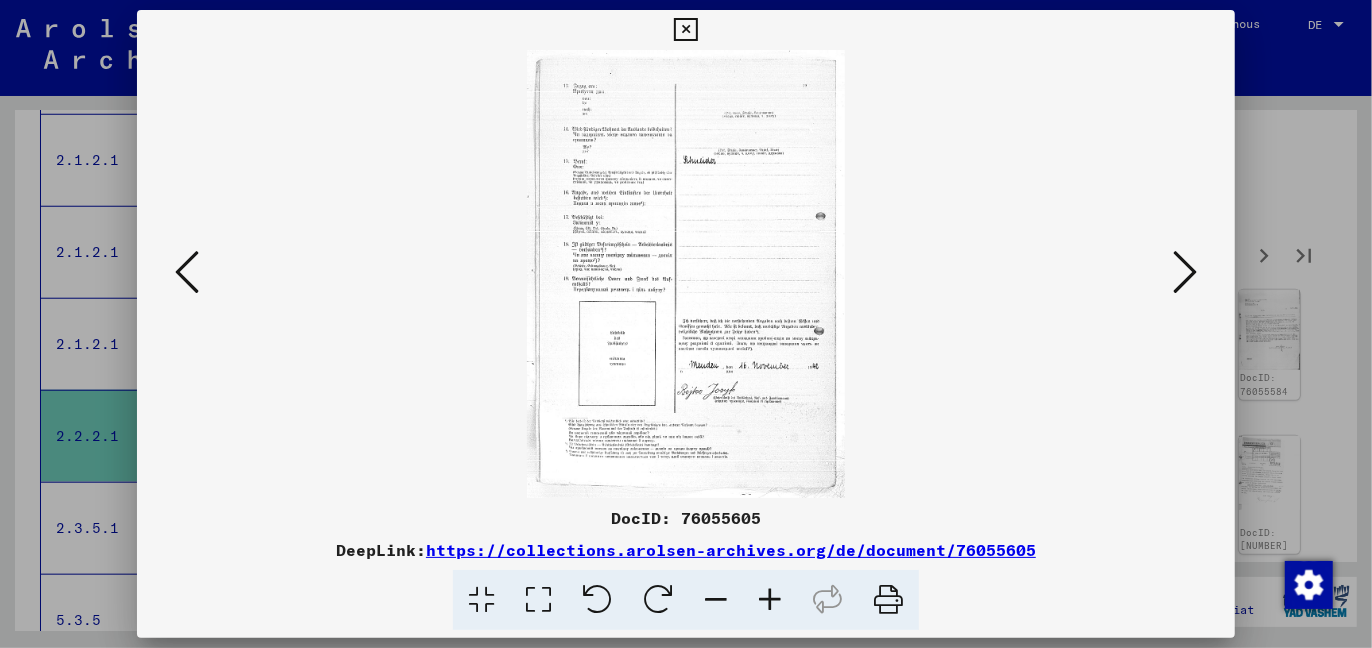 click at bounding box center [1185, 272] 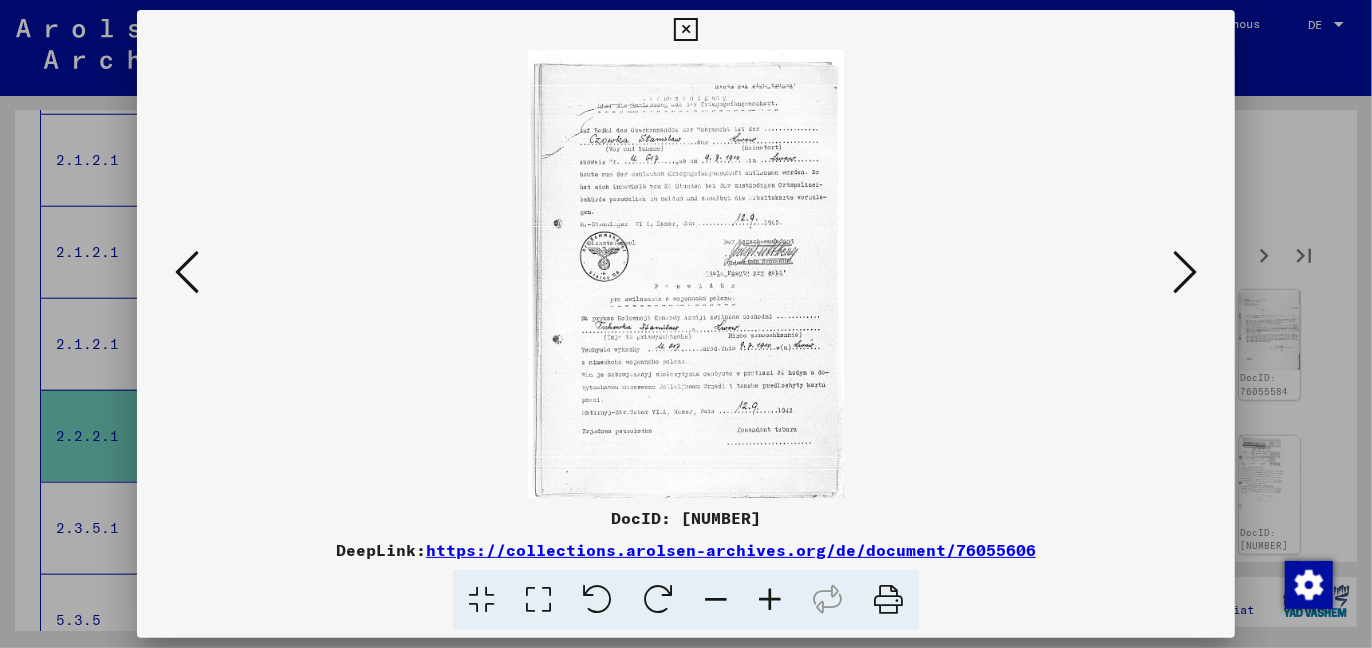 click at bounding box center [1185, 272] 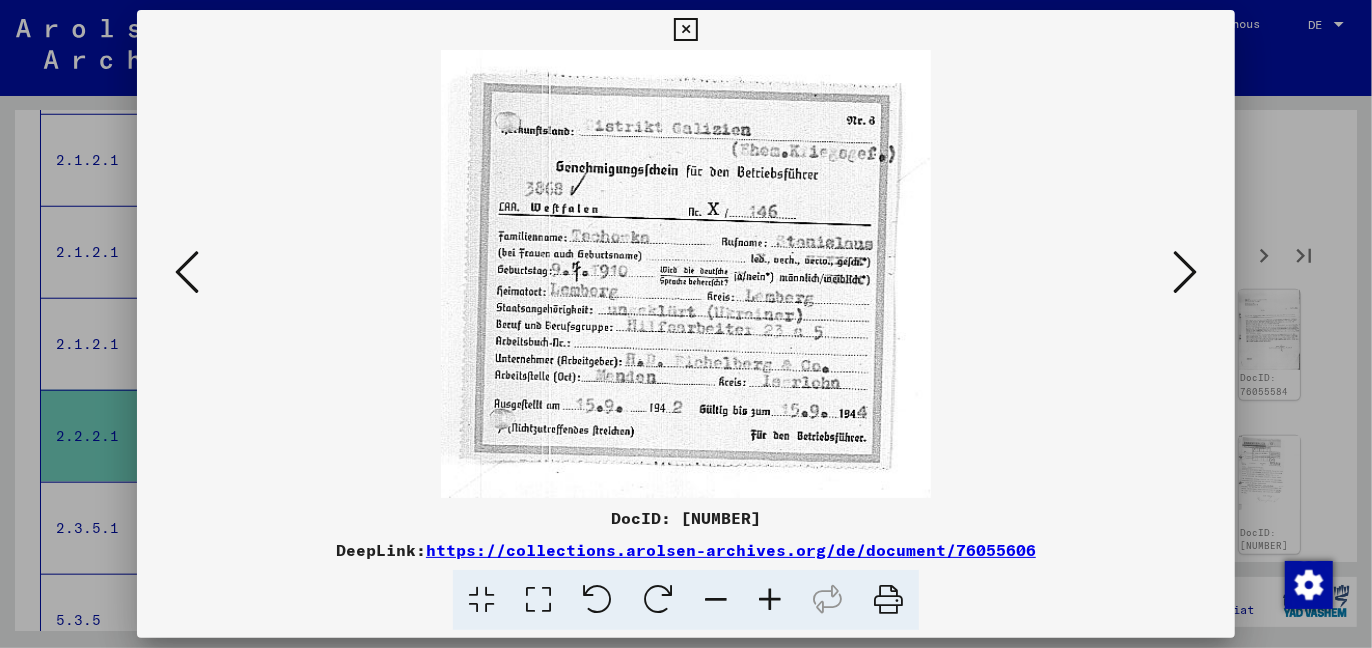 click at bounding box center [1185, 272] 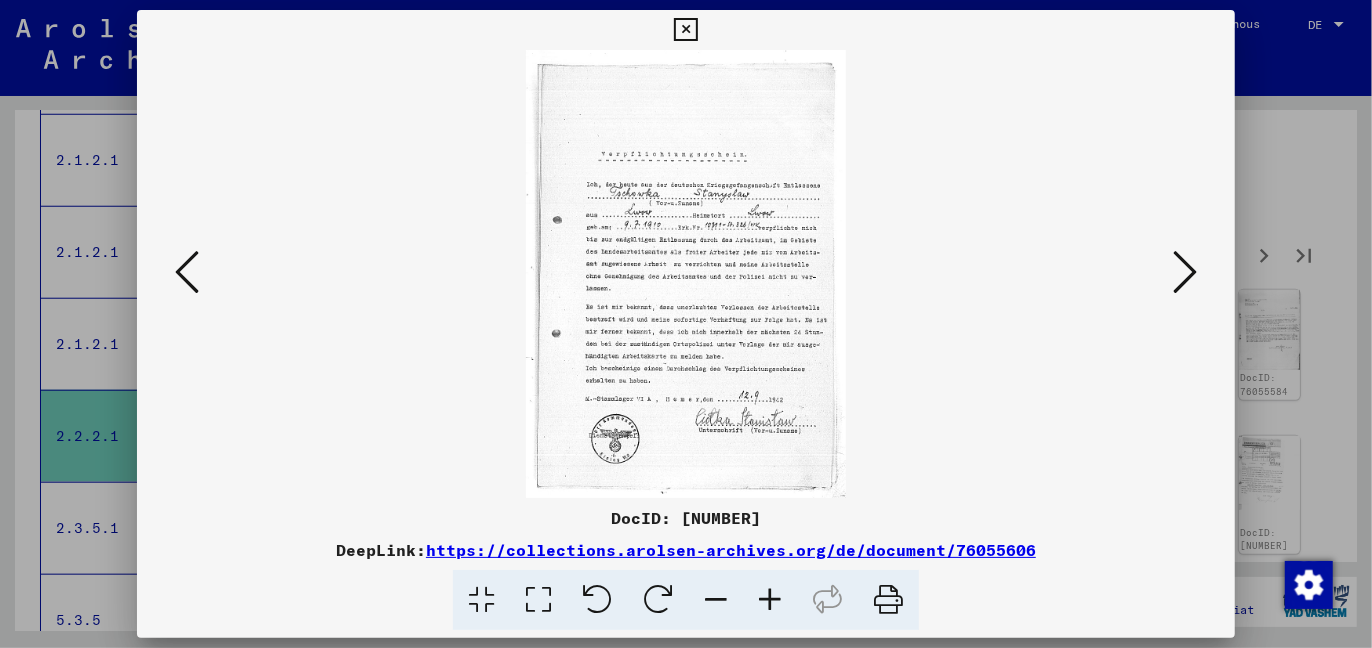 click at bounding box center (1185, 272) 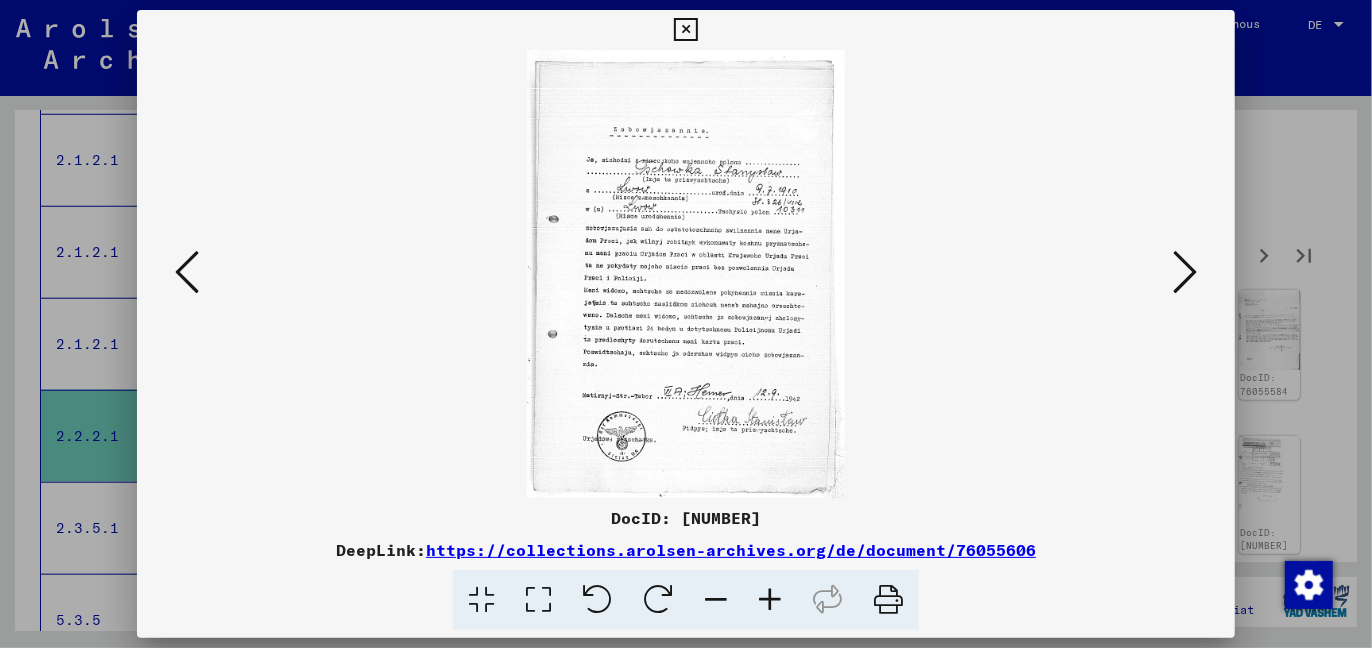click at bounding box center [1185, 272] 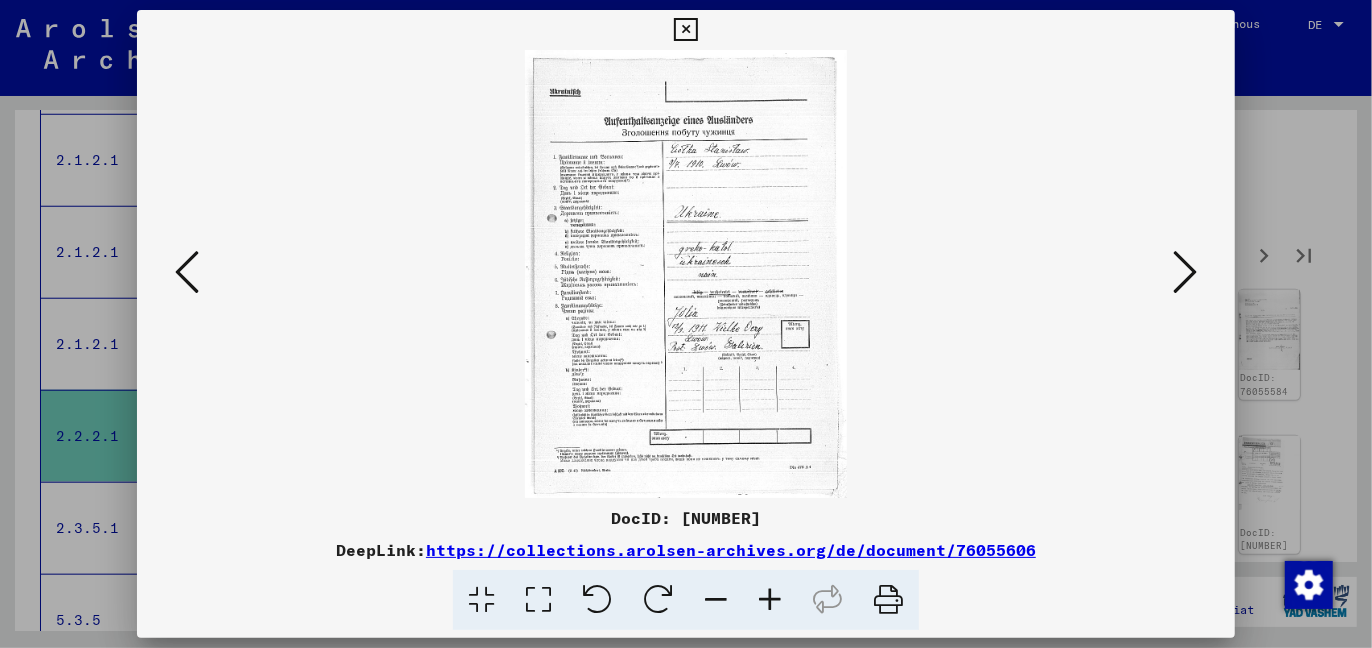 click at bounding box center [1185, 272] 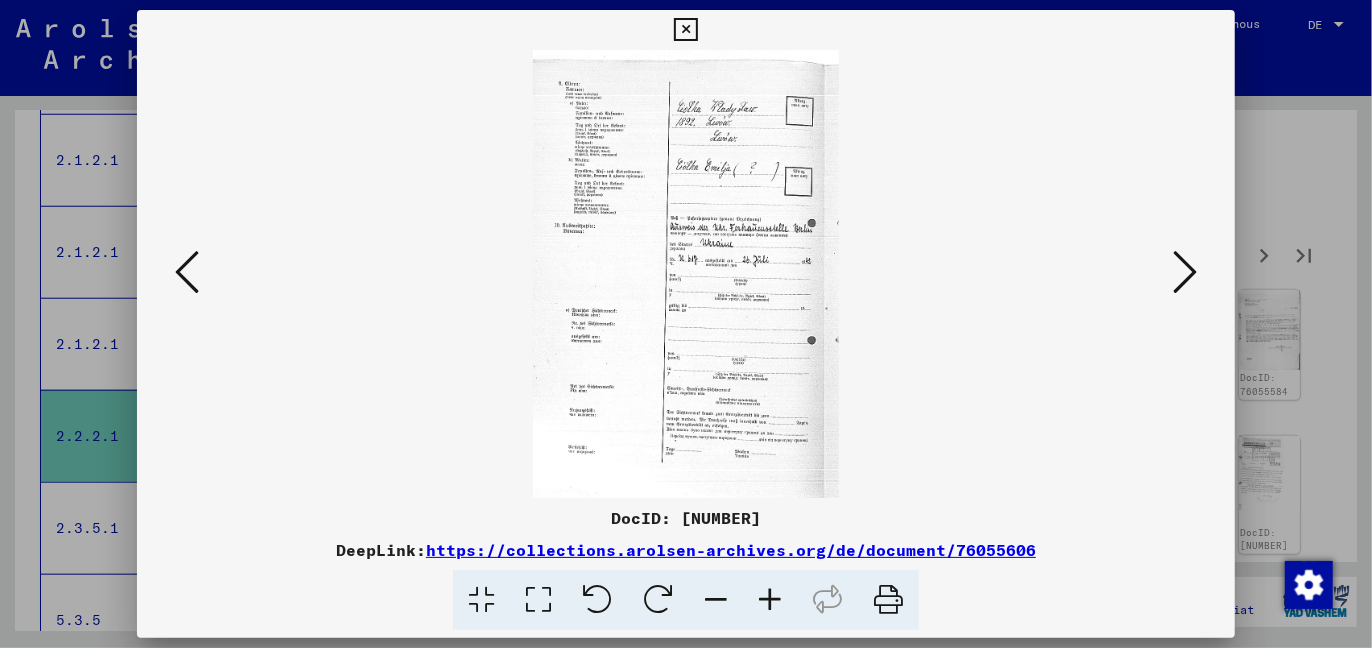 click at bounding box center (1185, 272) 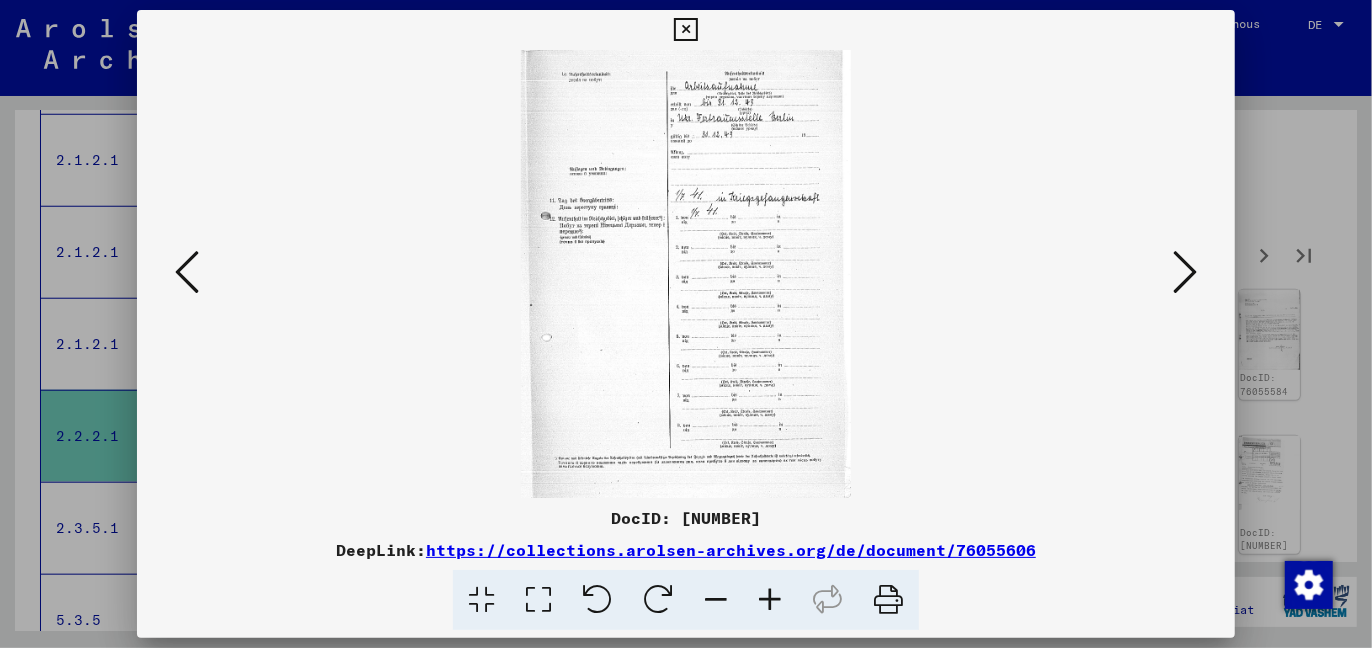 click at bounding box center (1185, 272) 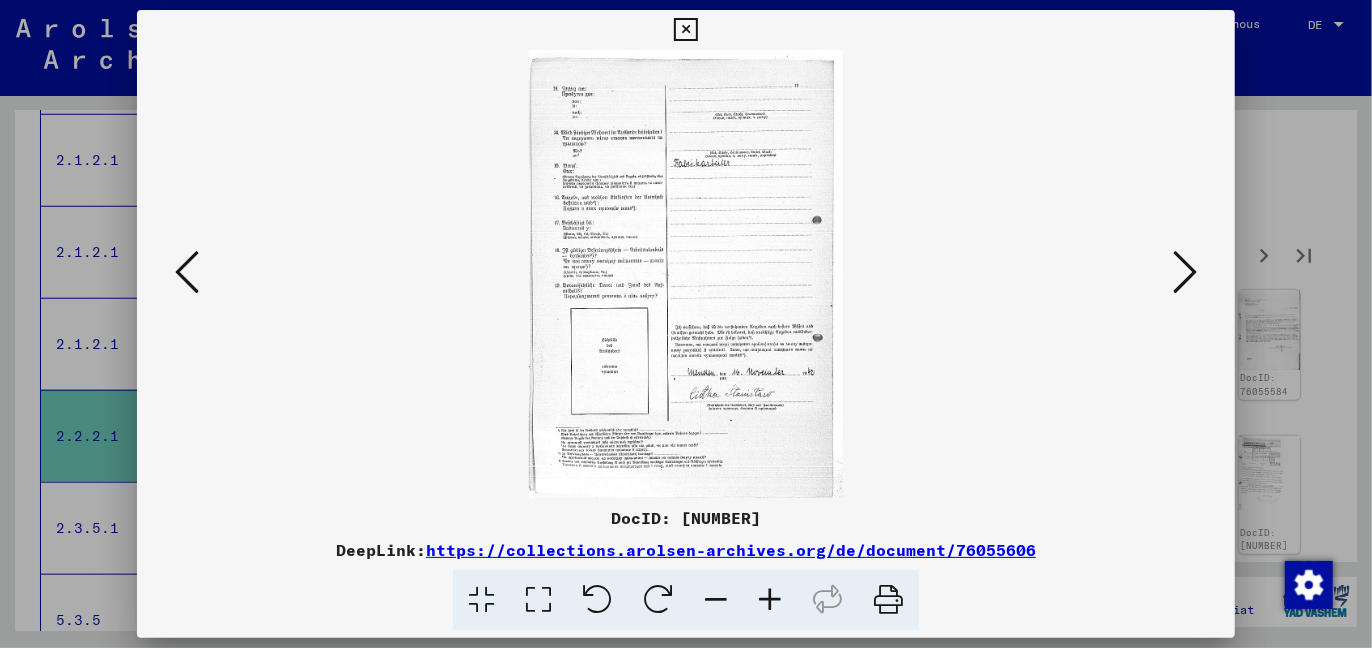 click at bounding box center [1185, 272] 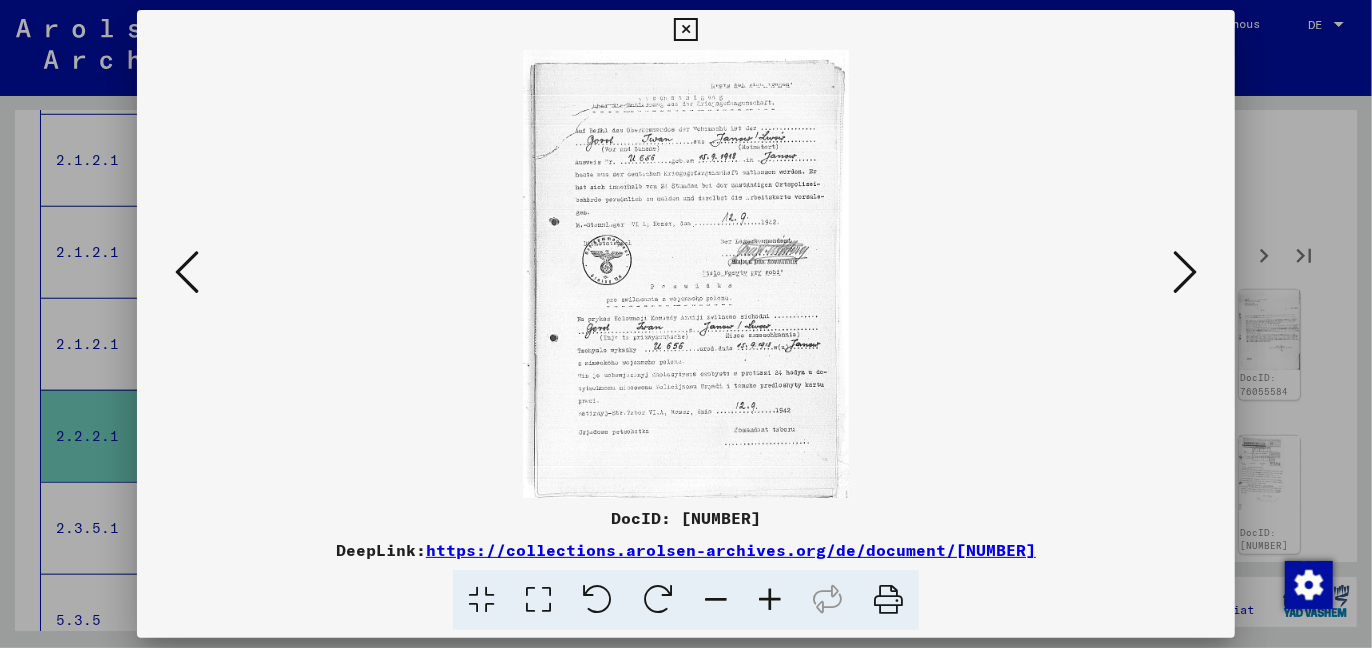 click at bounding box center (1185, 272) 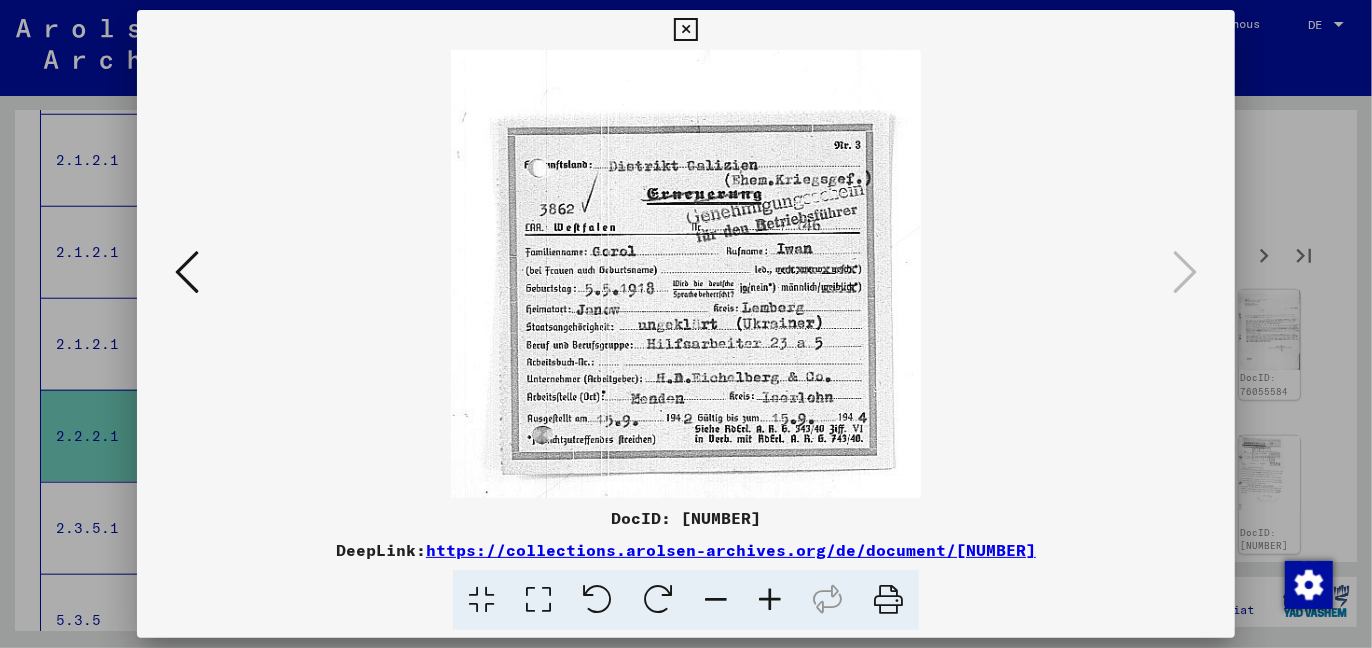 click at bounding box center [685, 30] 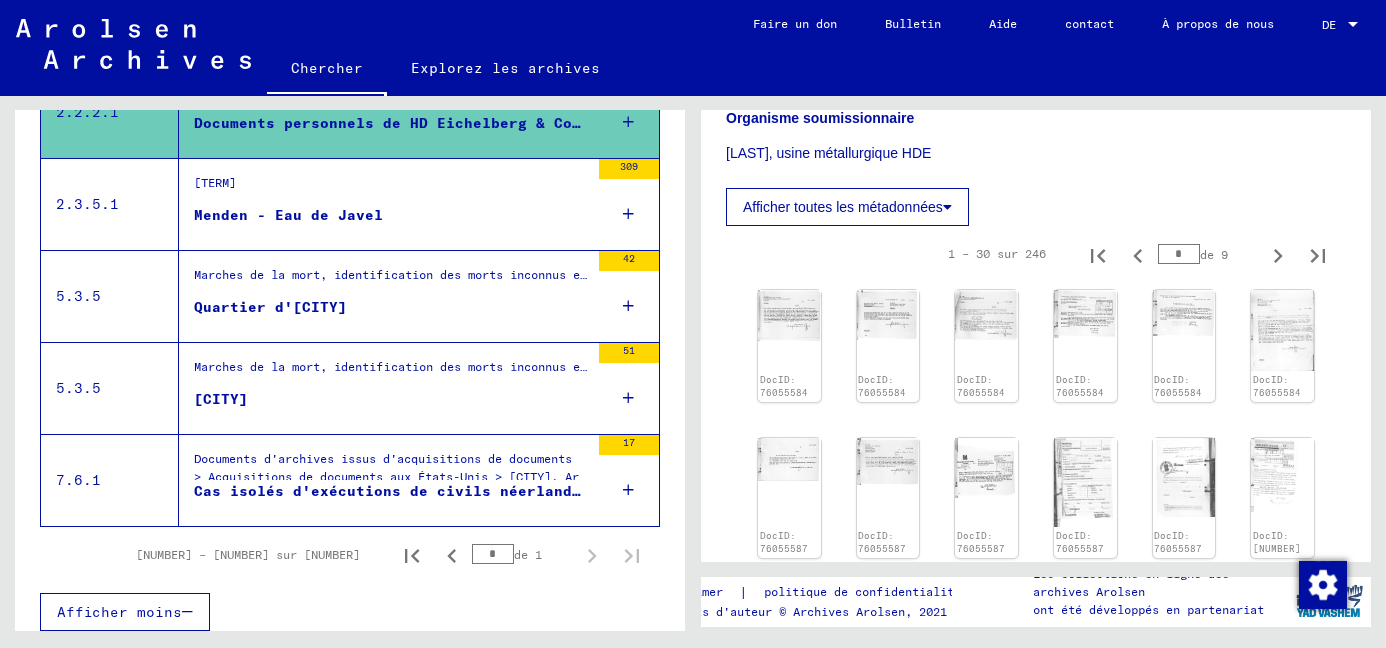 scroll, scrollTop: 1470, scrollLeft: 0, axis: vertical 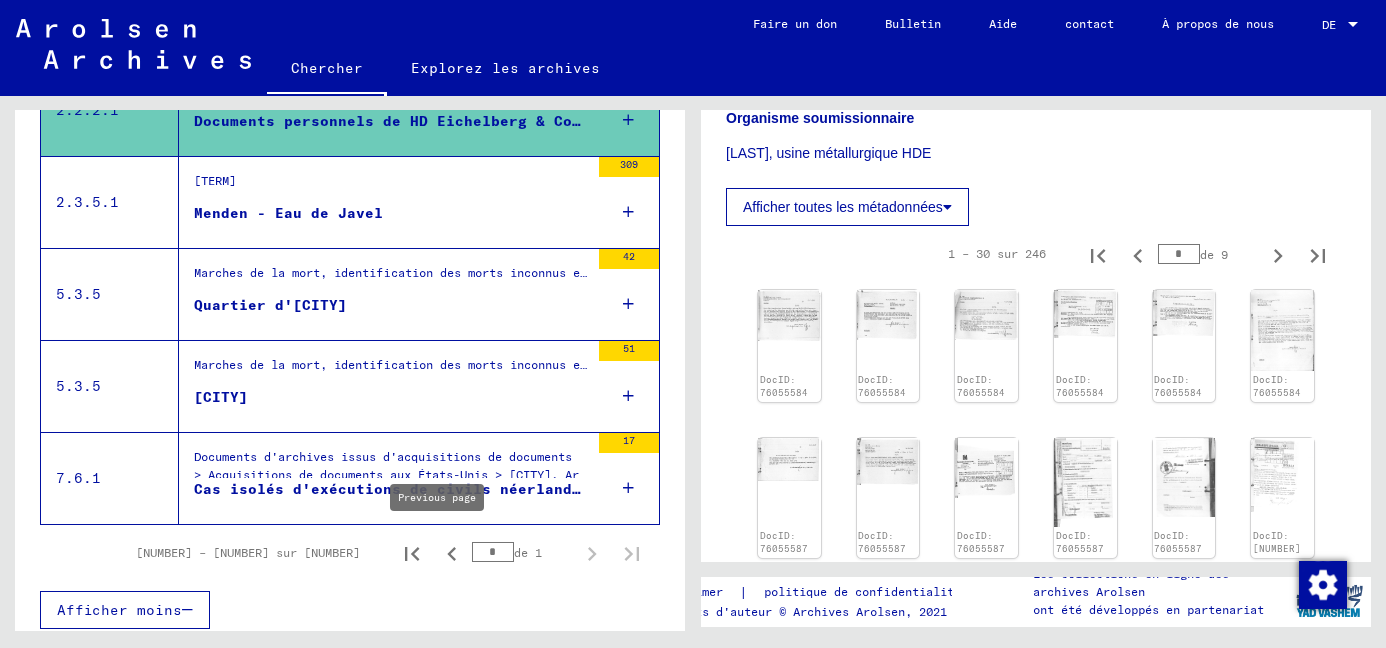 click 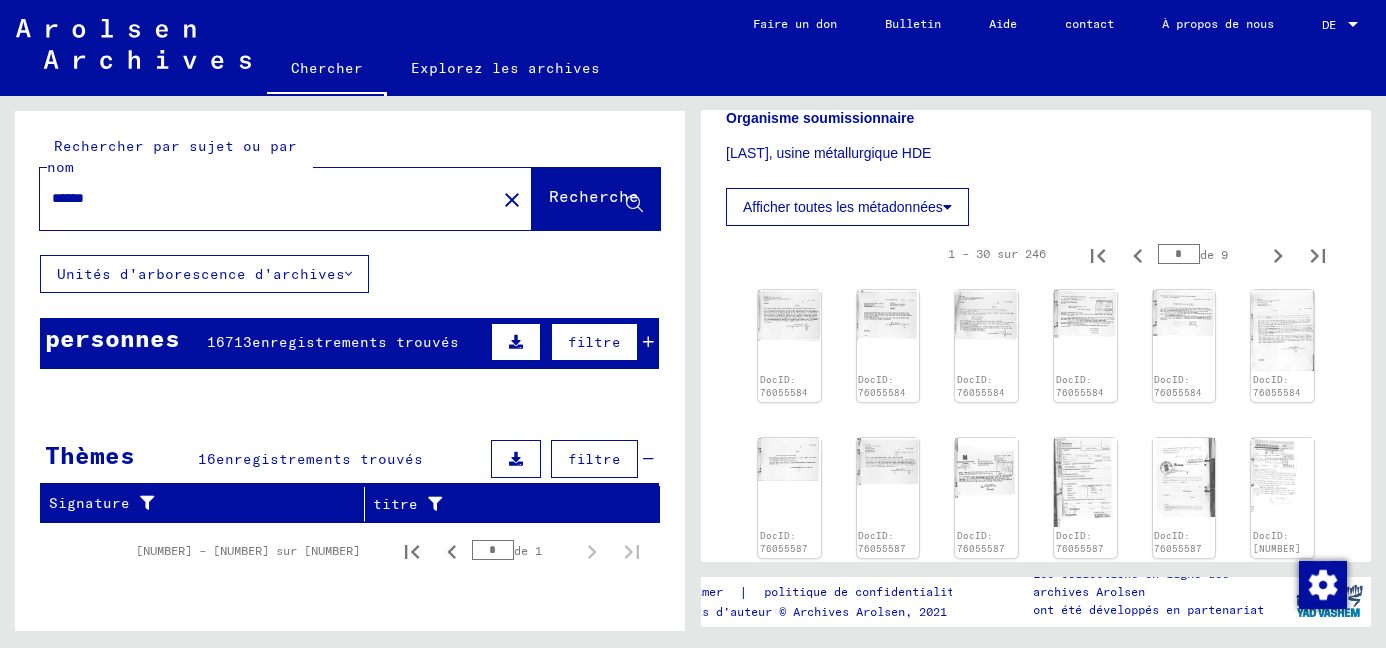 scroll, scrollTop: 82, scrollLeft: 0, axis: vertical 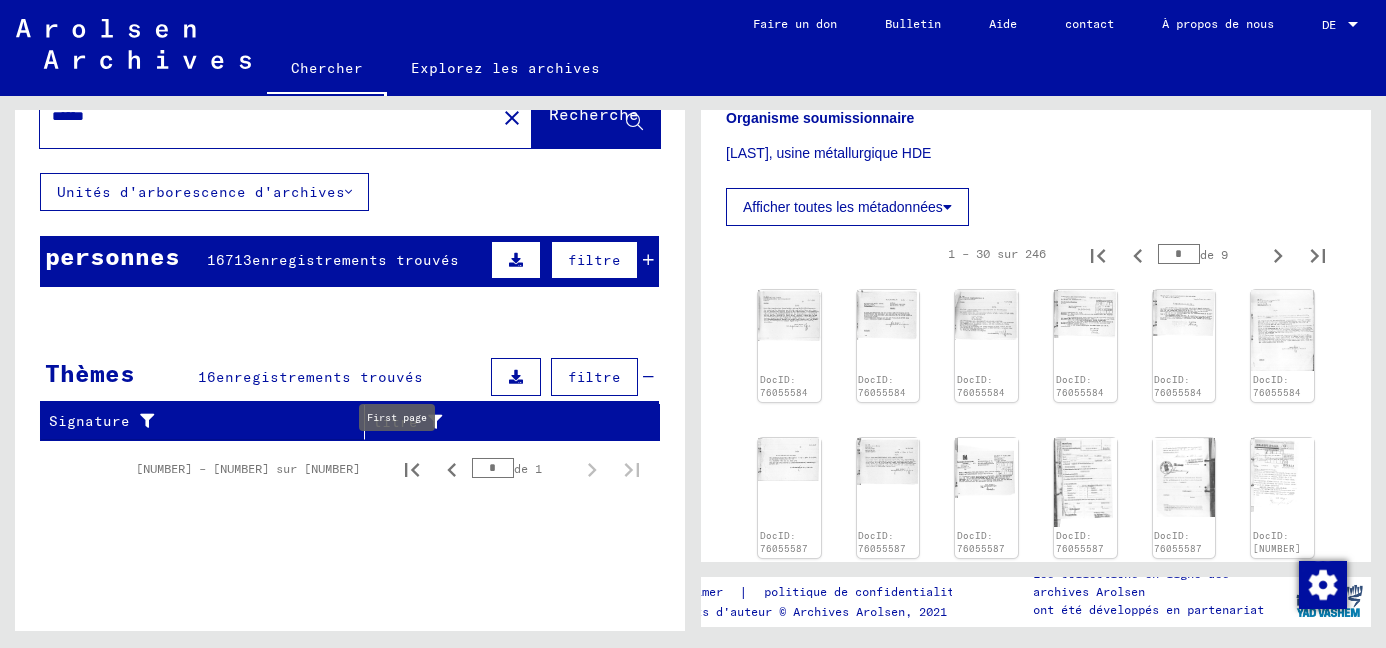 click 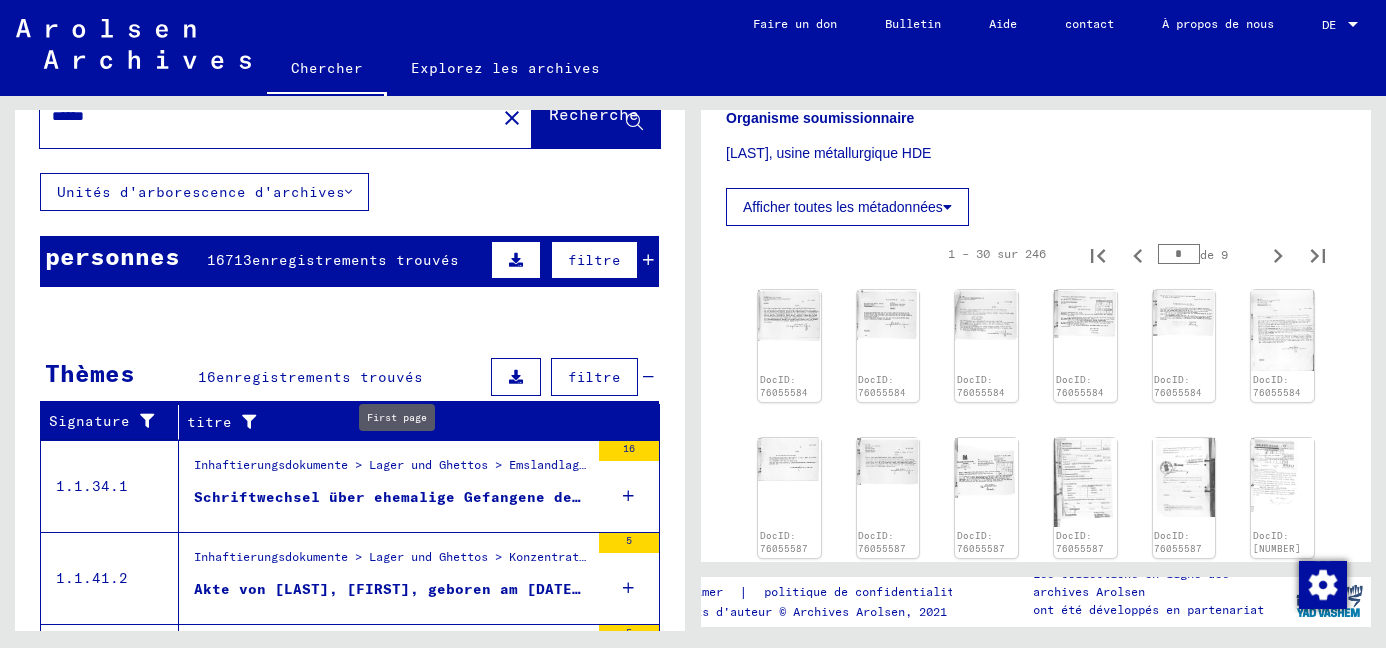 type on "*" 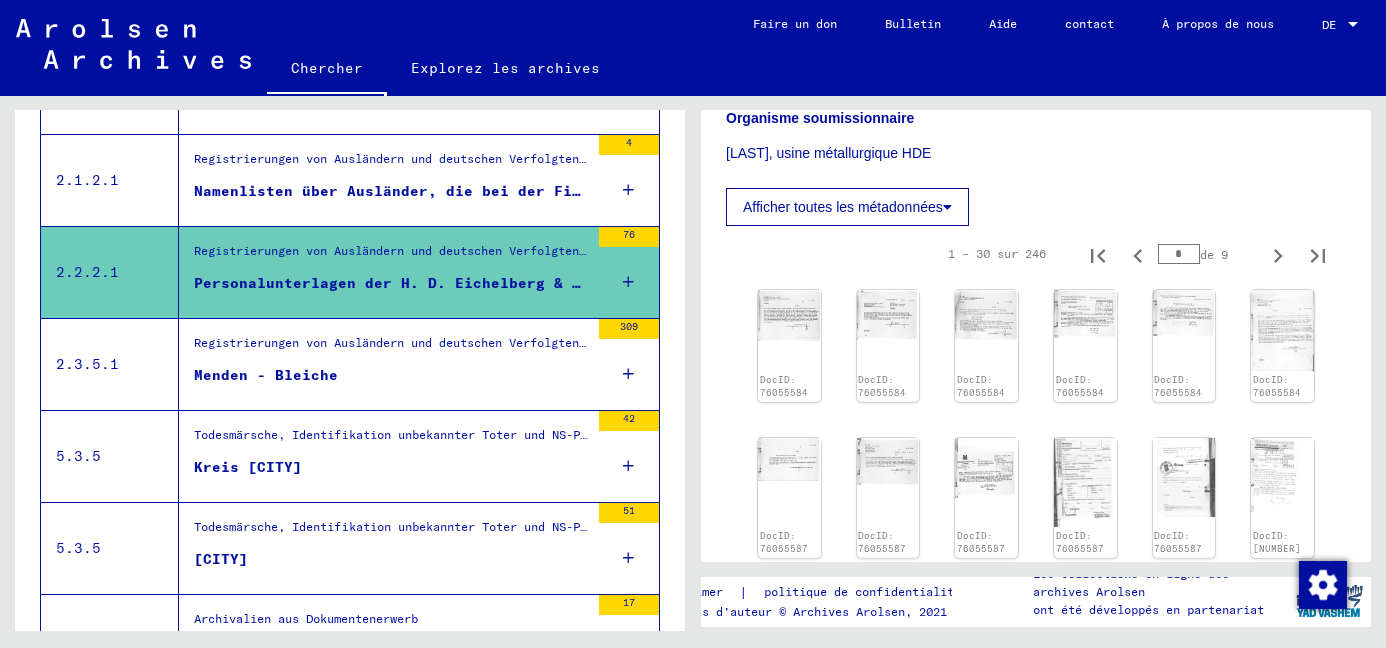 scroll, scrollTop: 558, scrollLeft: 0, axis: vertical 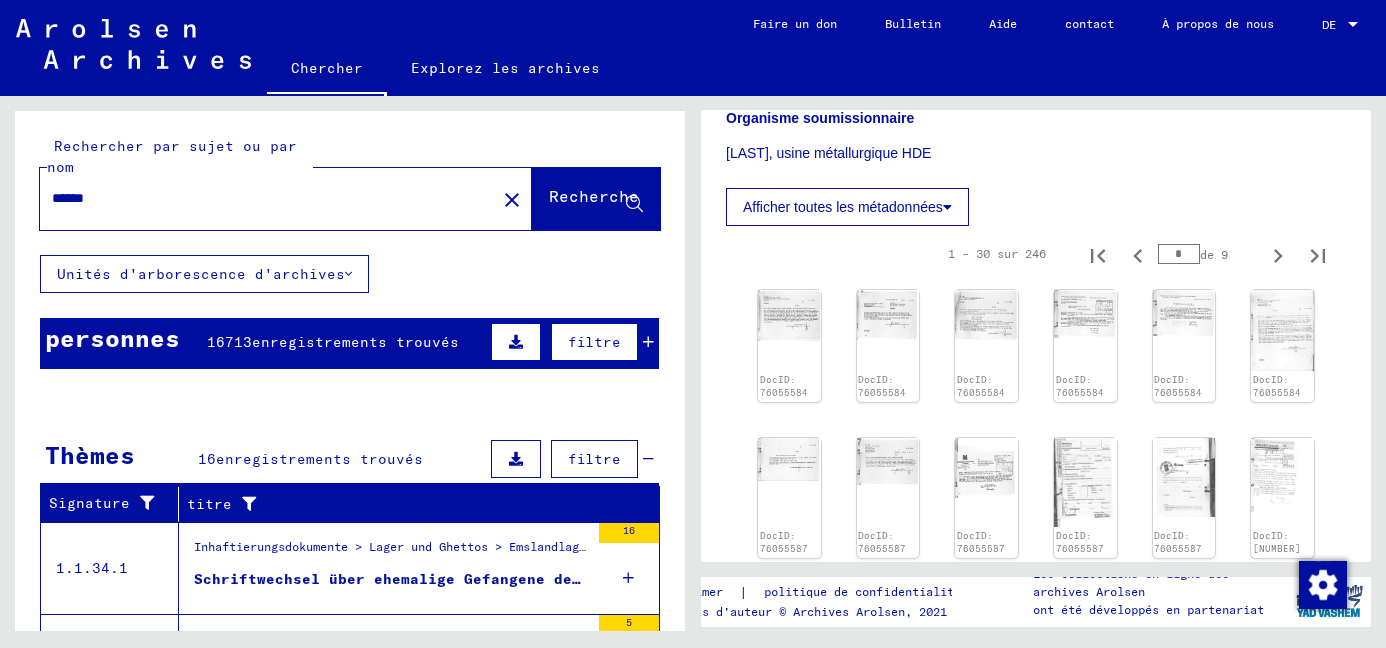 click on "******" at bounding box center [268, 198] 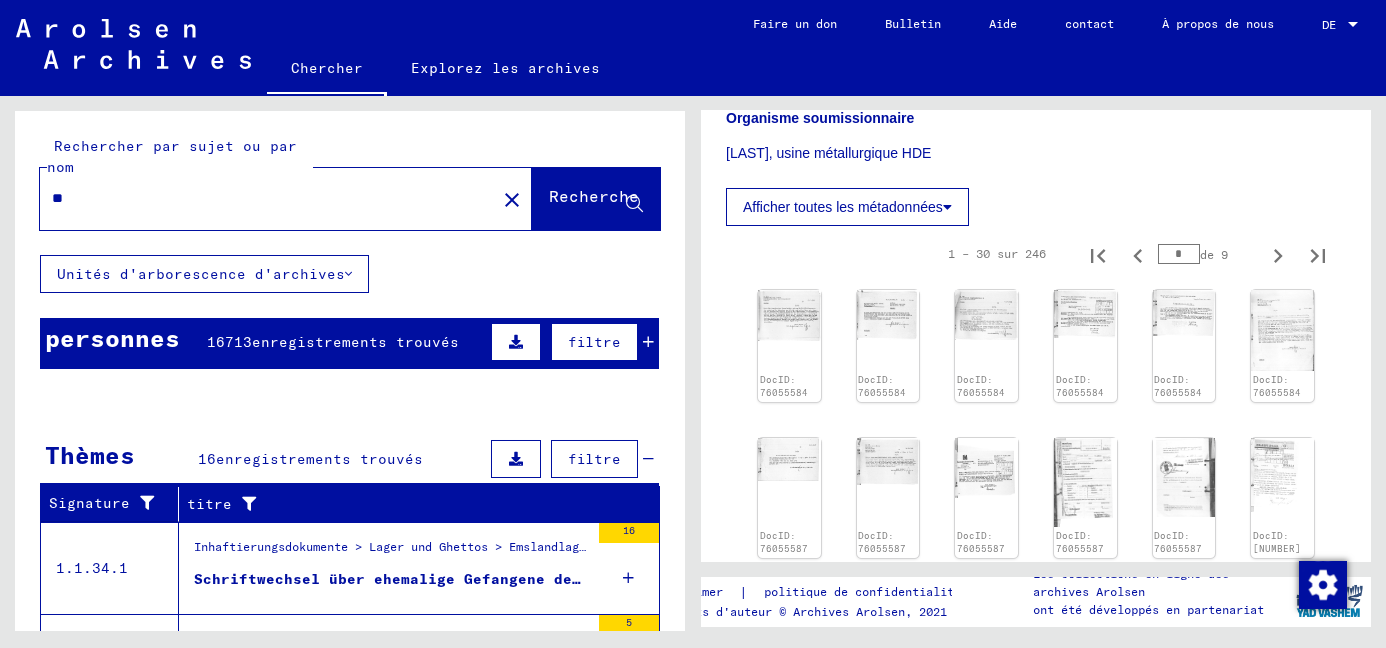 type on "*" 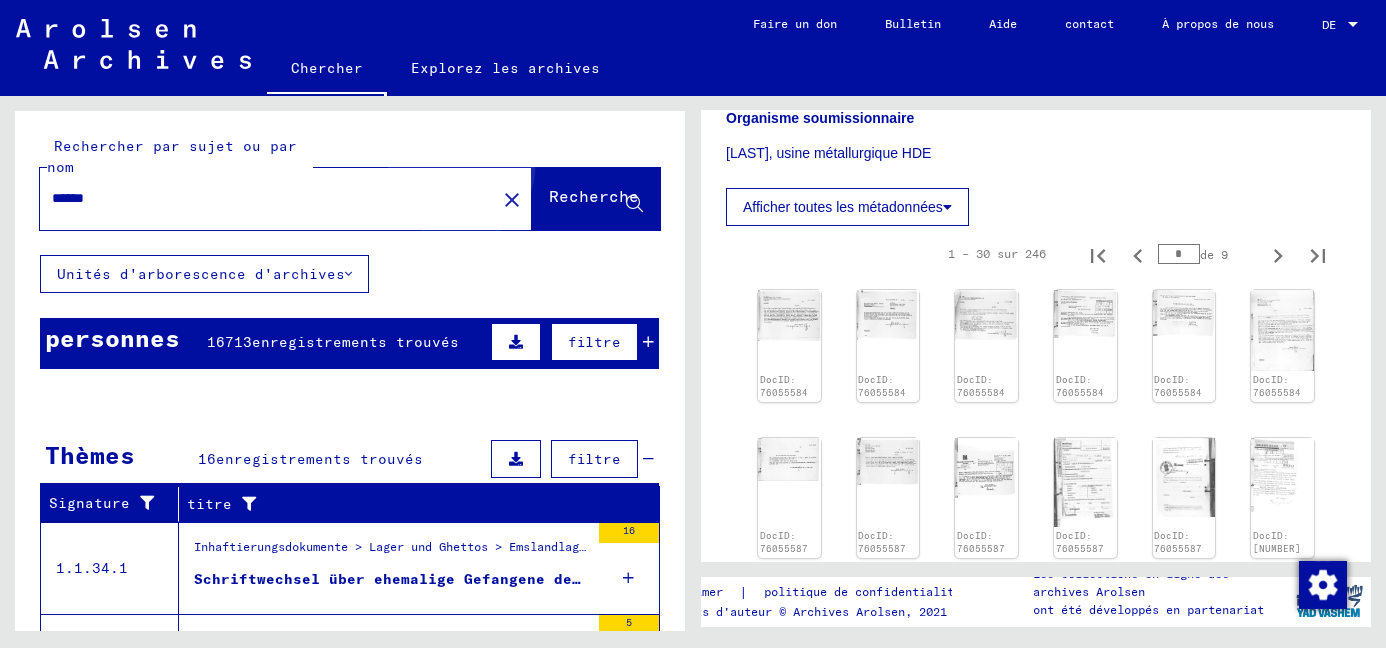 click on "Recherche" 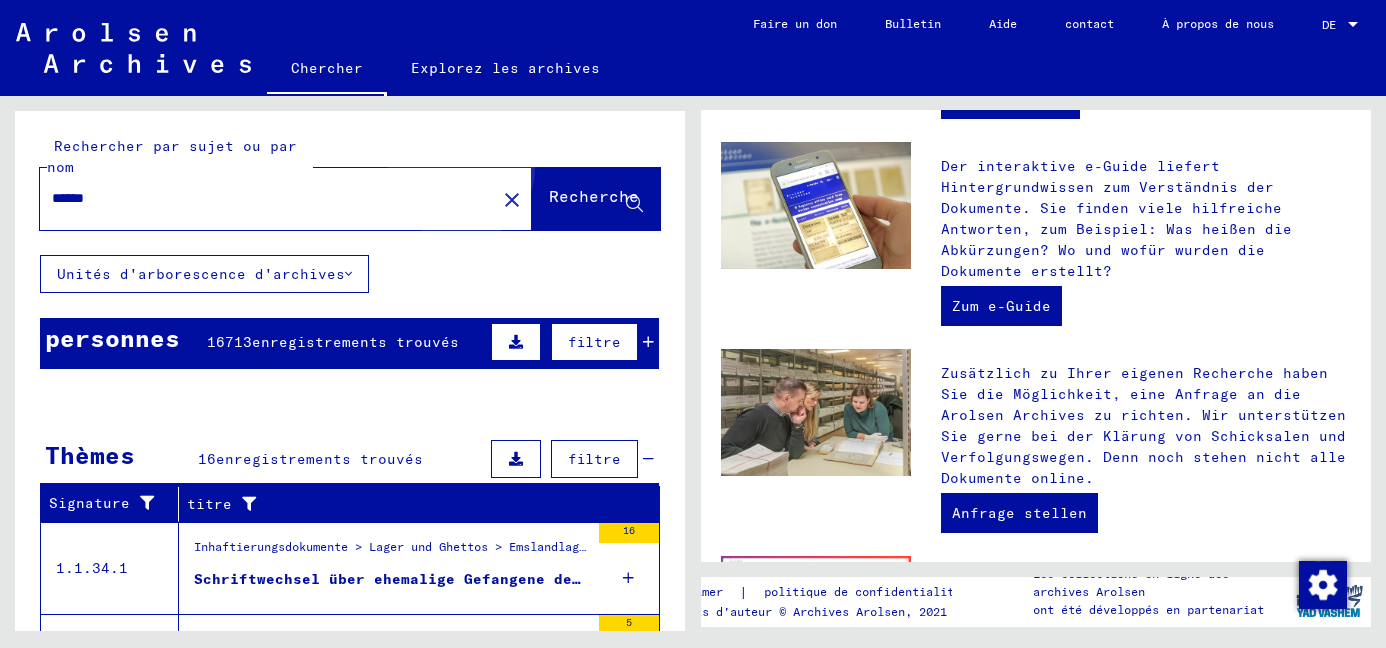 scroll, scrollTop: 0, scrollLeft: 0, axis: both 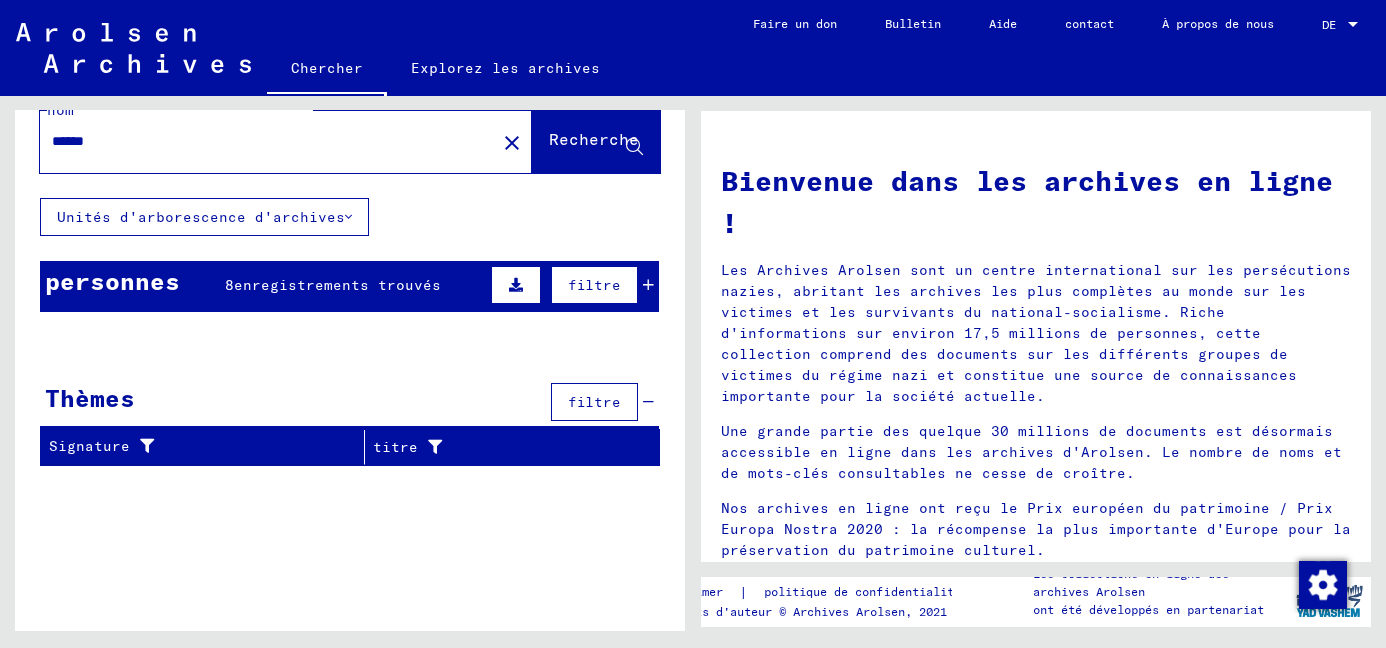 click at bounding box center (648, 285) 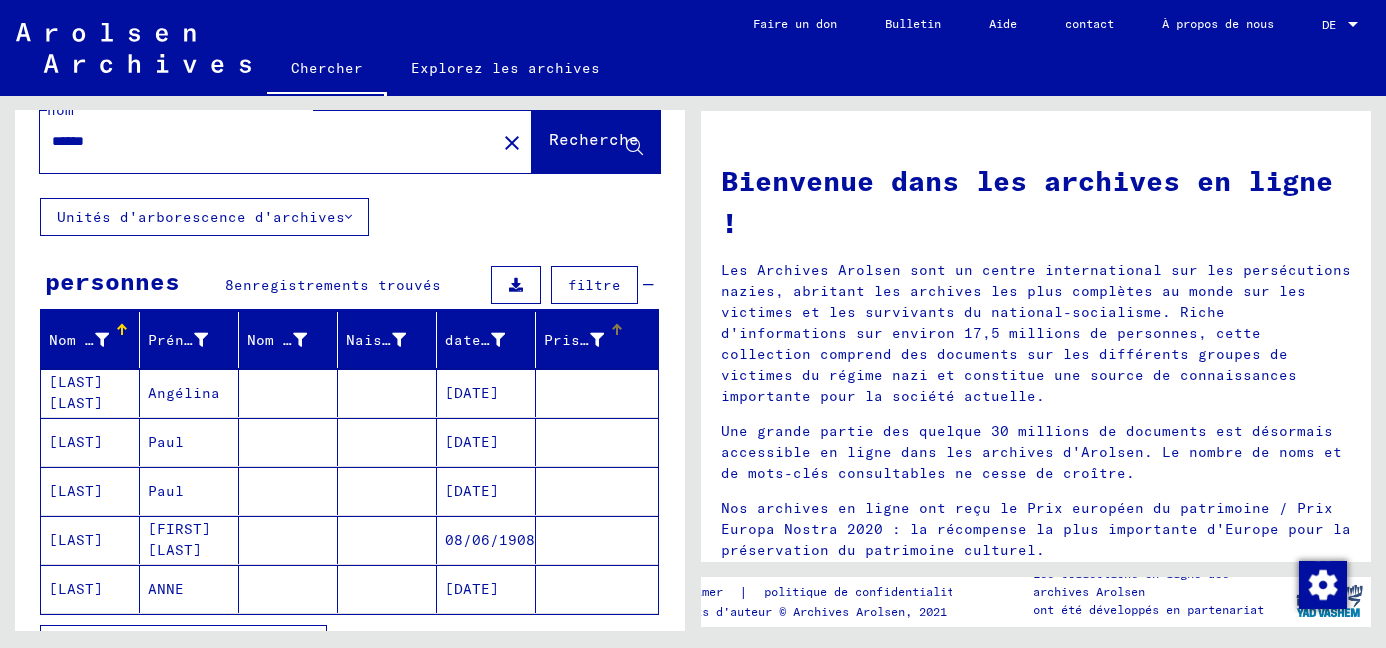 scroll, scrollTop: 148, scrollLeft: 0, axis: vertical 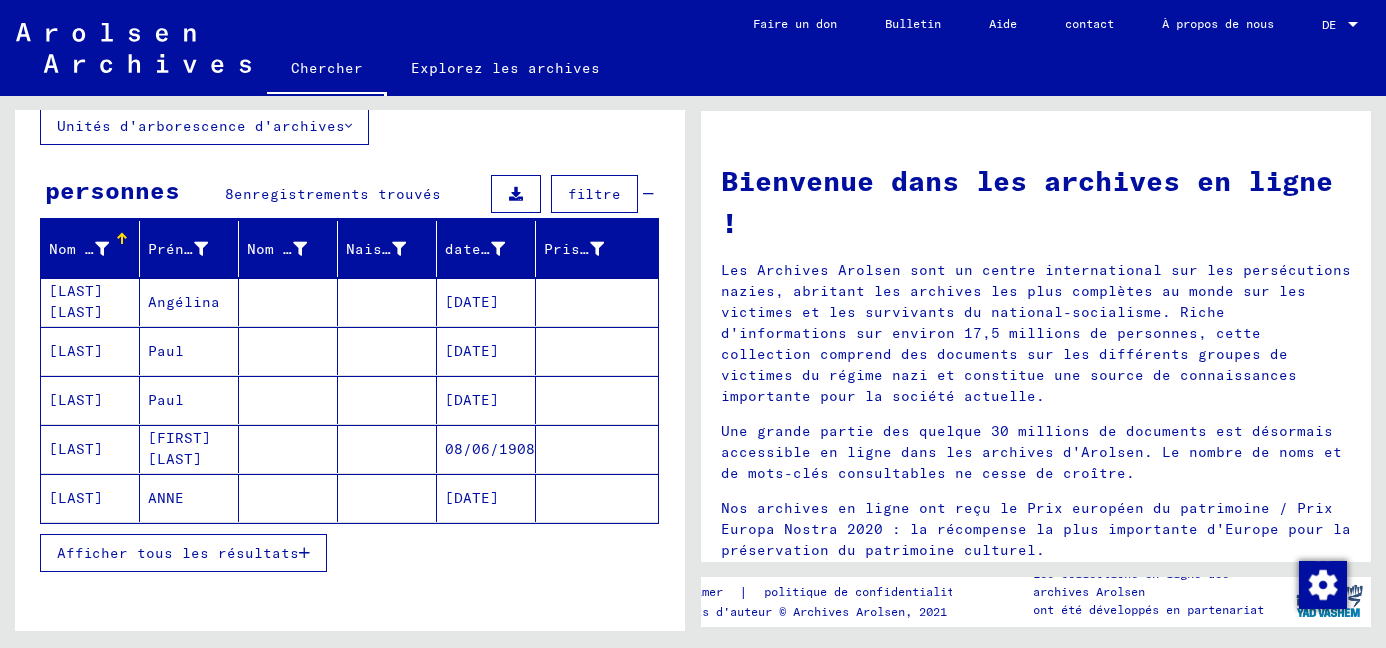 click on "[FIRST] [LAST]" at bounding box center (166, 498) 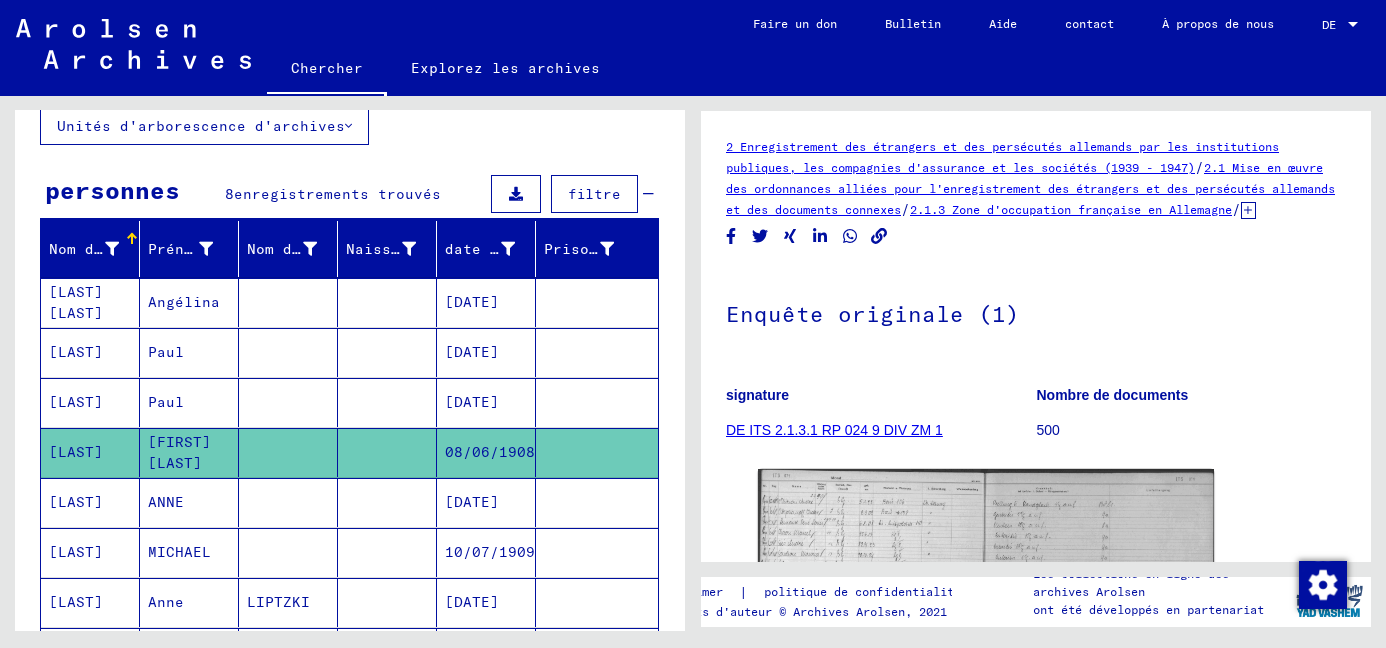 scroll, scrollTop: 0, scrollLeft: 0, axis: both 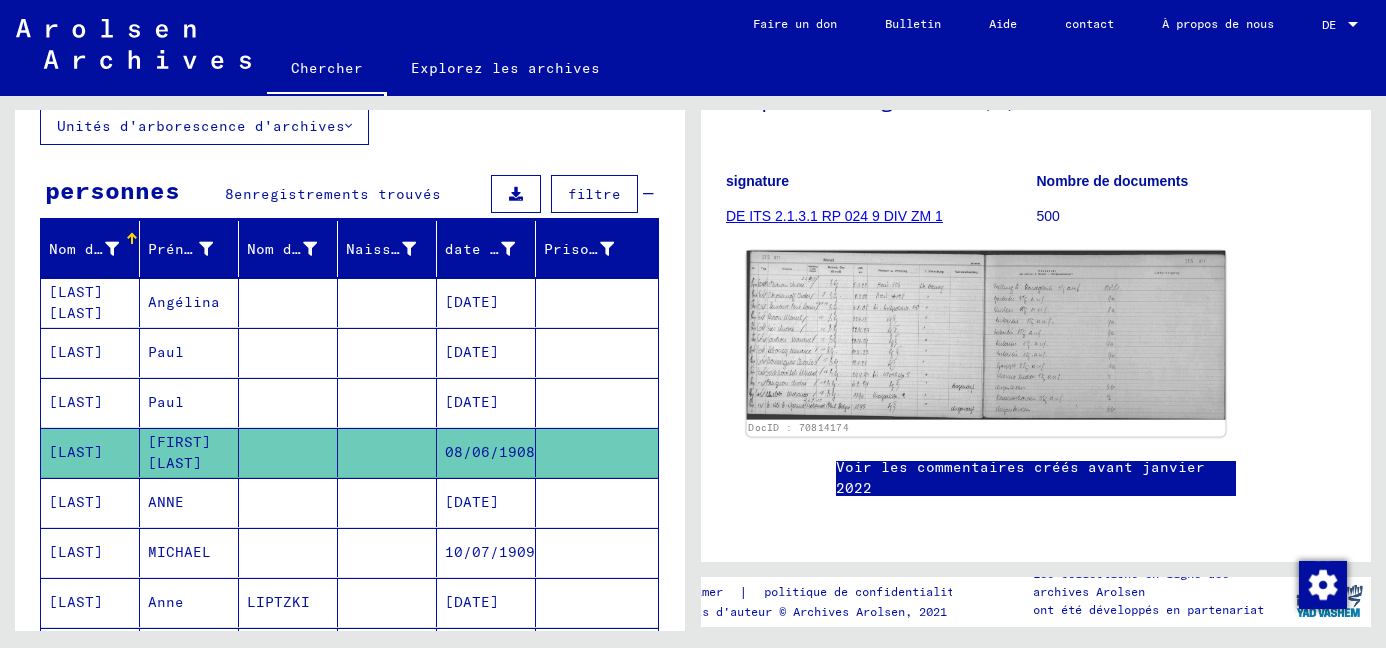click 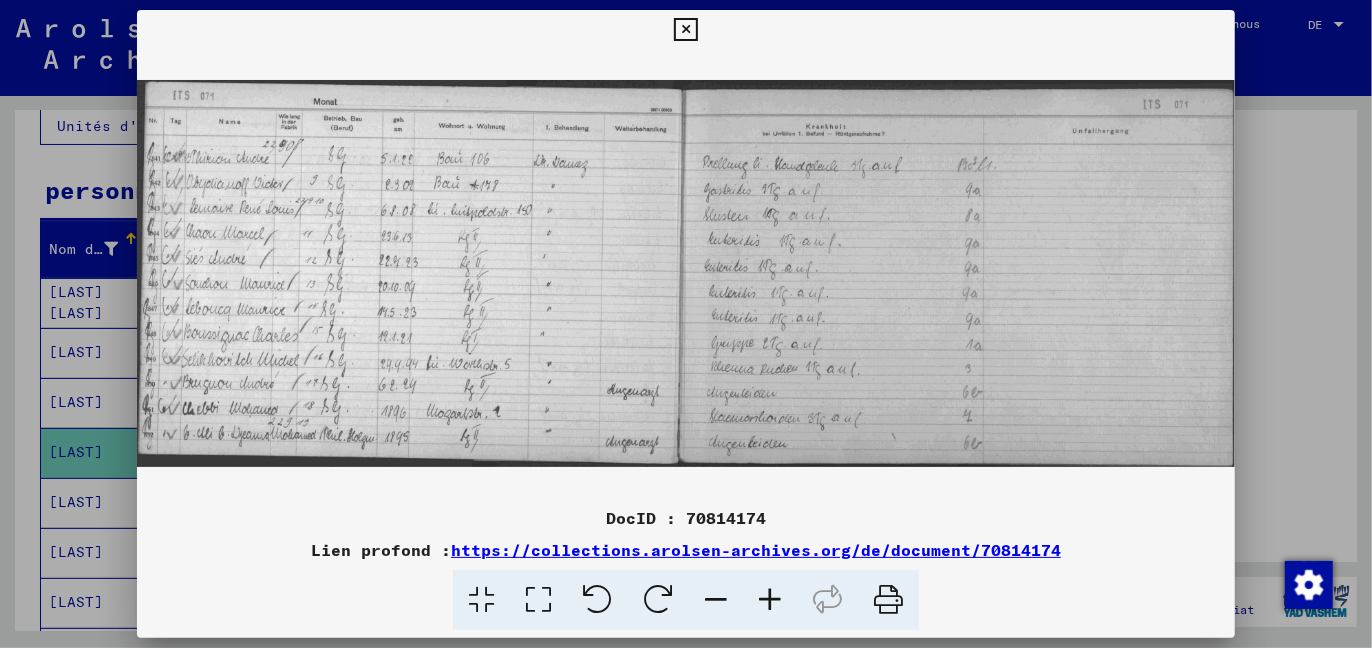 click at bounding box center (685, 30) 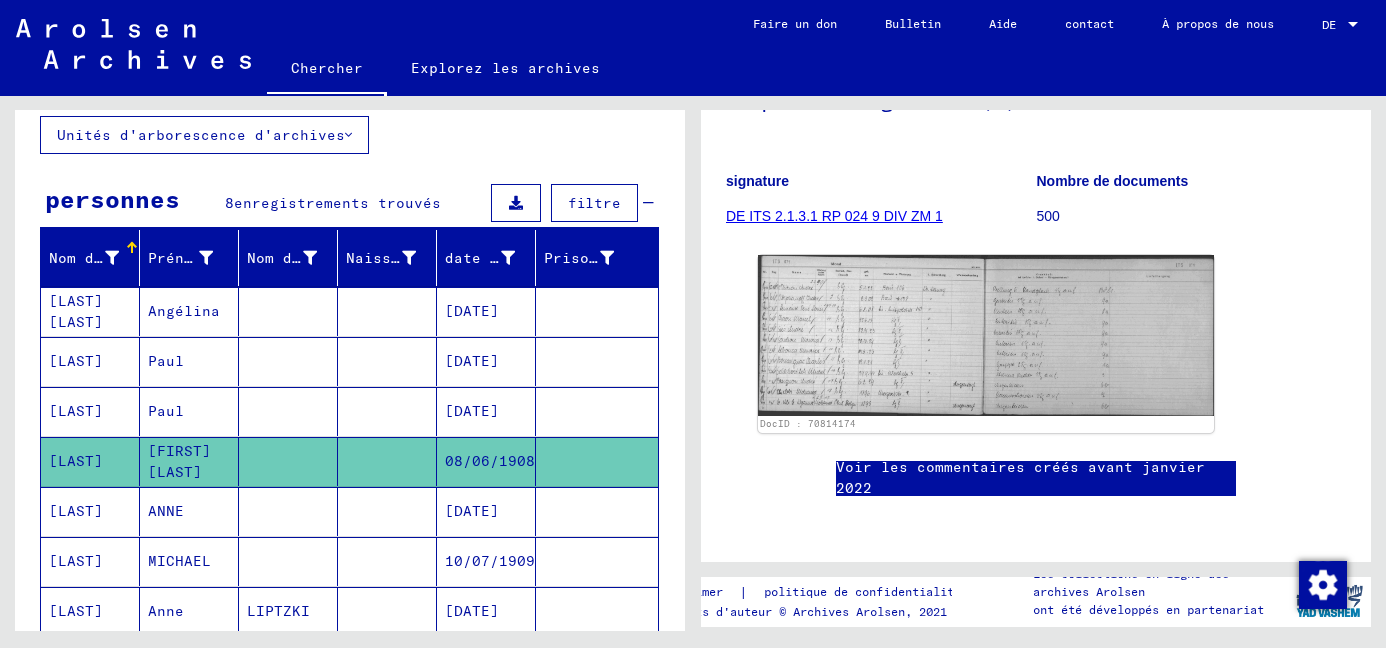 scroll, scrollTop: 129, scrollLeft: 0, axis: vertical 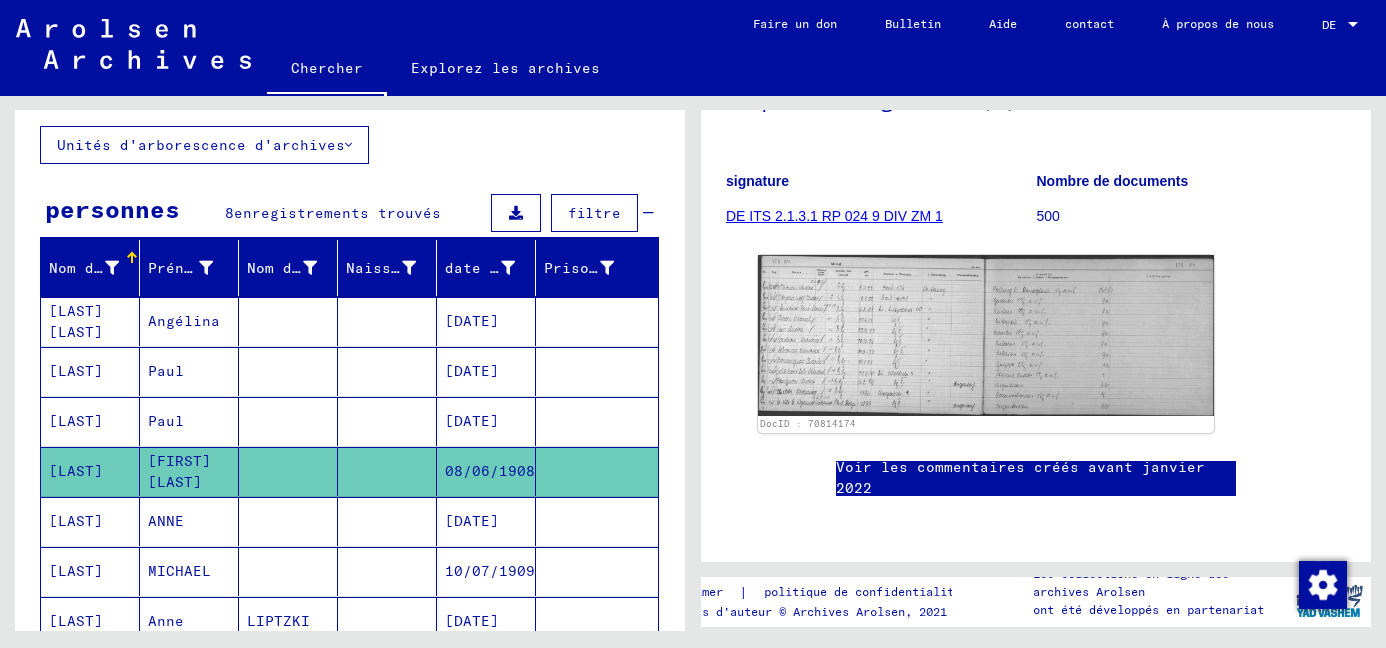 click on "[DATE]" at bounding box center [472, 421] 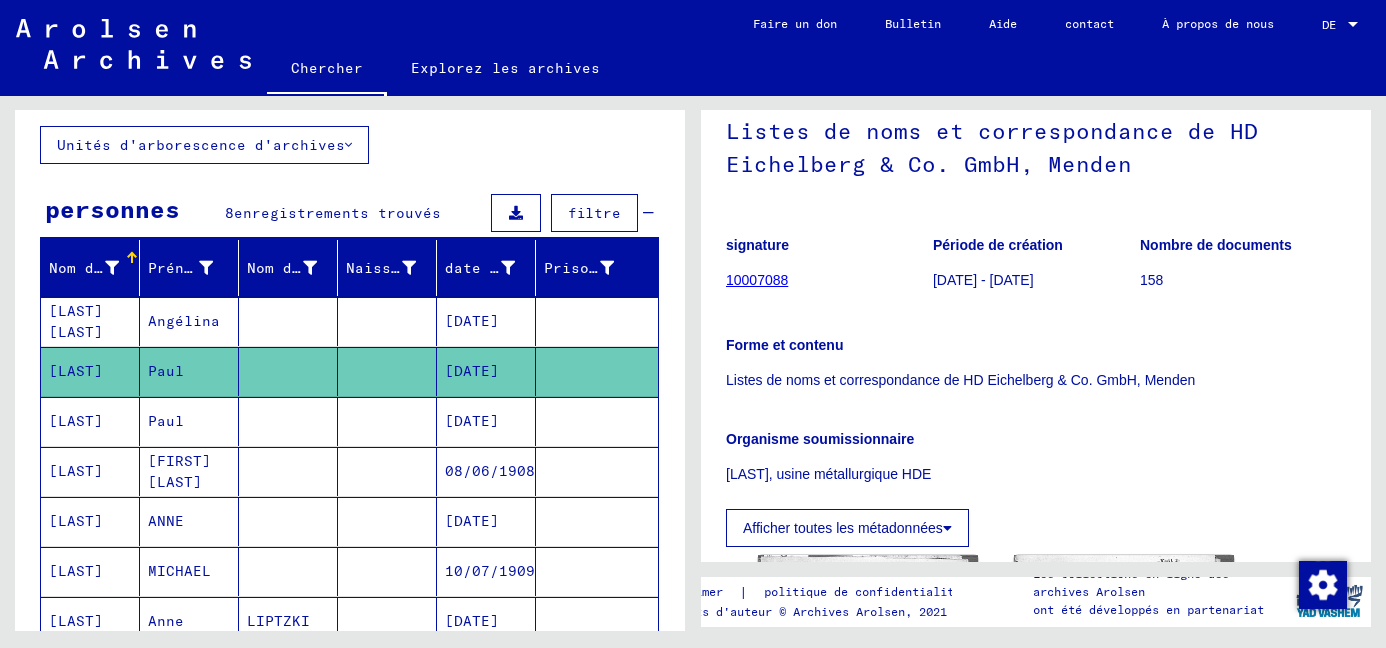 scroll, scrollTop: 454, scrollLeft: 0, axis: vertical 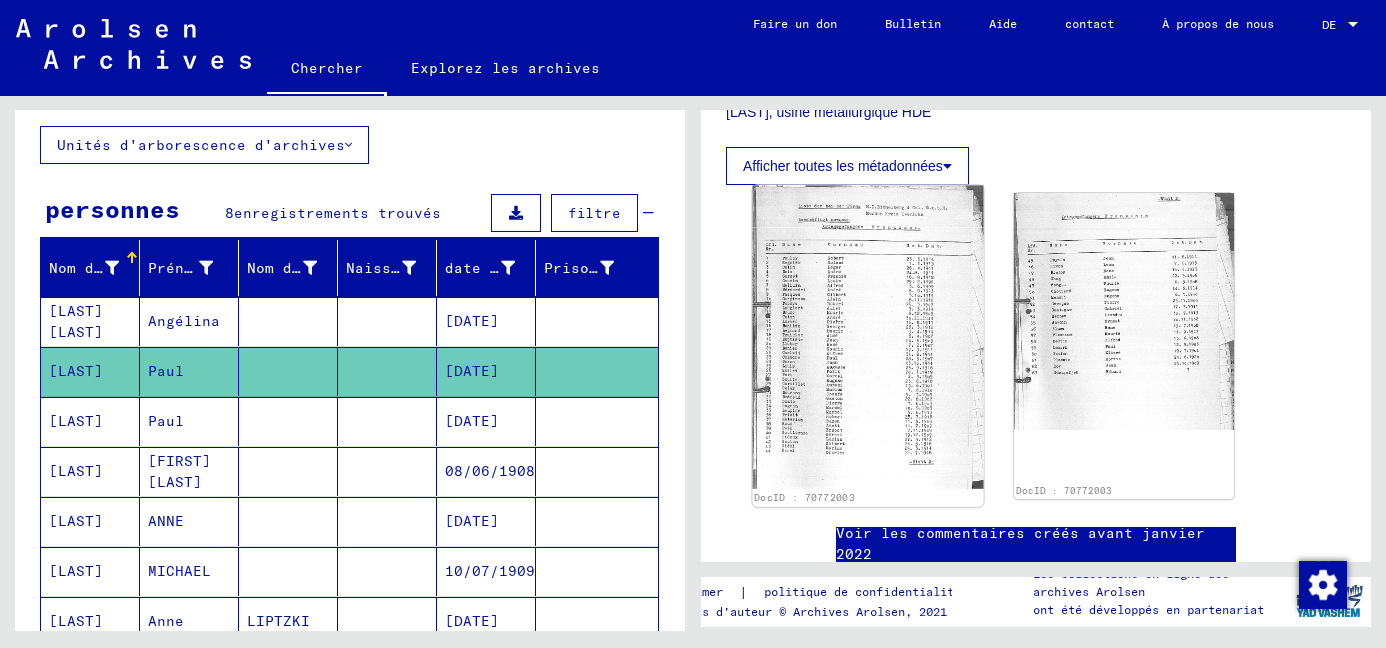 click 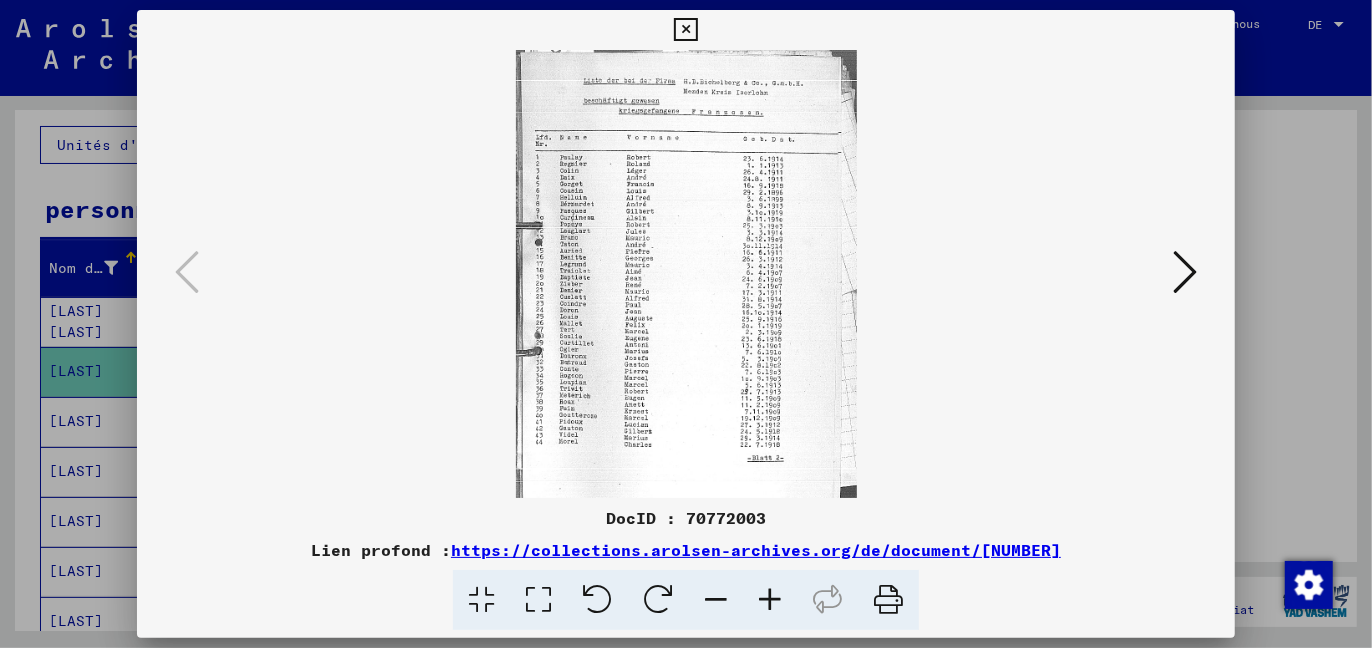 click at bounding box center (1185, 272) 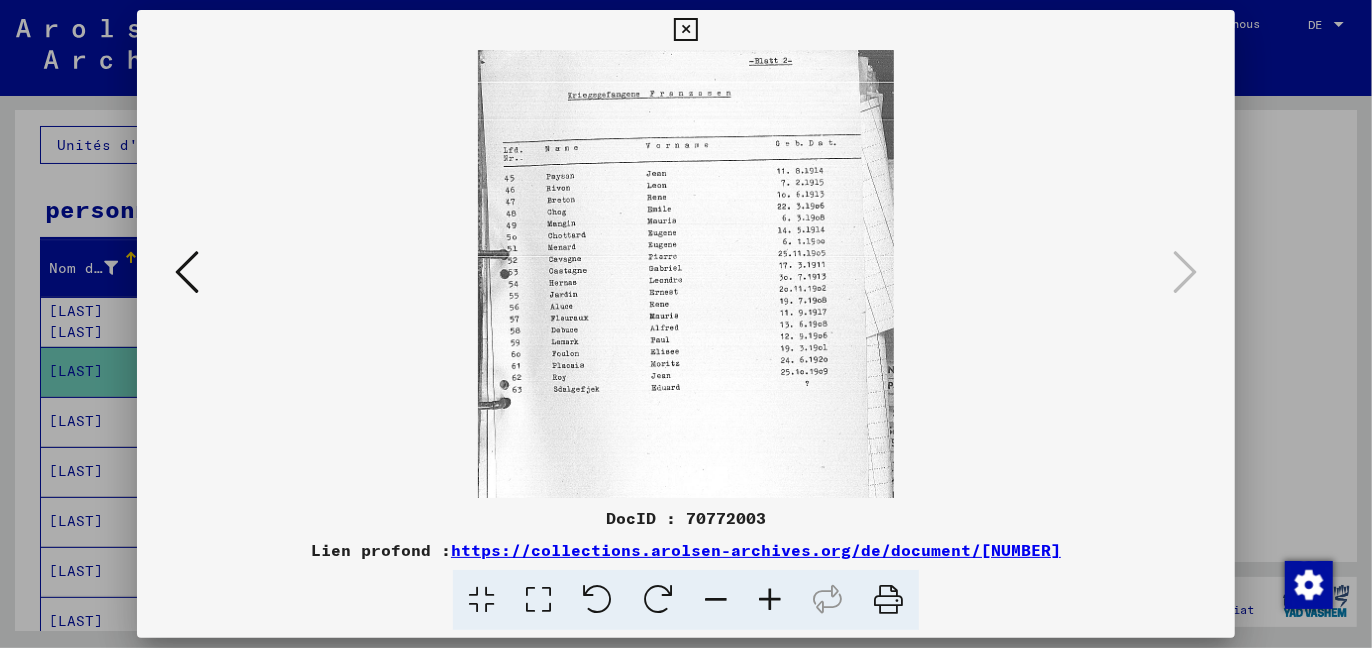 click at bounding box center [685, 30] 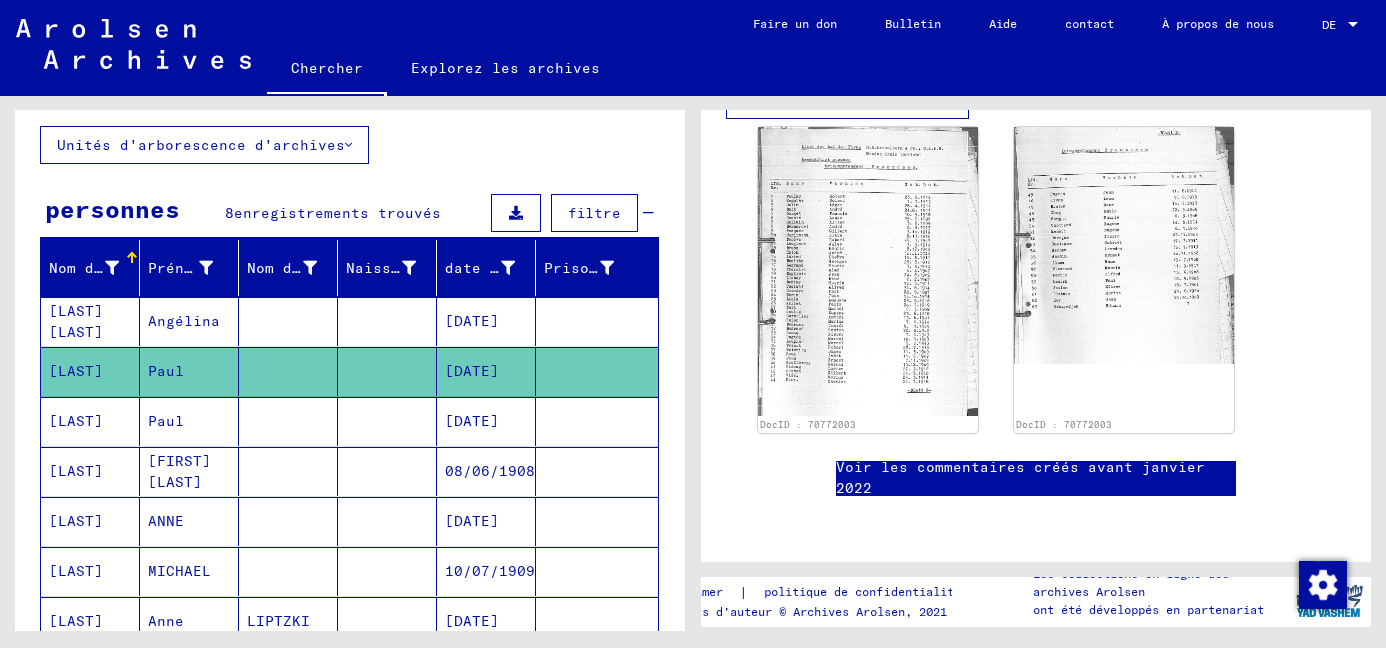scroll, scrollTop: 709, scrollLeft: 0, axis: vertical 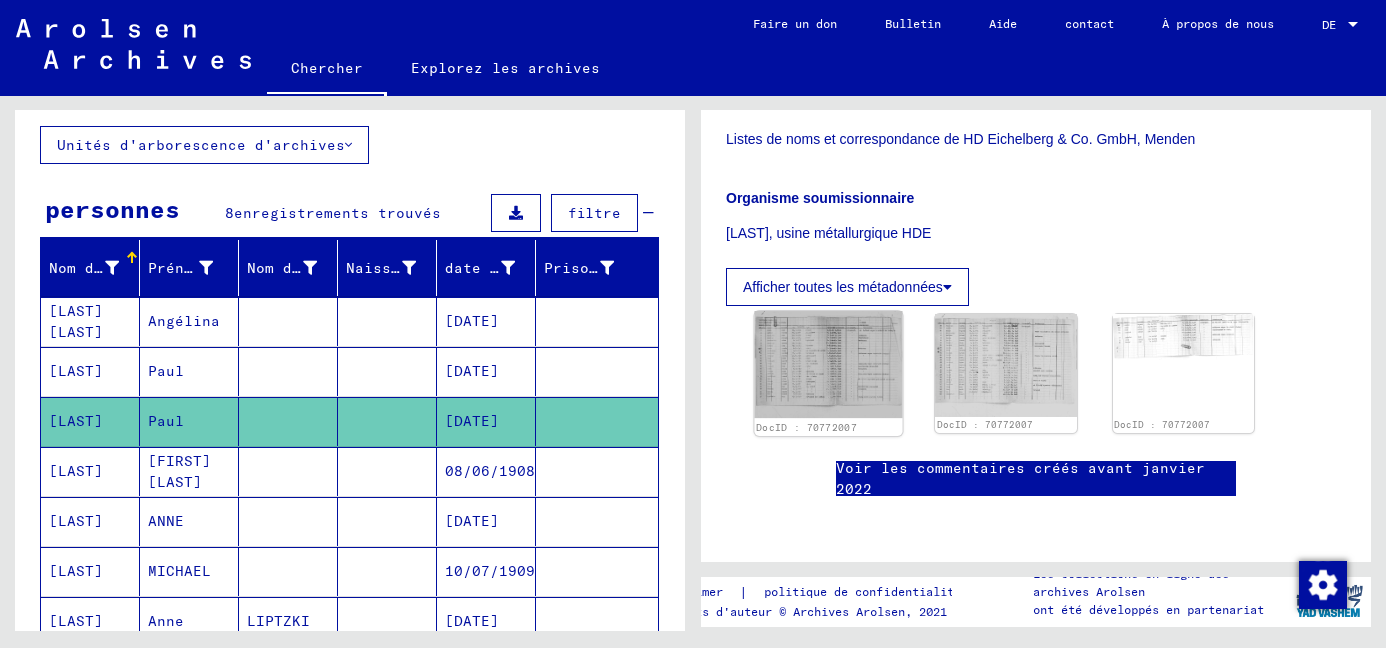 click 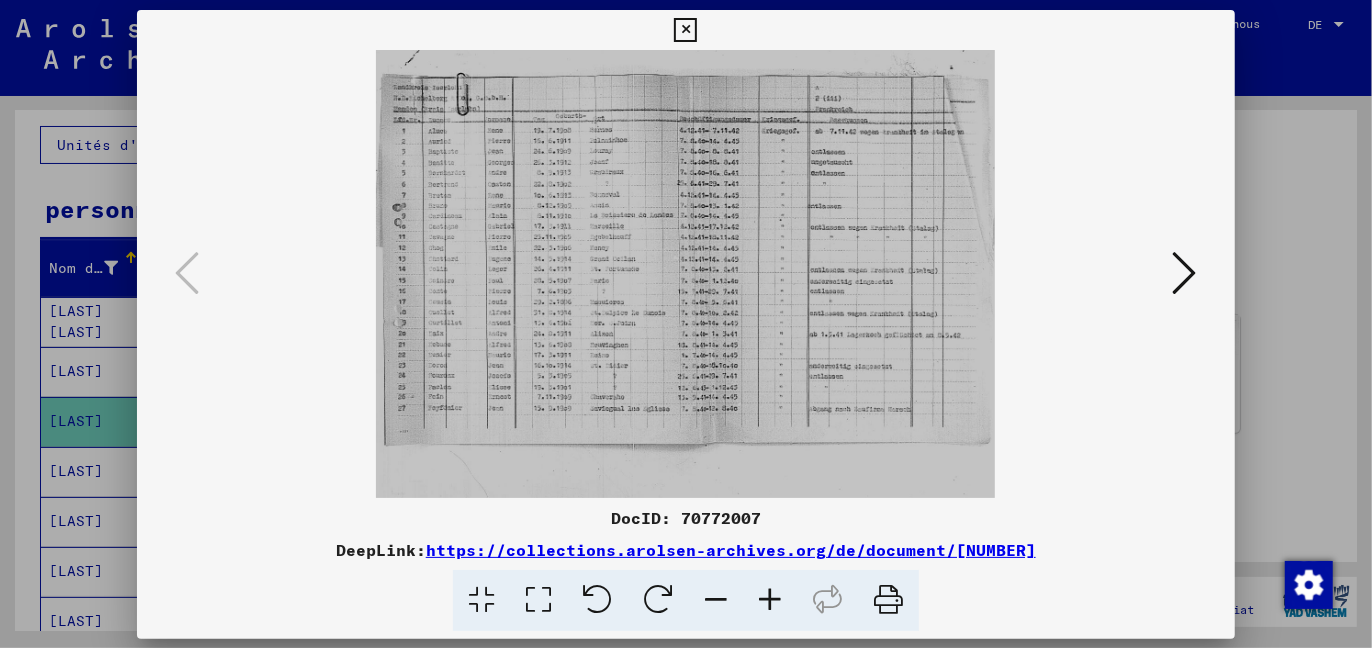 click at bounding box center [686, 274] 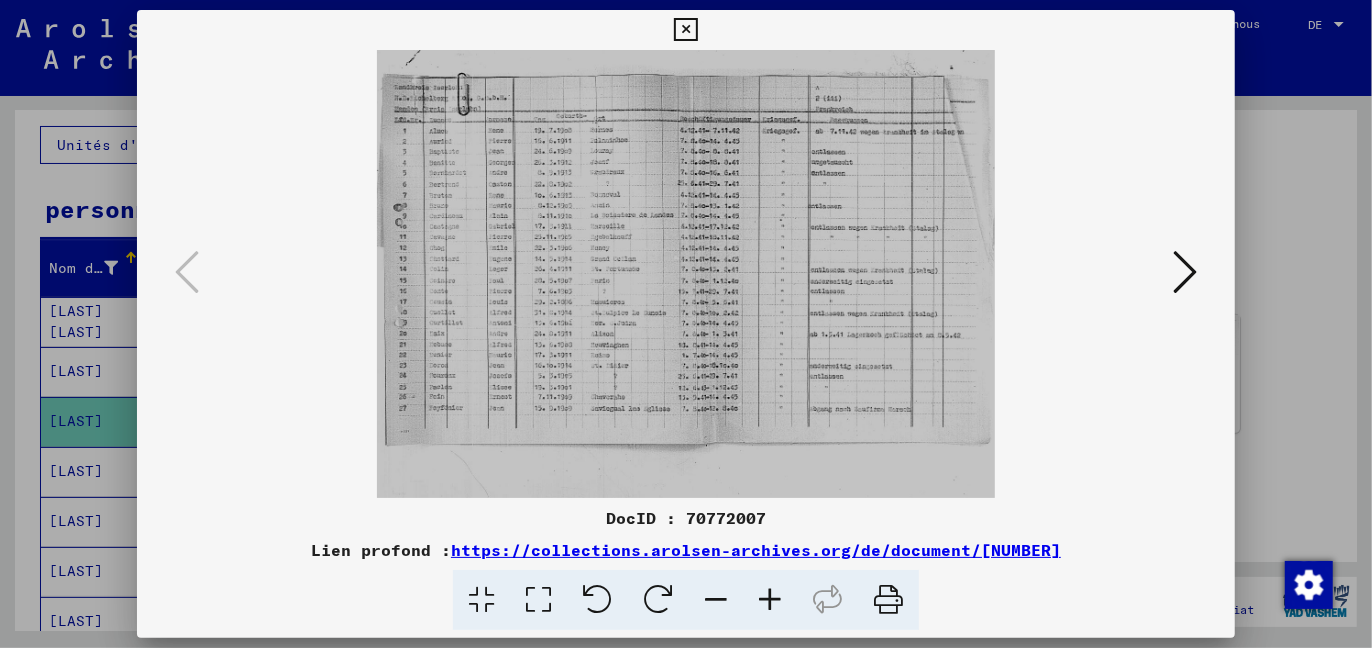 click at bounding box center [1185, 272] 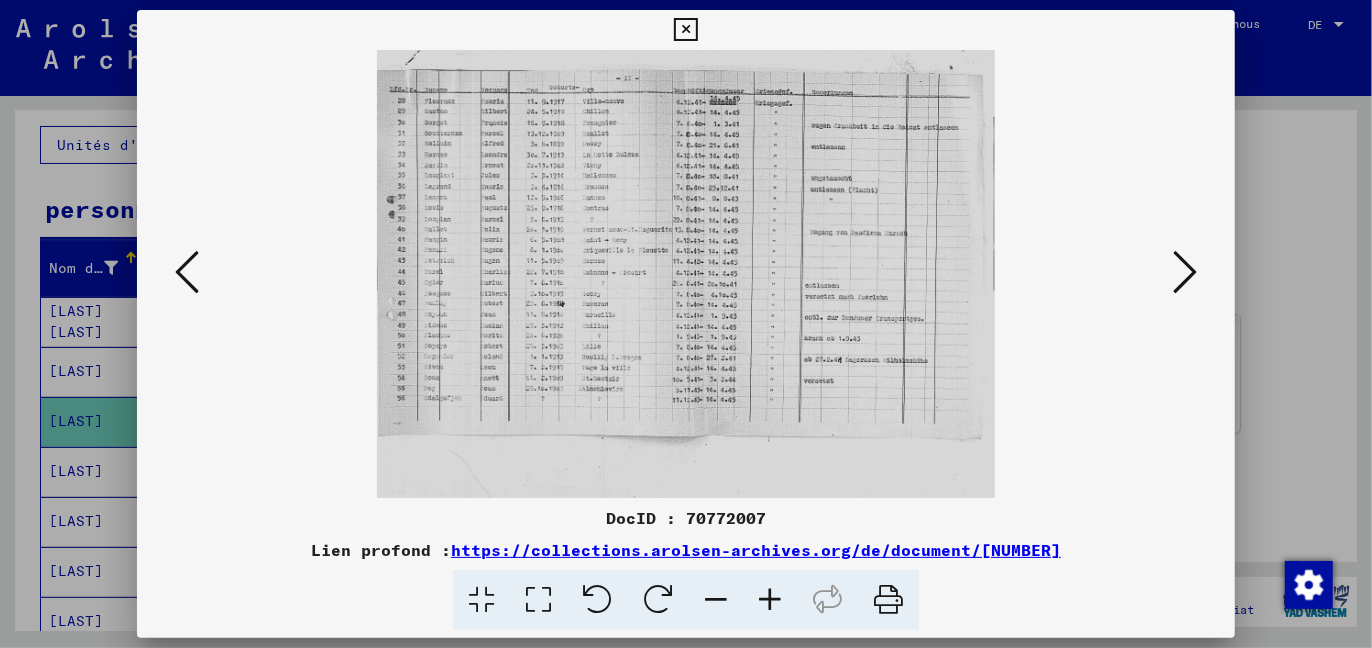 click at bounding box center [1185, 272] 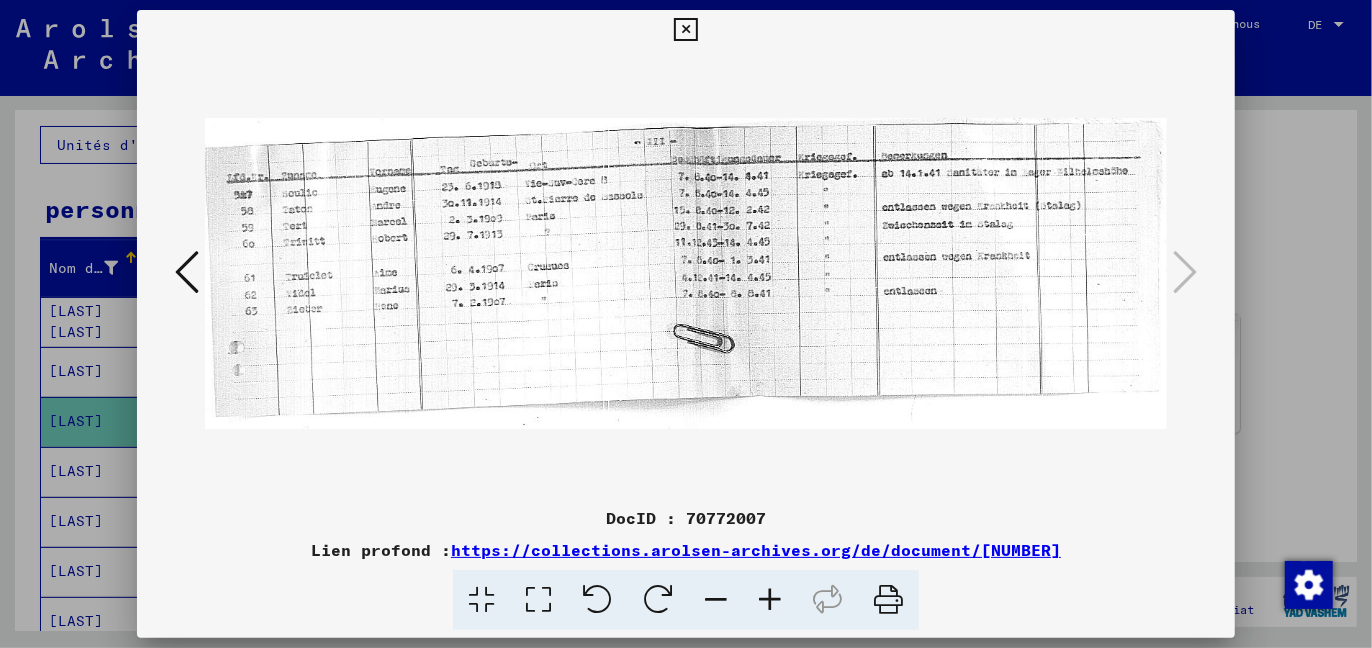 click at bounding box center [685, 30] 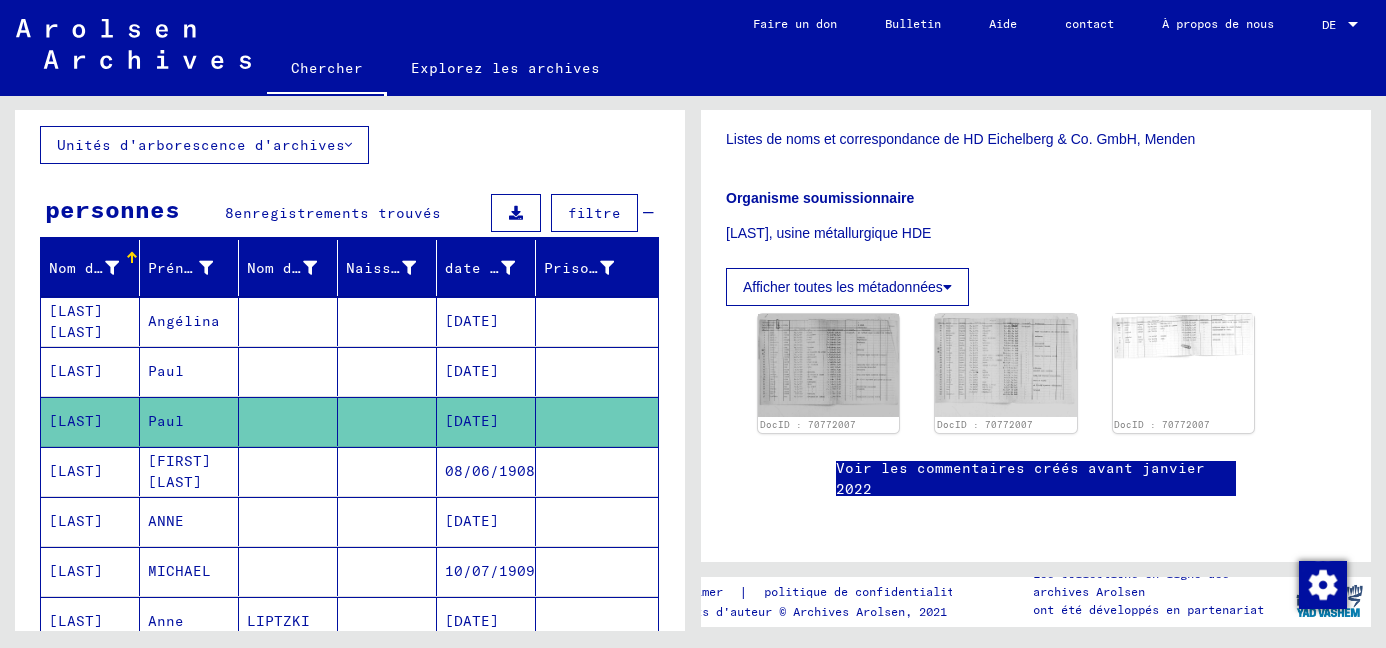 scroll, scrollTop: 1074, scrollLeft: 0, axis: vertical 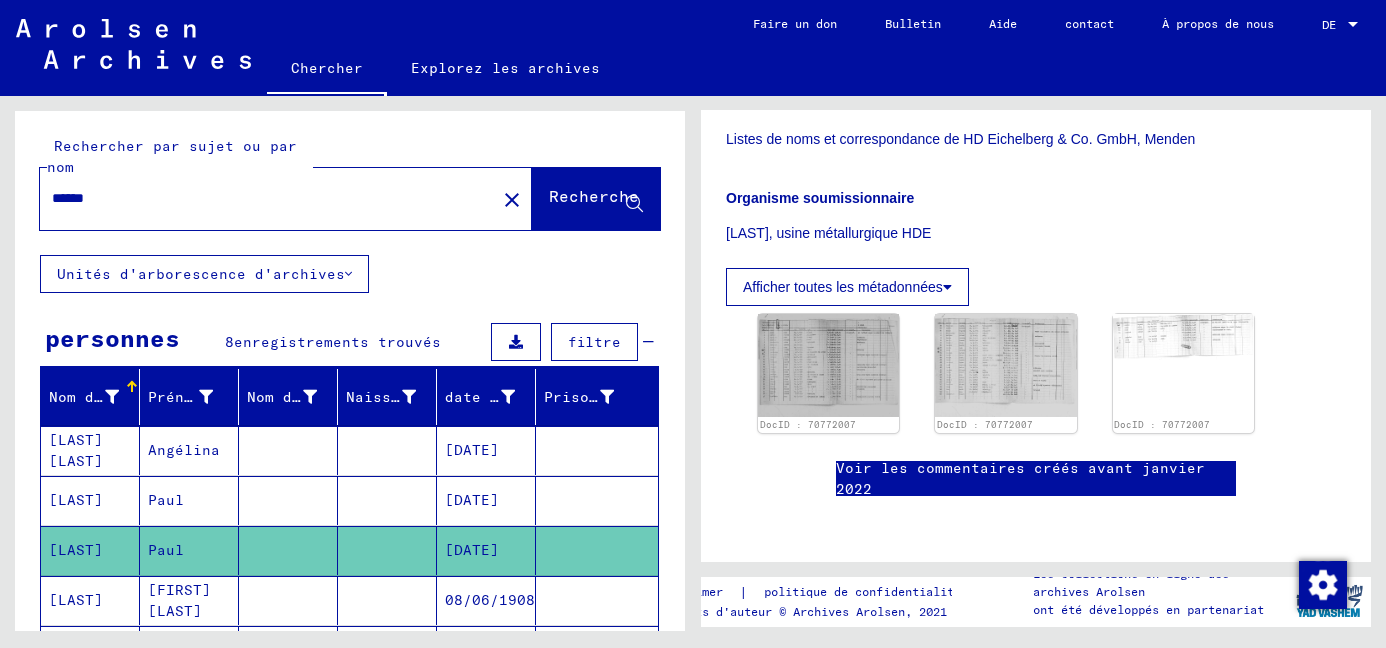 click on "******" at bounding box center (268, 198) 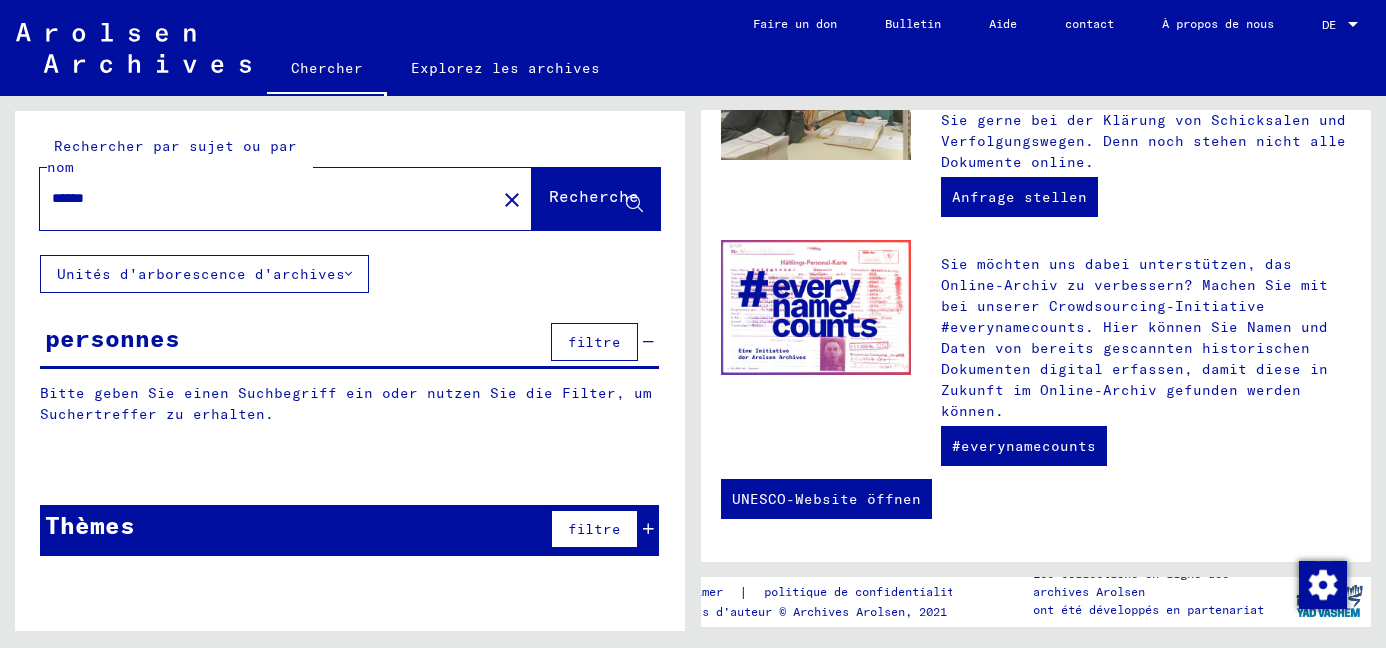 scroll, scrollTop: 0, scrollLeft: 0, axis: both 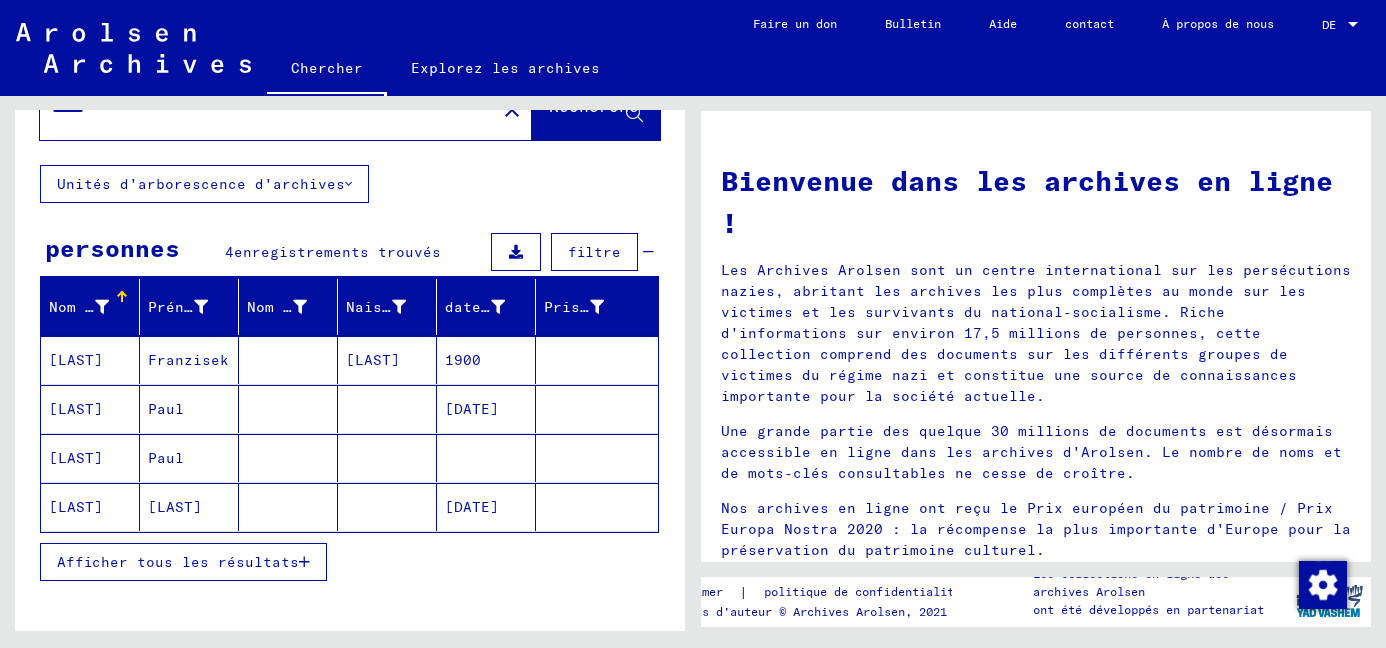 click on "[DATE]" 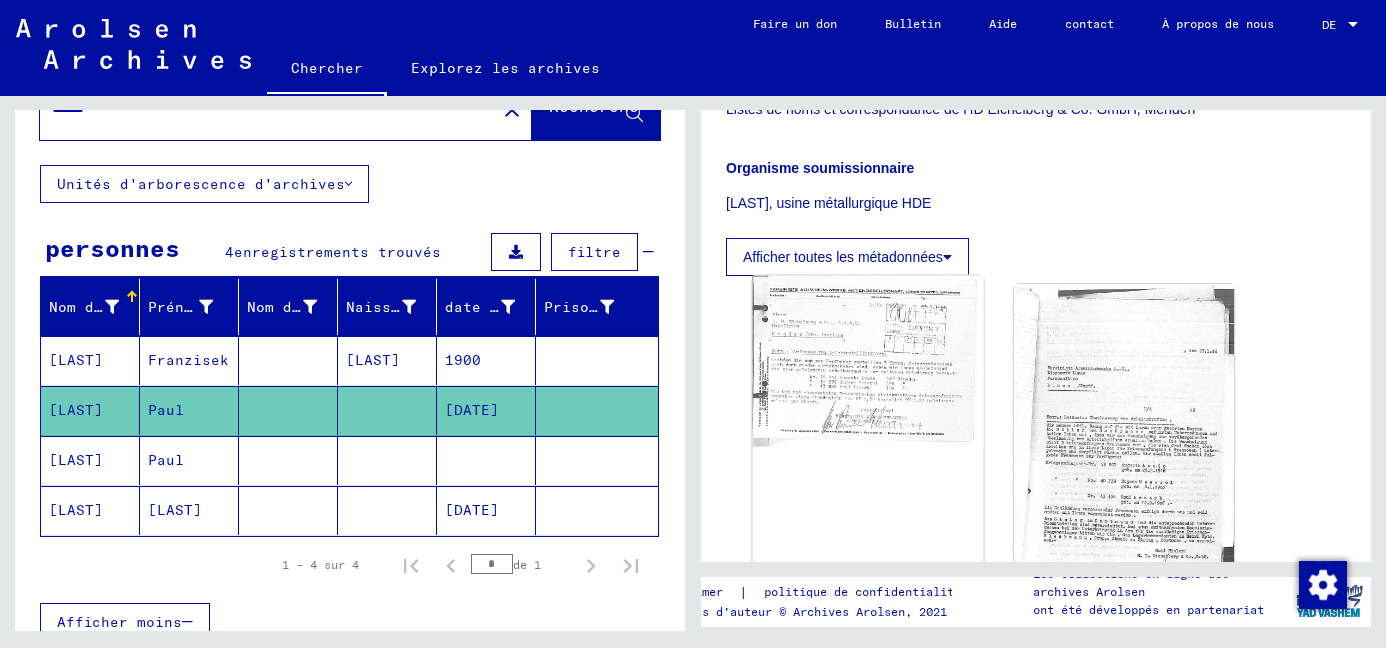 scroll, scrollTop: 545, scrollLeft: 0, axis: vertical 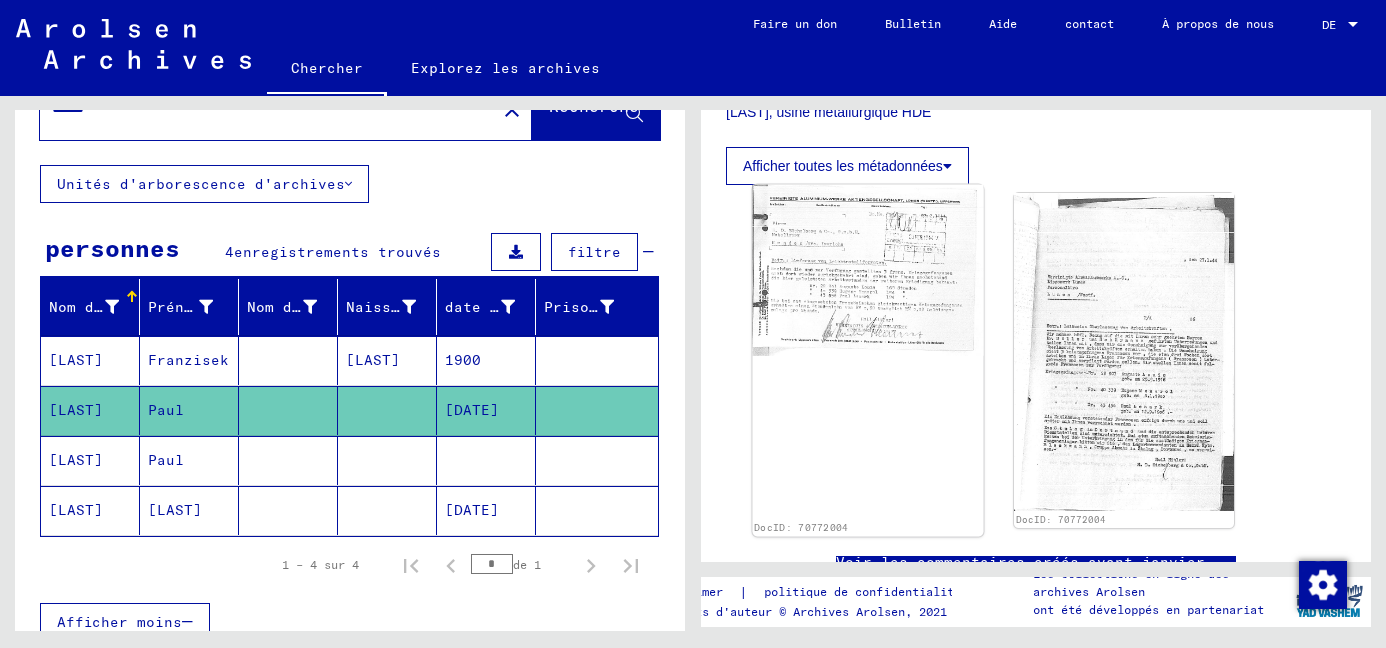 click 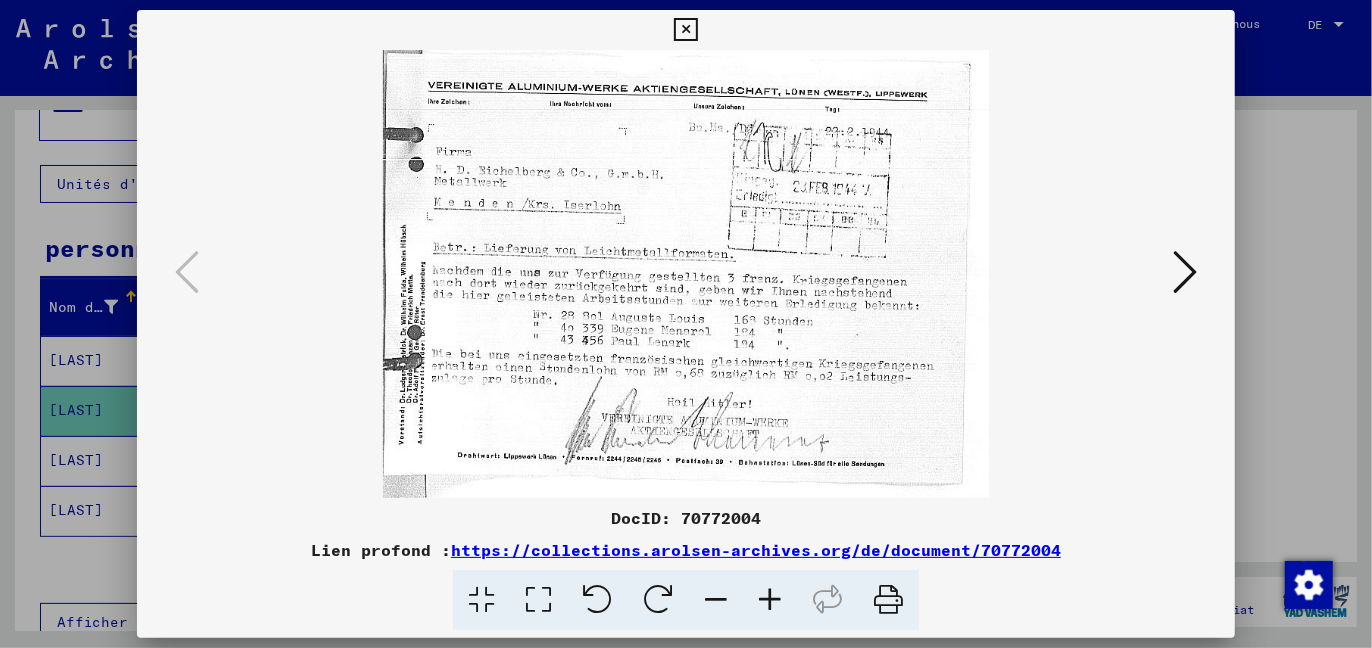 click at bounding box center [1185, 272] 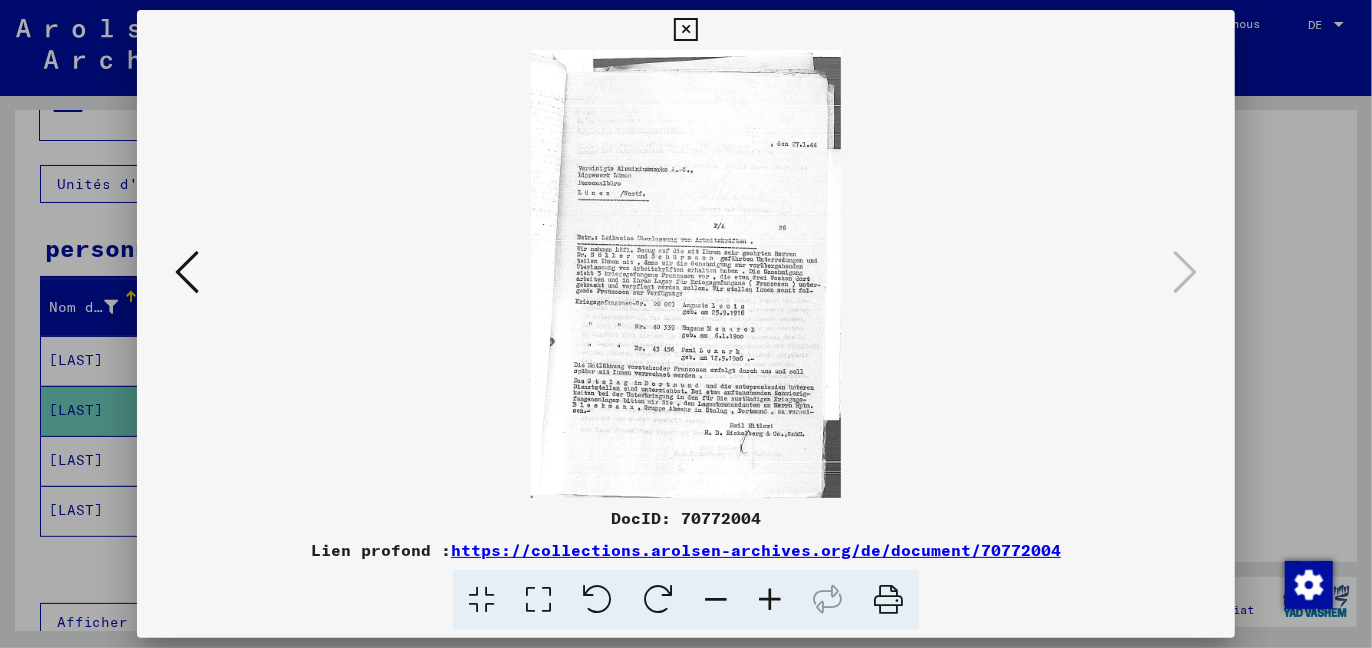 click at bounding box center [685, 30] 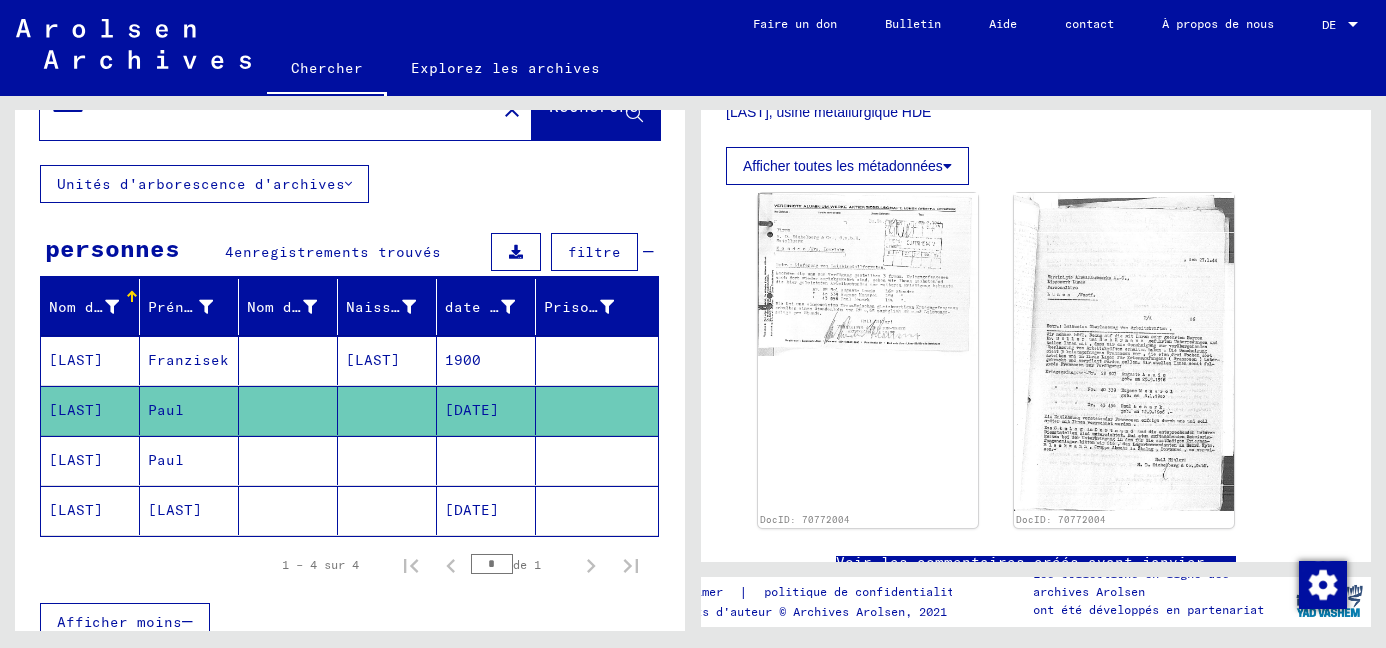 click on "Paul" at bounding box center (175, 510) 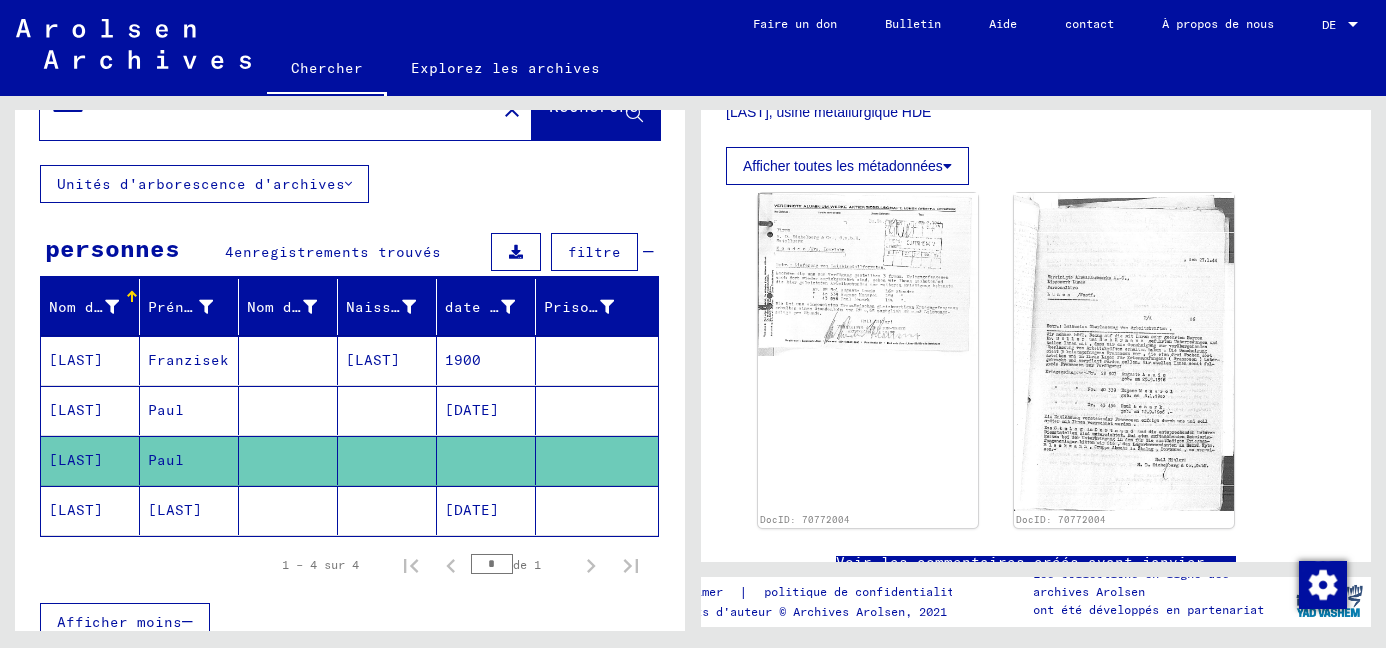 click on "Paul" 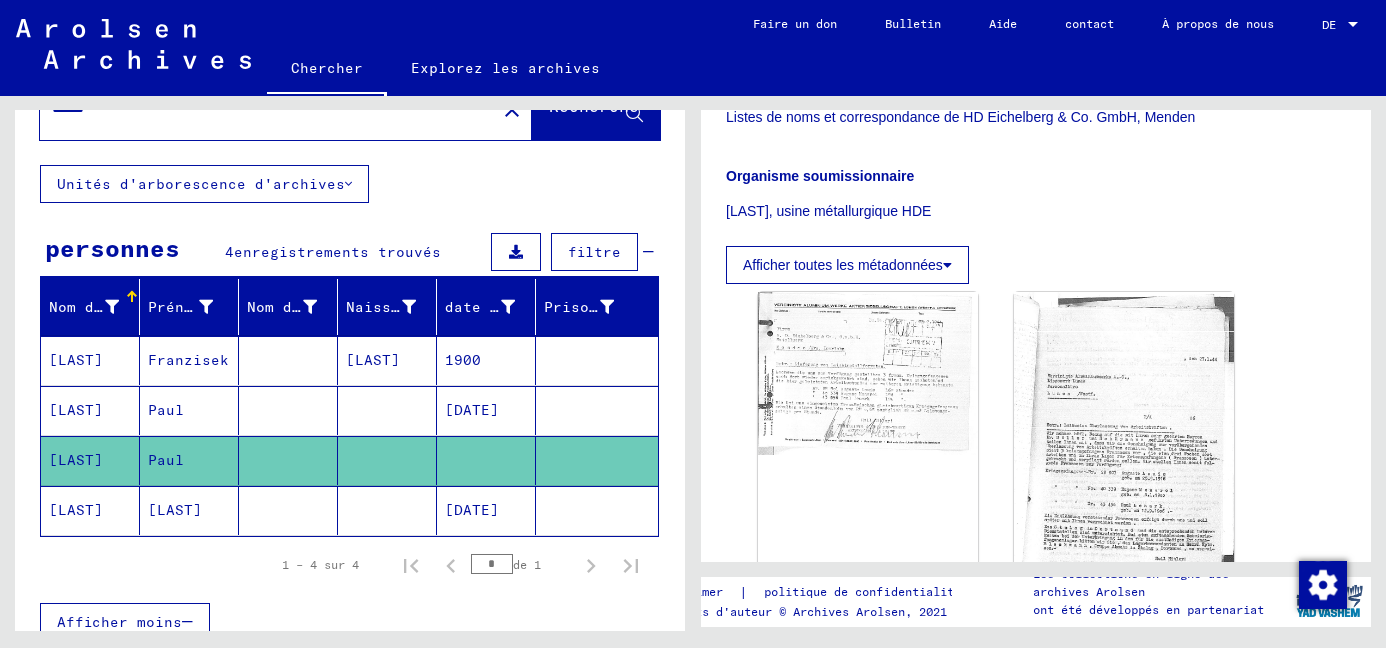 scroll, scrollTop: 454, scrollLeft: 0, axis: vertical 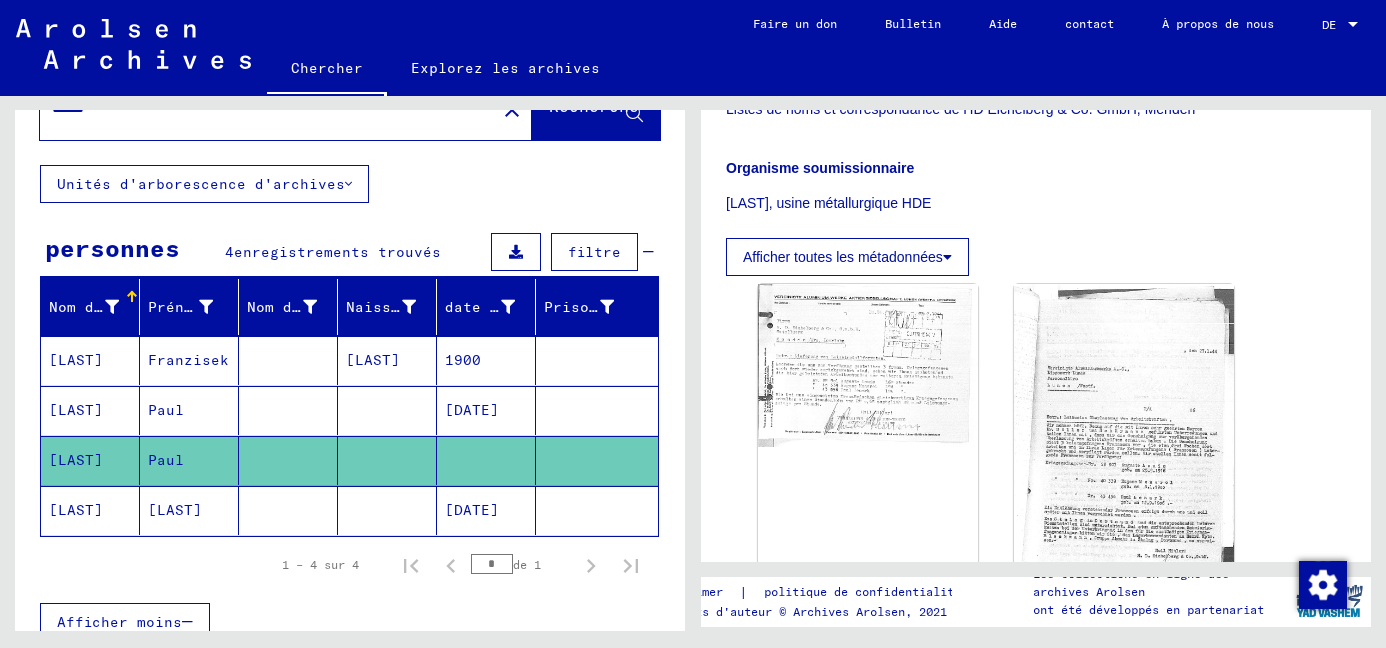 click on "Faire un don" 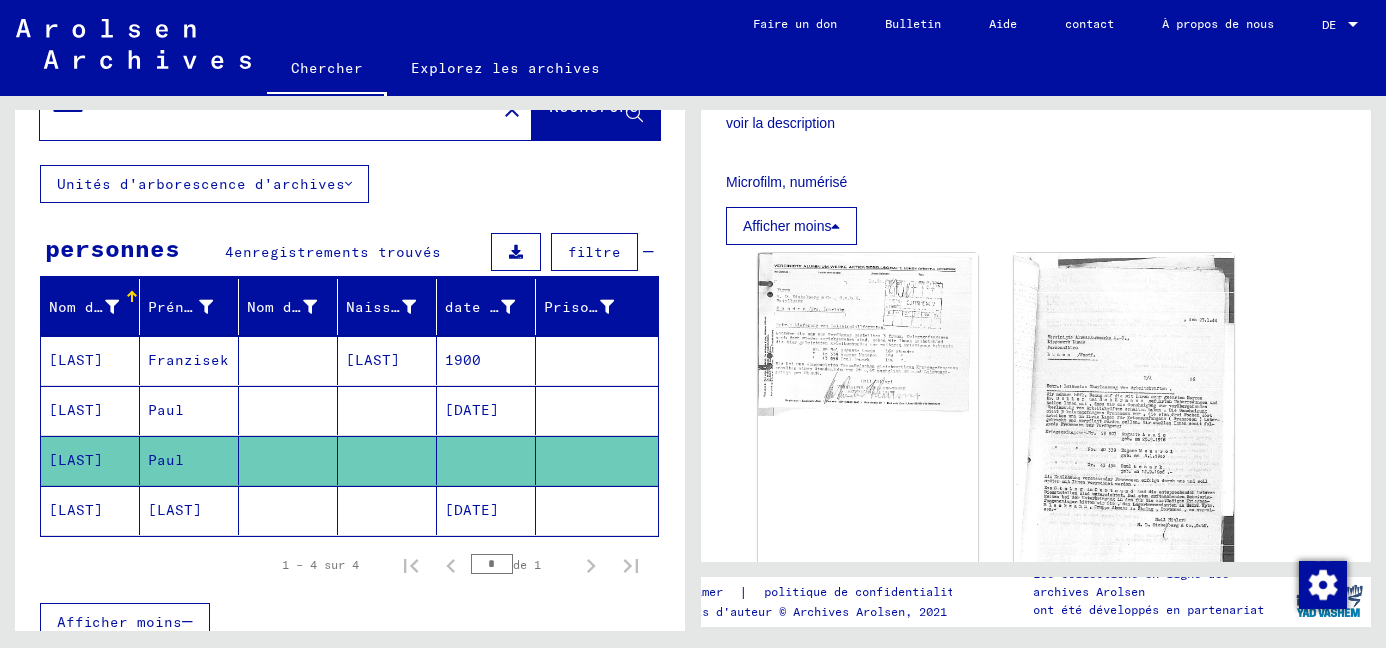 scroll, scrollTop: 636, scrollLeft: 0, axis: vertical 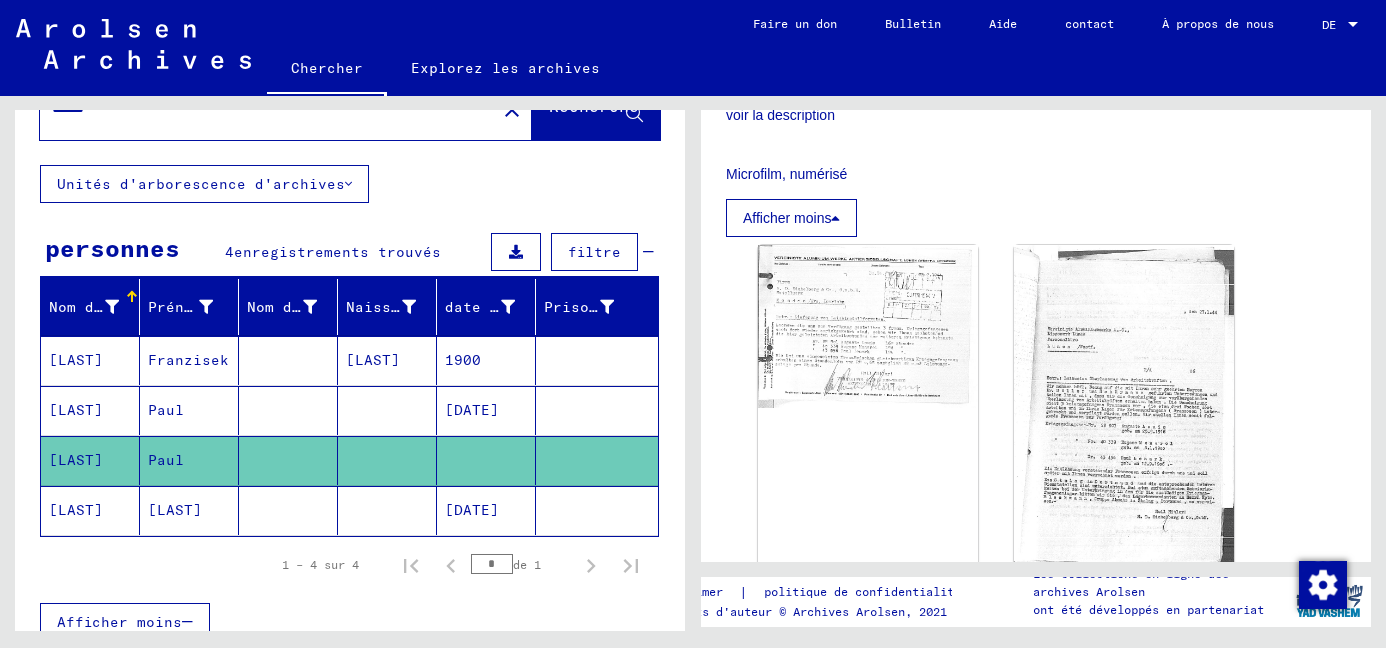 click at bounding box center [835, 218] 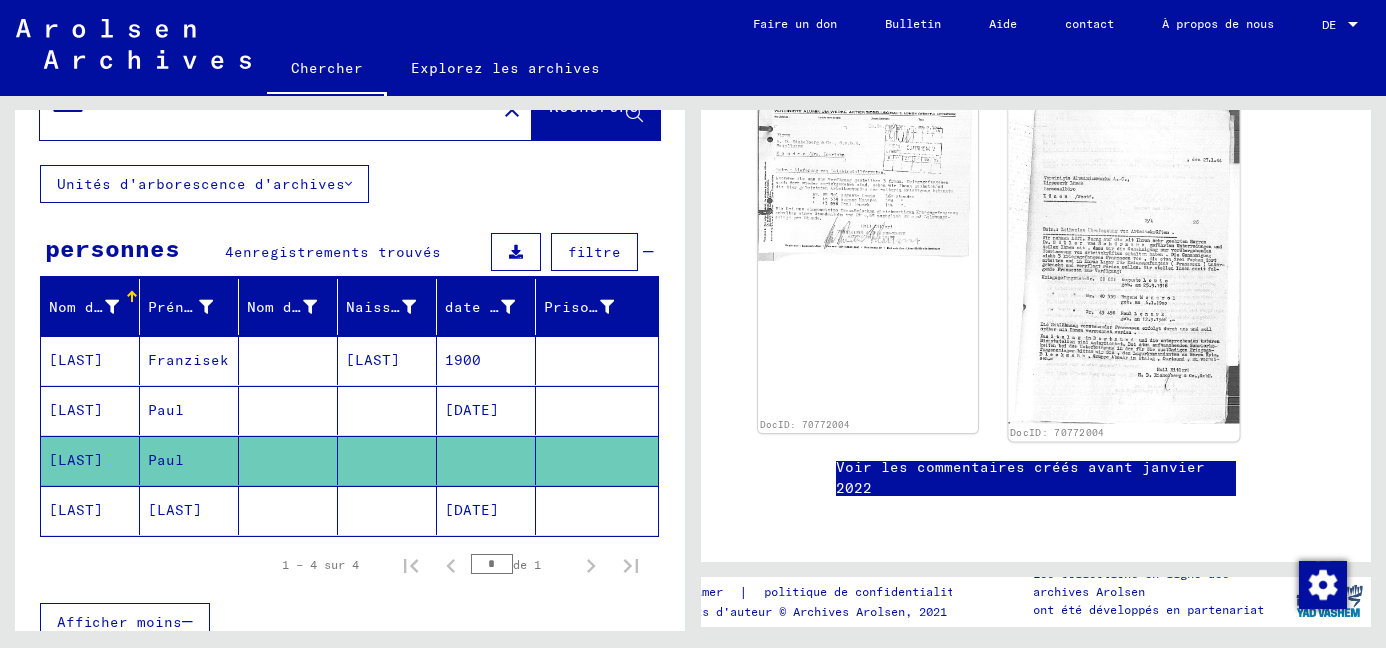 scroll, scrollTop: 767, scrollLeft: 0, axis: vertical 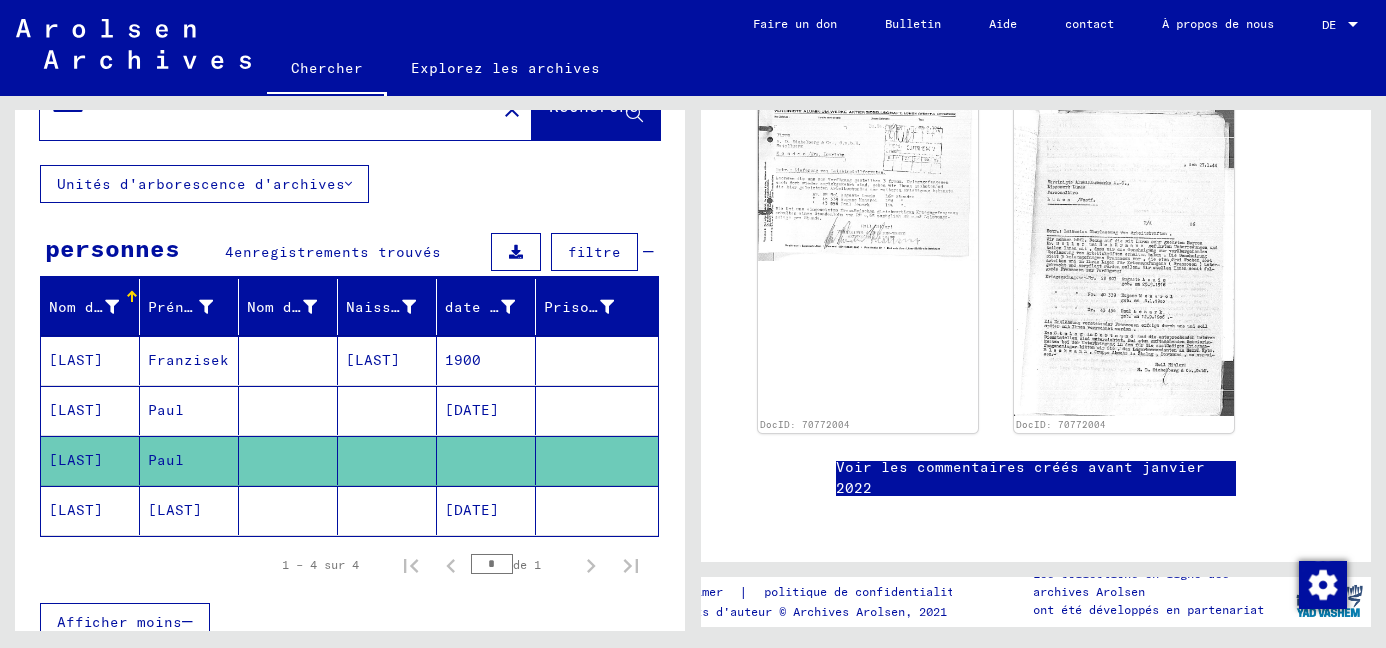 click on "Voir les commentaires créés avant janvier 2022" 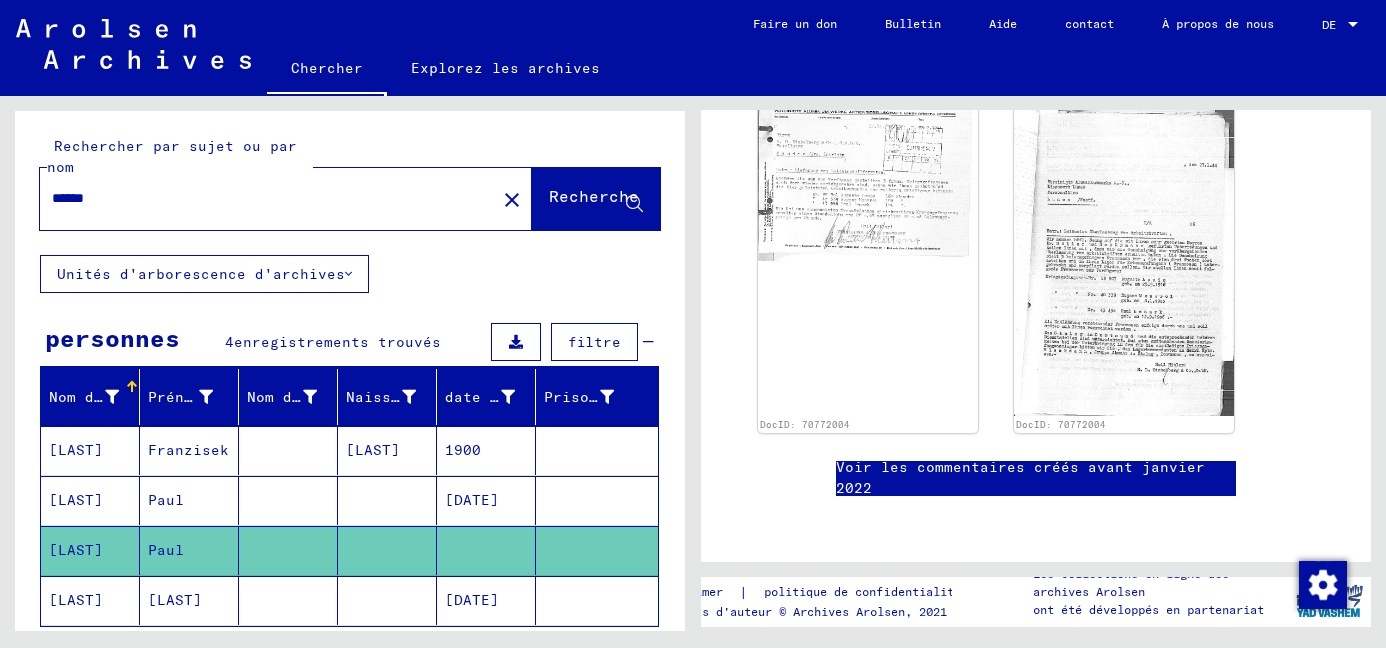 scroll, scrollTop: 0, scrollLeft: 0, axis: both 